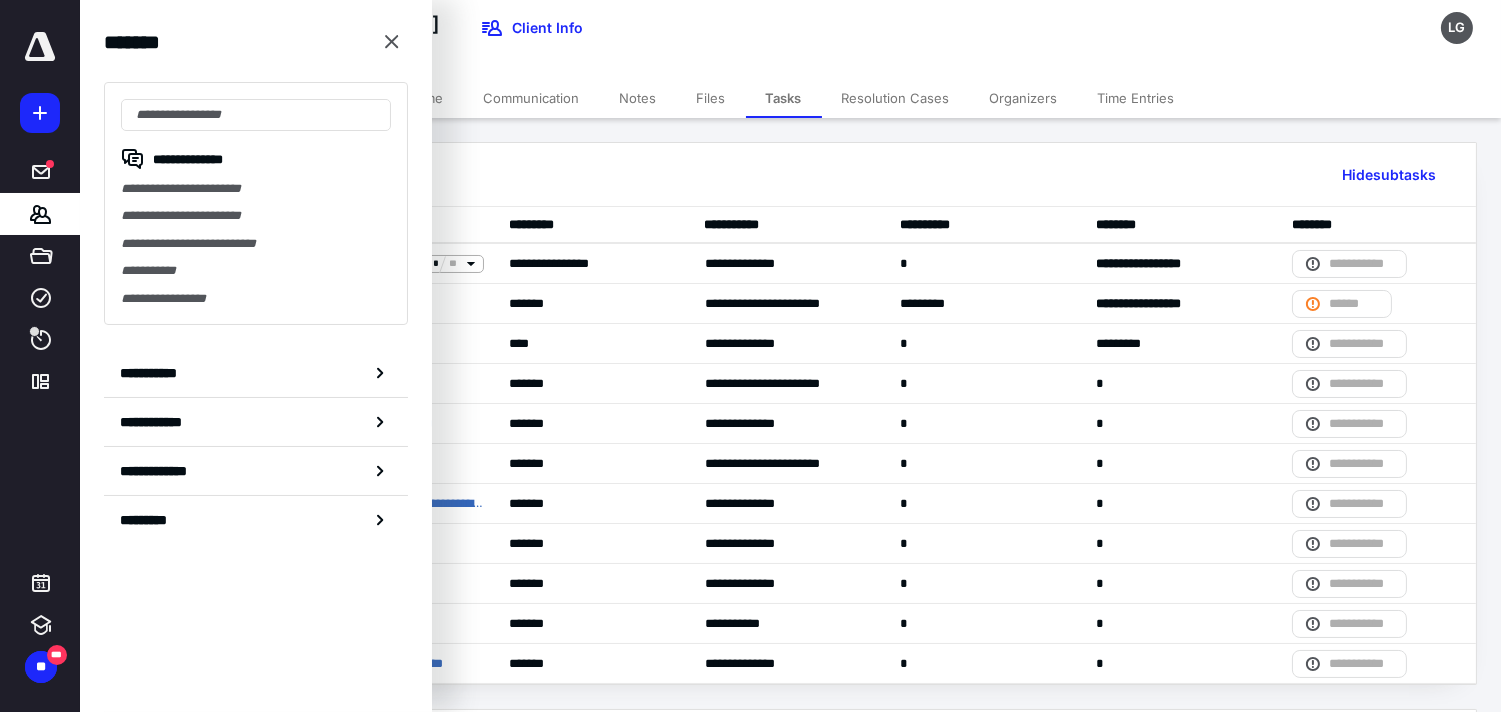 scroll, scrollTop: 0, scrollLeft: 0, axis: both 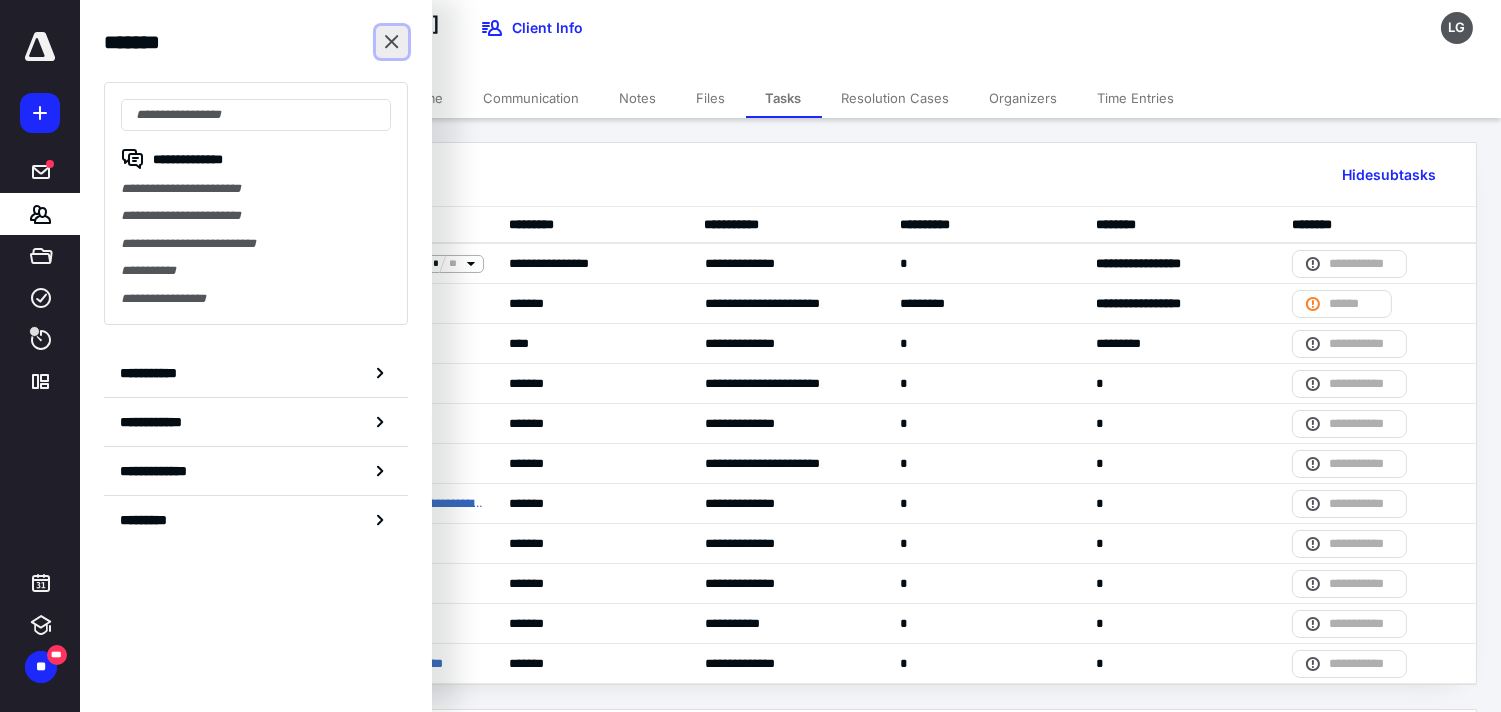 click at bounding box center (392, 42) 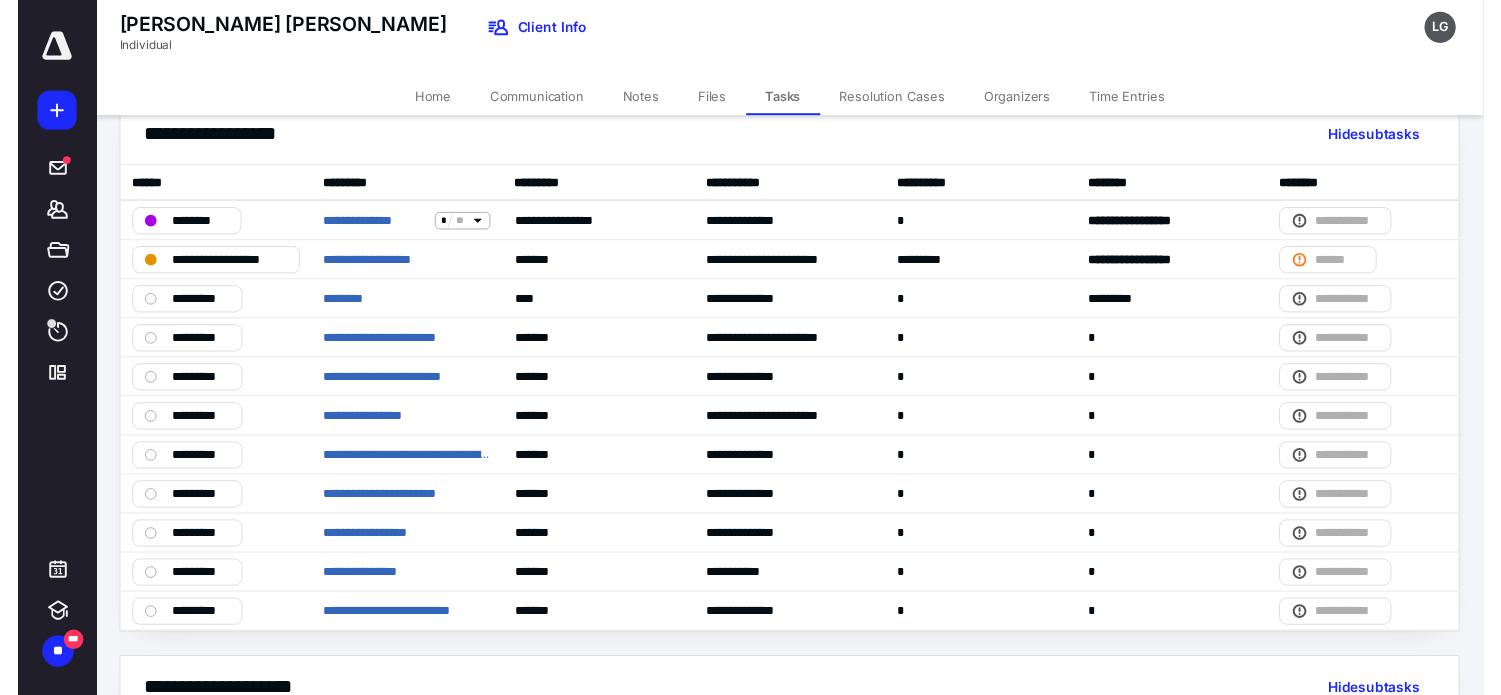 scroll, scrollTop: 0, scrollLeft: 0, axis: both 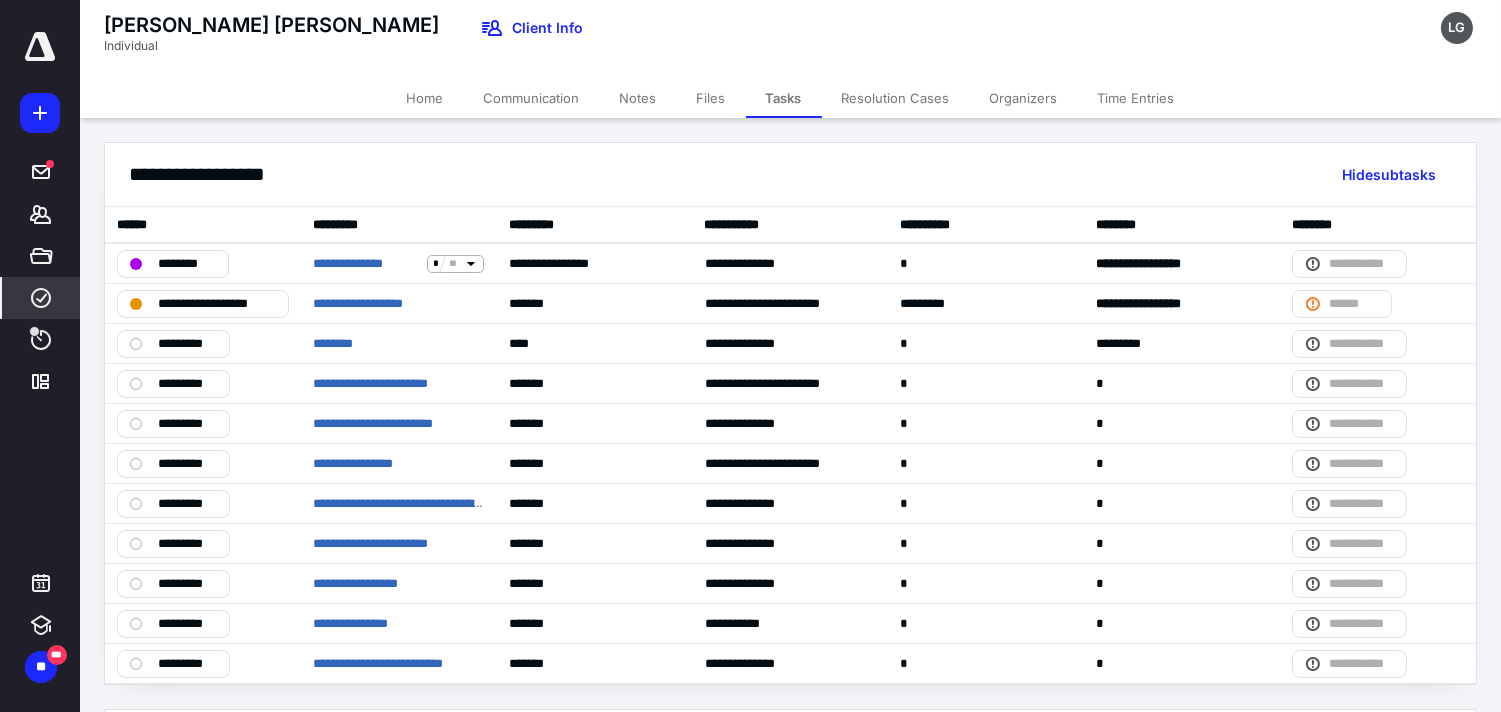 click 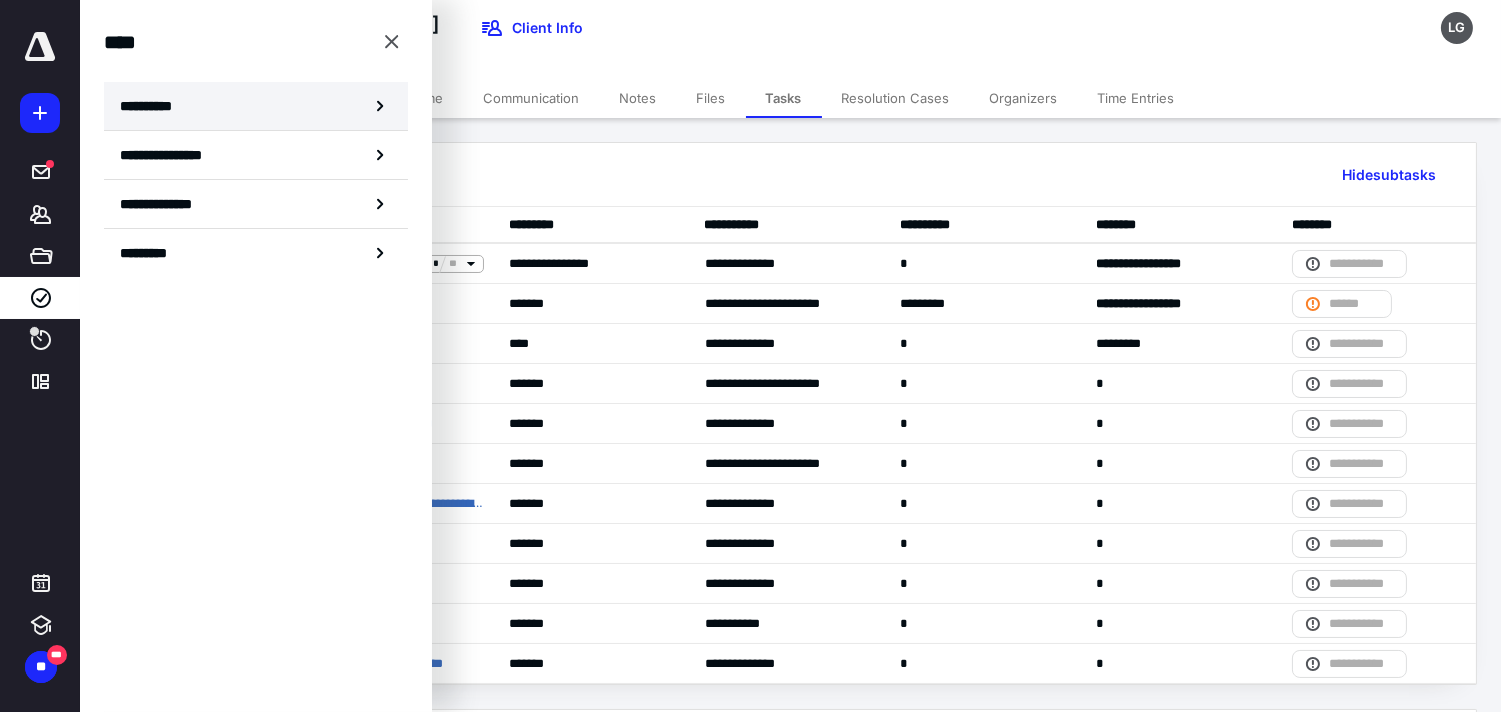 click on "**********" at bounding box center [153, 106] 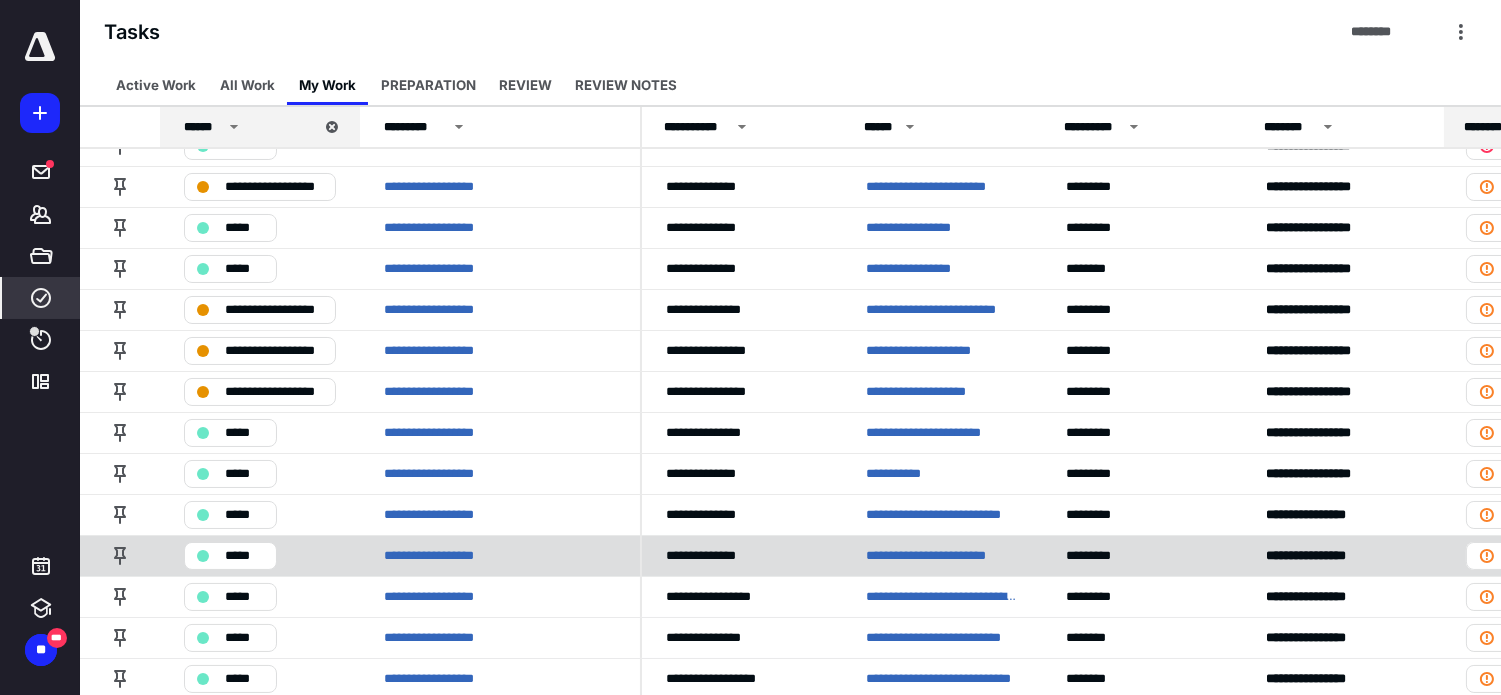 scroll, scrollTop: 111, scrollLeft: 0, axis: vertical 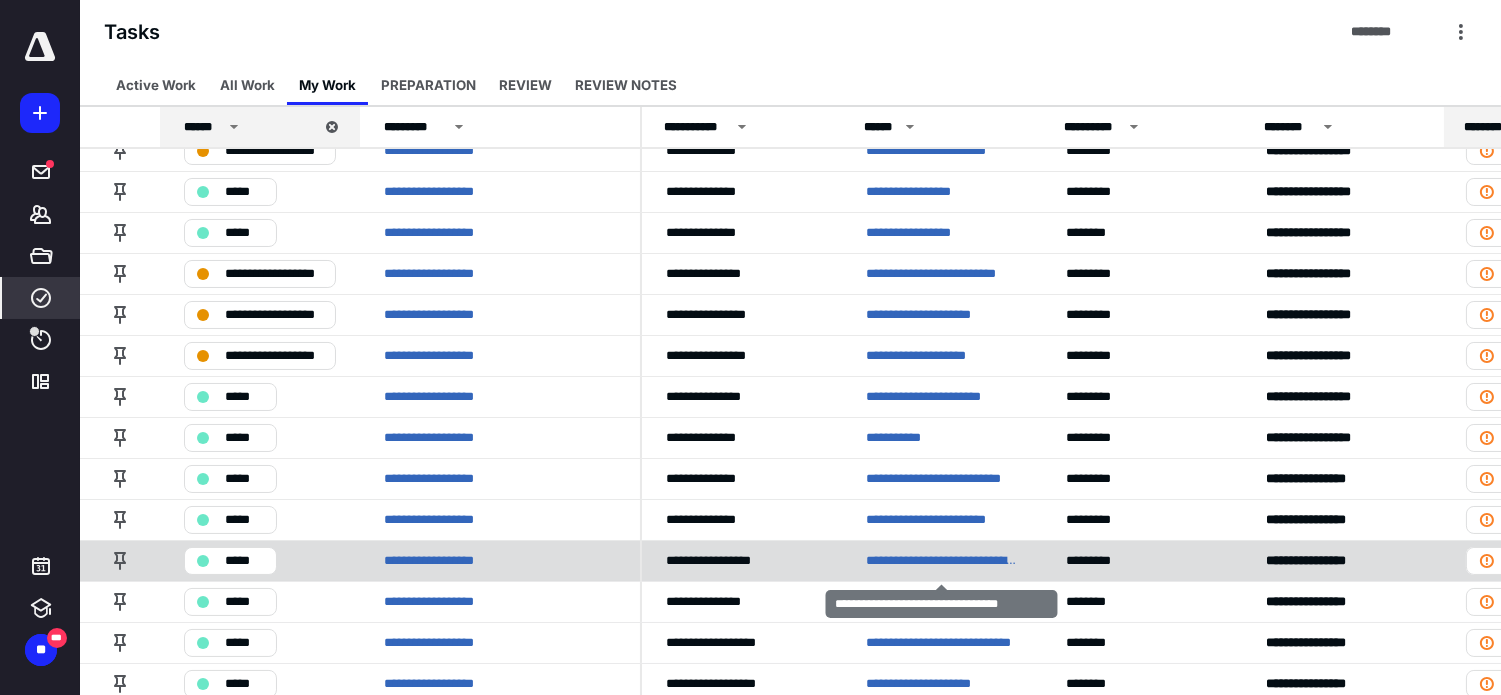 click on "**********" at bounding box center (942, 560) 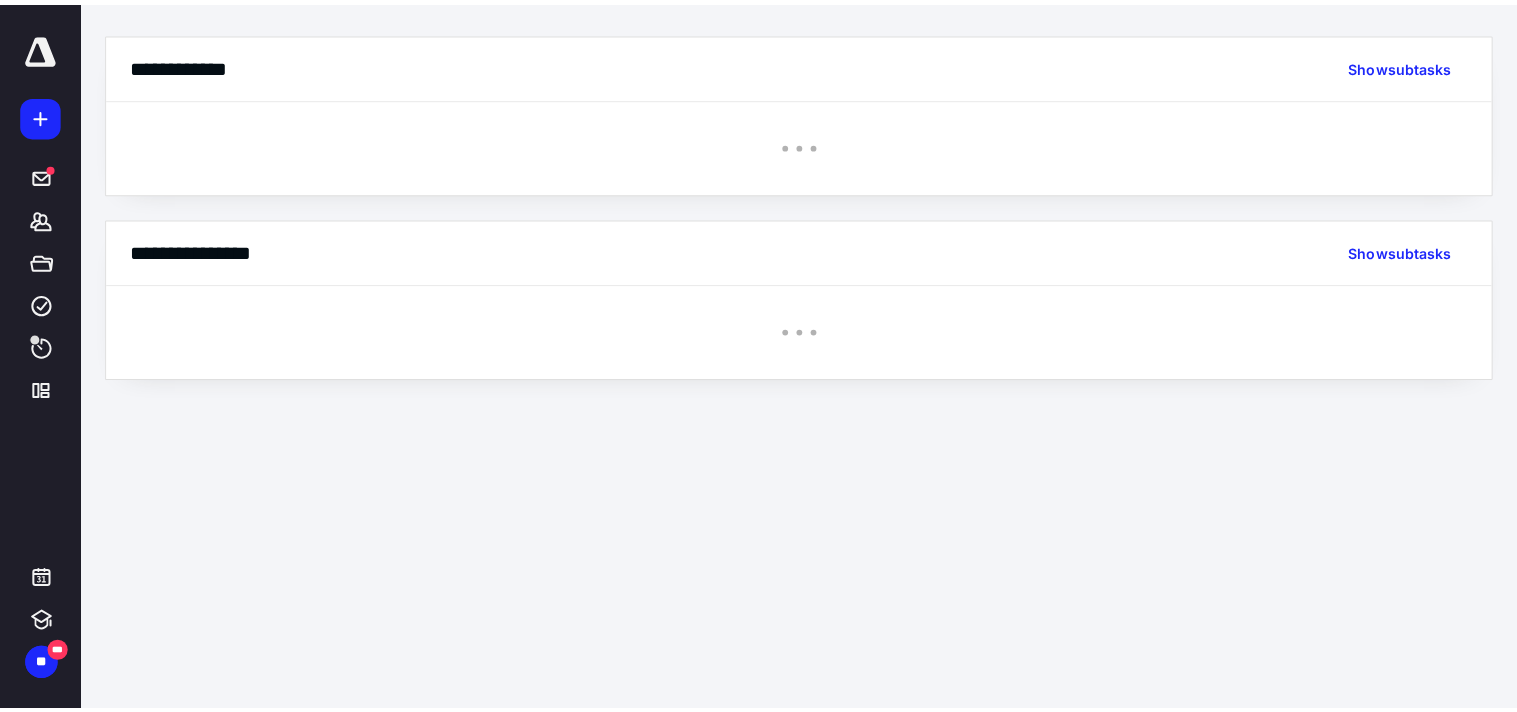 scroll, scrollTop: 0, scrollLeft: 0, axis: both 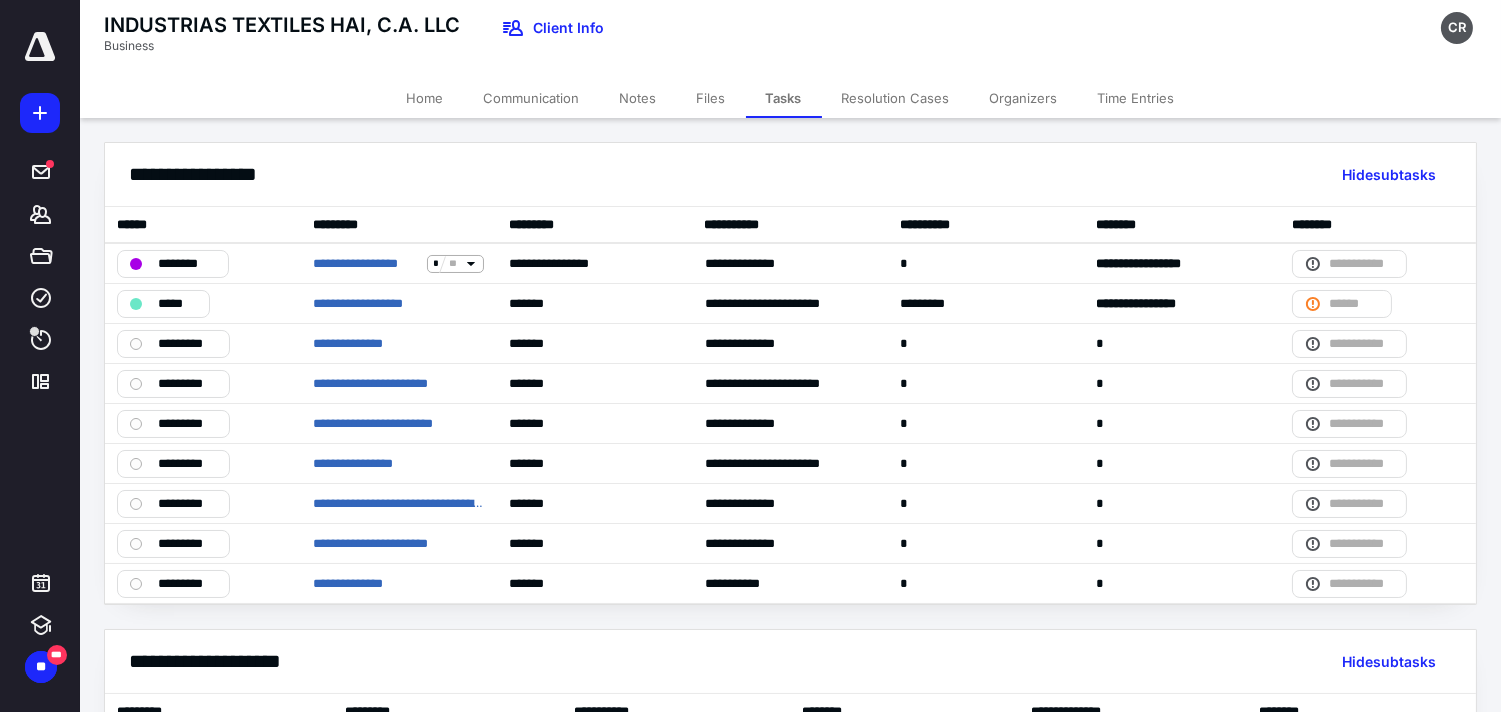 click on "Files" at bounding box center [711, 98] 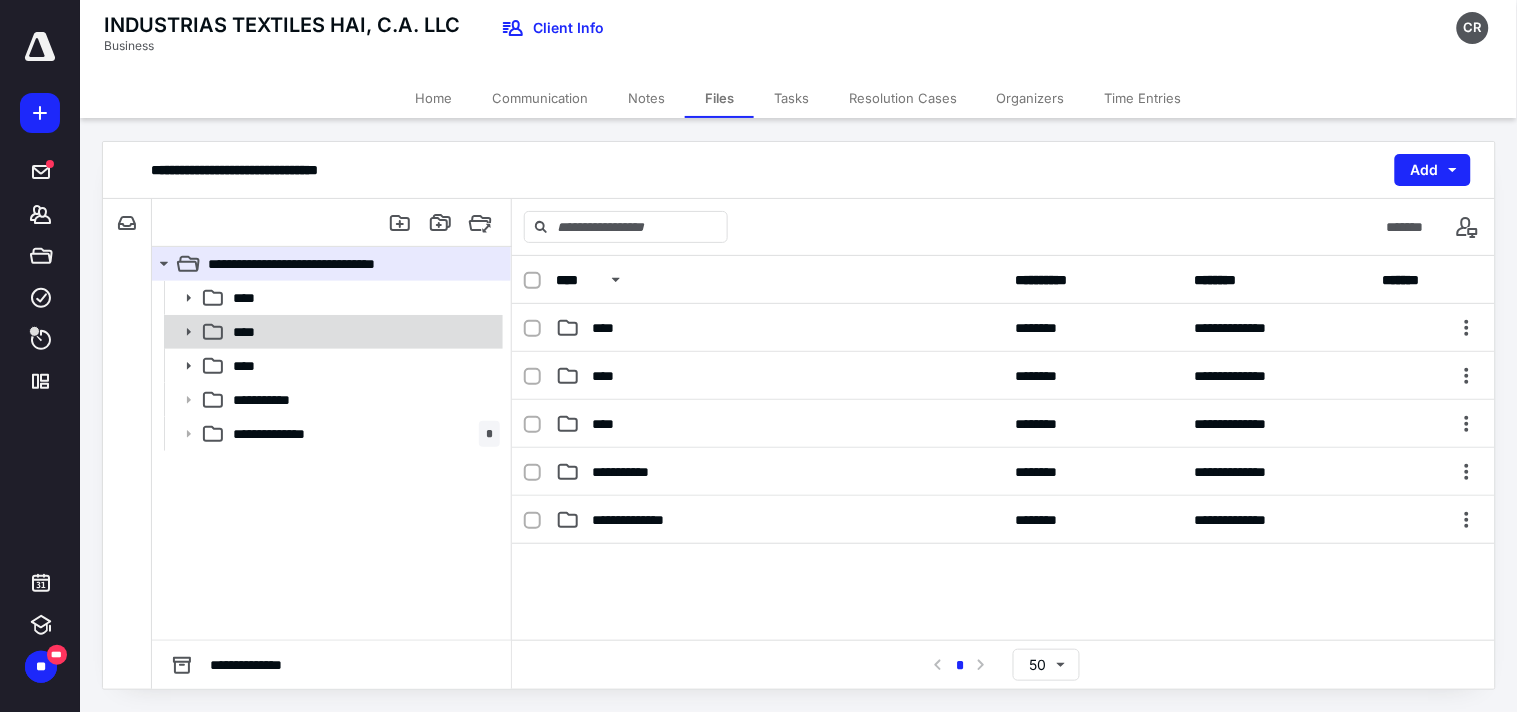 click 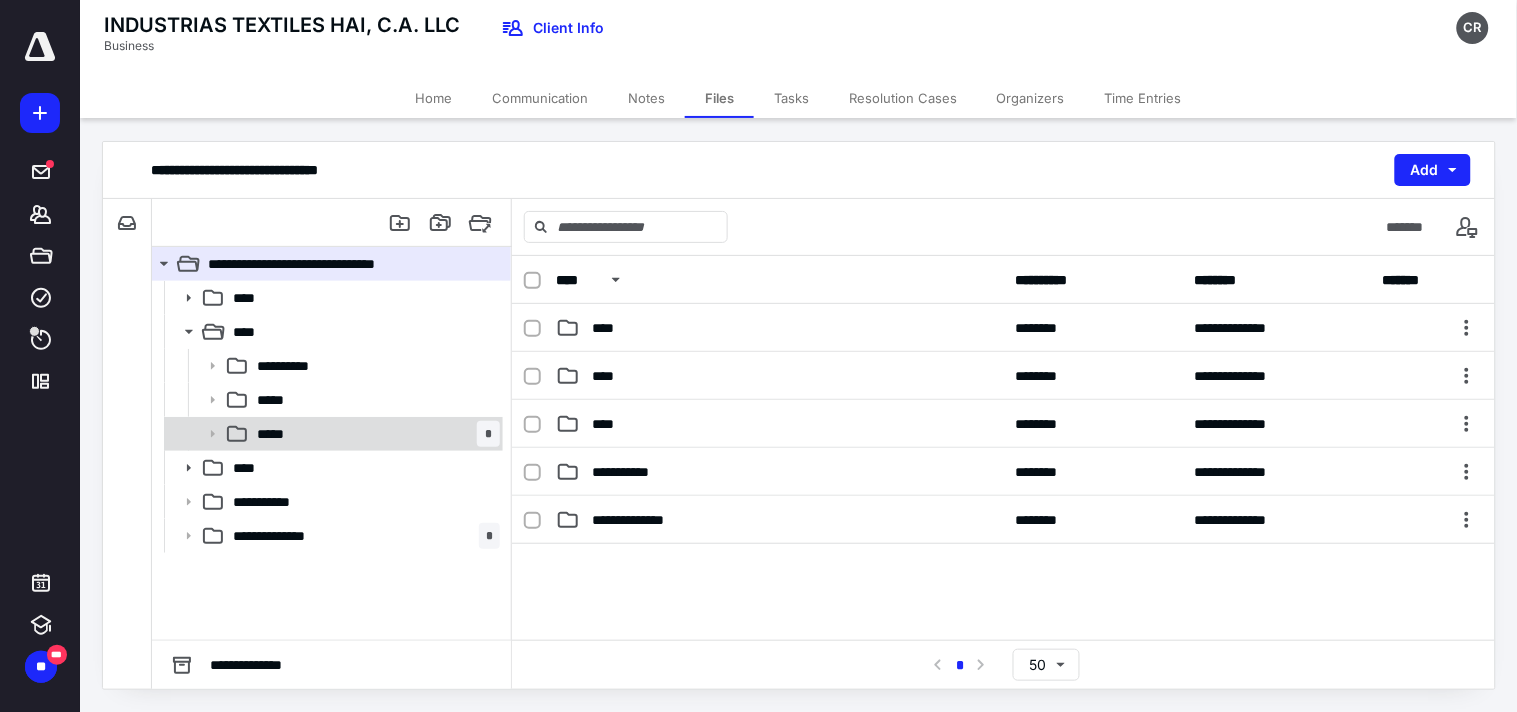 click 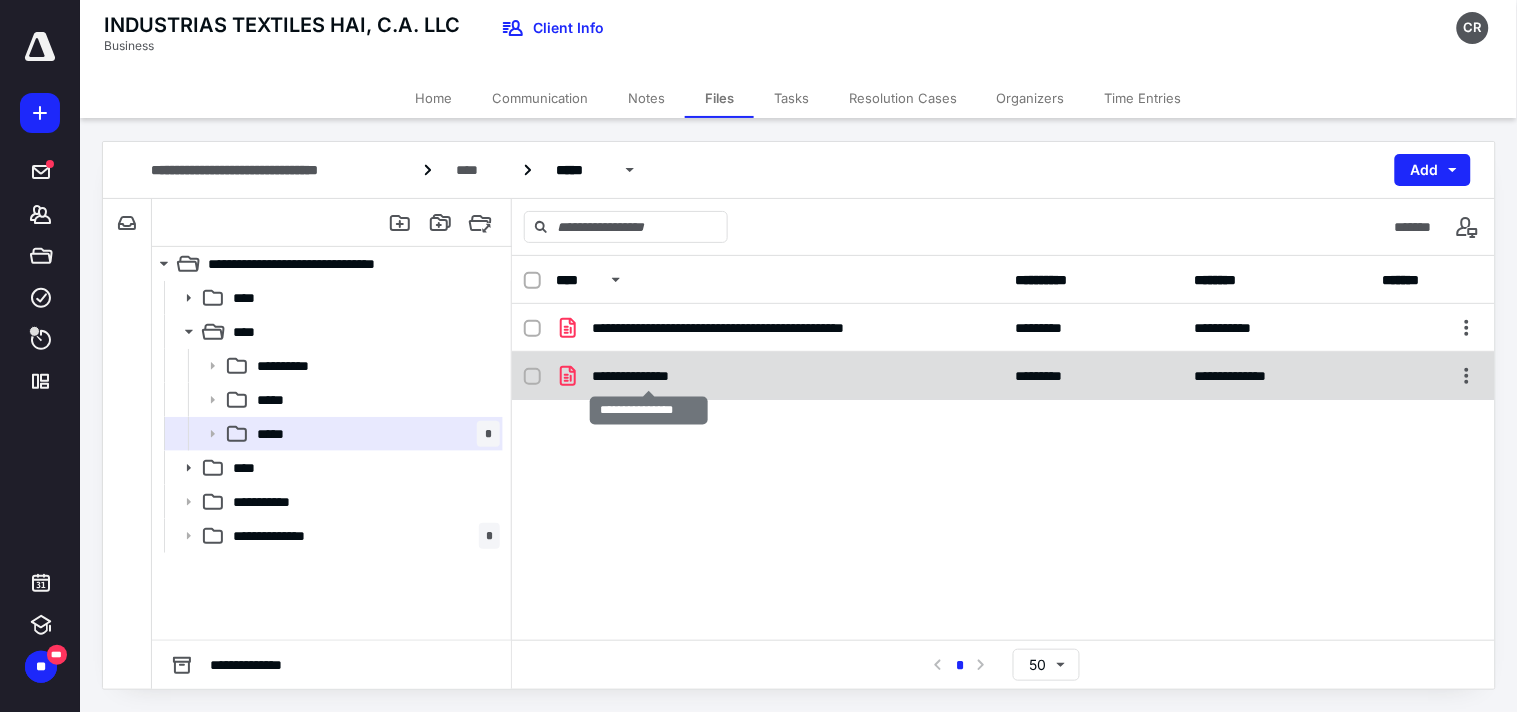 click on "**********" at bounding box center [649, 376] 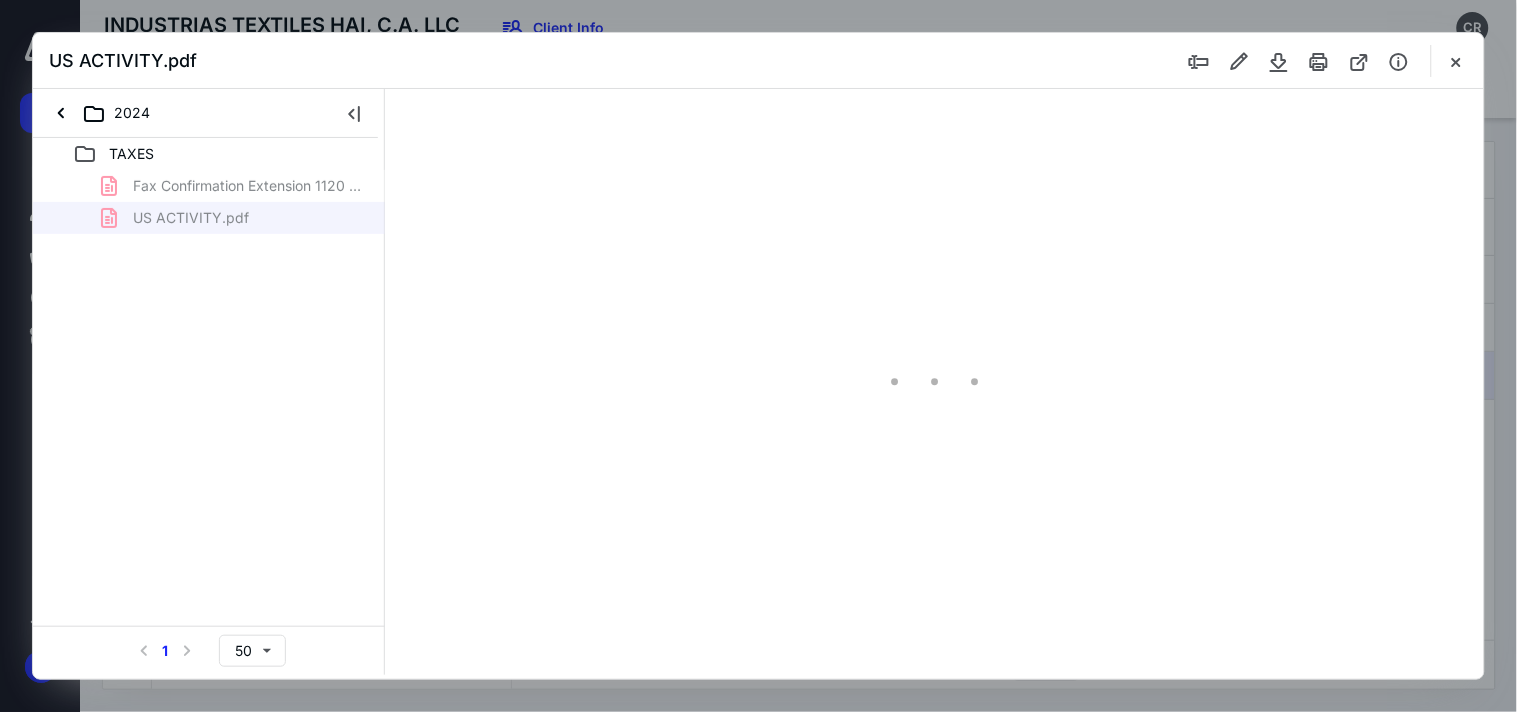 scroll, scrollTop: 0, scrollLeft: 0, axis: both 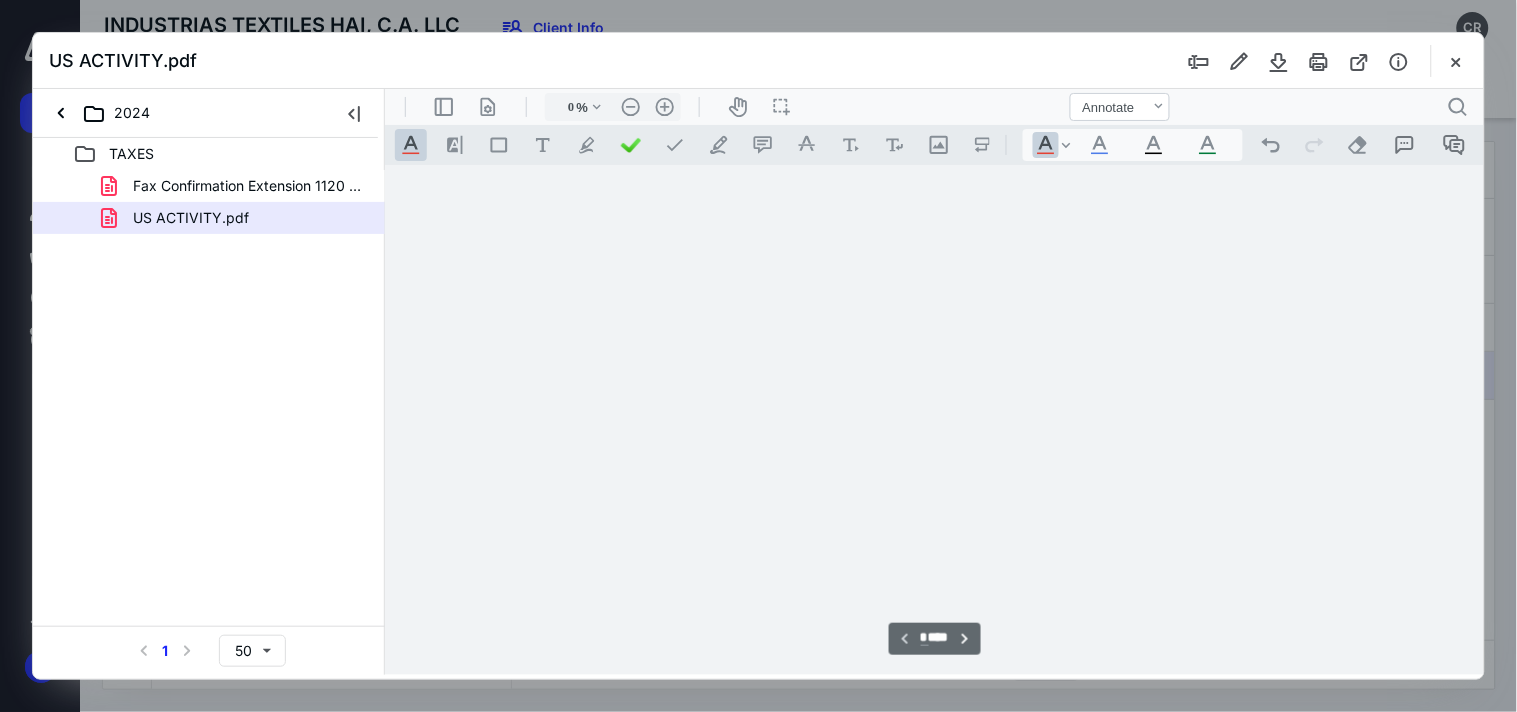 type on "64" 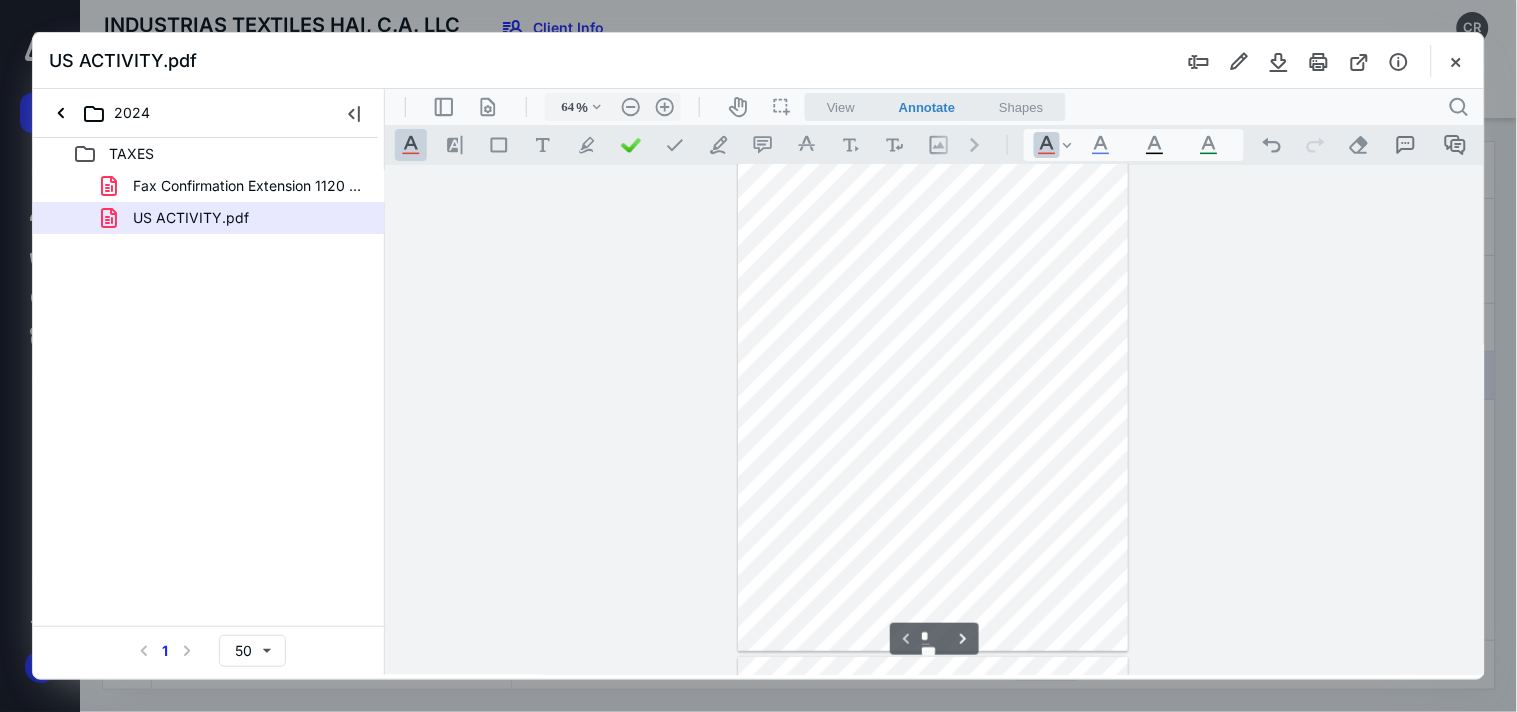 scroll, scrollTop: 0, scrollLeft: 0, axis: both 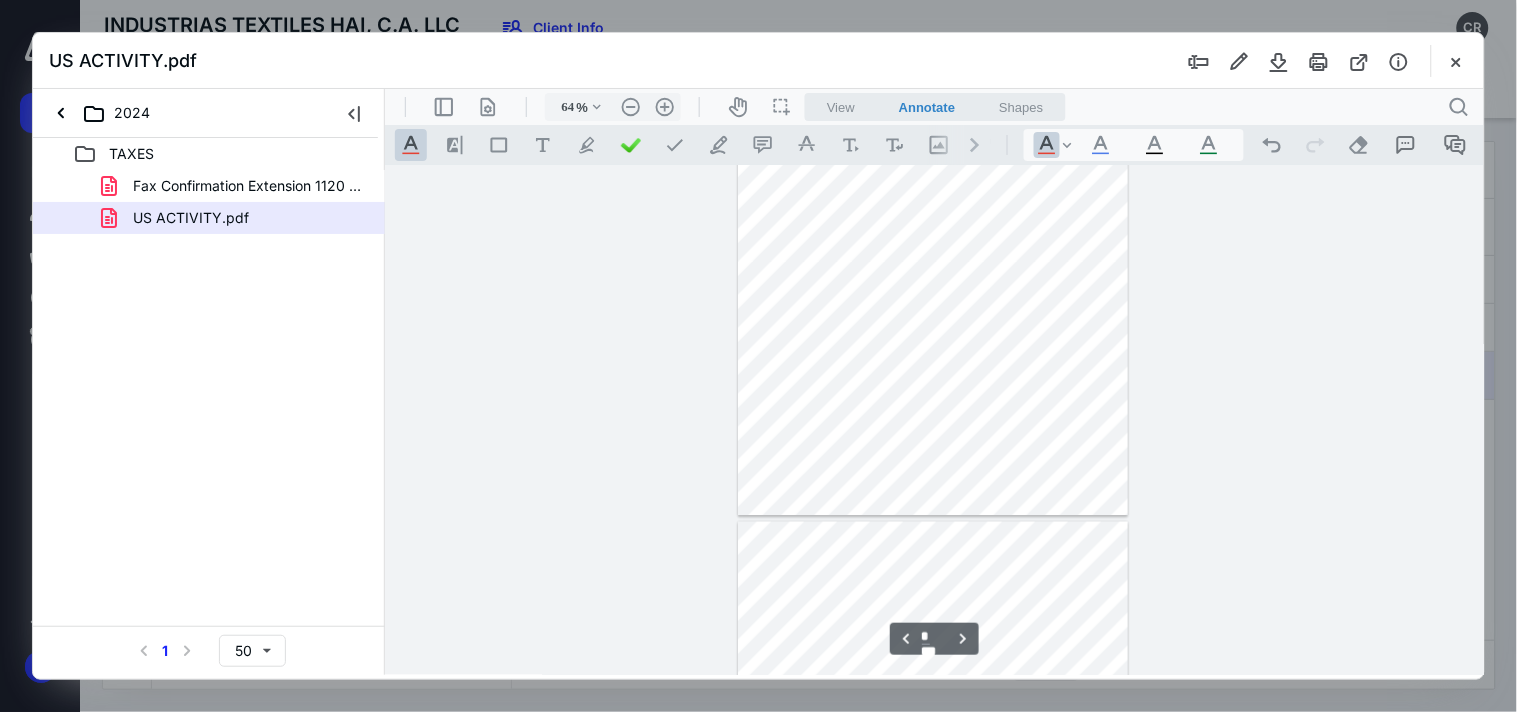 type on "*" 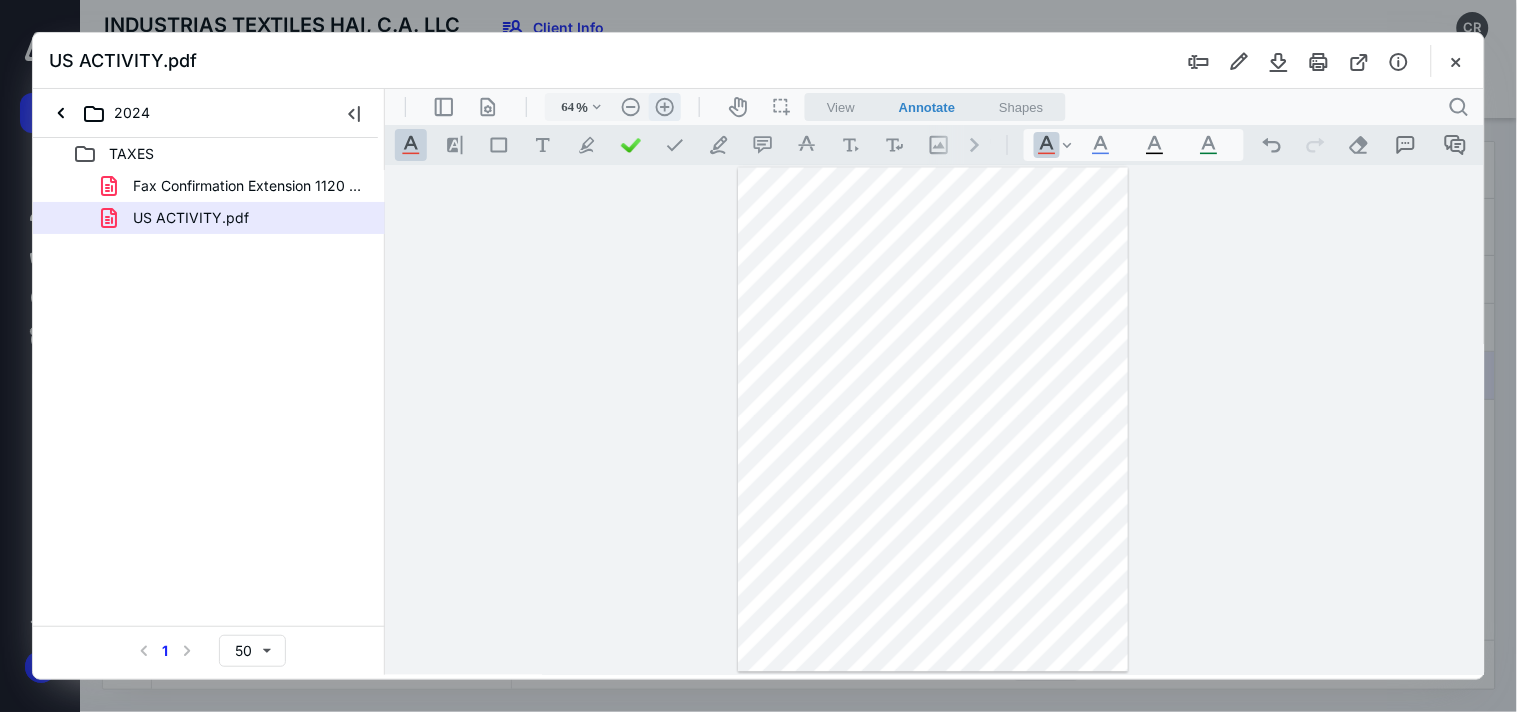 click on ".cls-1{fill:#abb0c4;} icon - header - zoom - in - line" at bounding box center (664, 106) 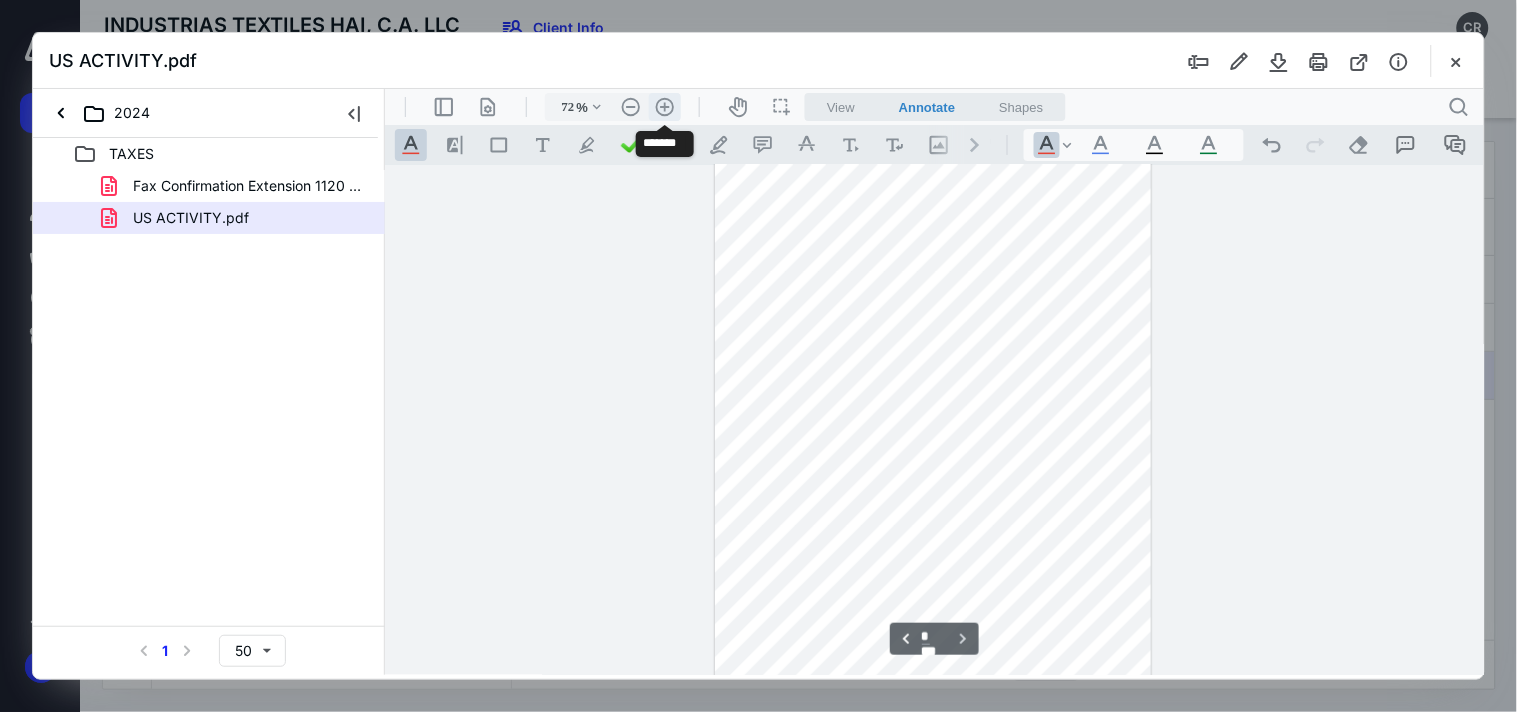 click on ".cls-1{fill:#abb0c4;} icon - header - zoom - in - line" at bounding box center (664, 106) 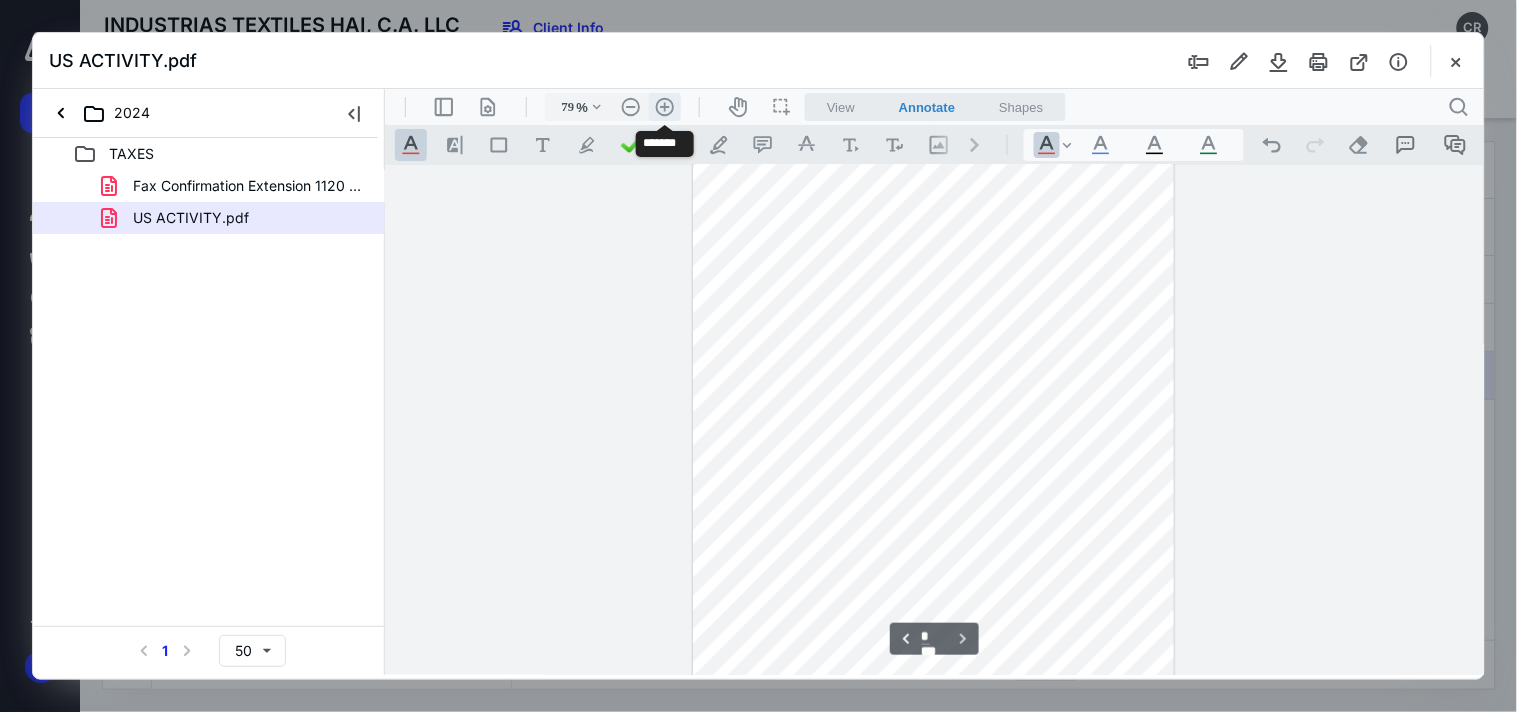 click on ".cls-1{fill:#abb0c4;} icon - header - zoom - in - line" at bounding box center [664, 106] 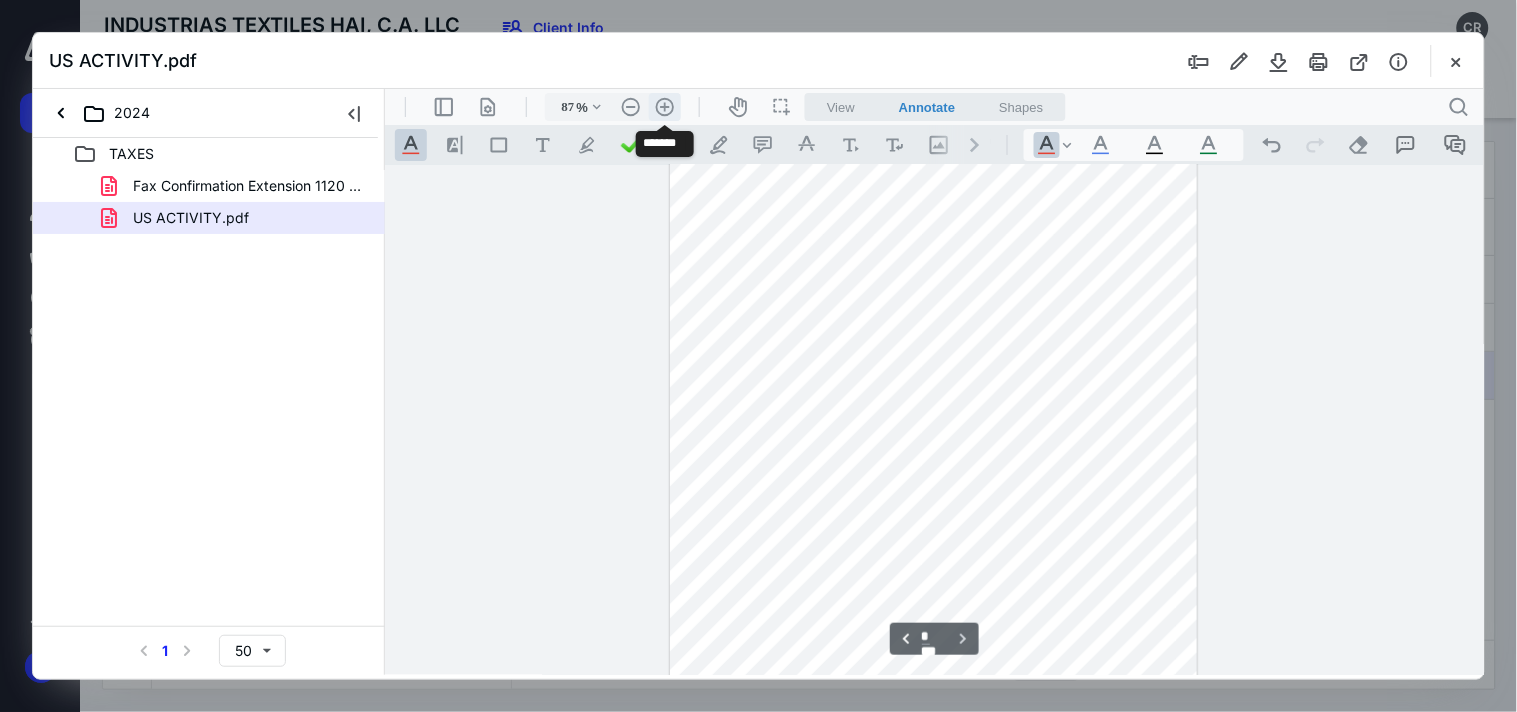 click on ".cls-1{fill:#abb0c4;} icon - header - zoom - in - line" at bounding box center (664, 106) 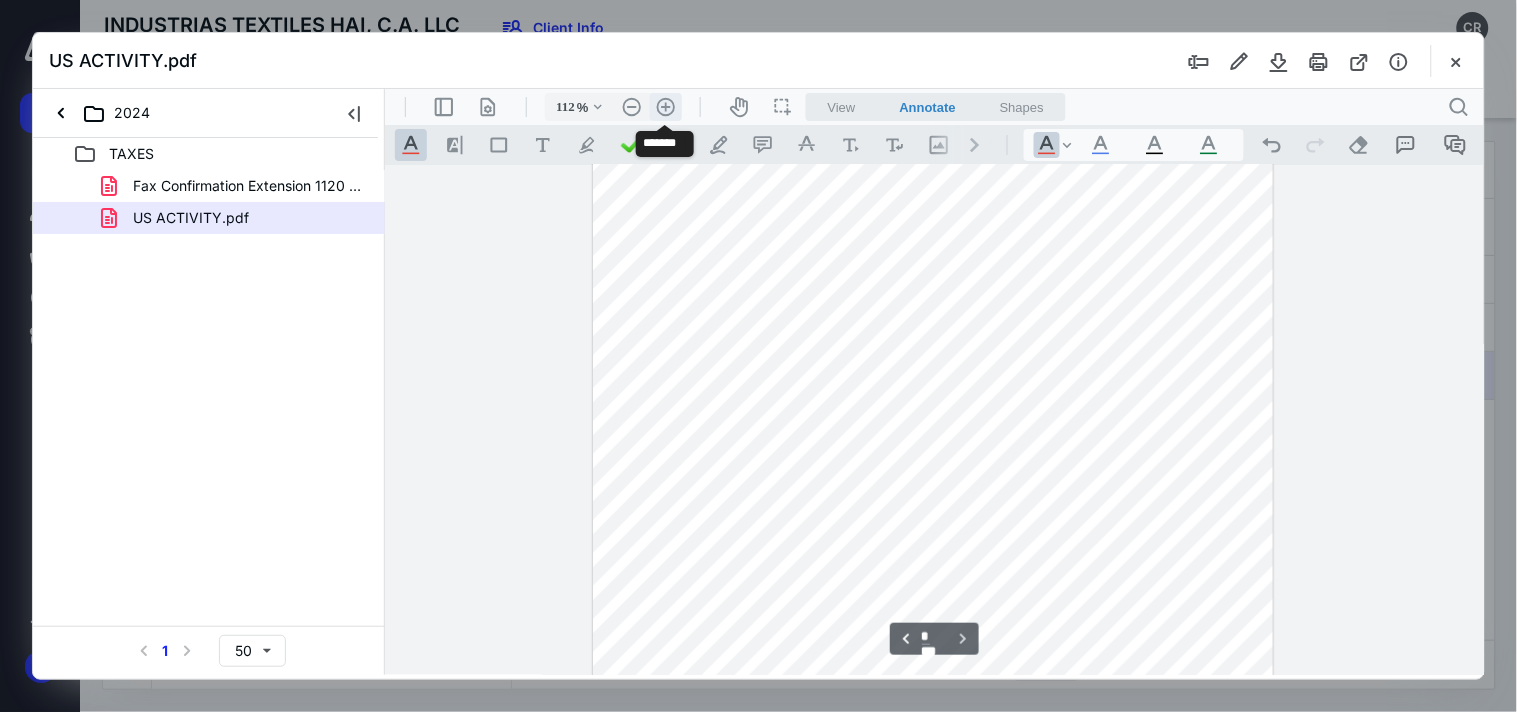 click on ".cls-1{fill:#abb0c4;} icon - header - zoom - in - line" at bounding box center [665, 106] 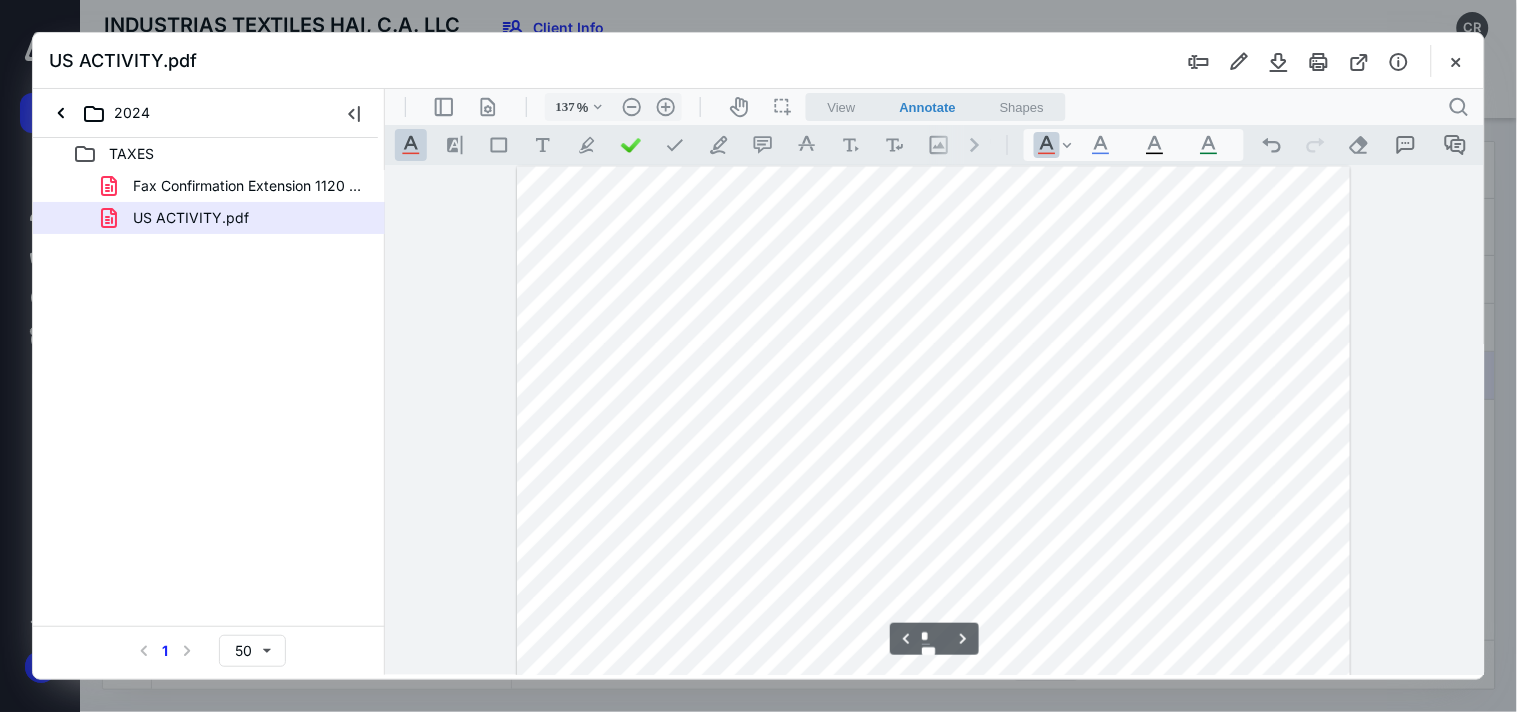 scroll, scrollTop: 1333, scrollLeft: 0, axis: vertical 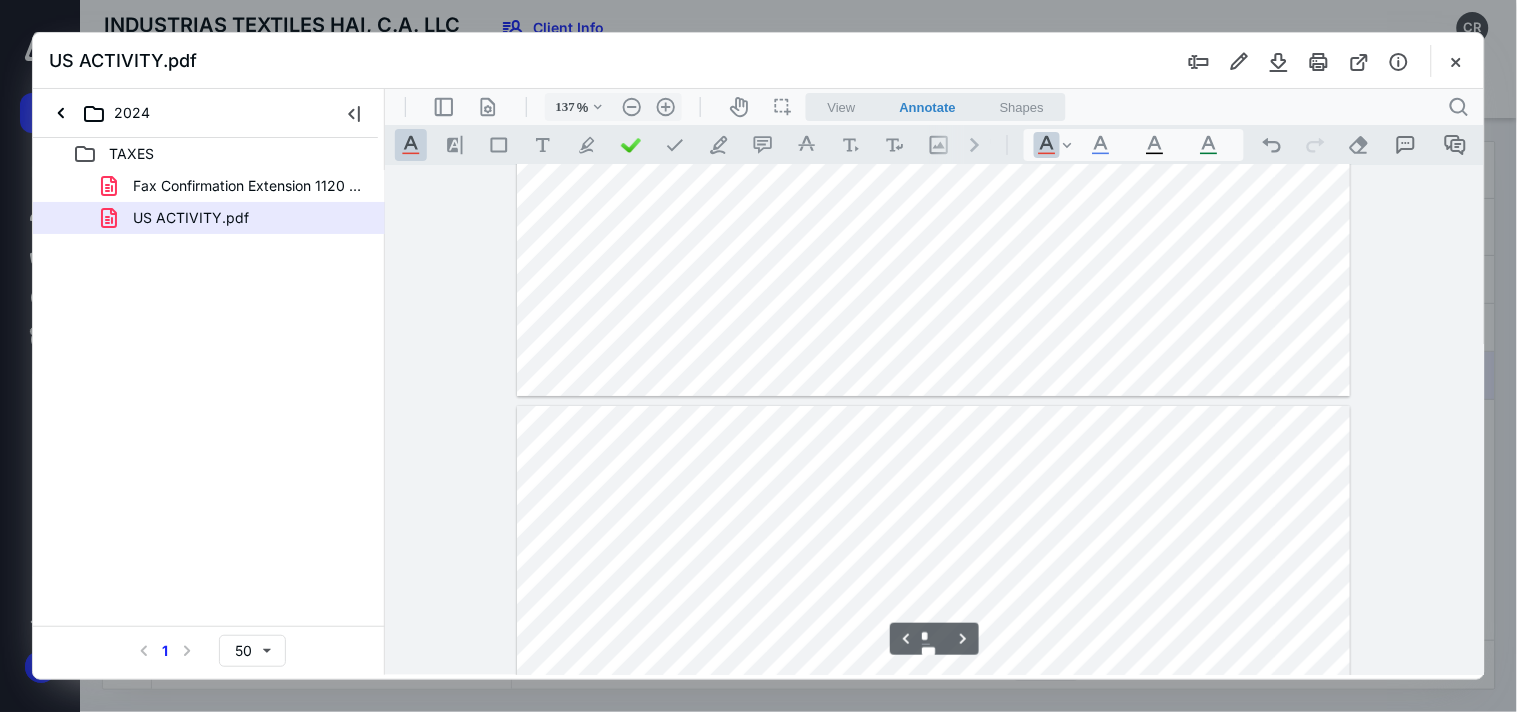 type on "*" 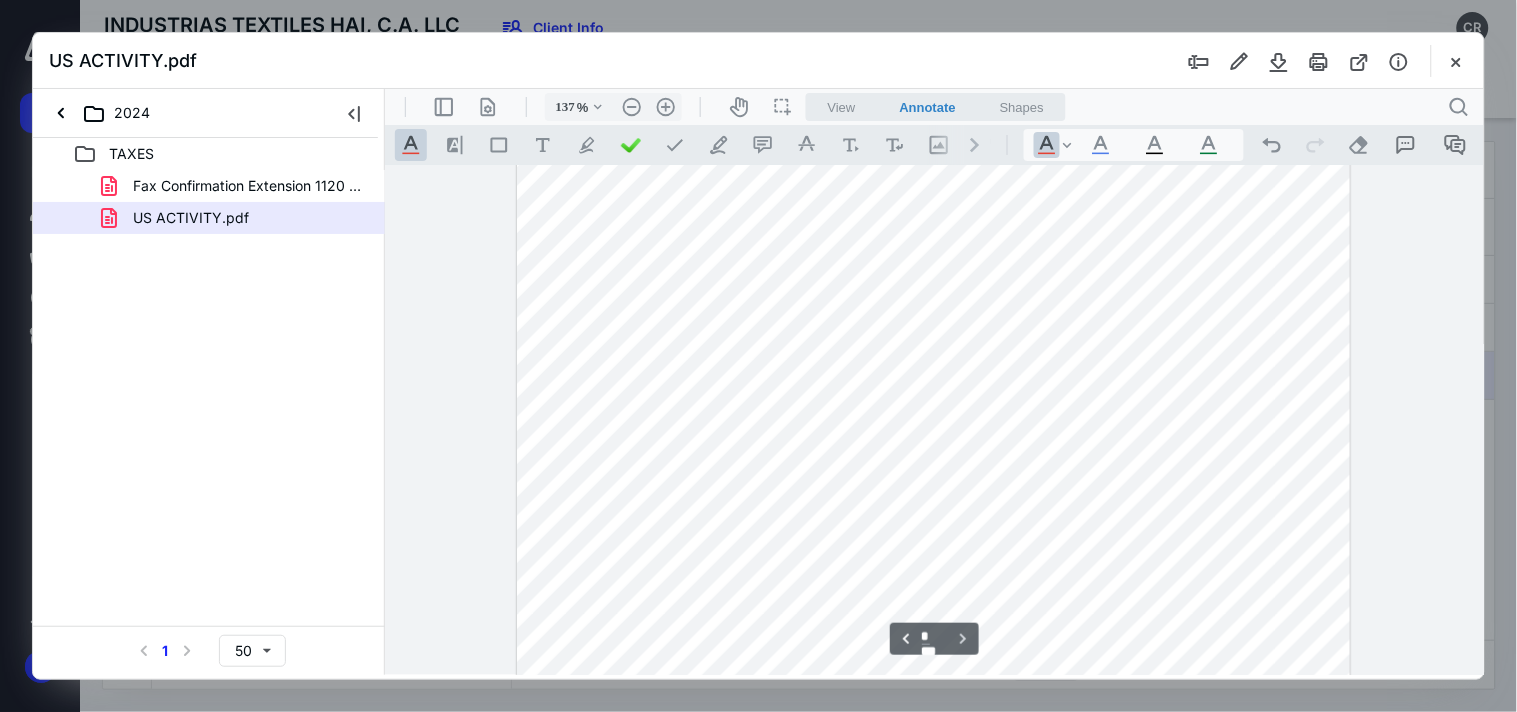 scroll, scrollTop: 2555, scrollLeft: 0, axis: vertical 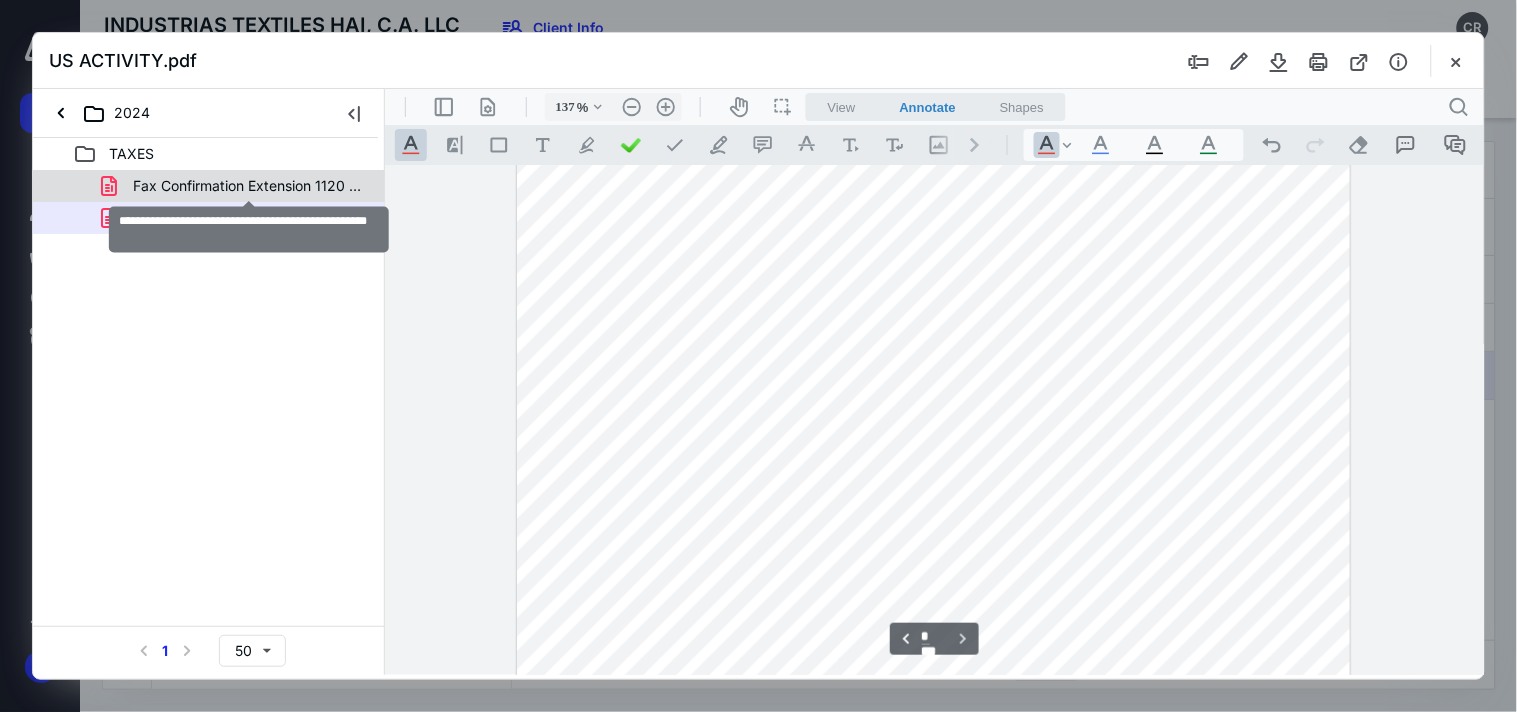 click on "Fax Confirmation Extension  1120 DRE 2024 sent.pdf" at bounding box center [249, 186] 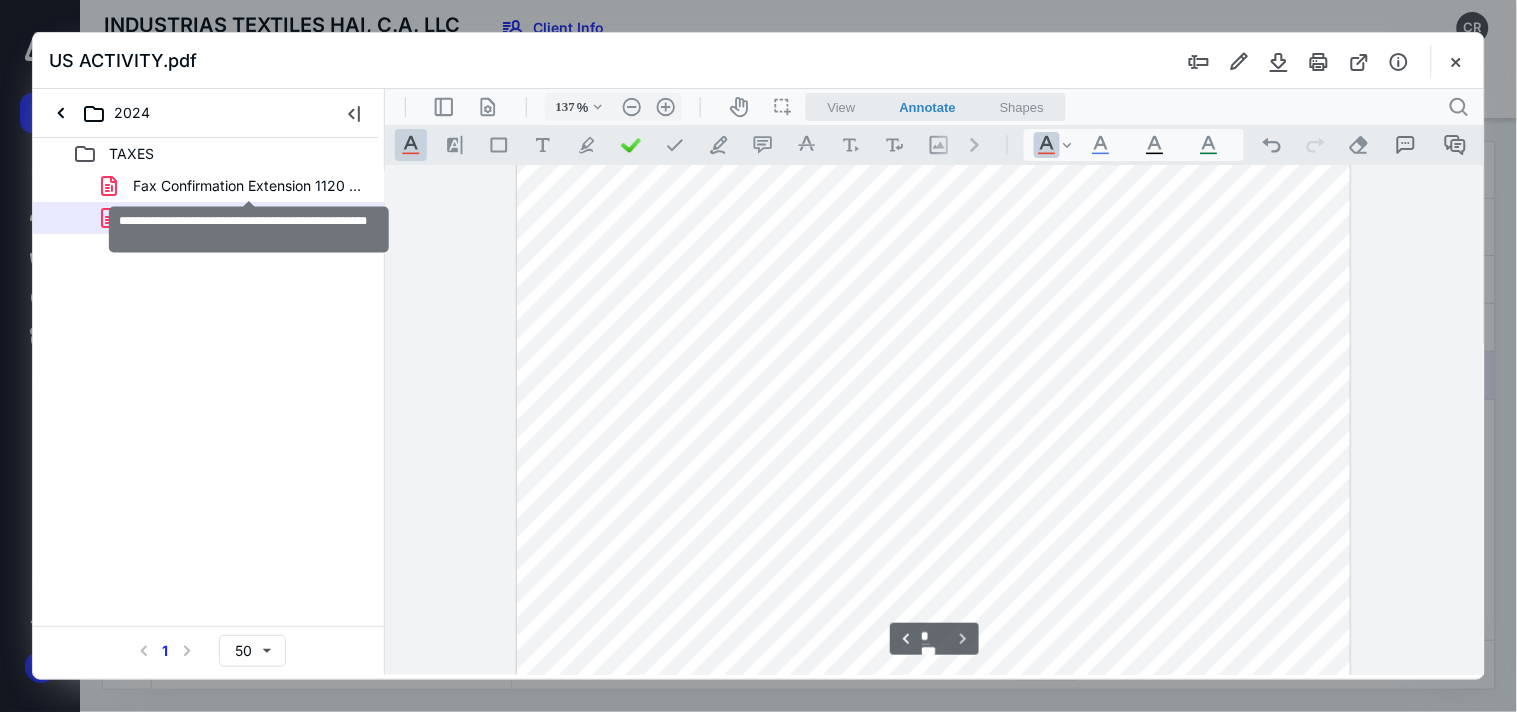 click on "Fax Confirmation Extension  1120 DRE 2024 sent.pdf US ACTIVITY.pdf" at bounding box center (209, 202) 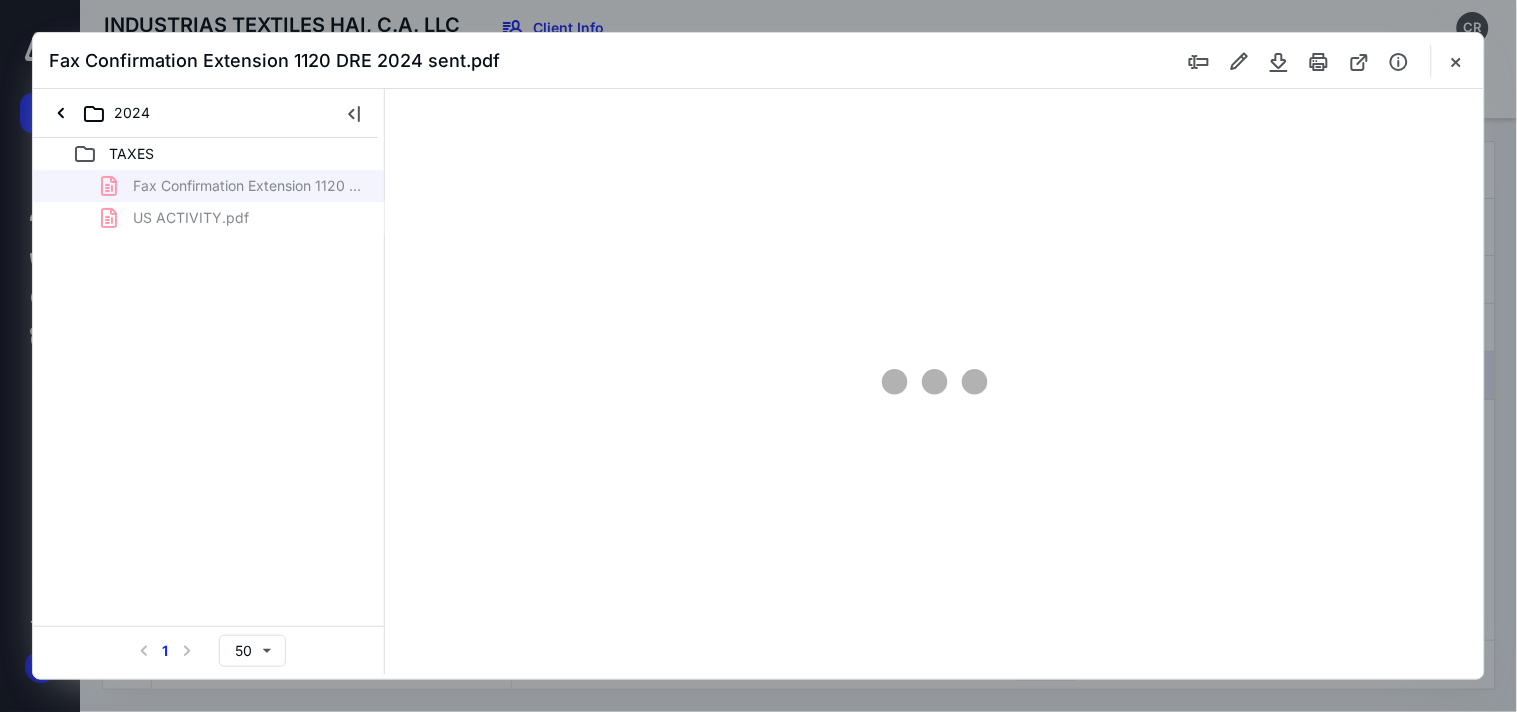 type on "64" 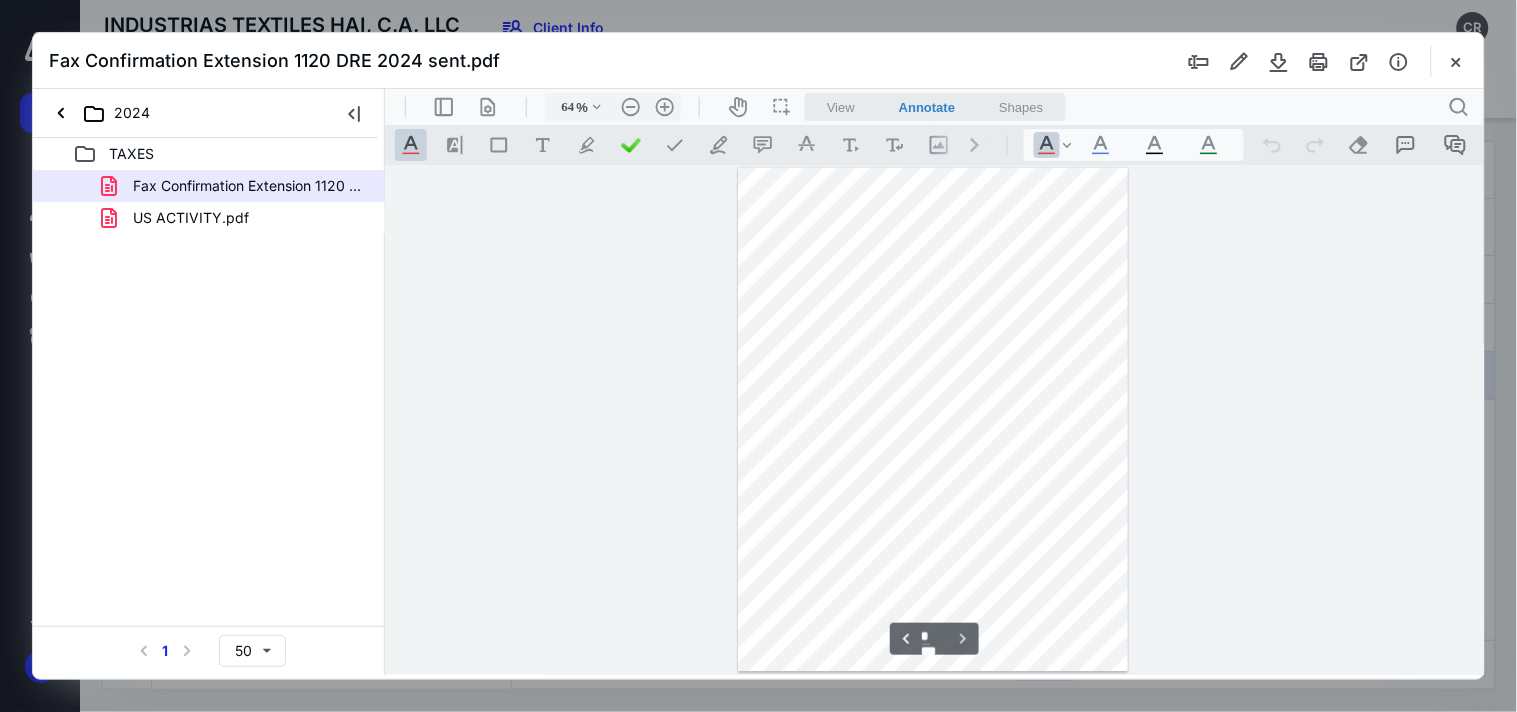 scroll, scrollTop: 50, scrollLeft: 0, axis: vertical 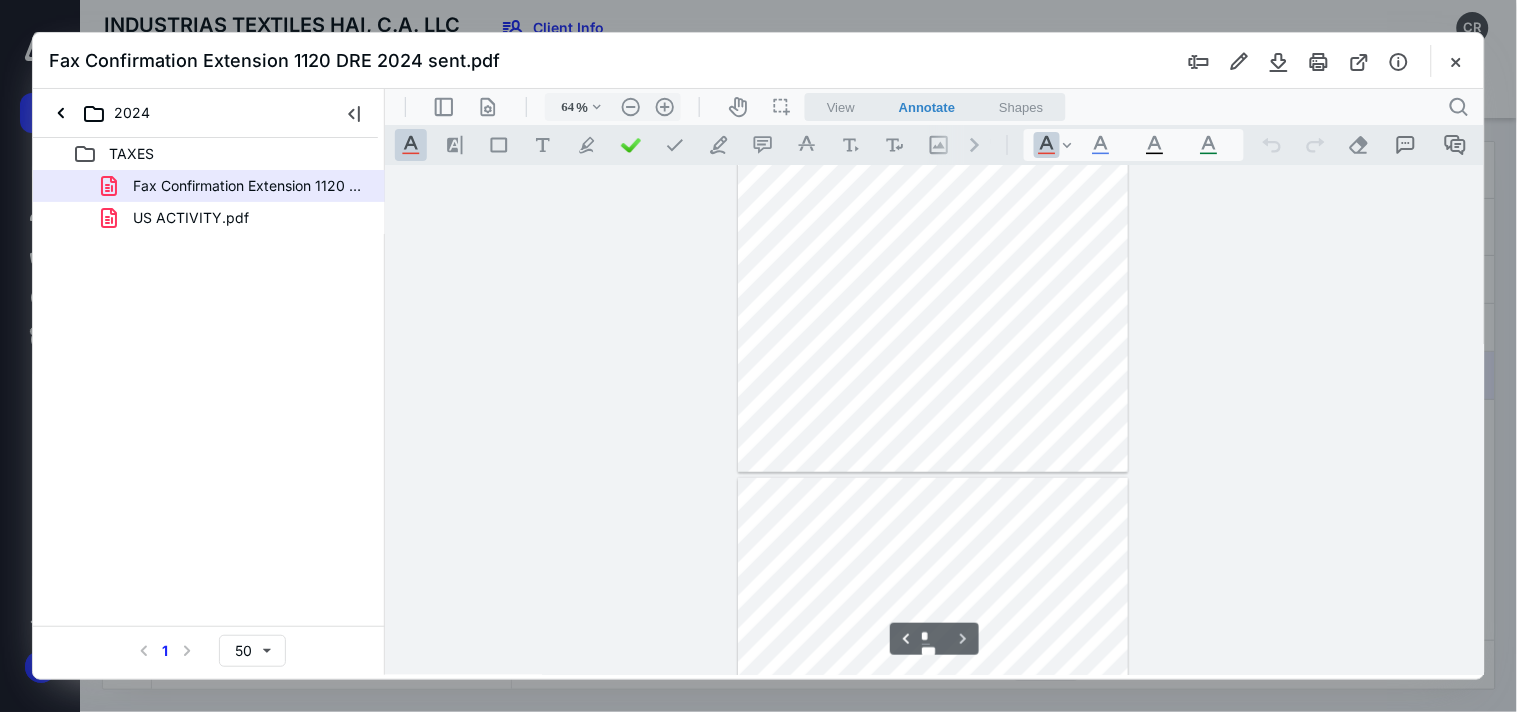 type on "*" 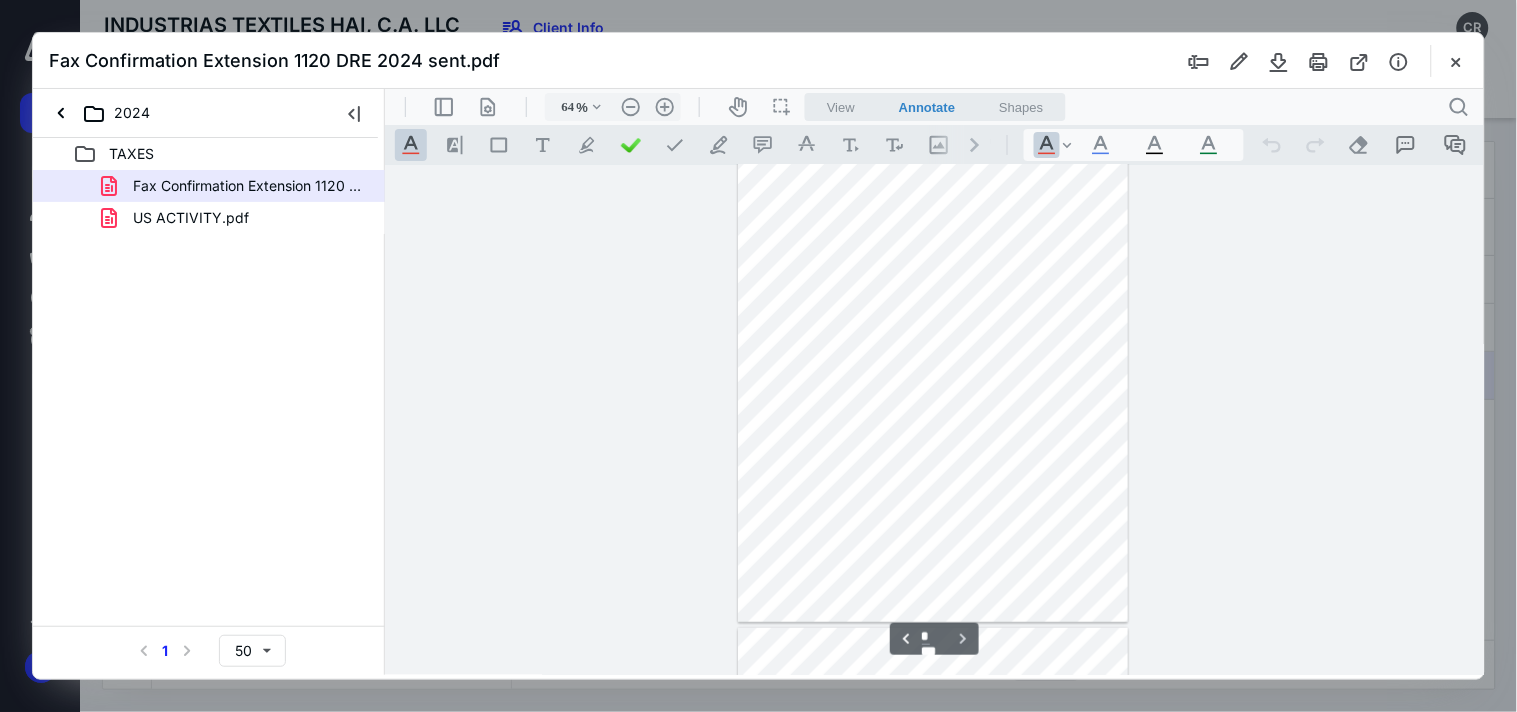 scroll, scrollTop: 0, scrollLeft: 0, axis: both 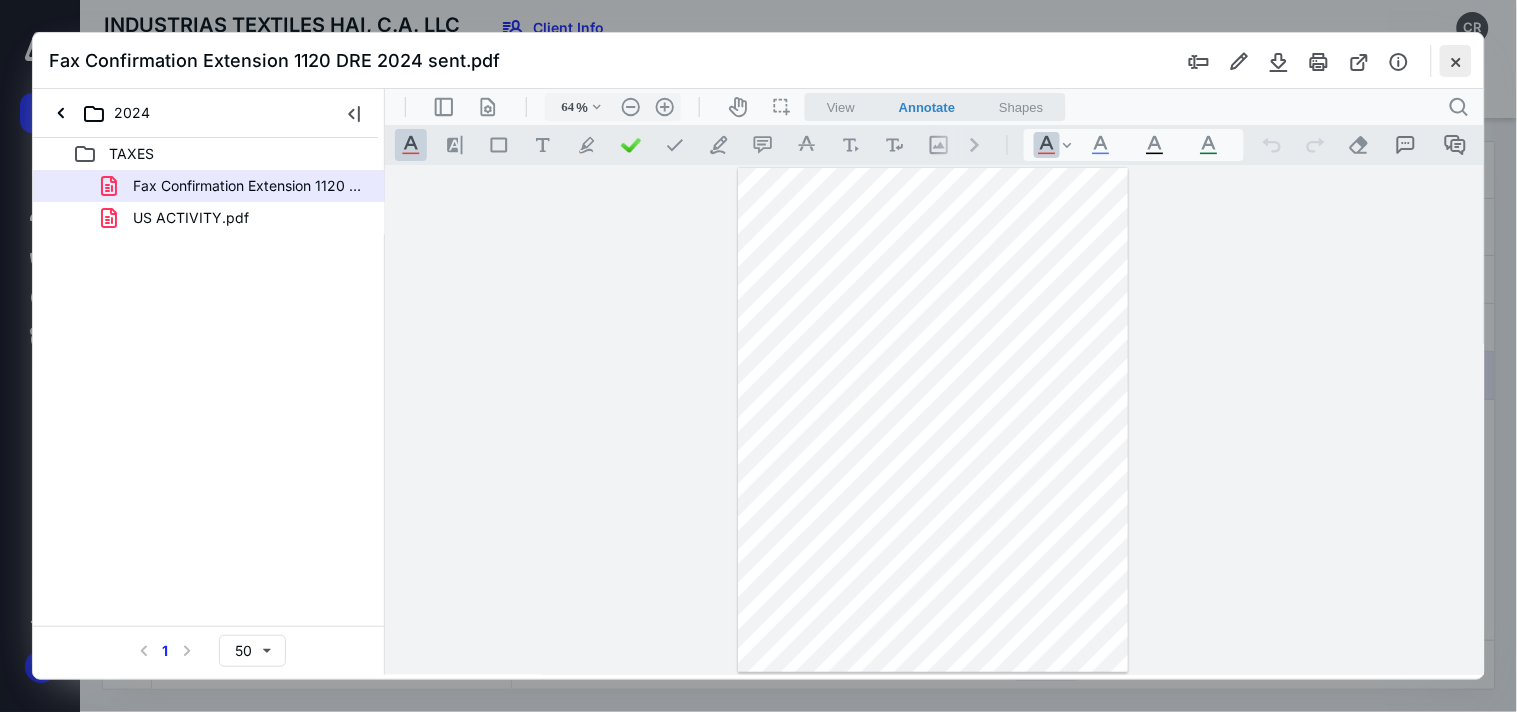 click at bounding box center (1456, 61) 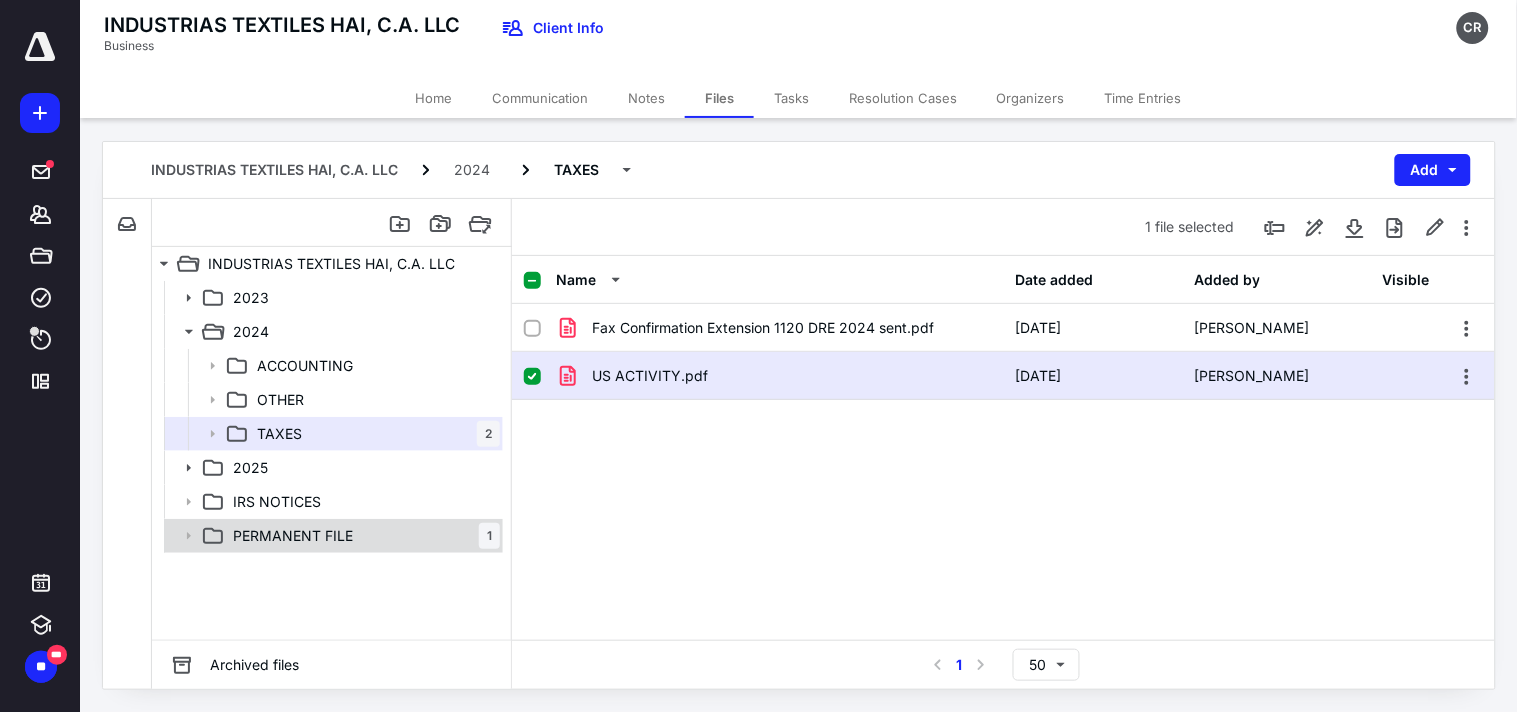 click 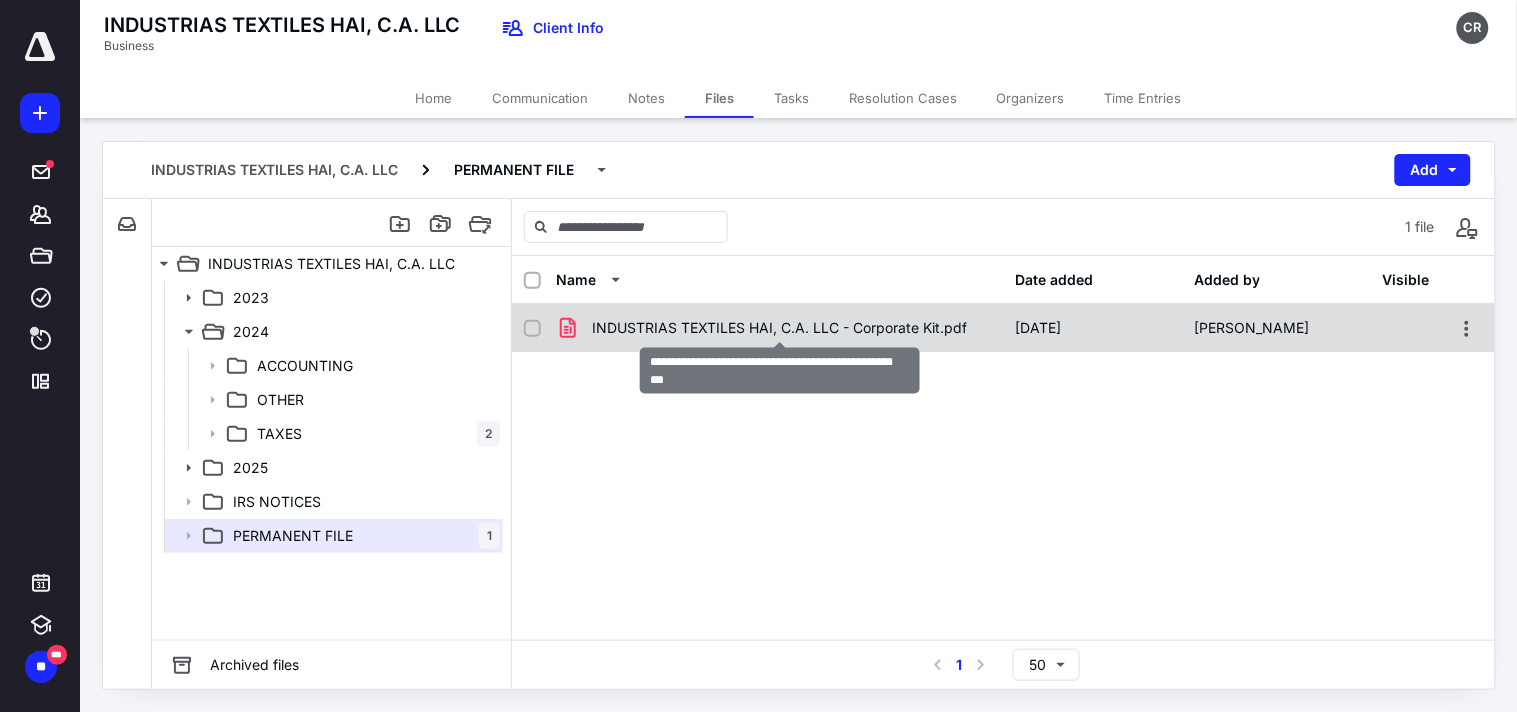 click on "INDUSTRIAS TEXTILES HAI, C.A. LLC - Corporate Kit.pdf" at bounding box center (779, 328) 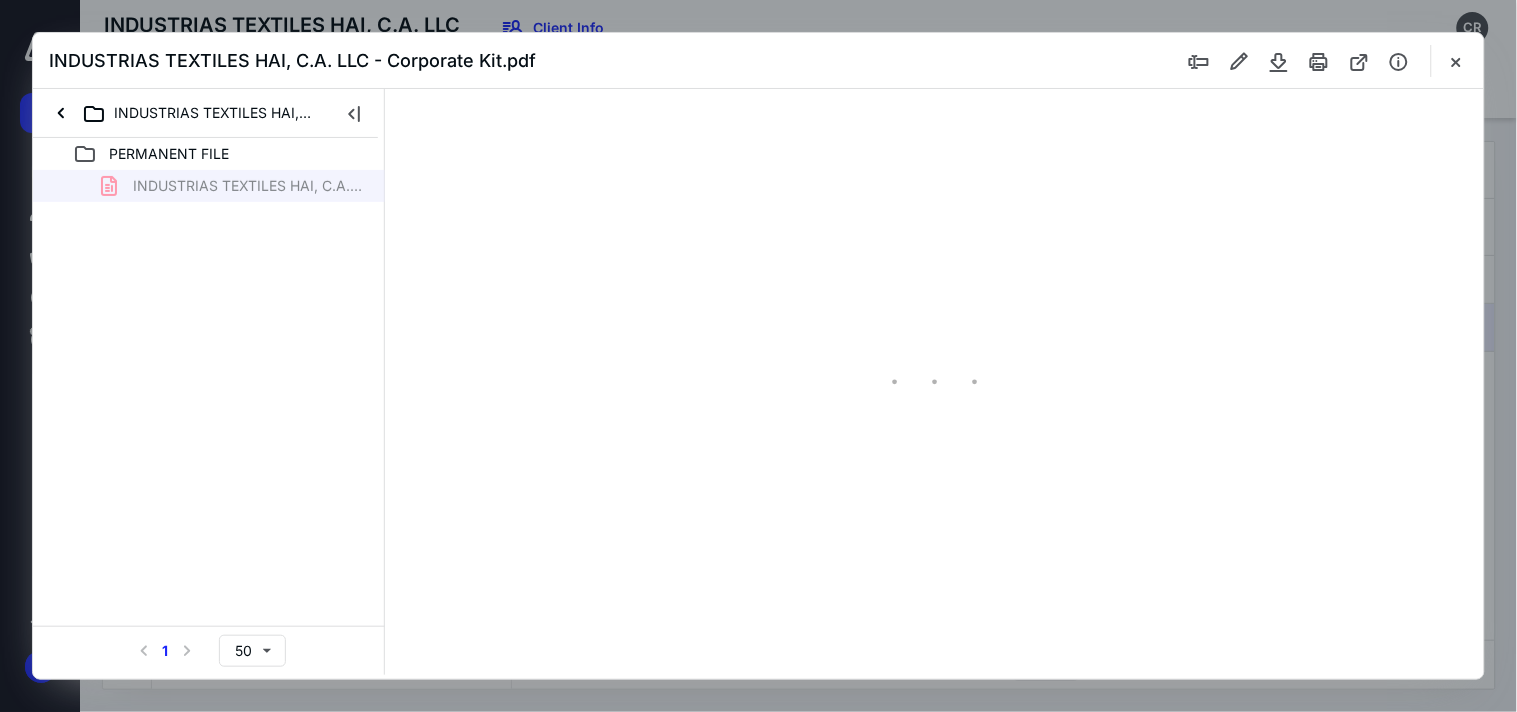 scroll, scrollTop: 0, scrollLeft: 0, axis: both 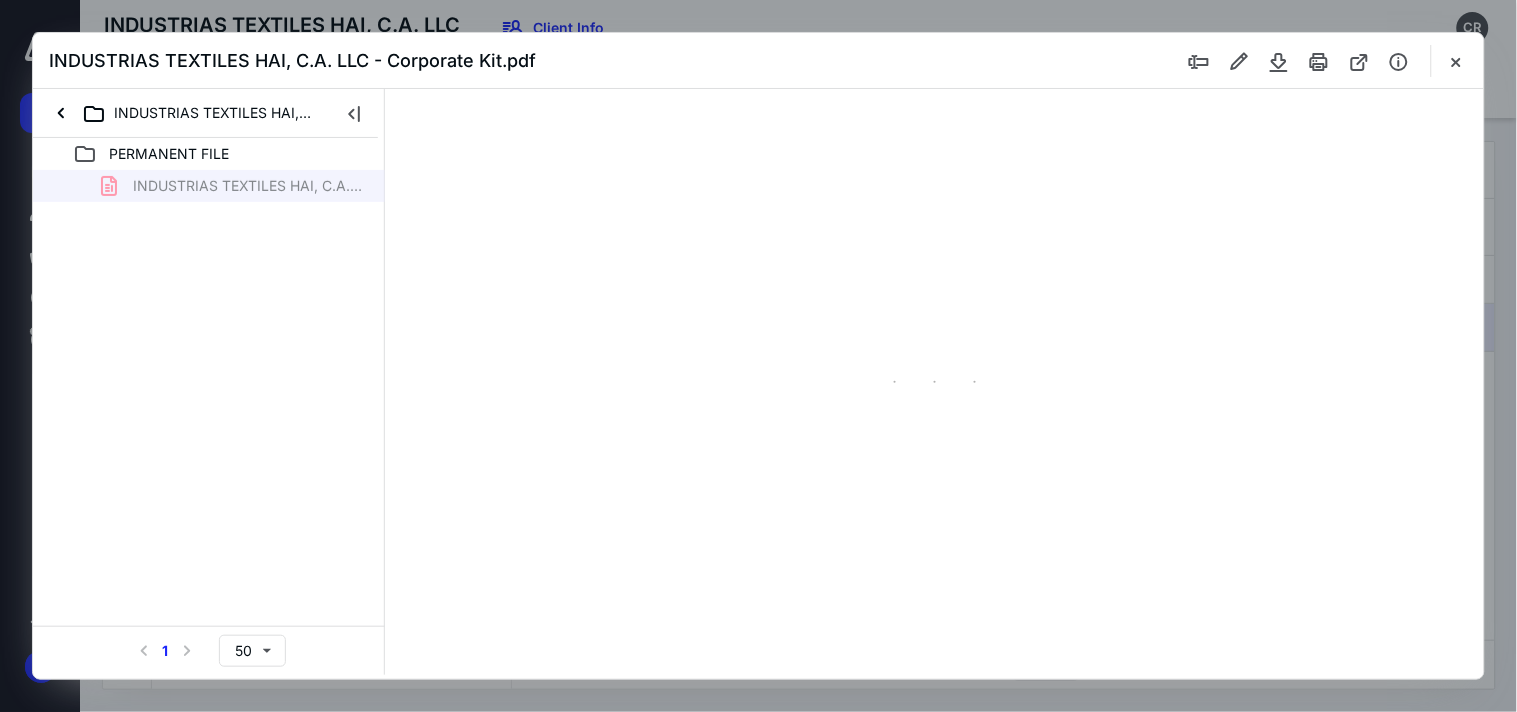 type on "64" 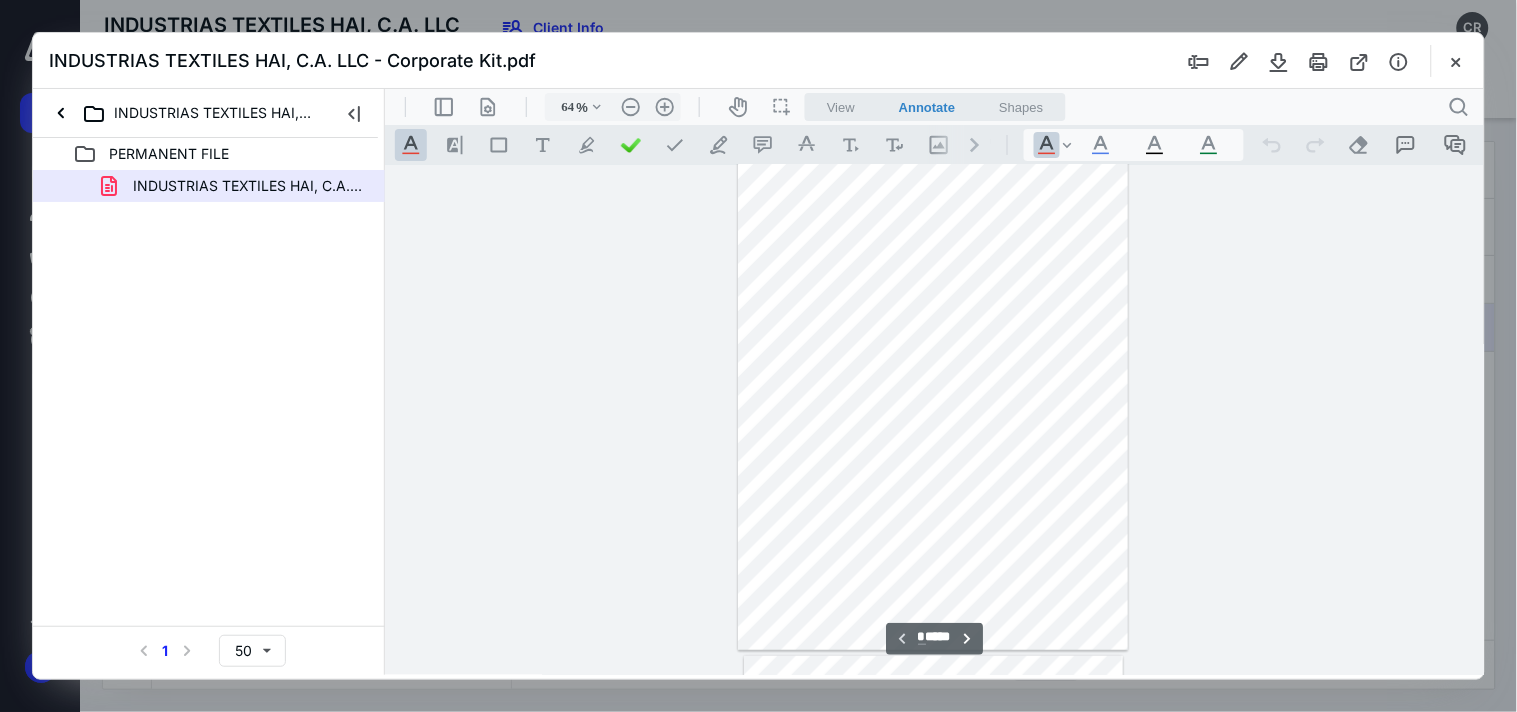 scroll, scrollTop: 0, scrollLeft: 0, axis: both 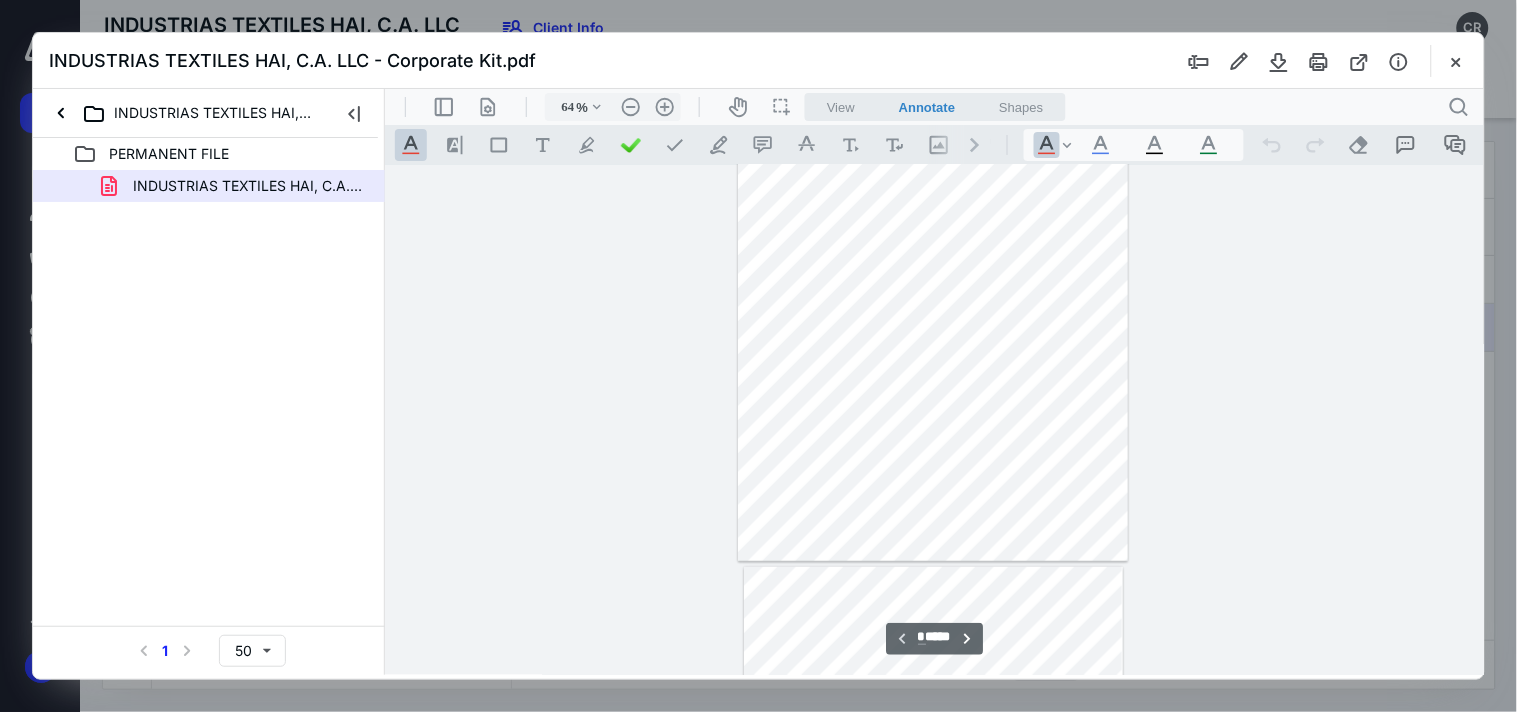 type on "*" 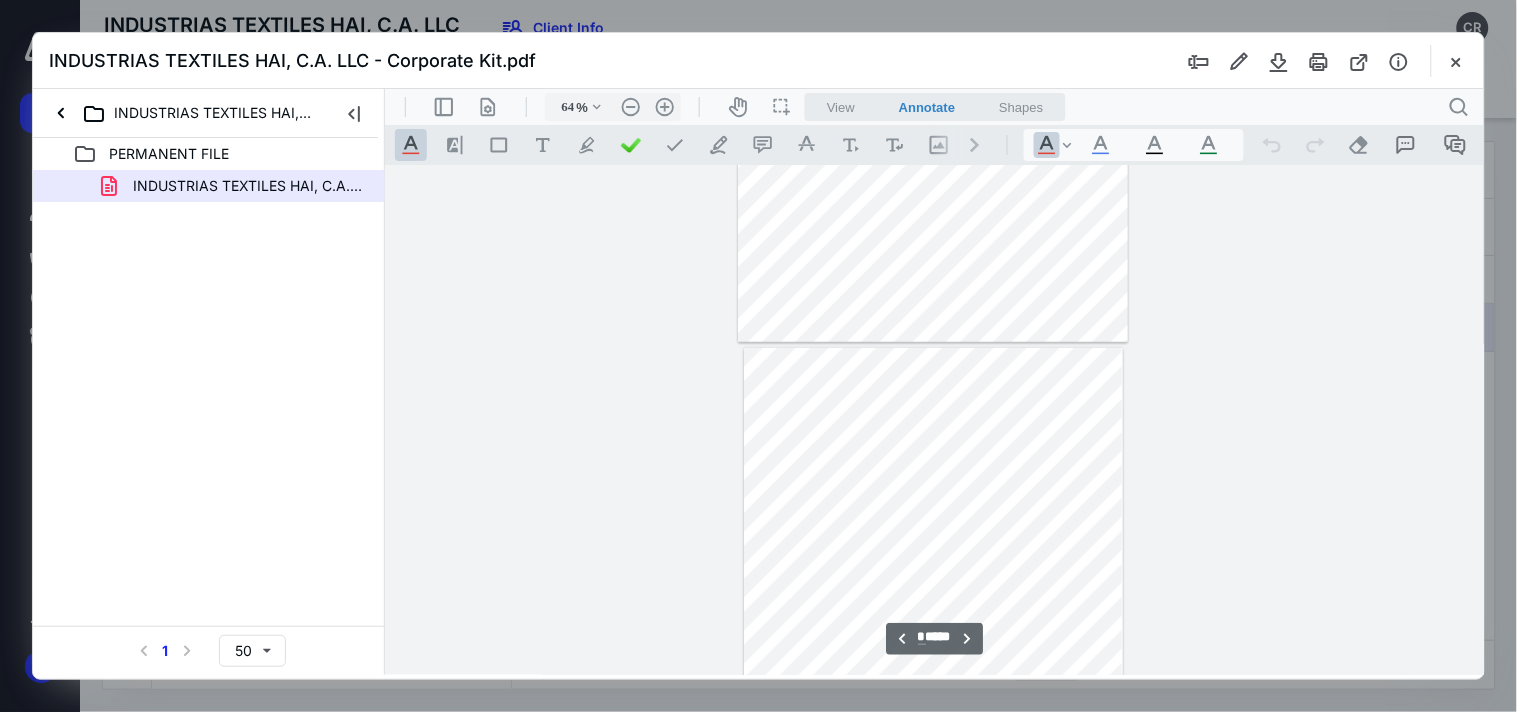 scroll, scrollTop: 666, scrollLeft: 0, axis: vertical 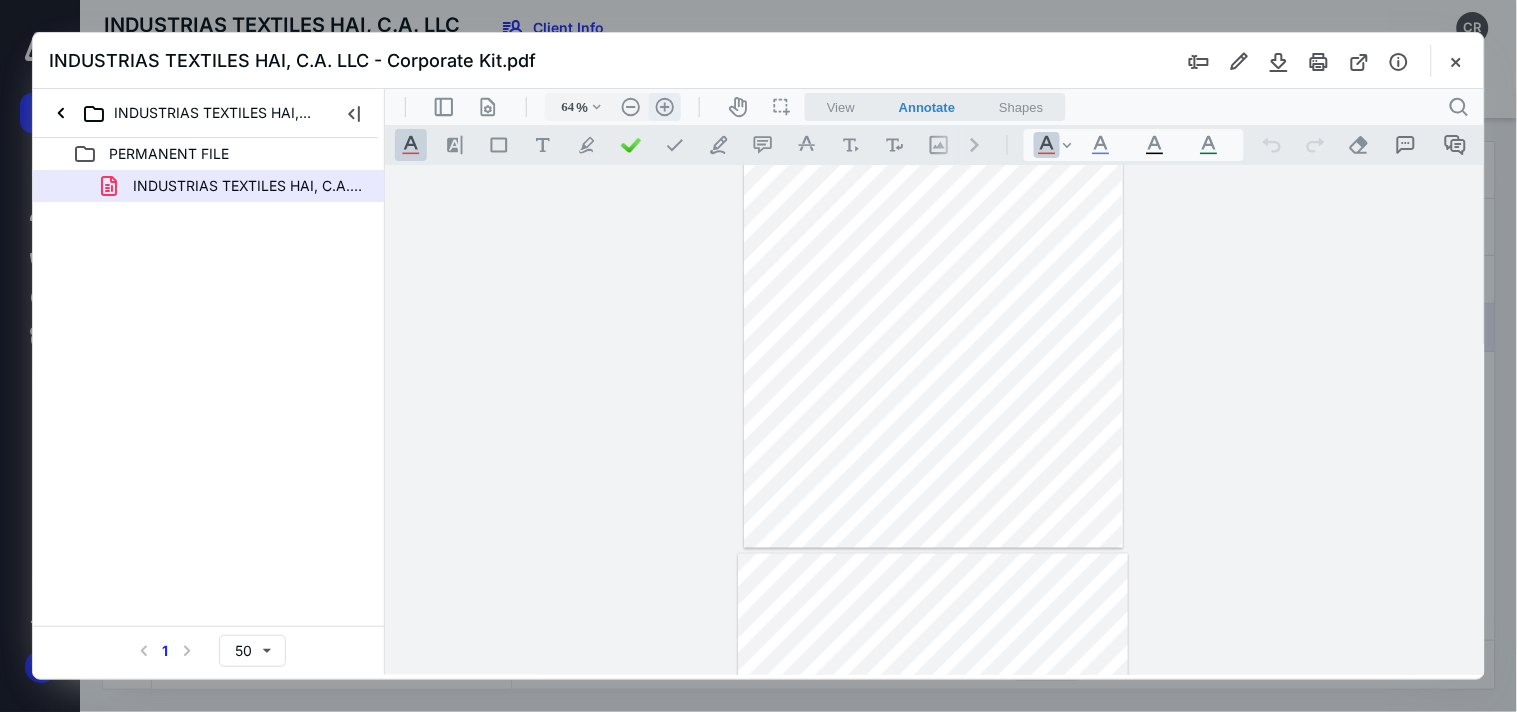 click on ".cls-1{fill:#abb0c4;} icon - header - zoom - in - line" at bounding box center (664, 106) 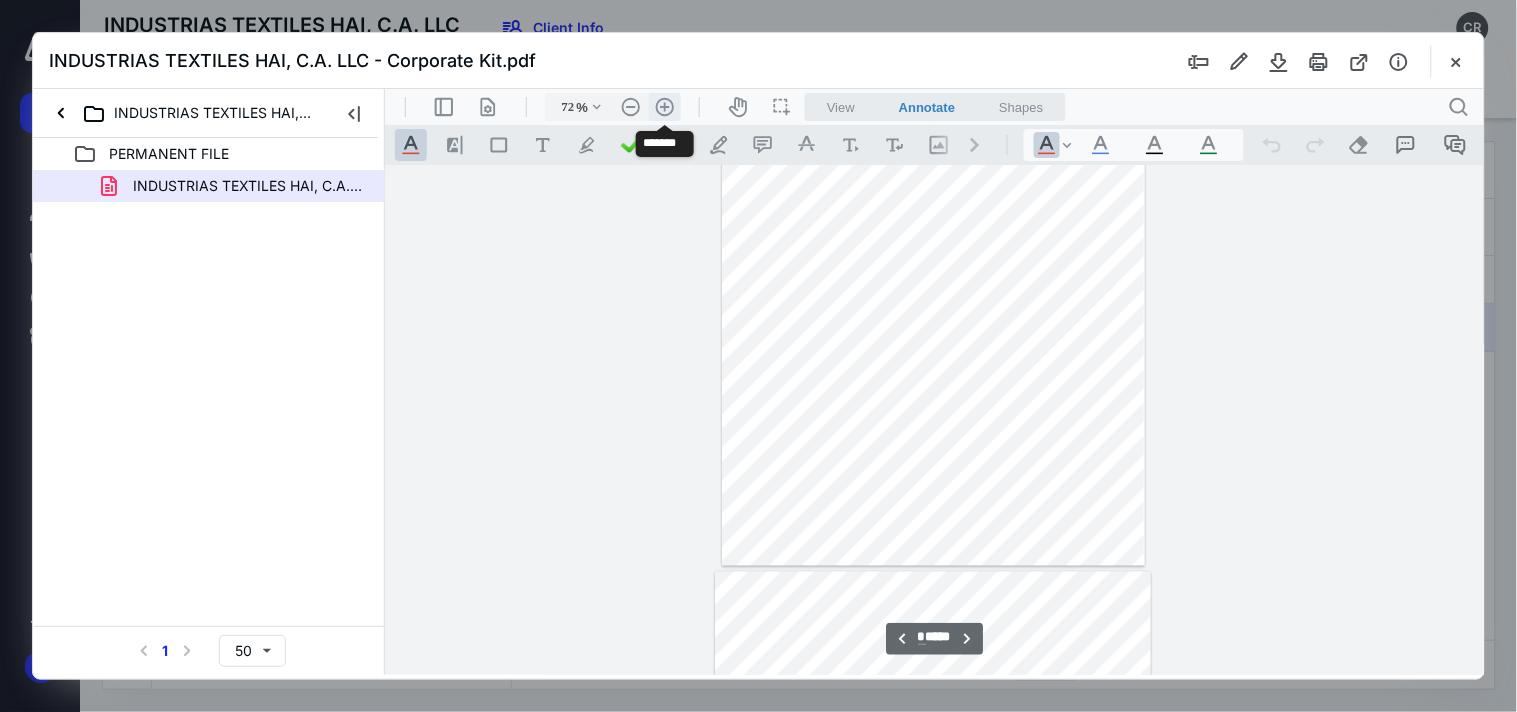 click on ".cls-1{fill:#abb0c4;} icon - header - zoom - in - line" at bounding box center (664, 106) 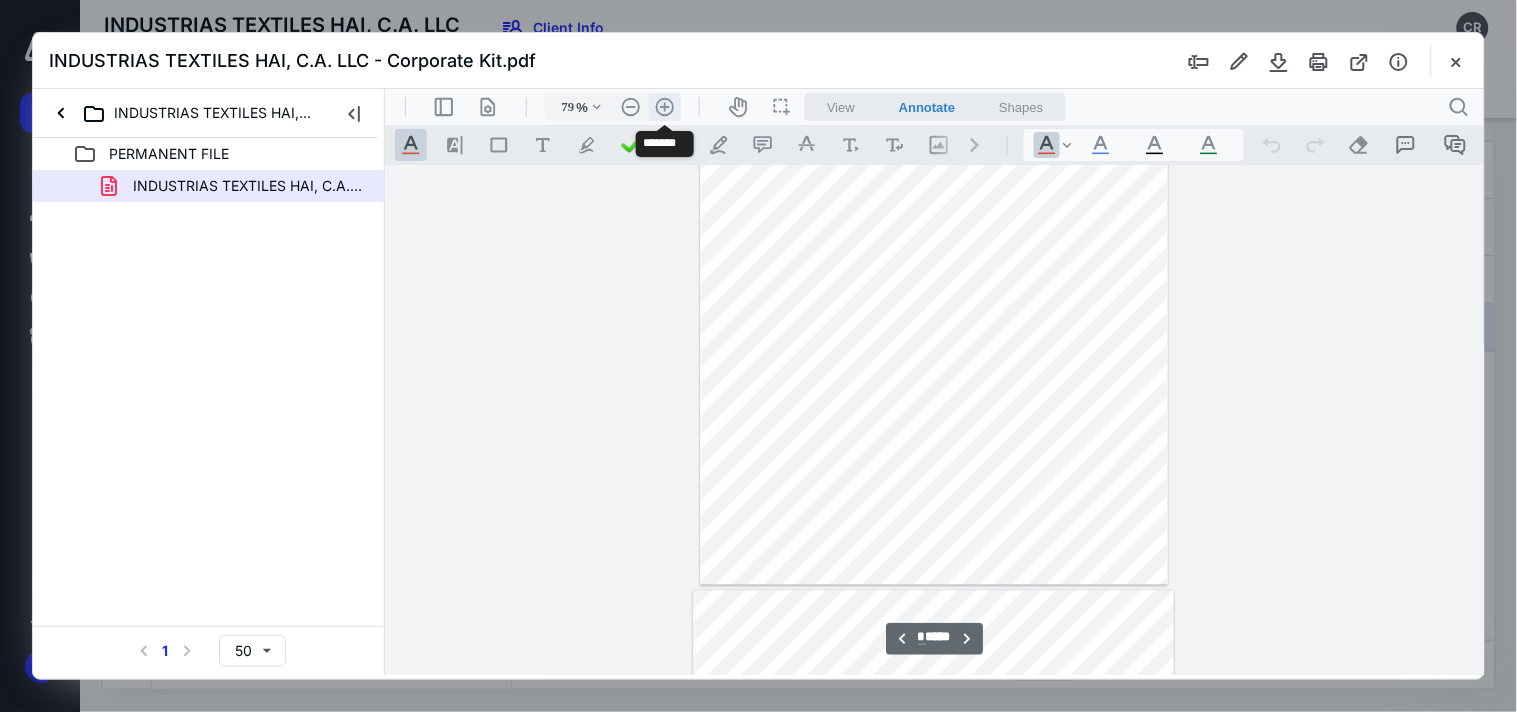 click on ".cls-1{fill:#abb0c4;} icon - header - zoom - in - line" at bounding box center (664, 106) 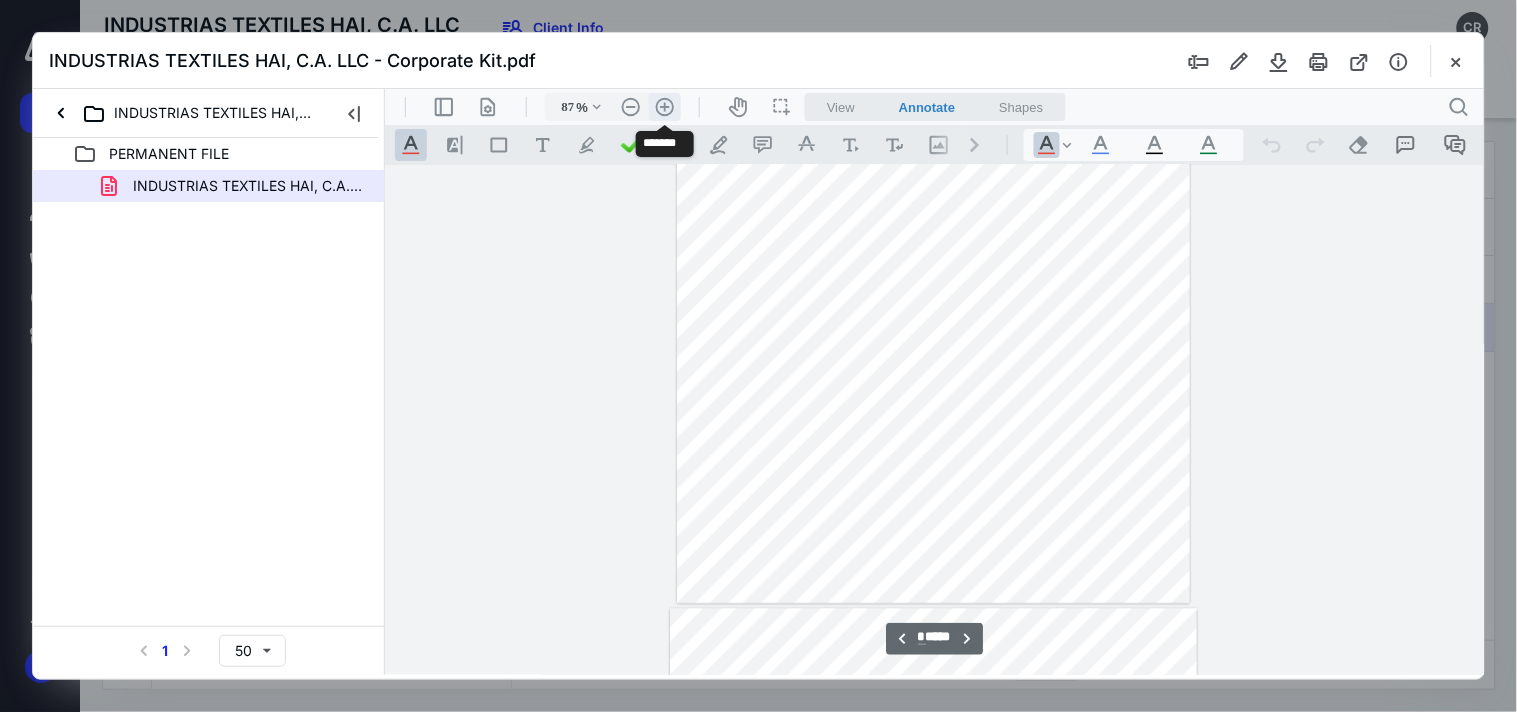 click on ".cls-1{fill:#abb0c4;} icon - header - zoom - in - line" at bounding box center (664, 106) 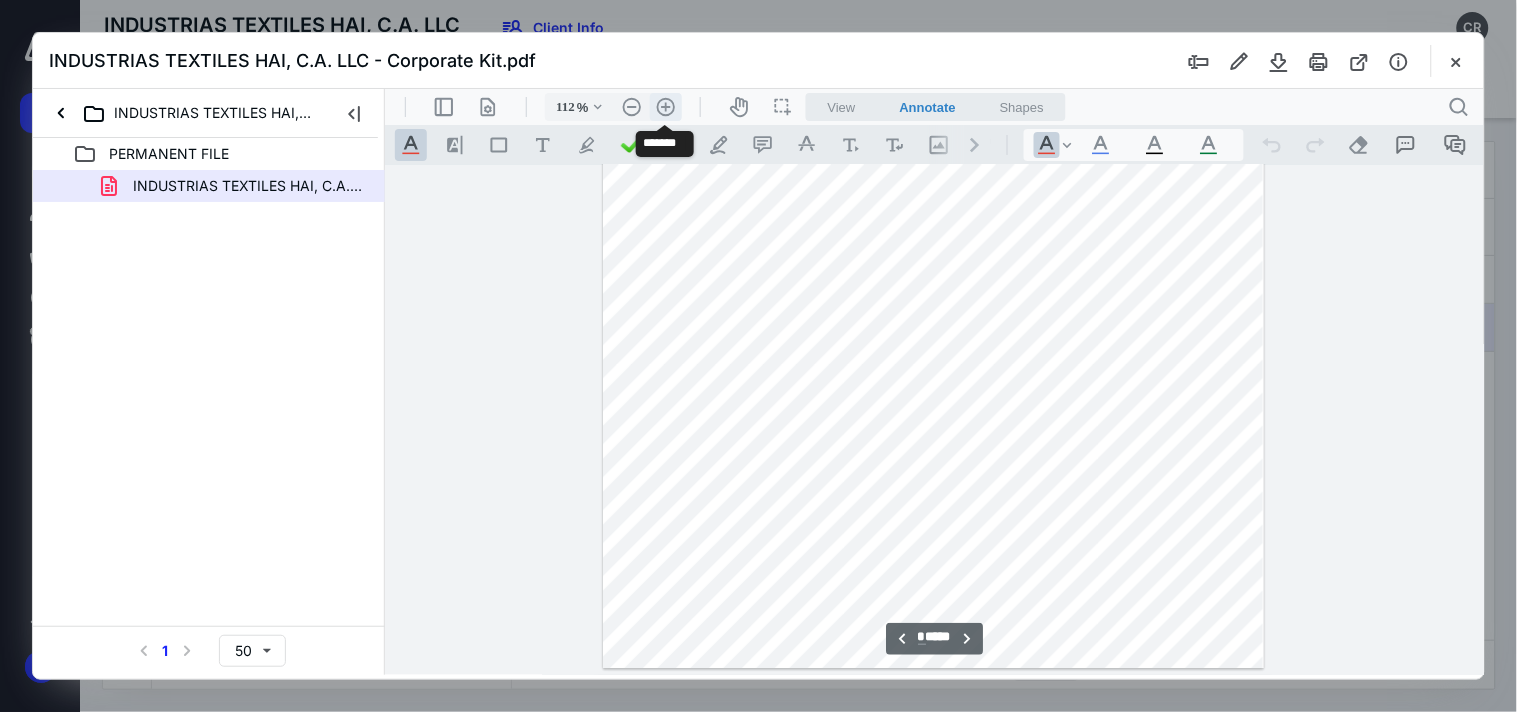 click on ".cls-1{fill:#abb0c4;} icon - header - zoom - in - line" at bounding box center (665, 106) 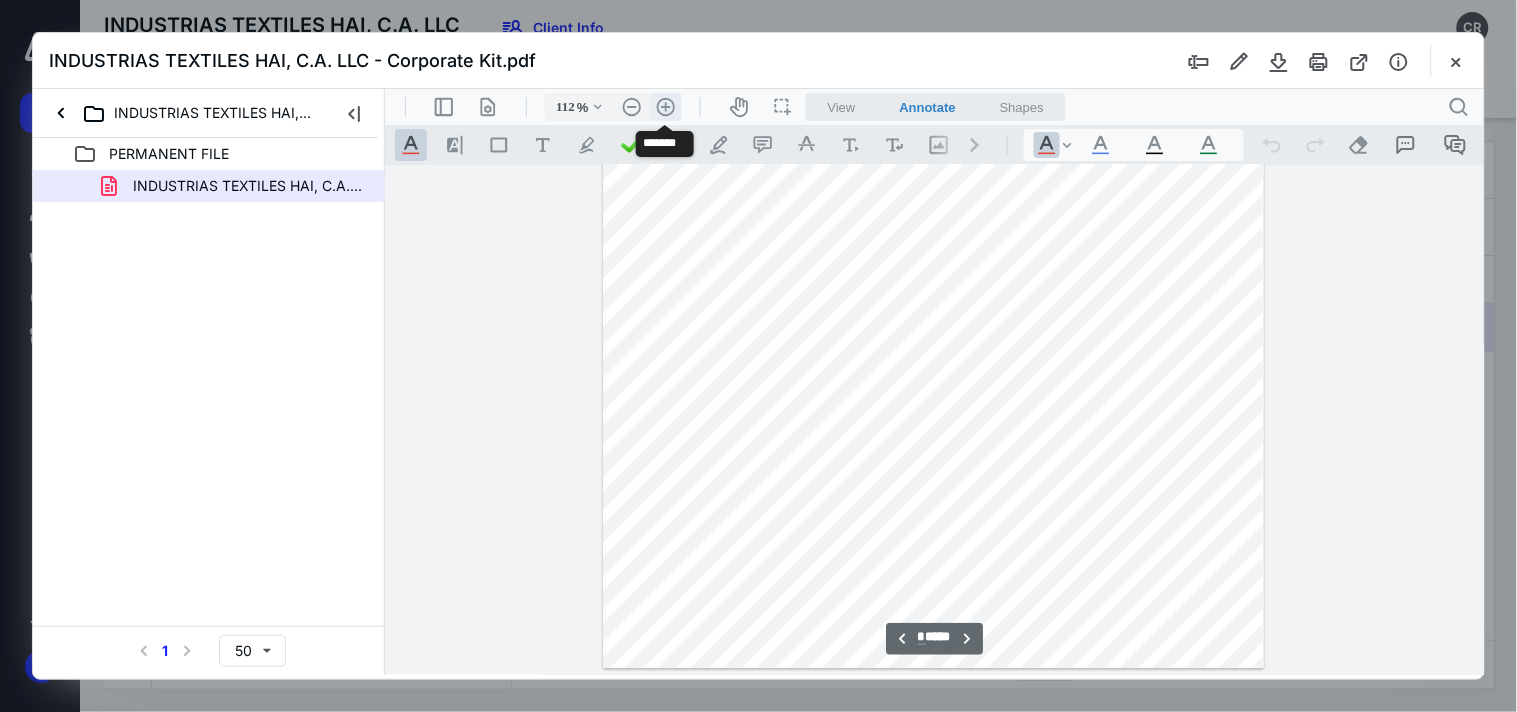 type on "137" 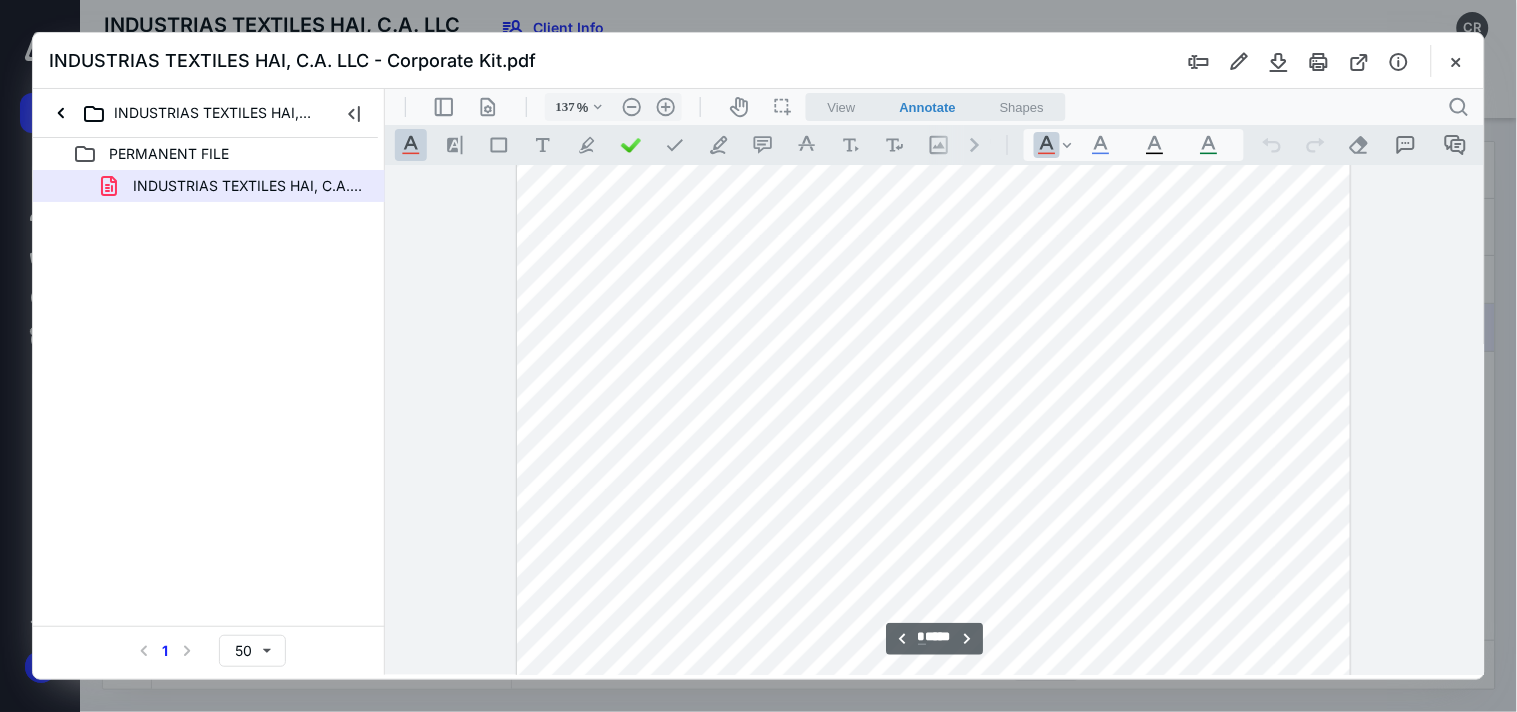scroll, scrollTop: 6895, scrollLeft: 0, axis: vertical 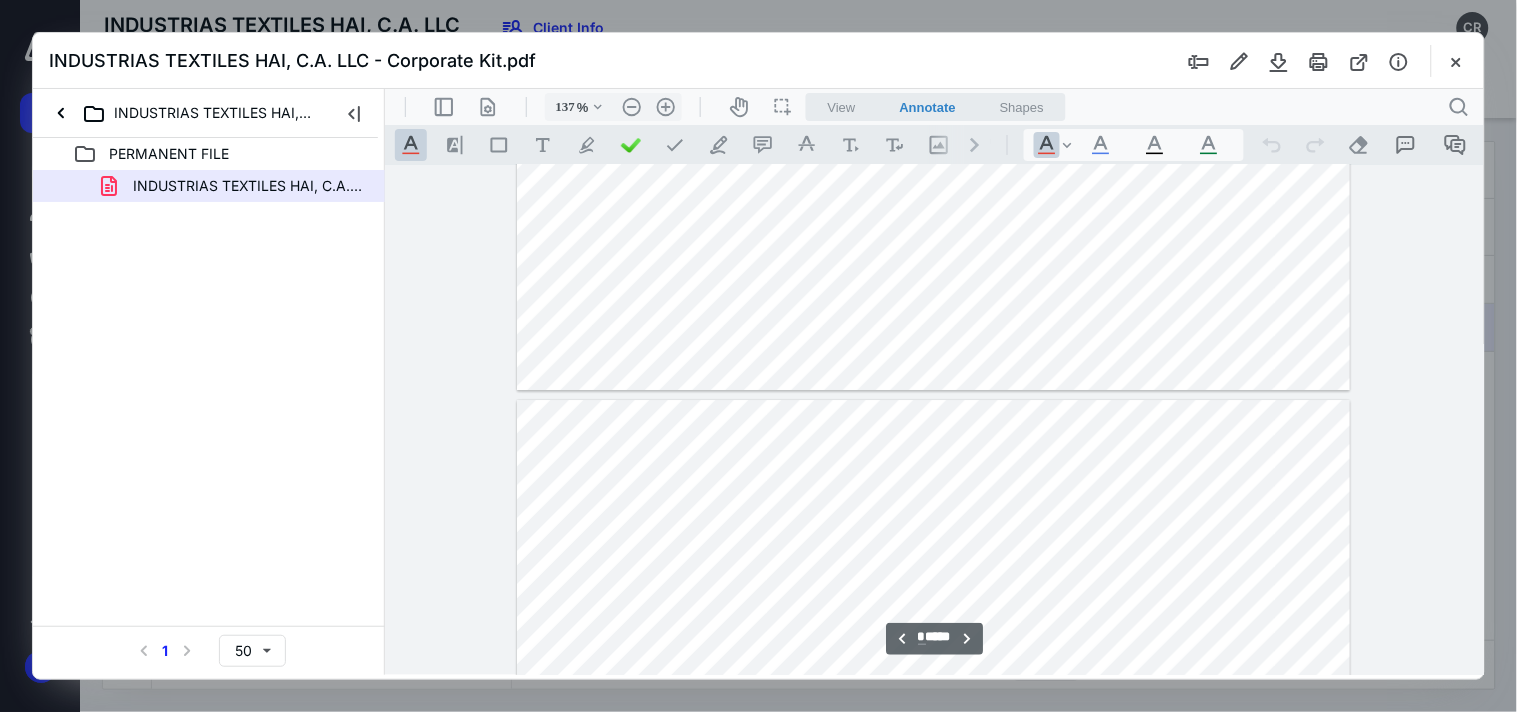 type on "*" 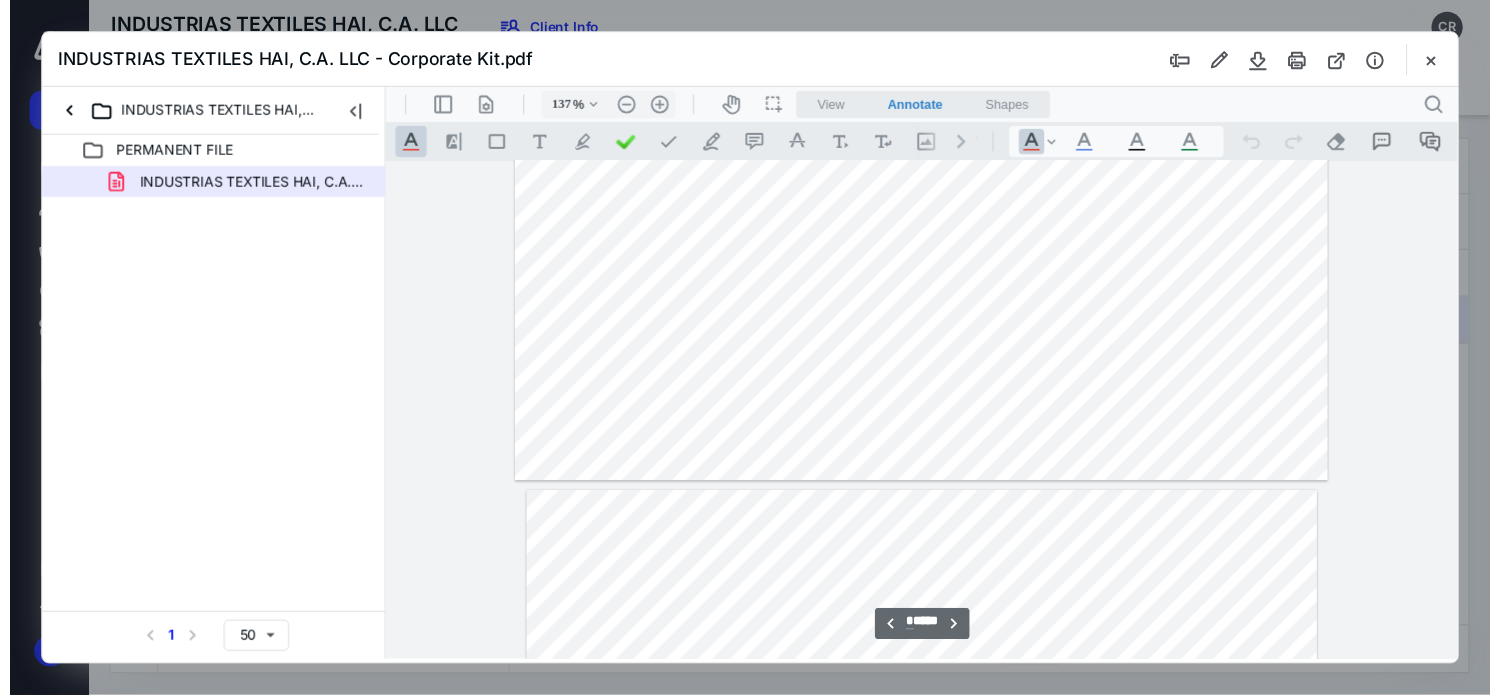 scroll, scrollTop: 8451, scrollLeft: 0, axis: vertical 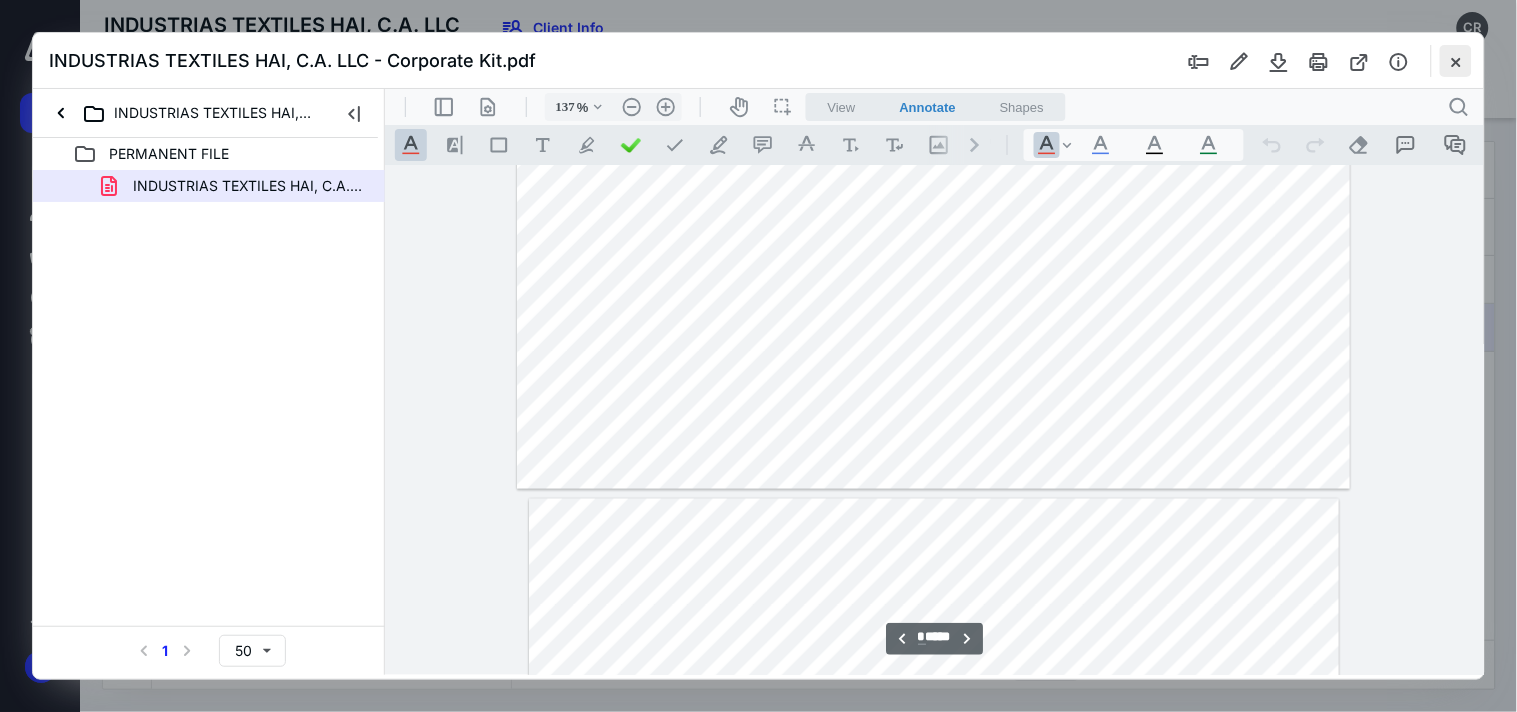 click at bounding box center (1456, 61) 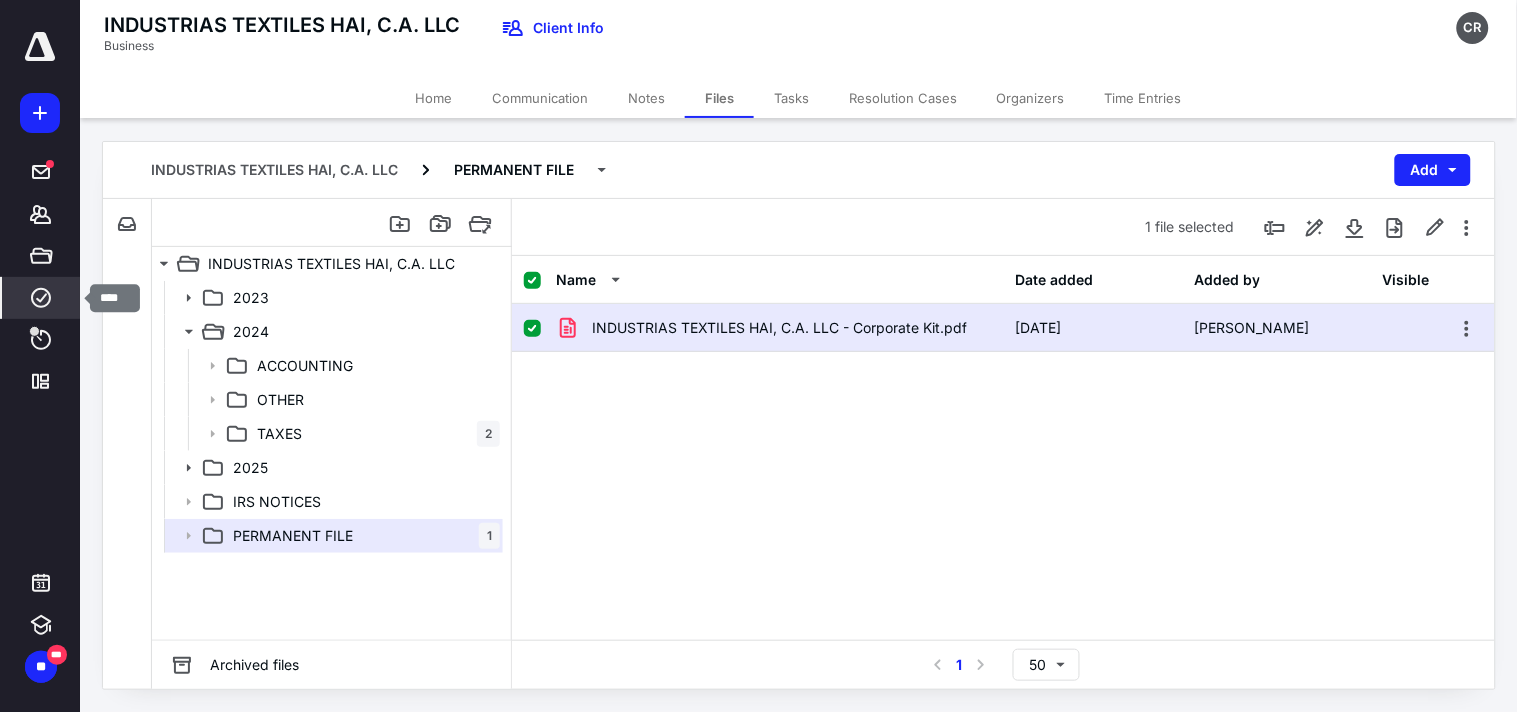 click 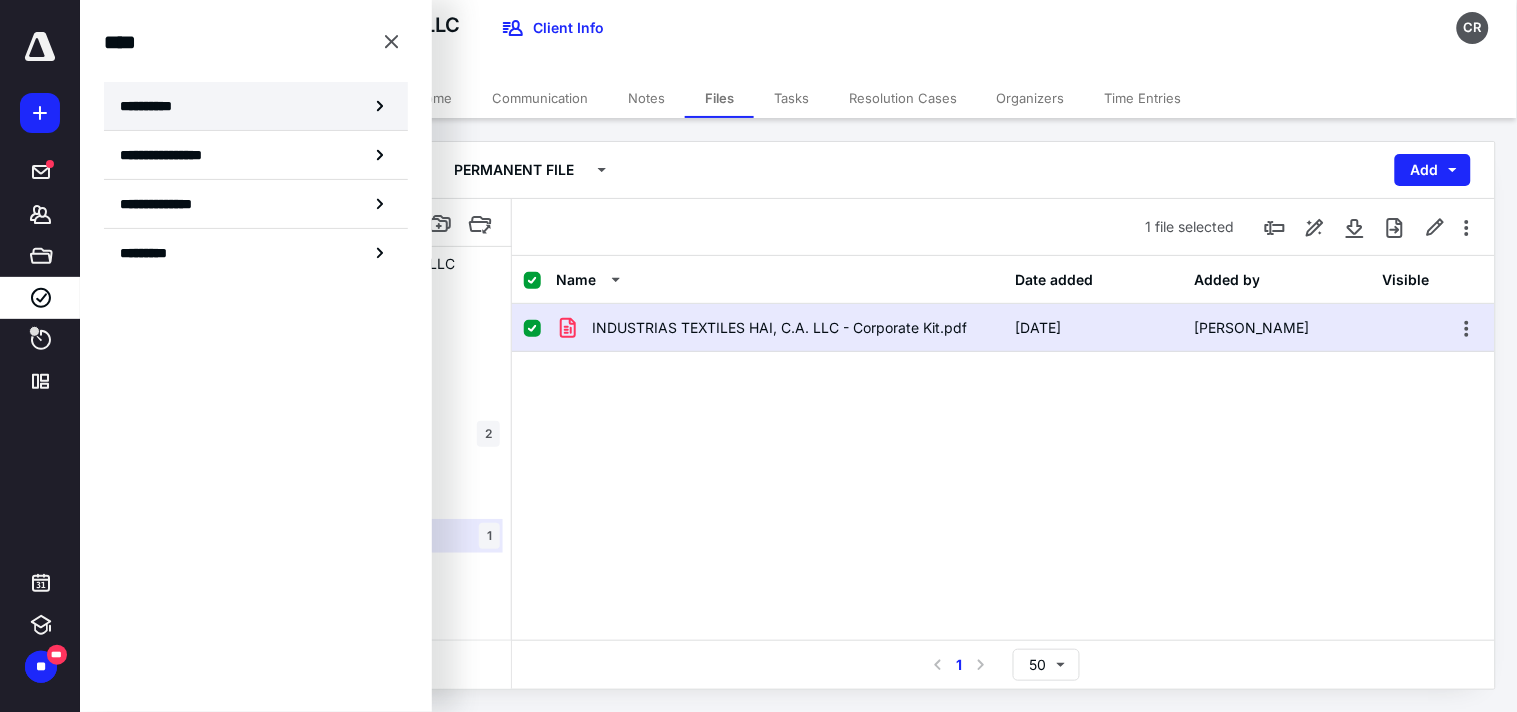 click on "**********" at bounding box center [153, 106] 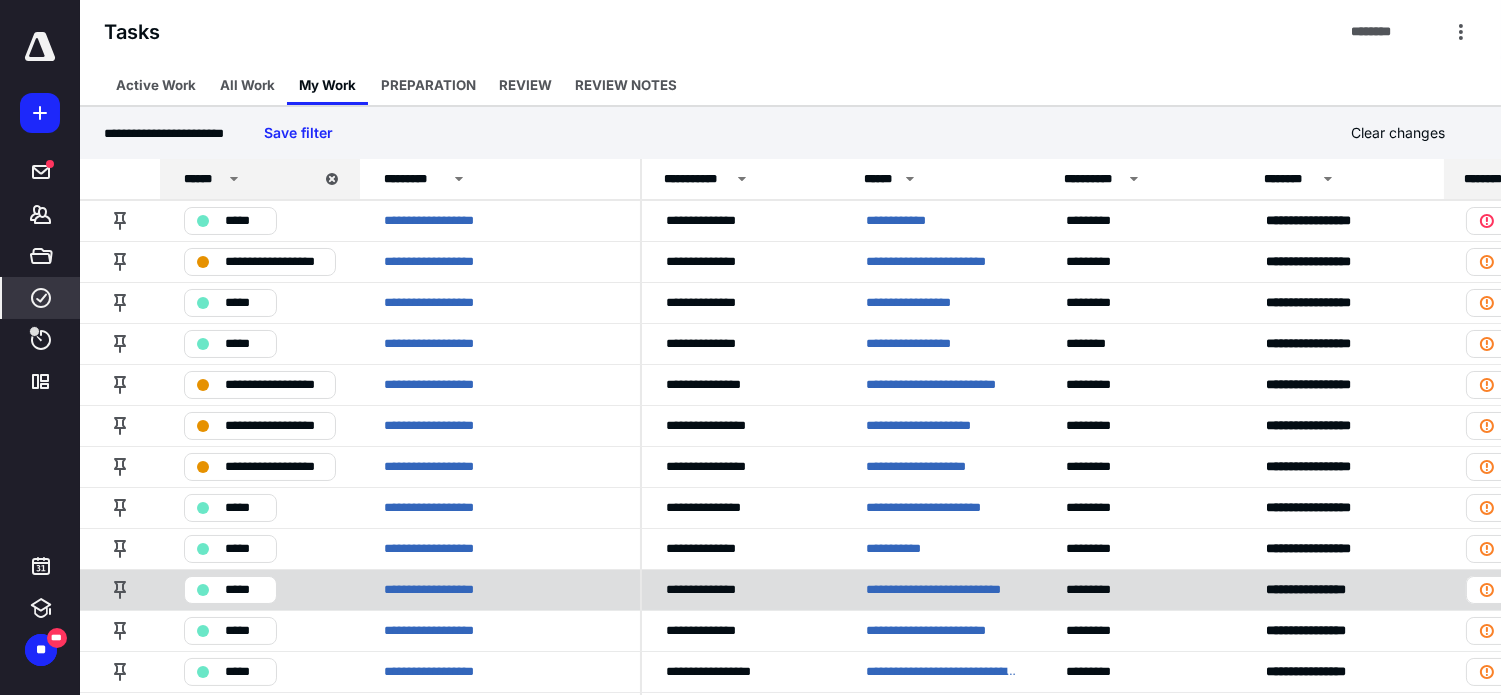 scroll, scrollTop: 111, scrollLeft: 0, axis: vertical 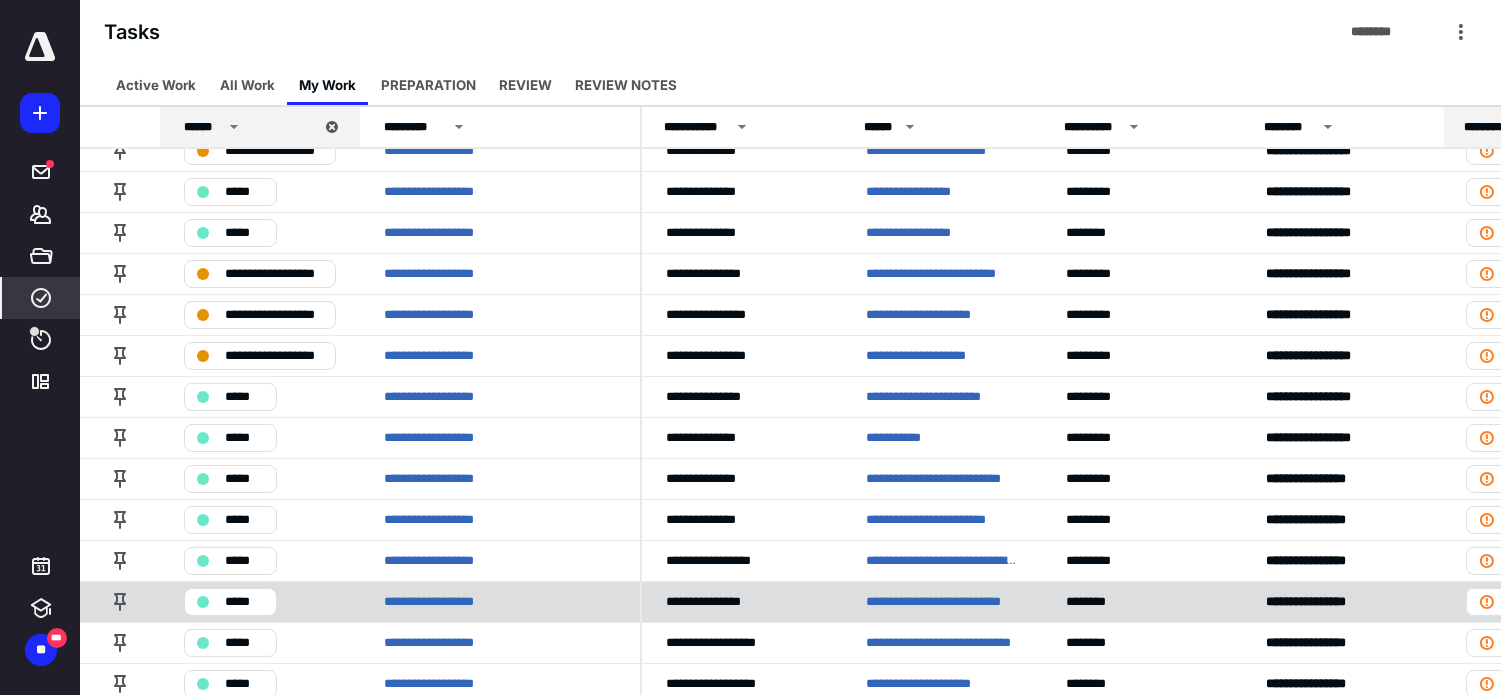 click on "**********" at bounding box center (942, 601) 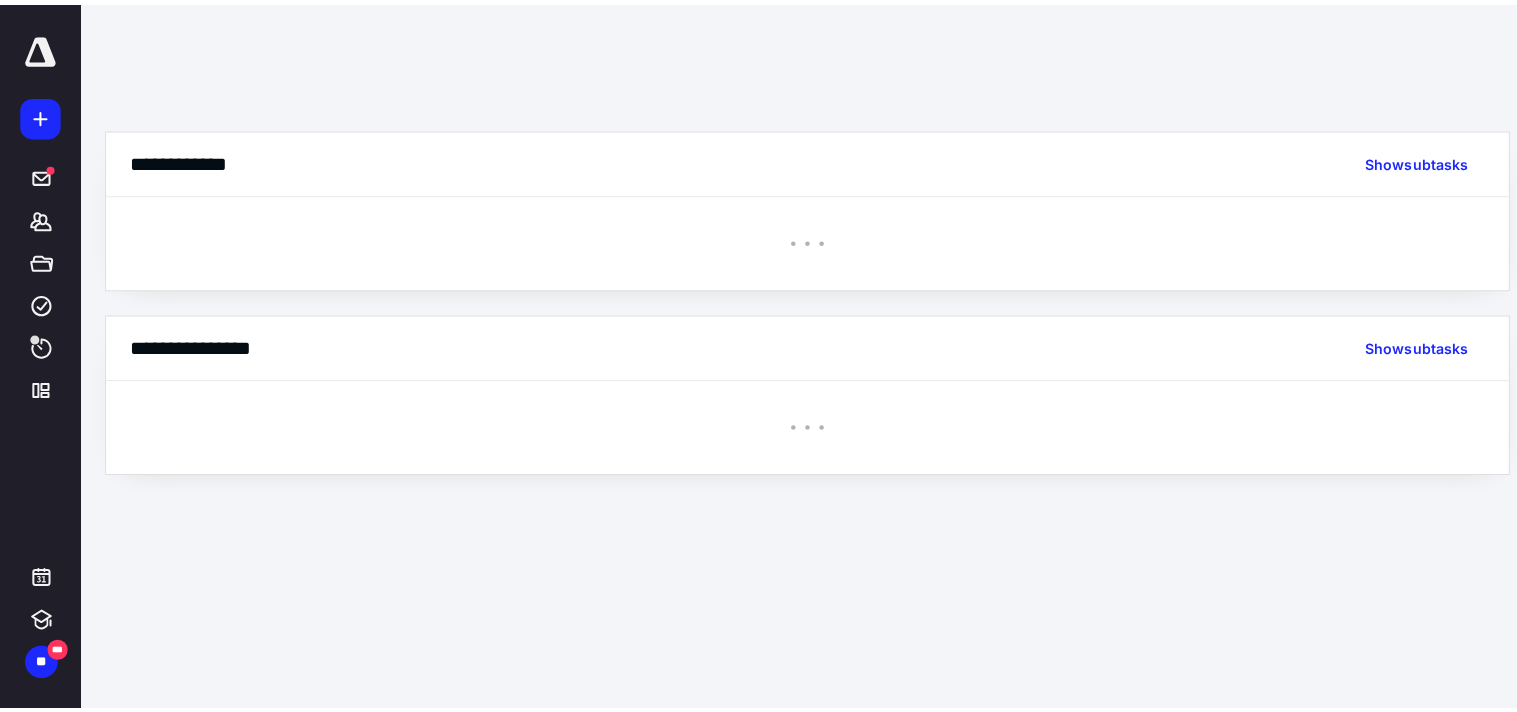 scroll, scrollTop: 0, scrollLeft: 0, axis: both 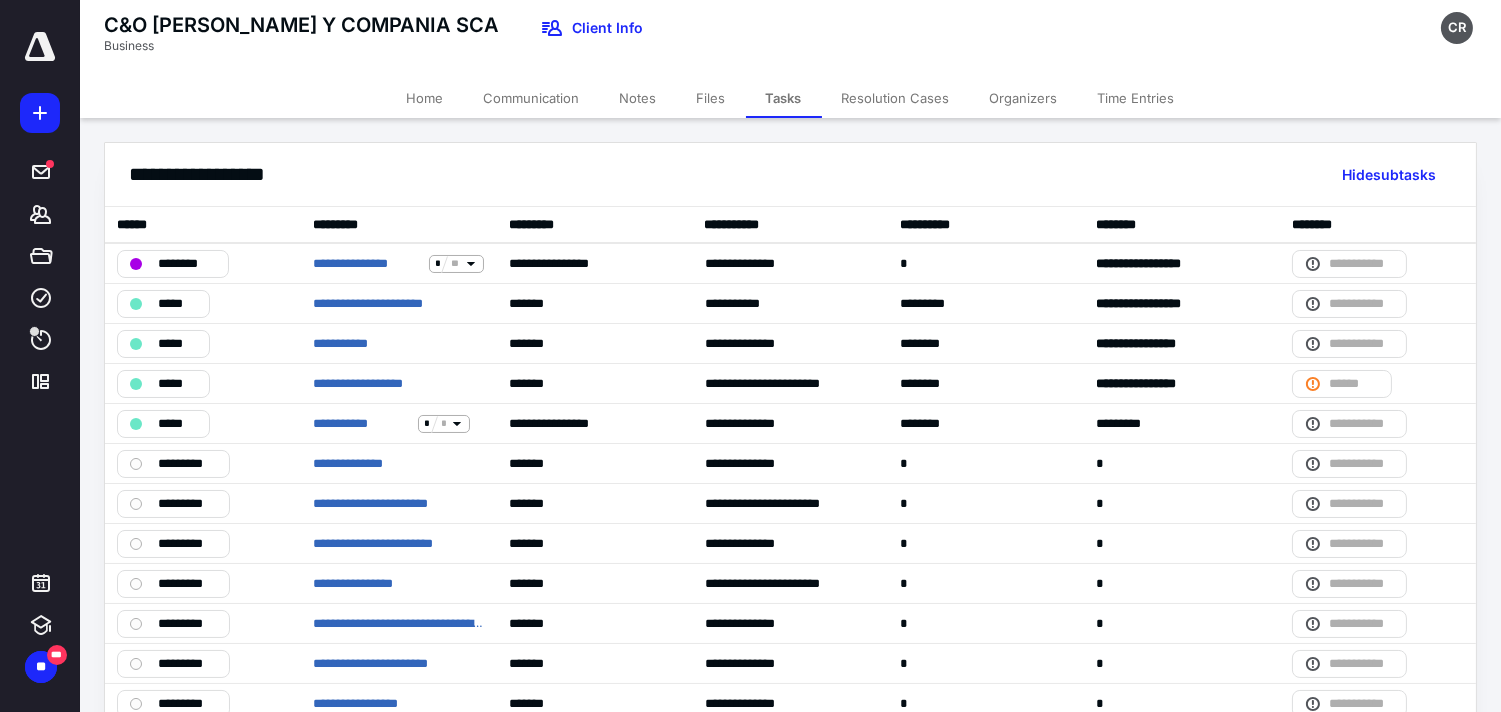 click on "Time Entries" at bounding box center (1136, 98) 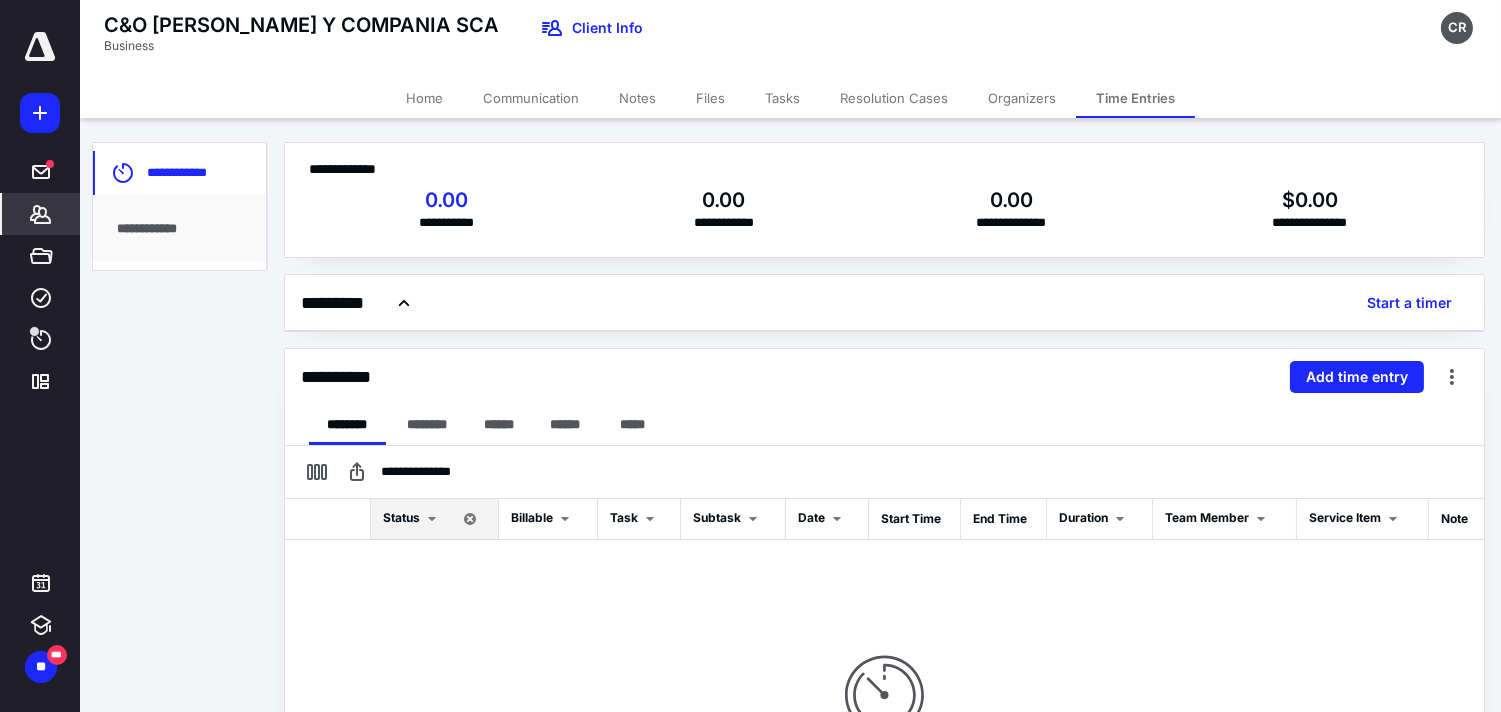 click on "Files" at bounding box center [710, 98] 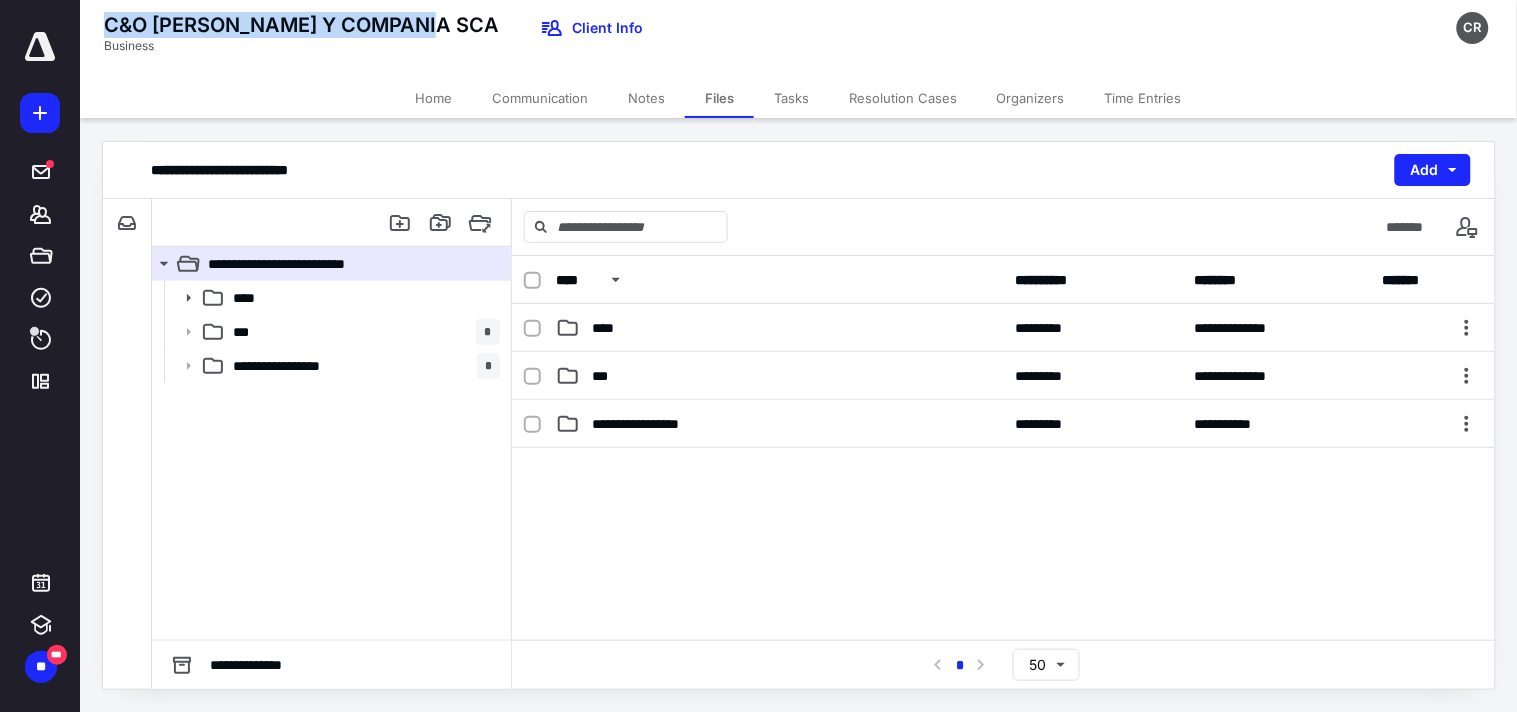 drag, startPoint x: 442, startPoint y: 26, endPoint x: 93, endPoint y: 33, distance: 349.0702 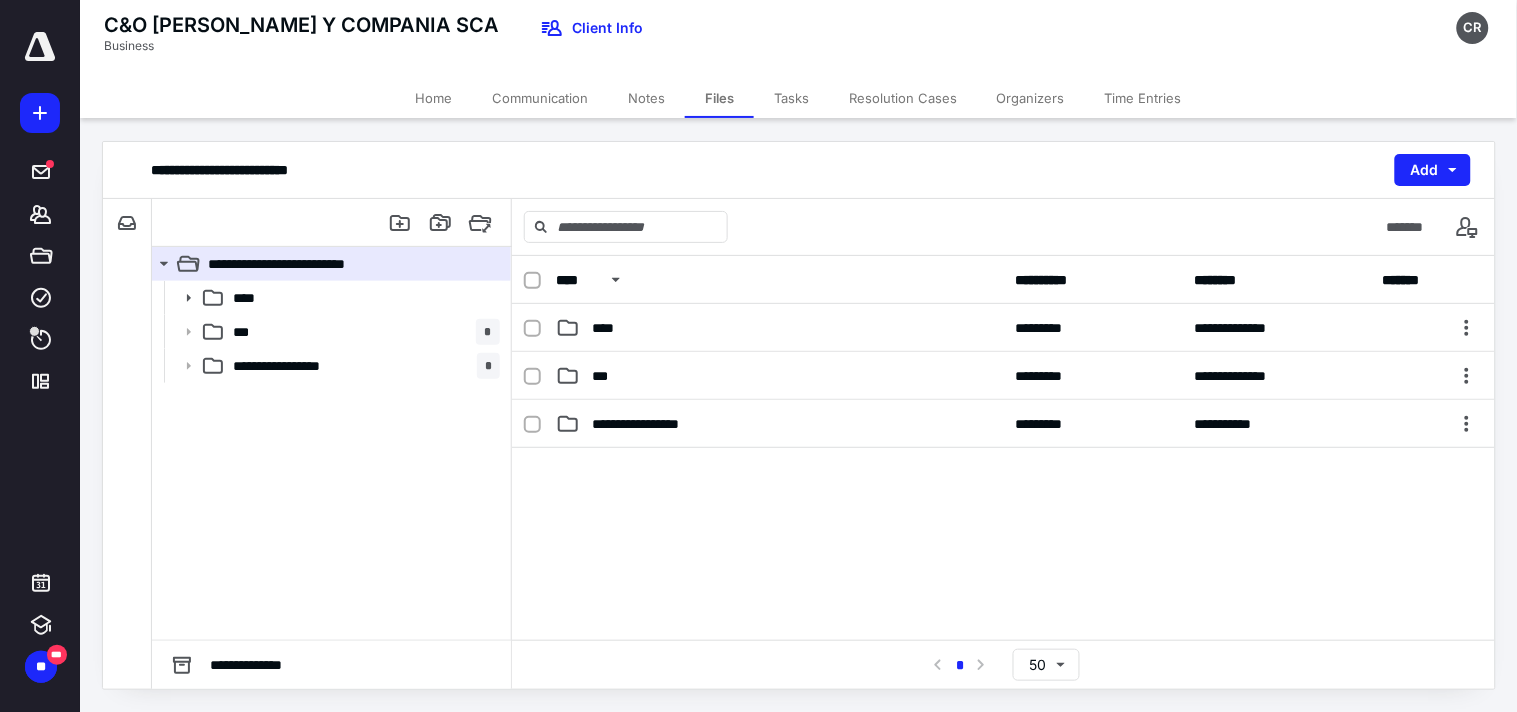 drag, startPoint x: 845, startPoint y: 534, endPoint x: 763, endPoint y: 523, distance: 82.73451 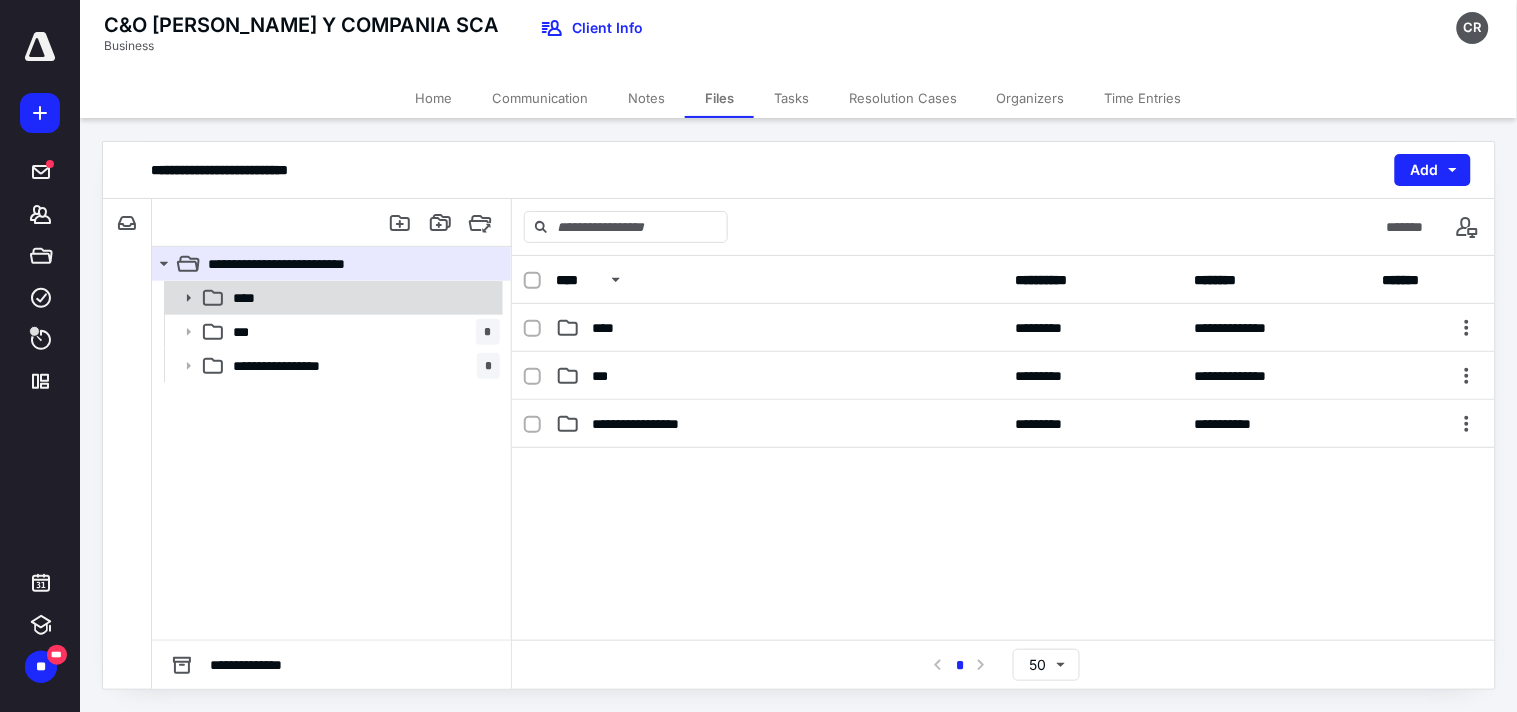 click 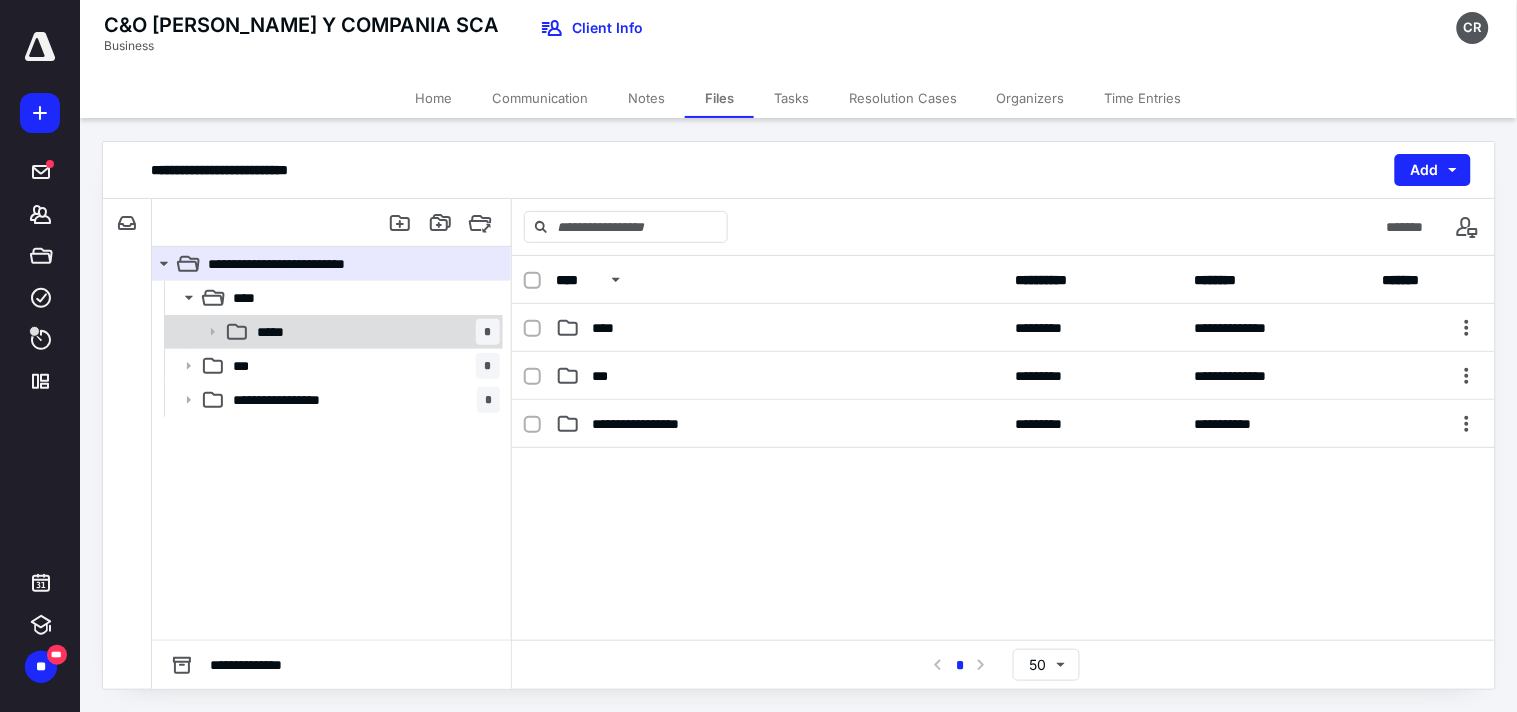 click 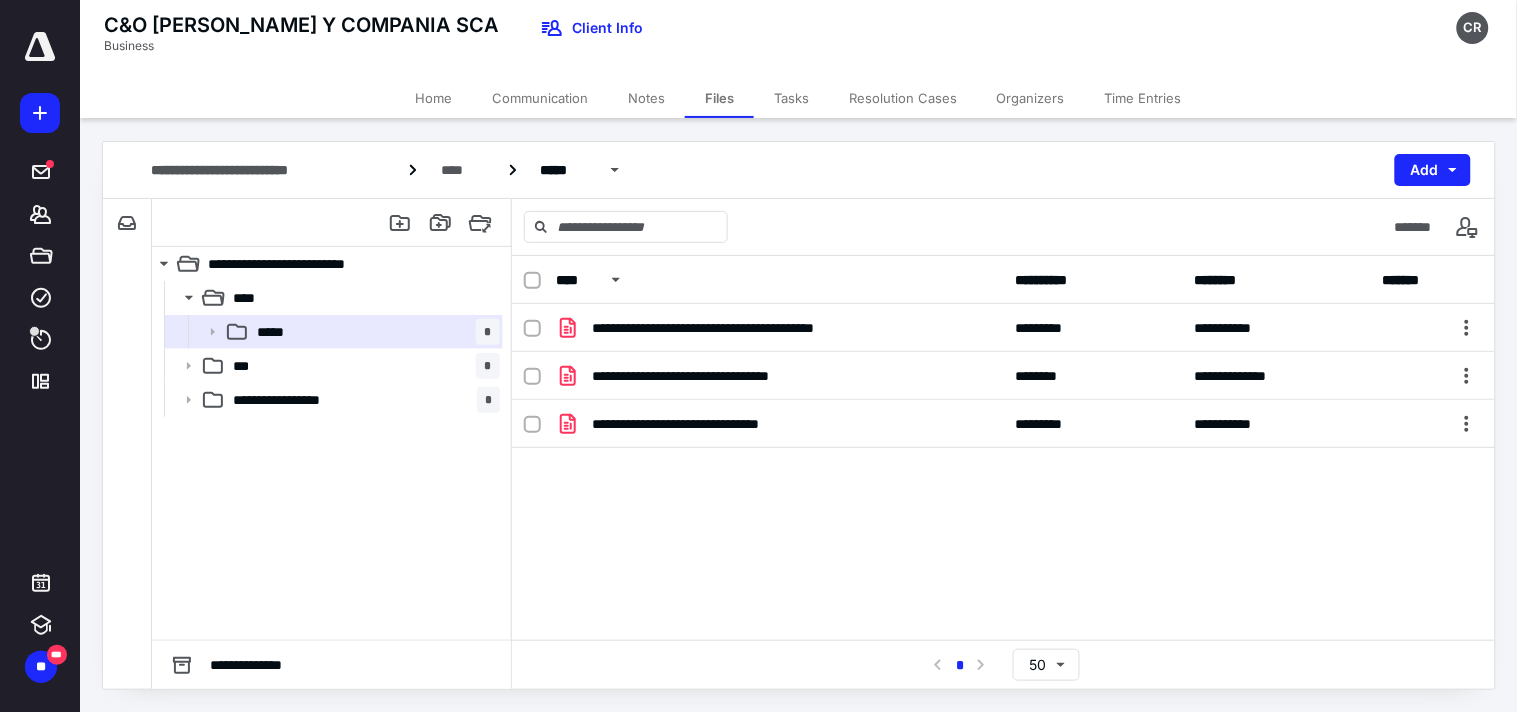 click 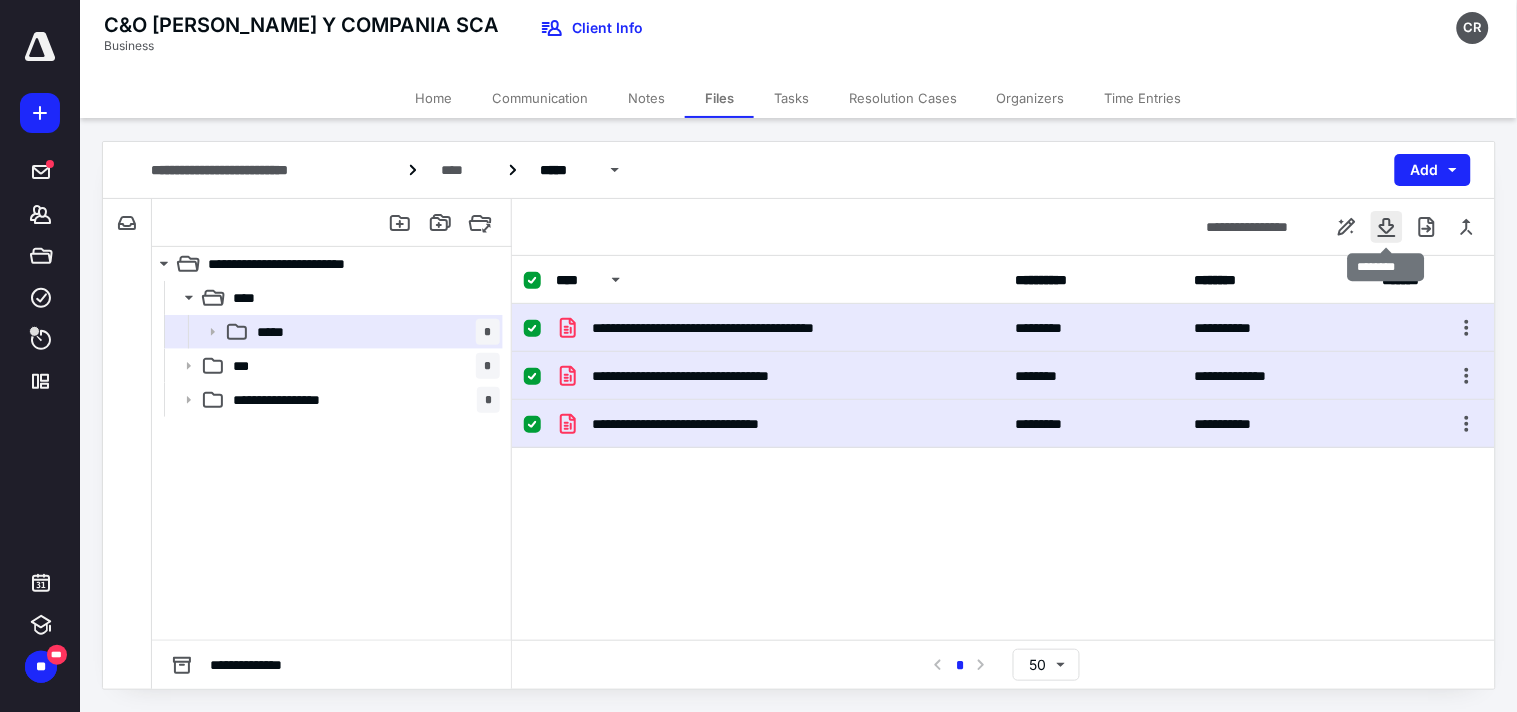 click at bounding box center [1387, 227] 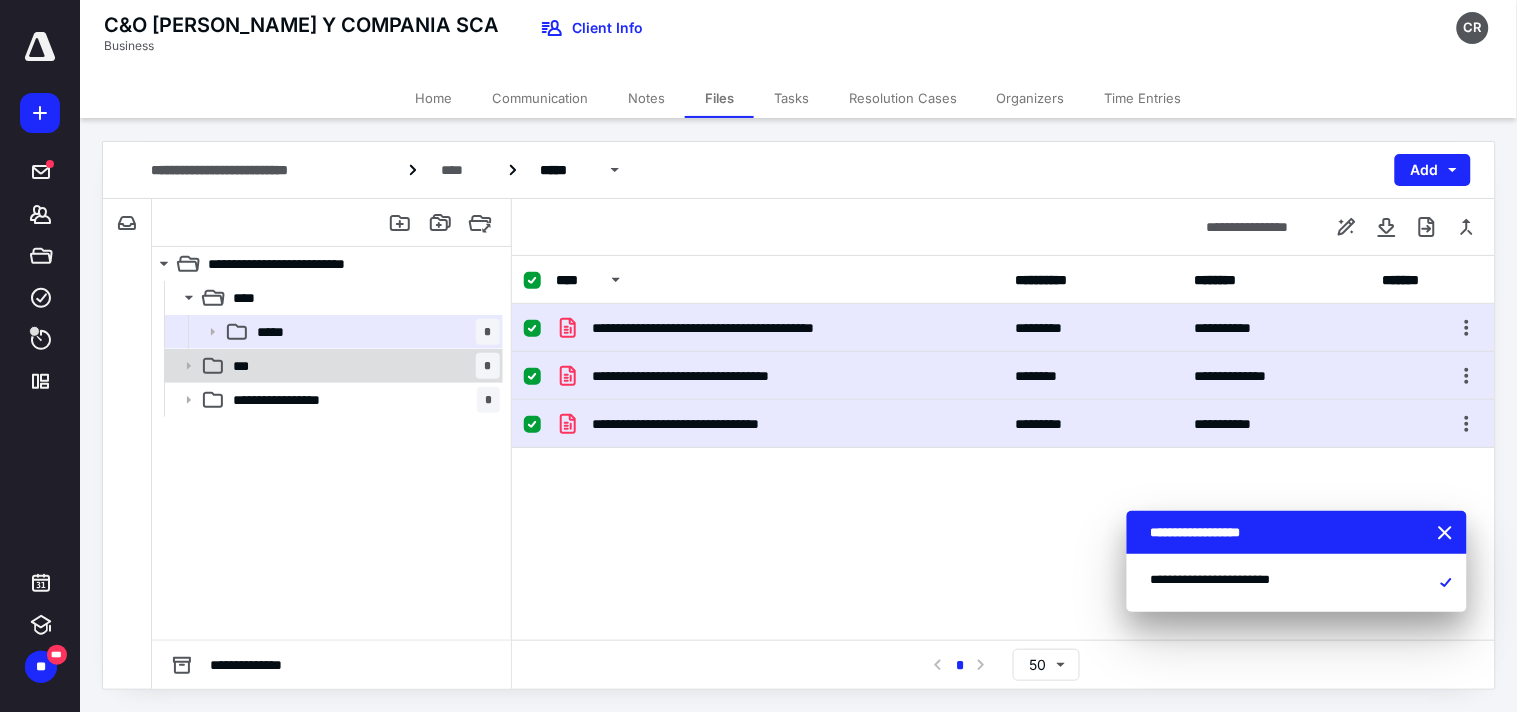 click 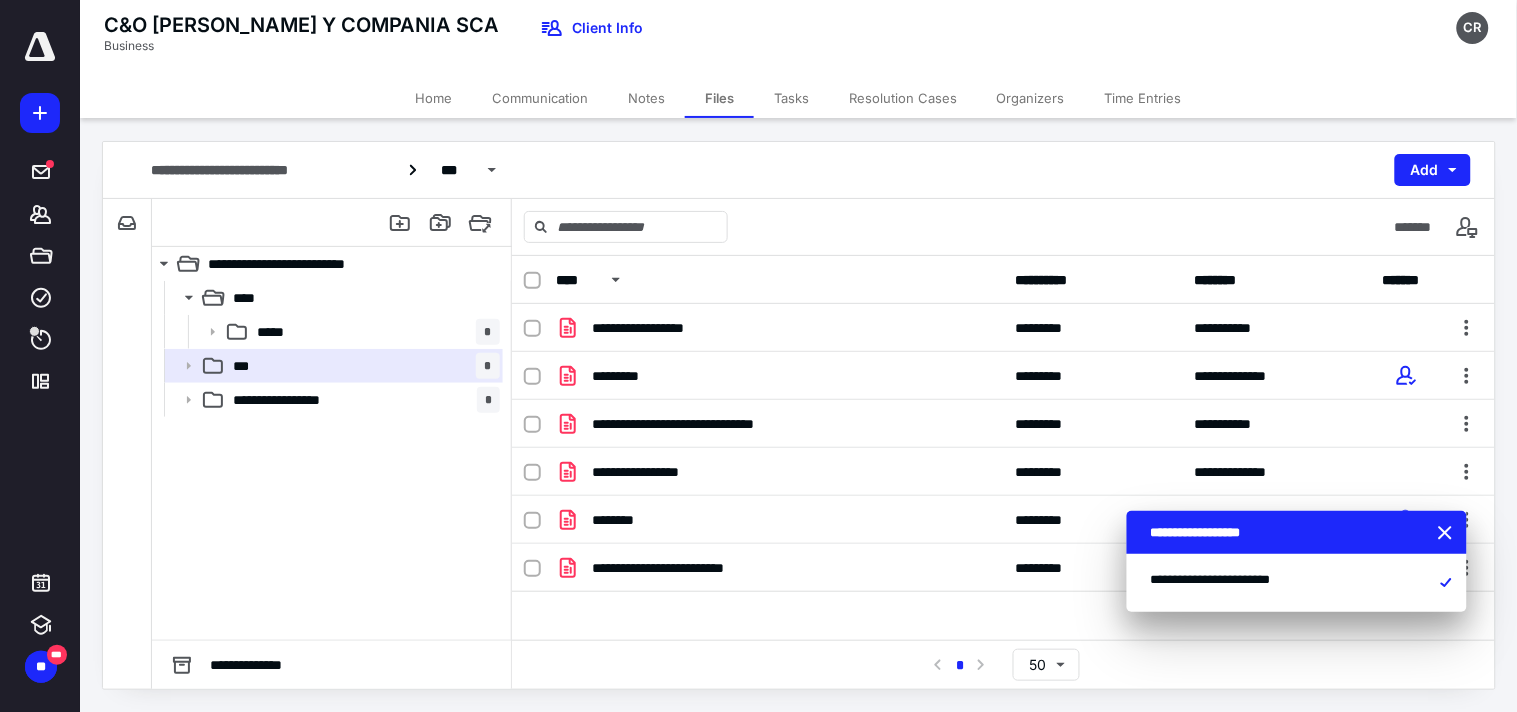 click at bounding box center [532, 281] 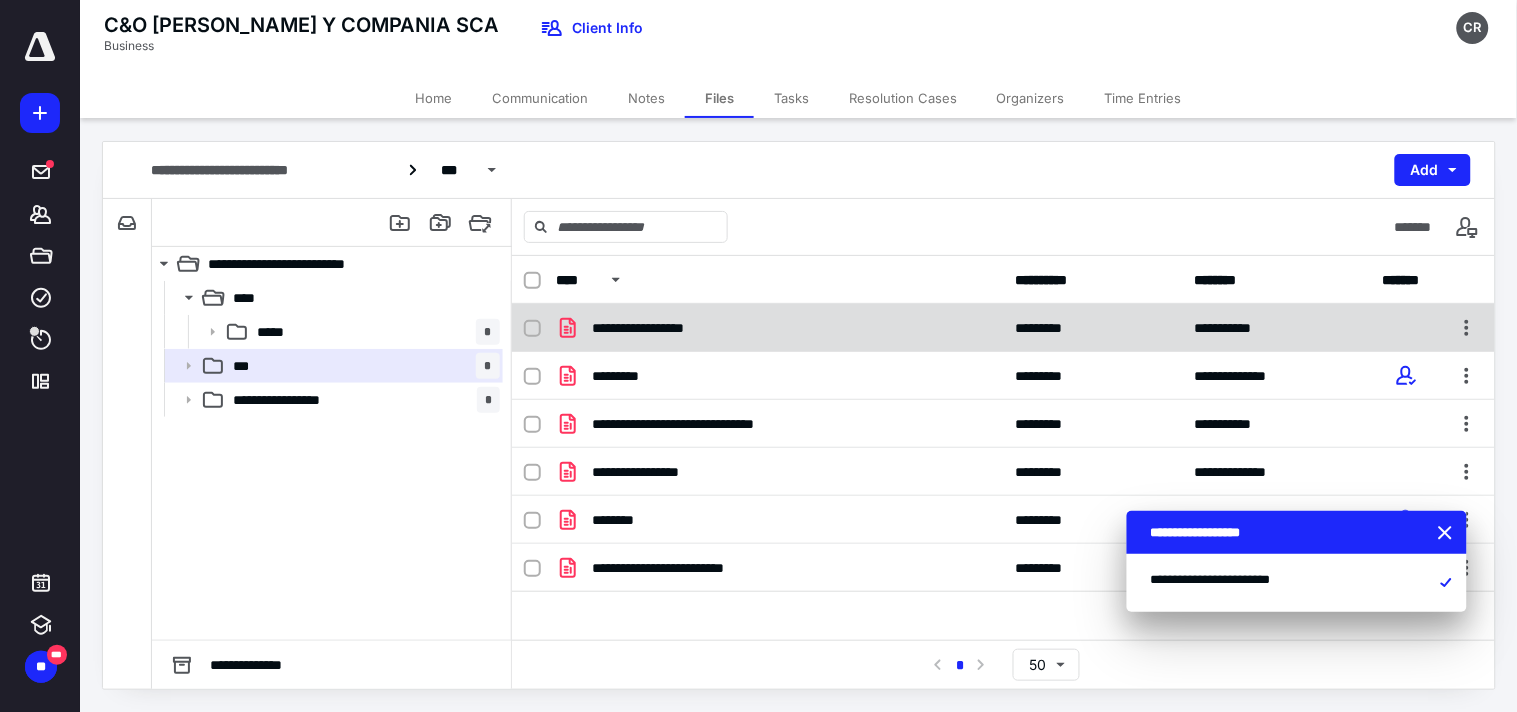 checkbox on "true" 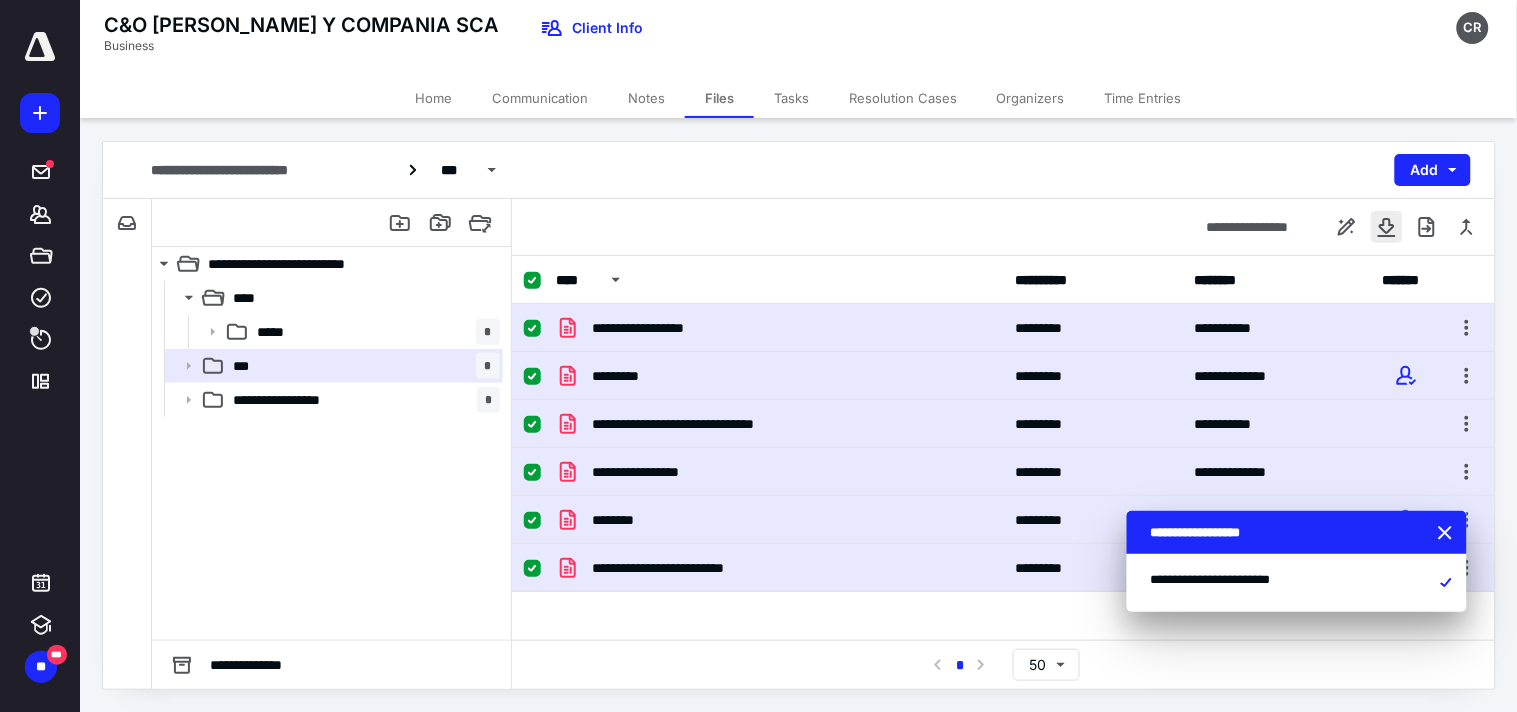 click at bounding box center (1387, 227) 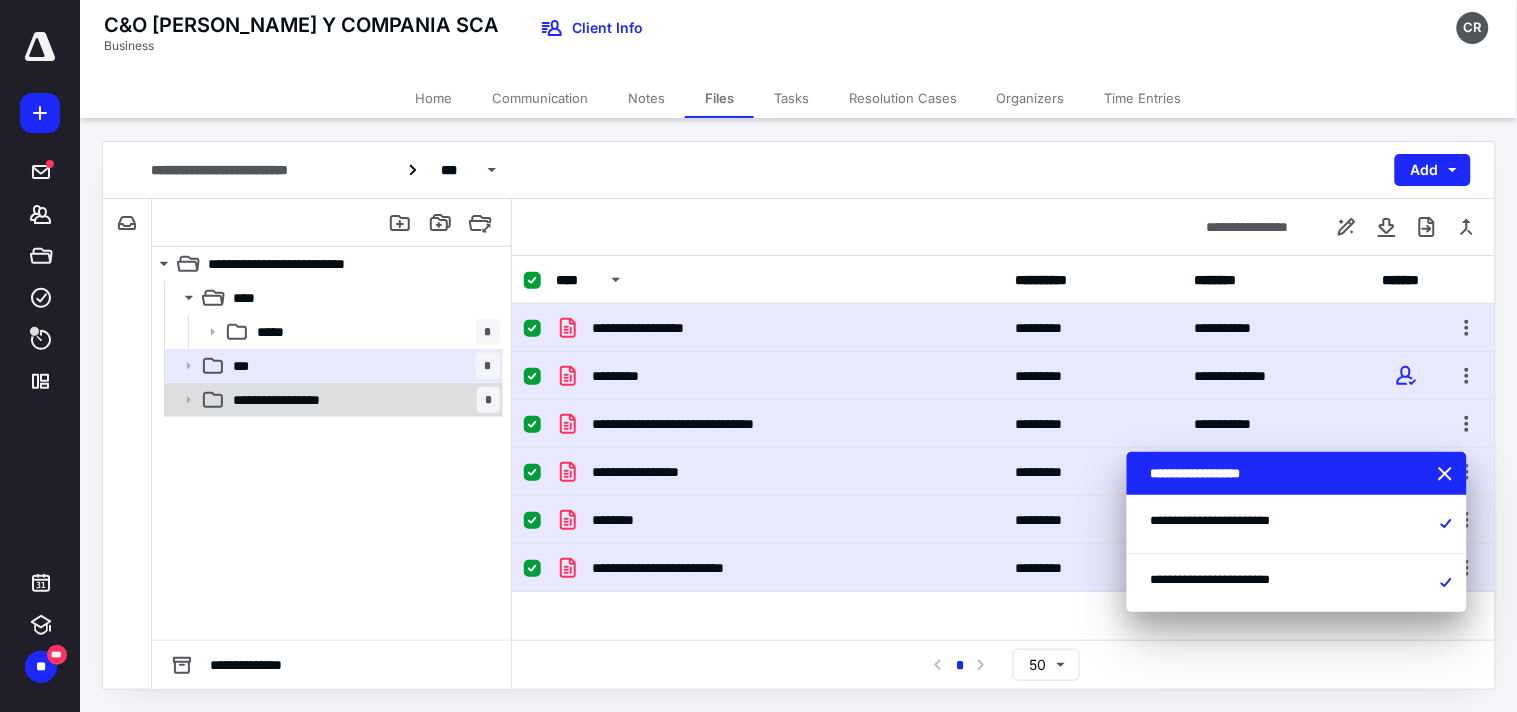 click 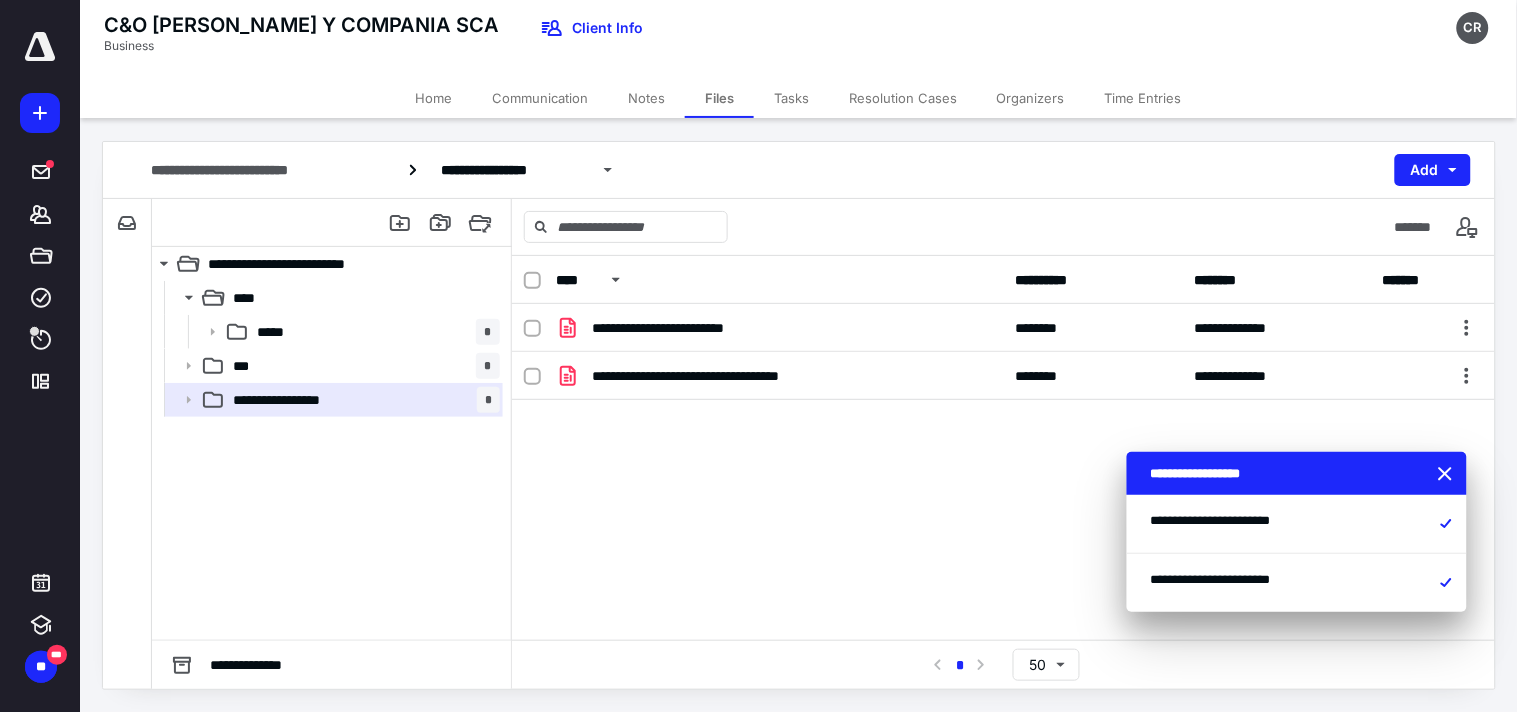 click at bounding box center [532, 281] 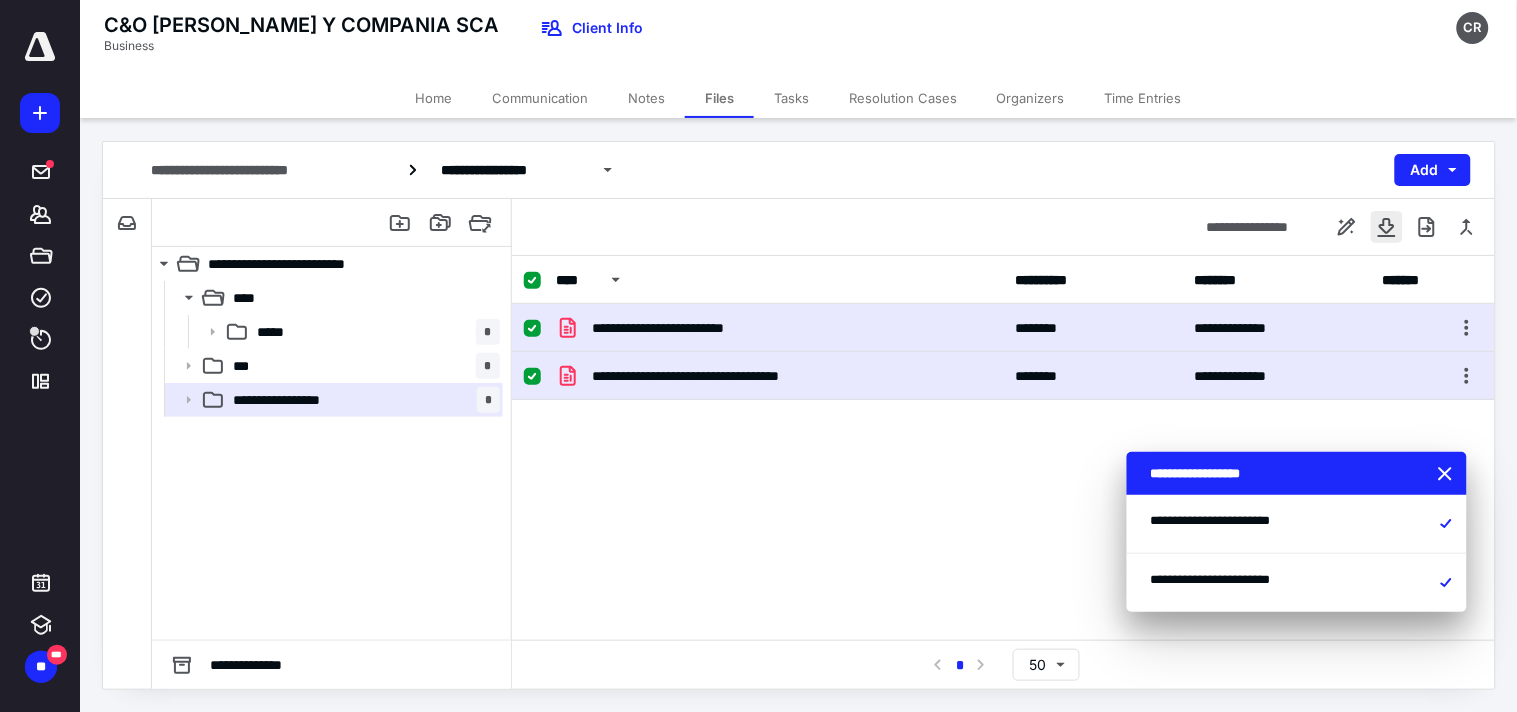 click at bounding box center (1387, 227) 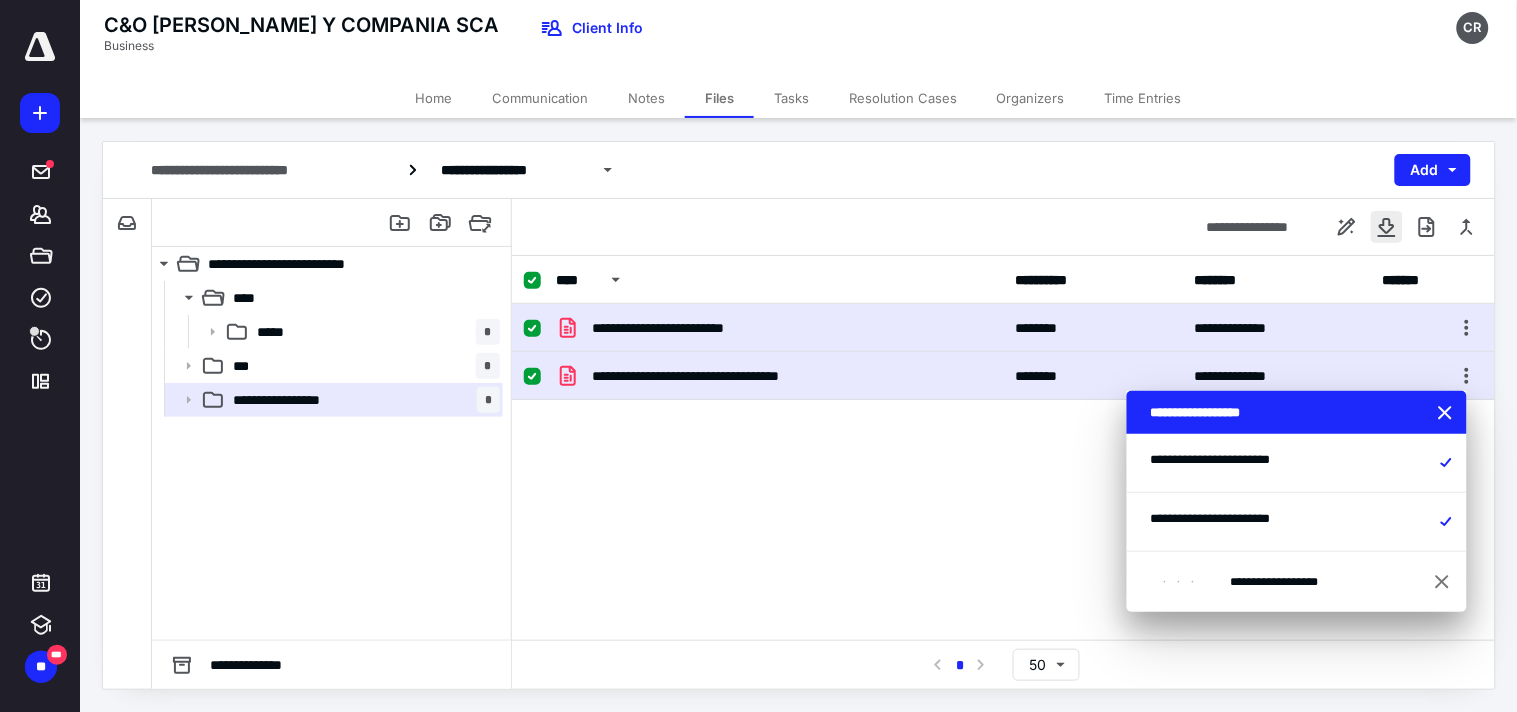 click at bounding box center (1387, 227) 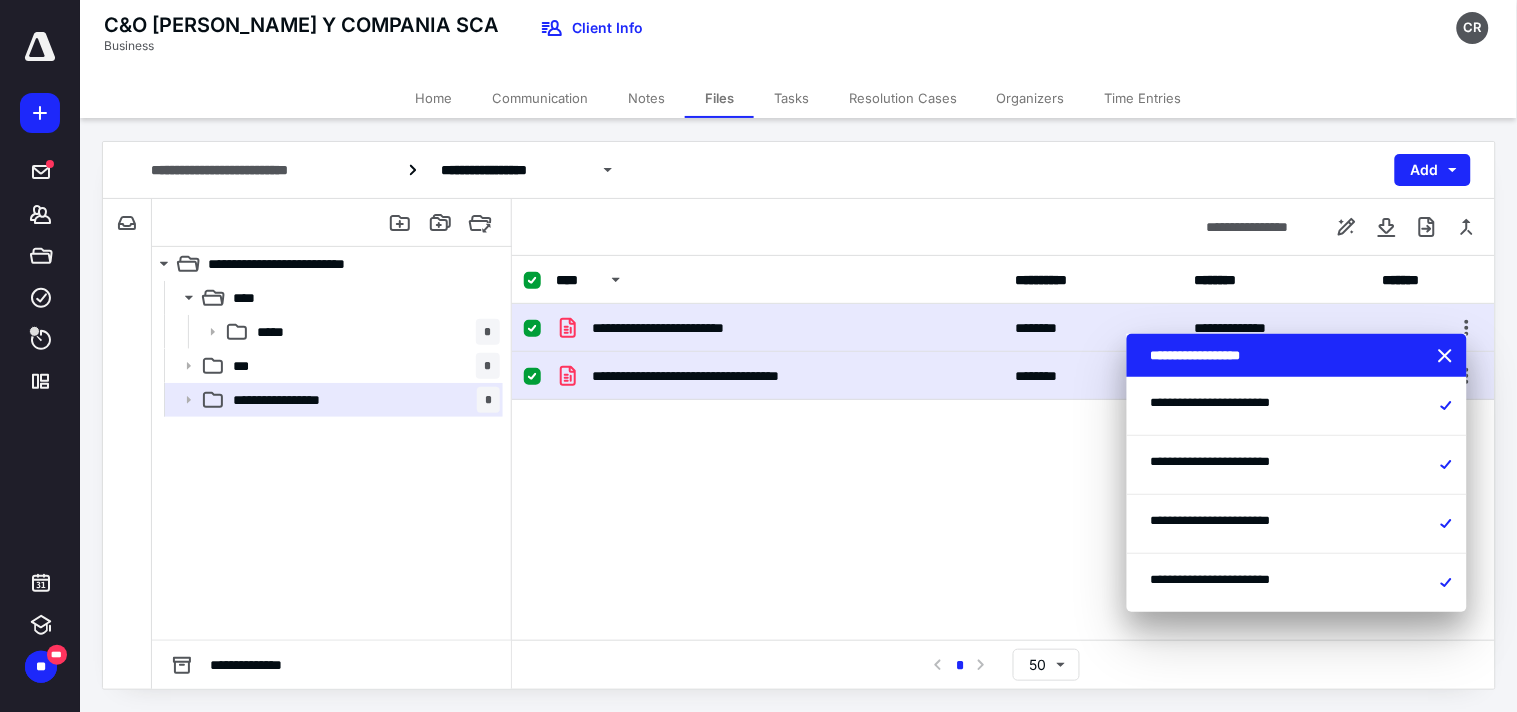 click on "**********" at bounding box center (1003, 454) 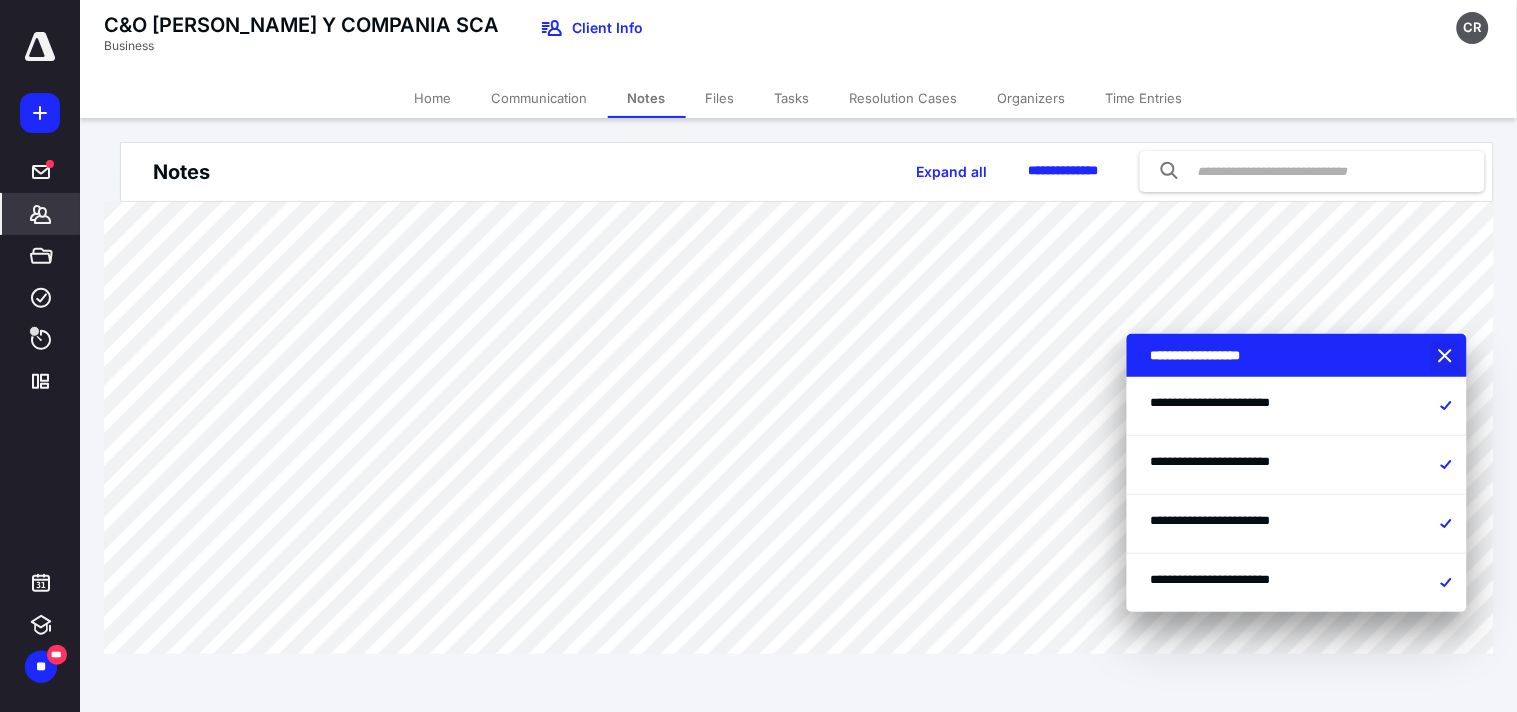 click at bounding box center [1448, 357] 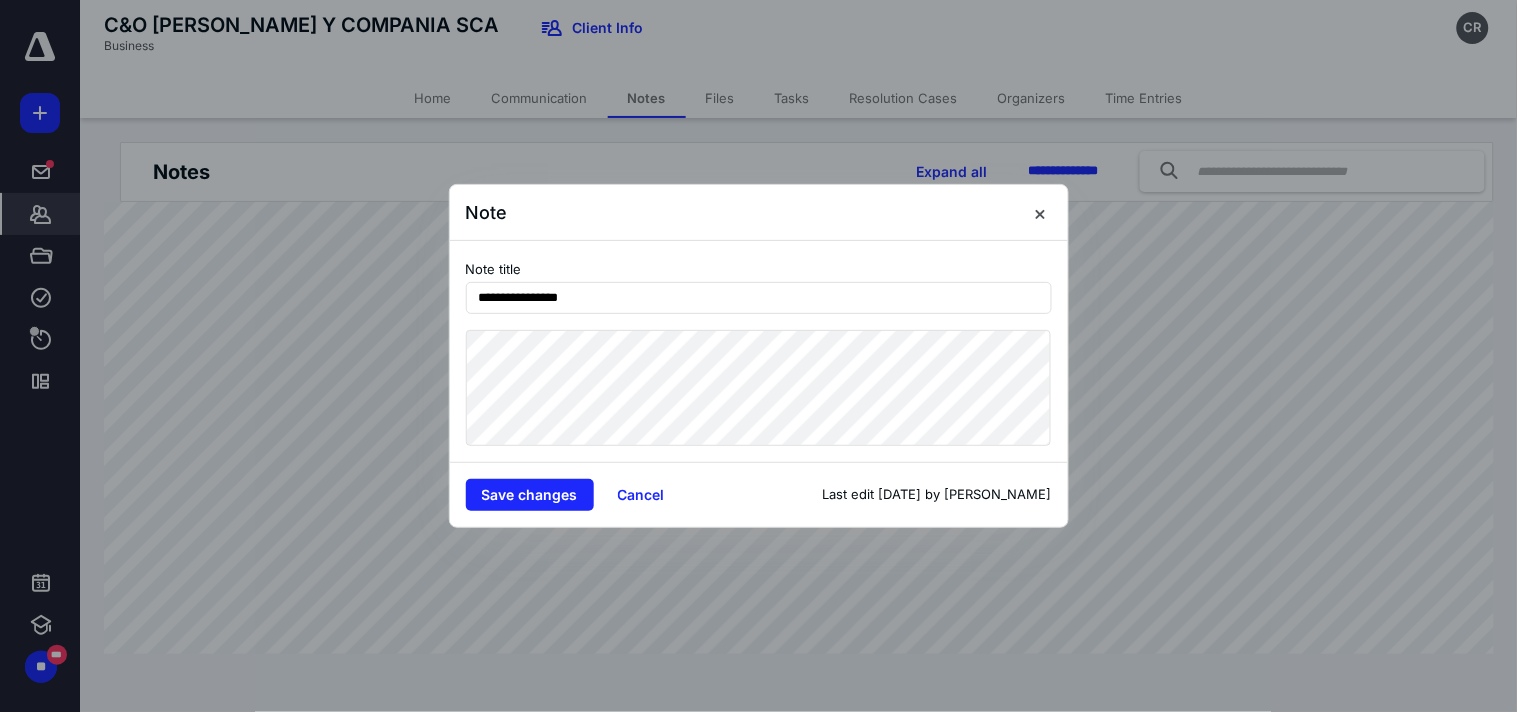 drag, startPoint x: 1040, startPoint y: 217, endPoint x: 1015, endPoint y: 223, distance: 25.70992 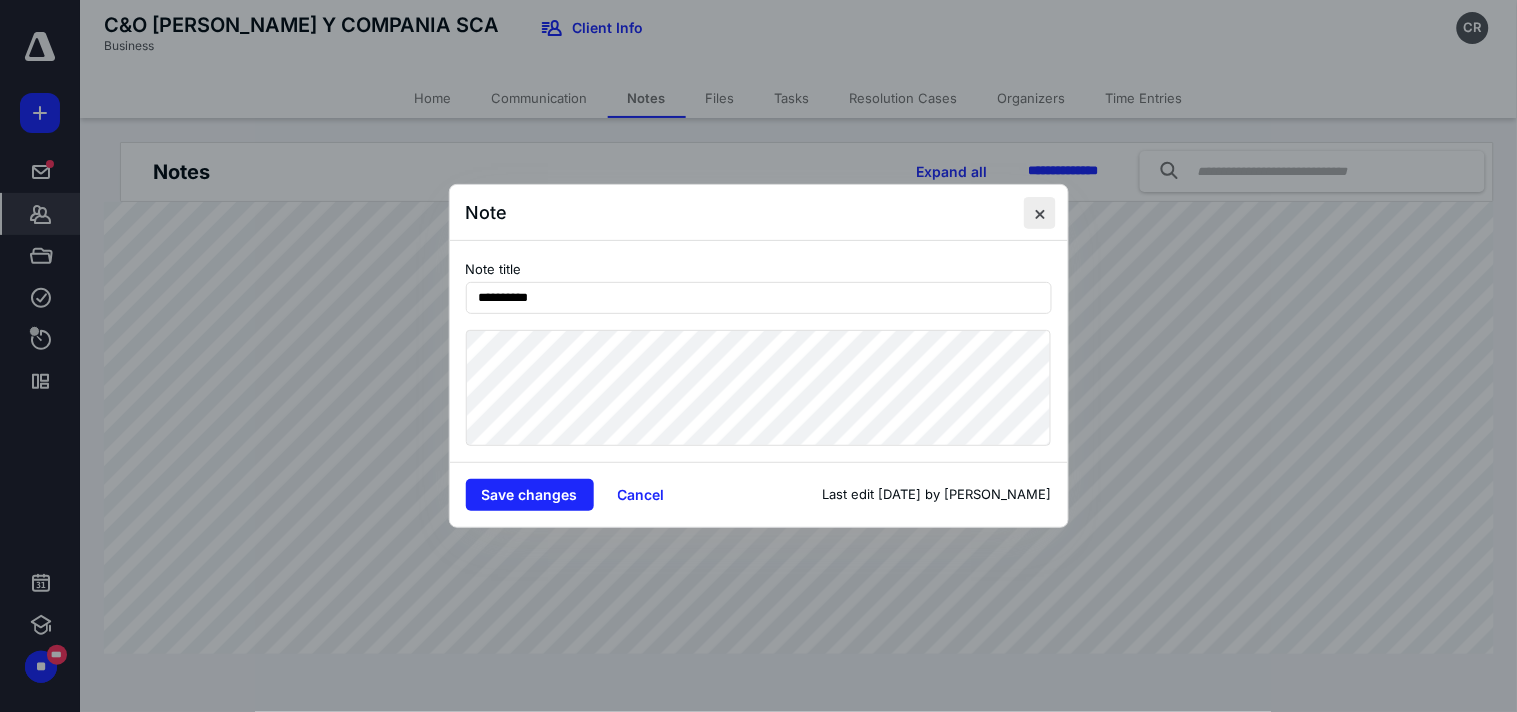 click at bounding box center [1040, 213] 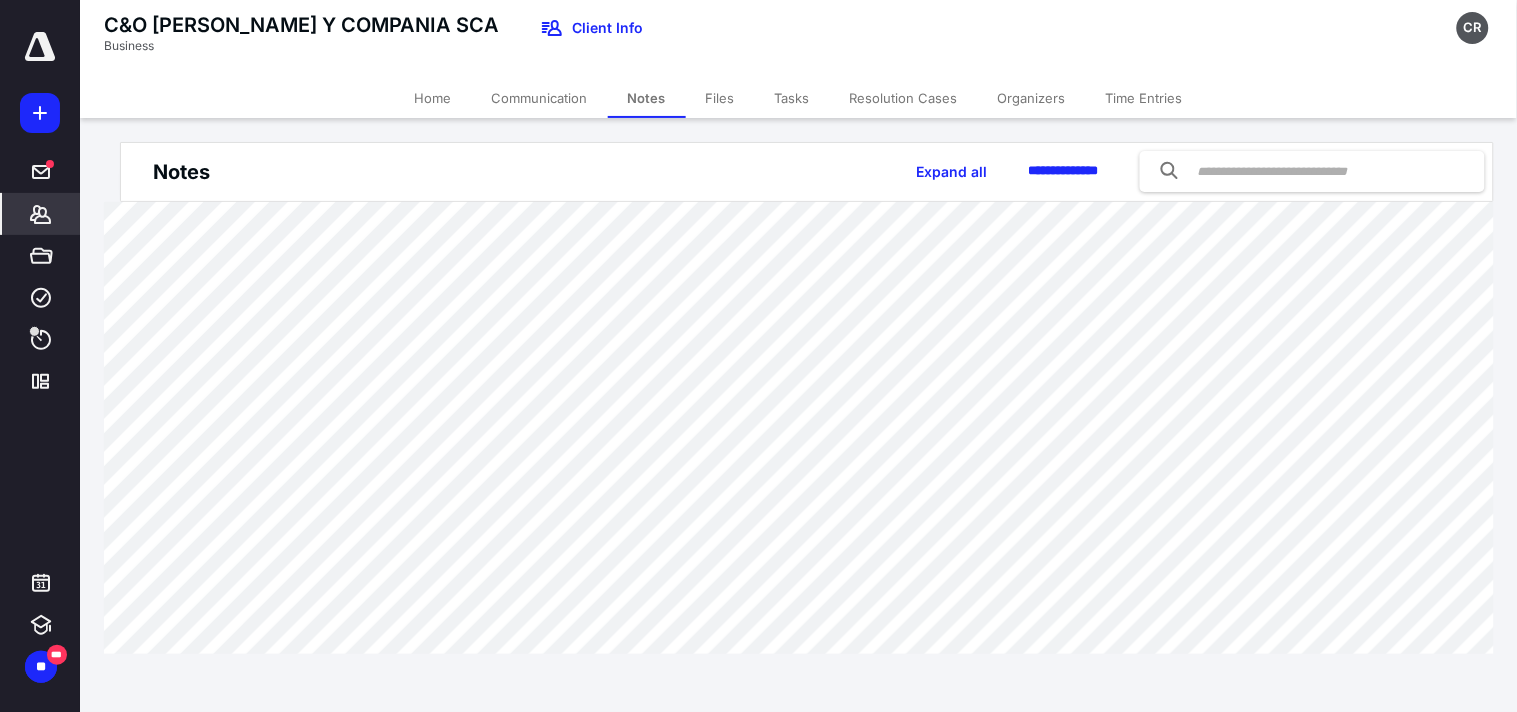 click on "Files" at bounding box center (720, 98) 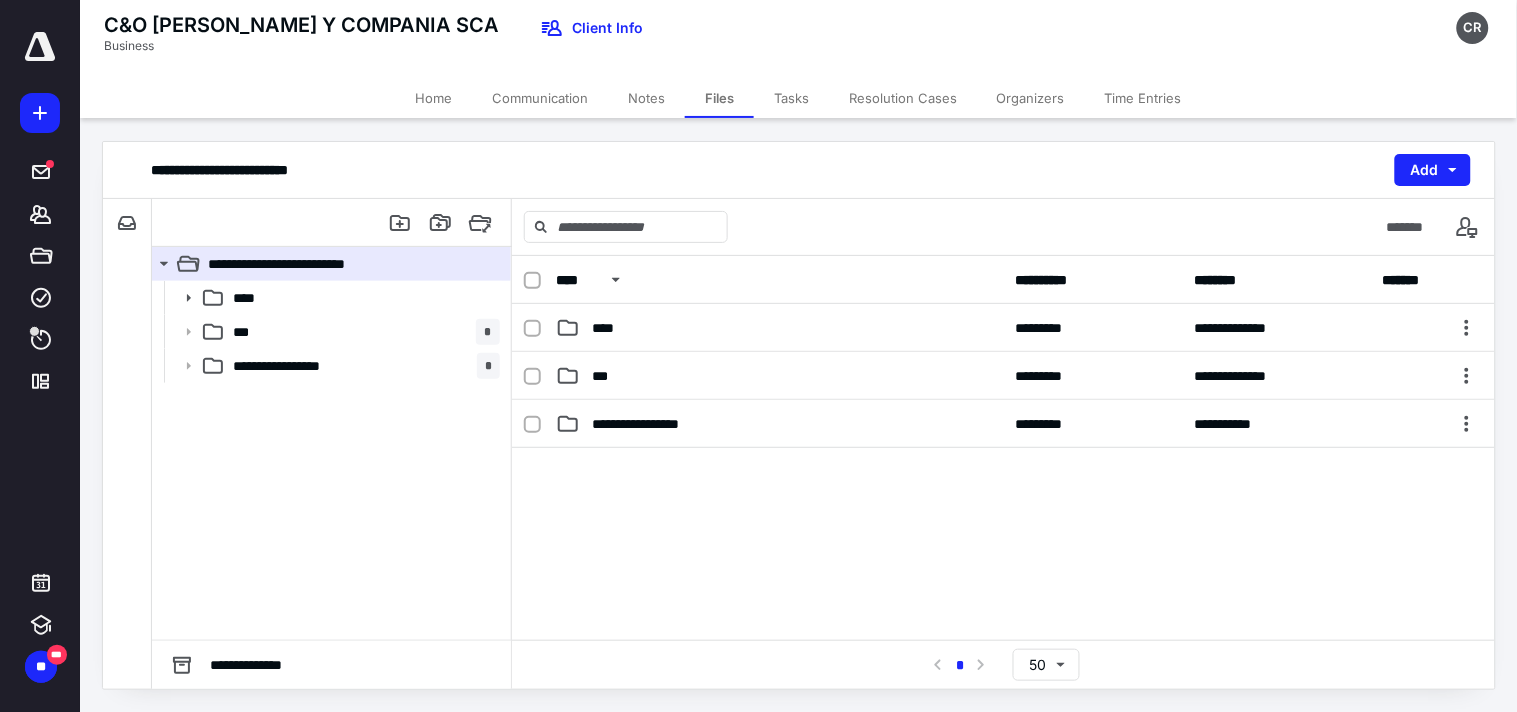 click on "Tasks" at bounding box center [791, 98] 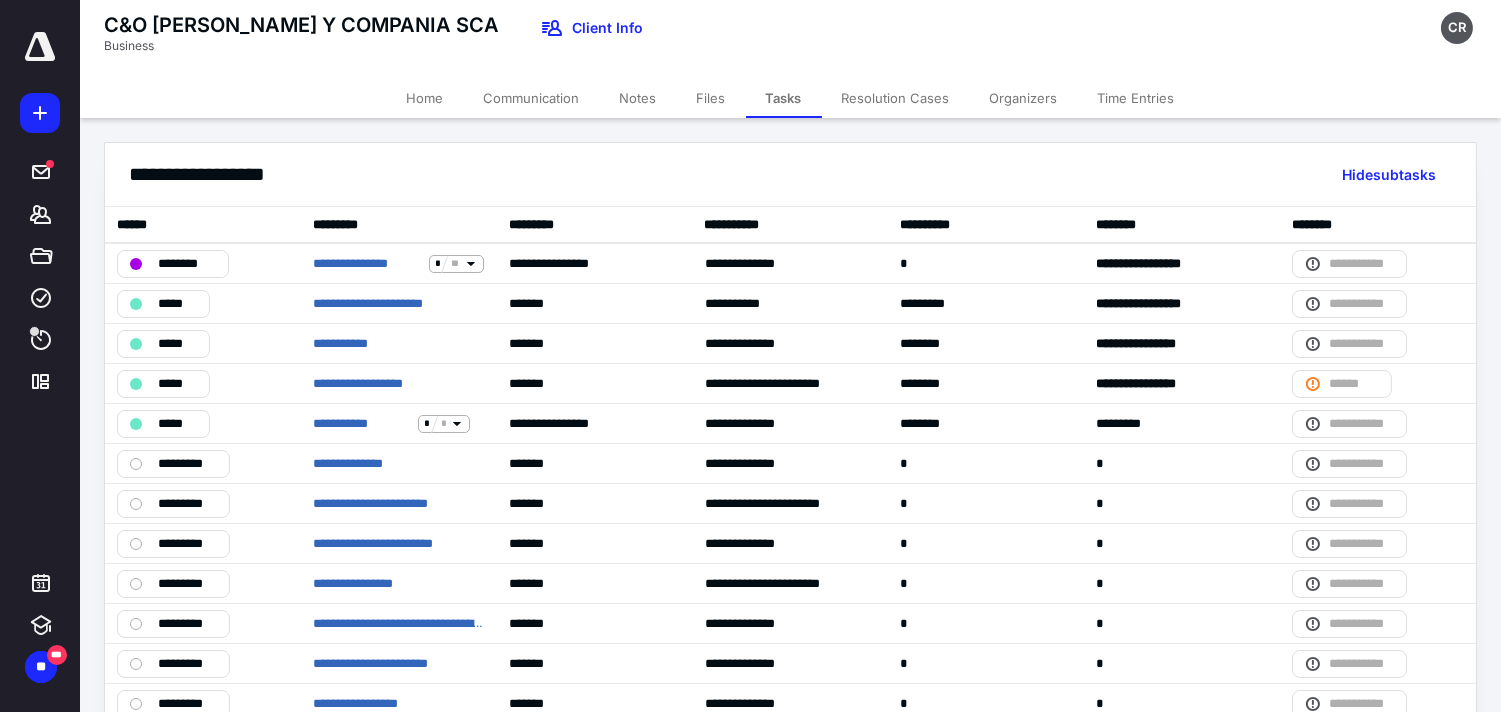 click on "Organizers" at bounding box center [1024, 98] 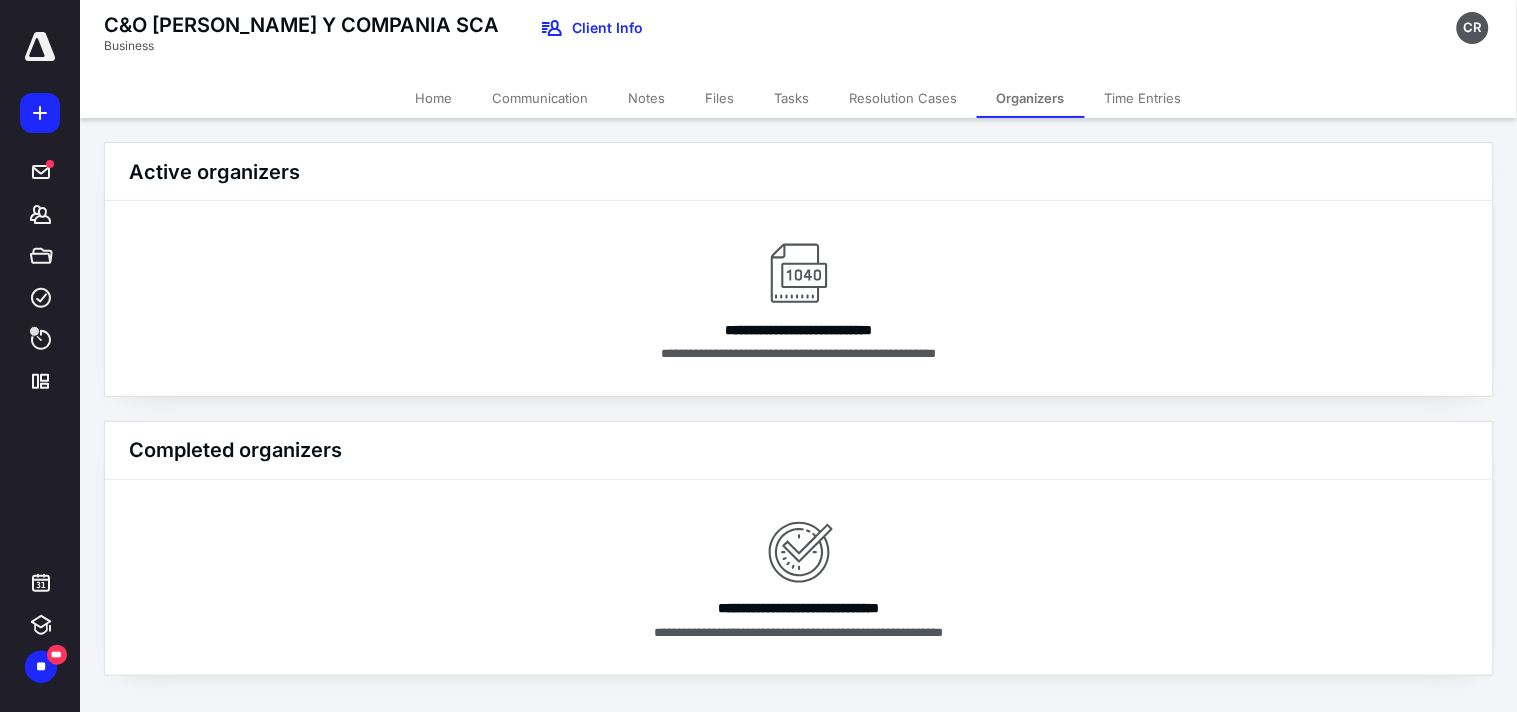 click on "Resolution Cases" at bounding box center (903, 98) 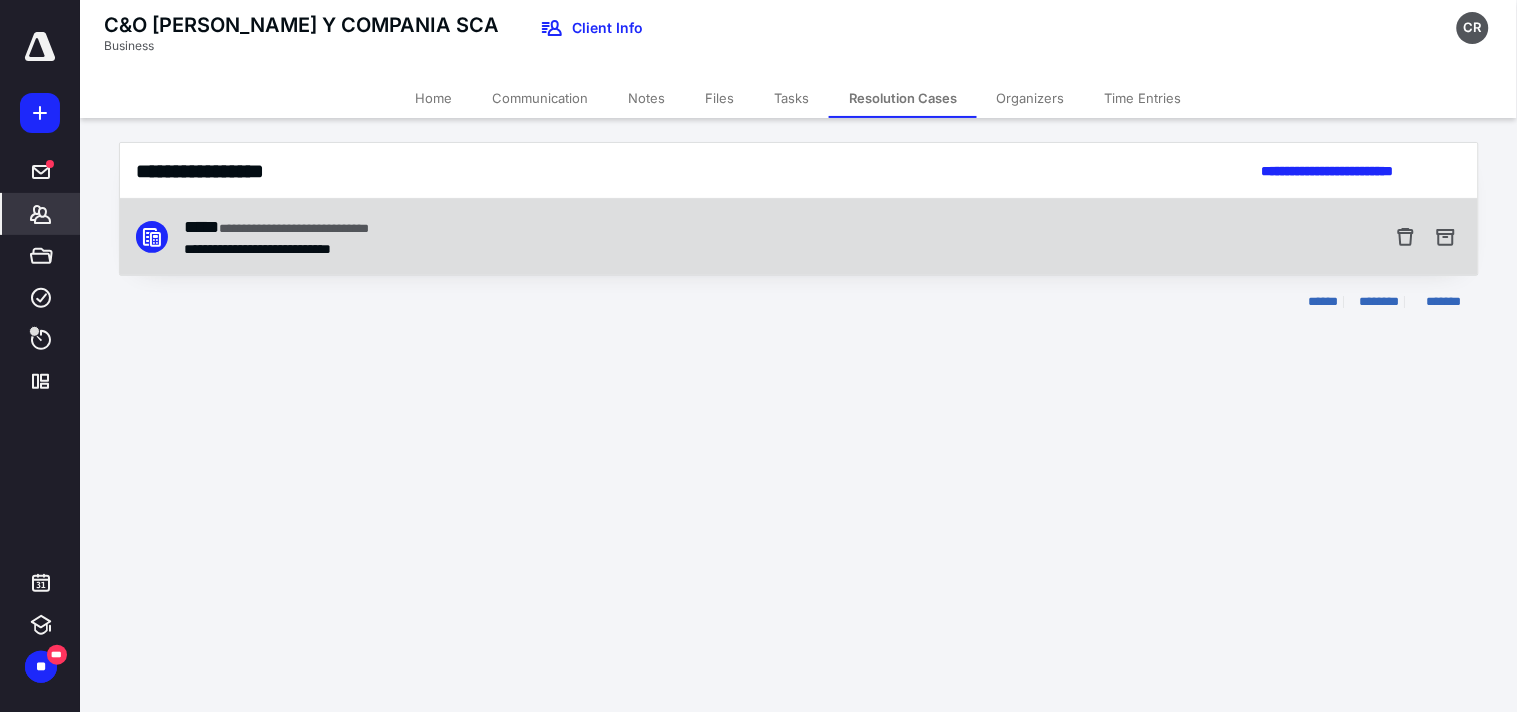 click on "**********" at bounding box center (307, 249) 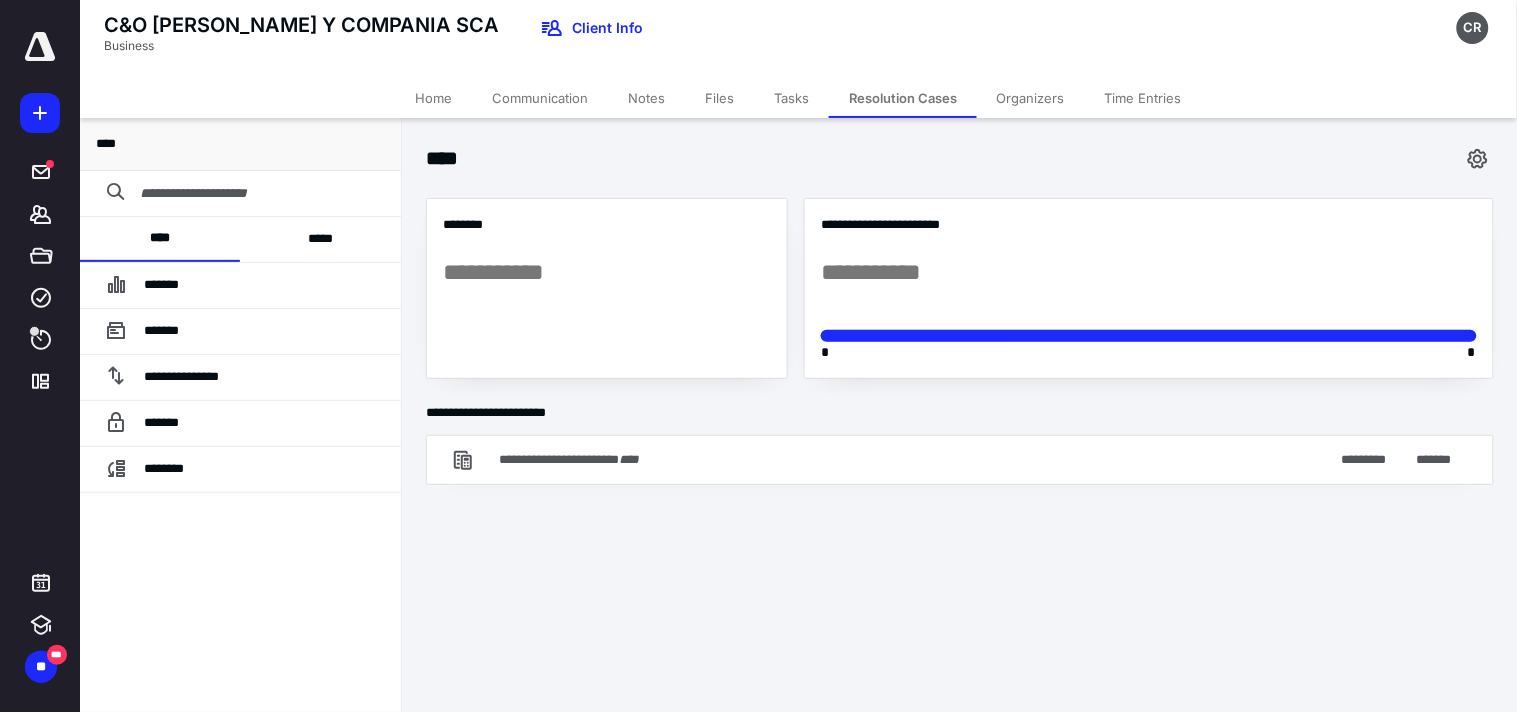 click on "Organizers" at bounding box center [1031, 98] 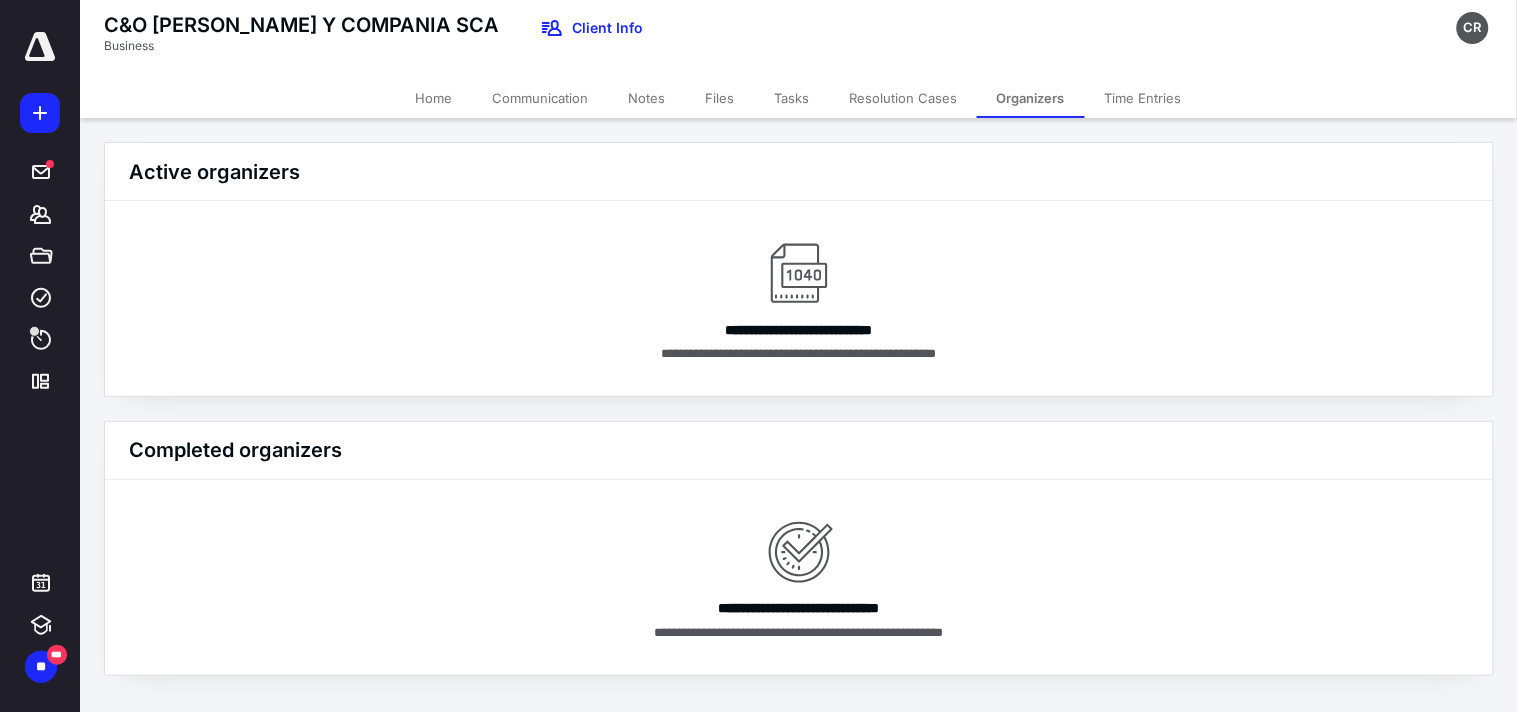 click on "Time Entries" at bounding box center (1143, 98) 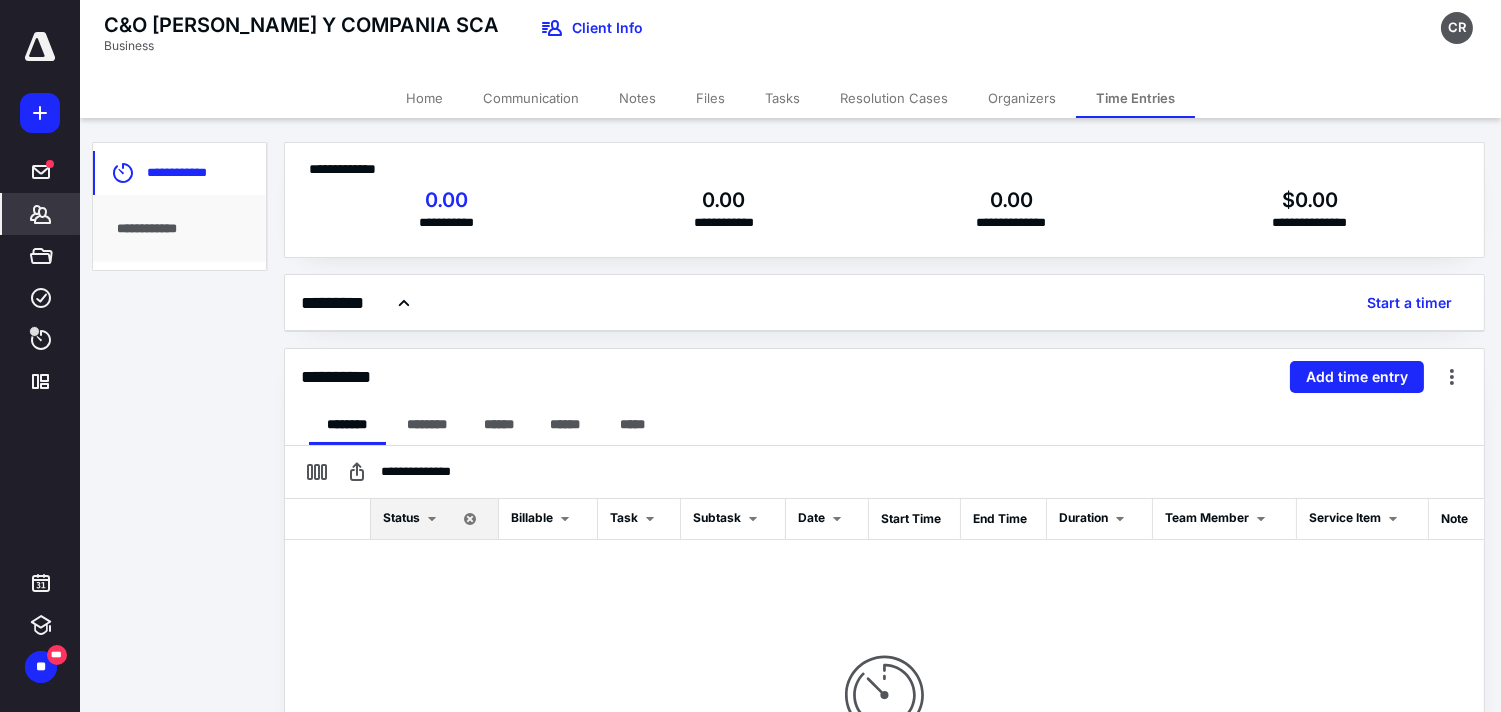 click on "Resolution Cases" at bounding box center [894, 98] 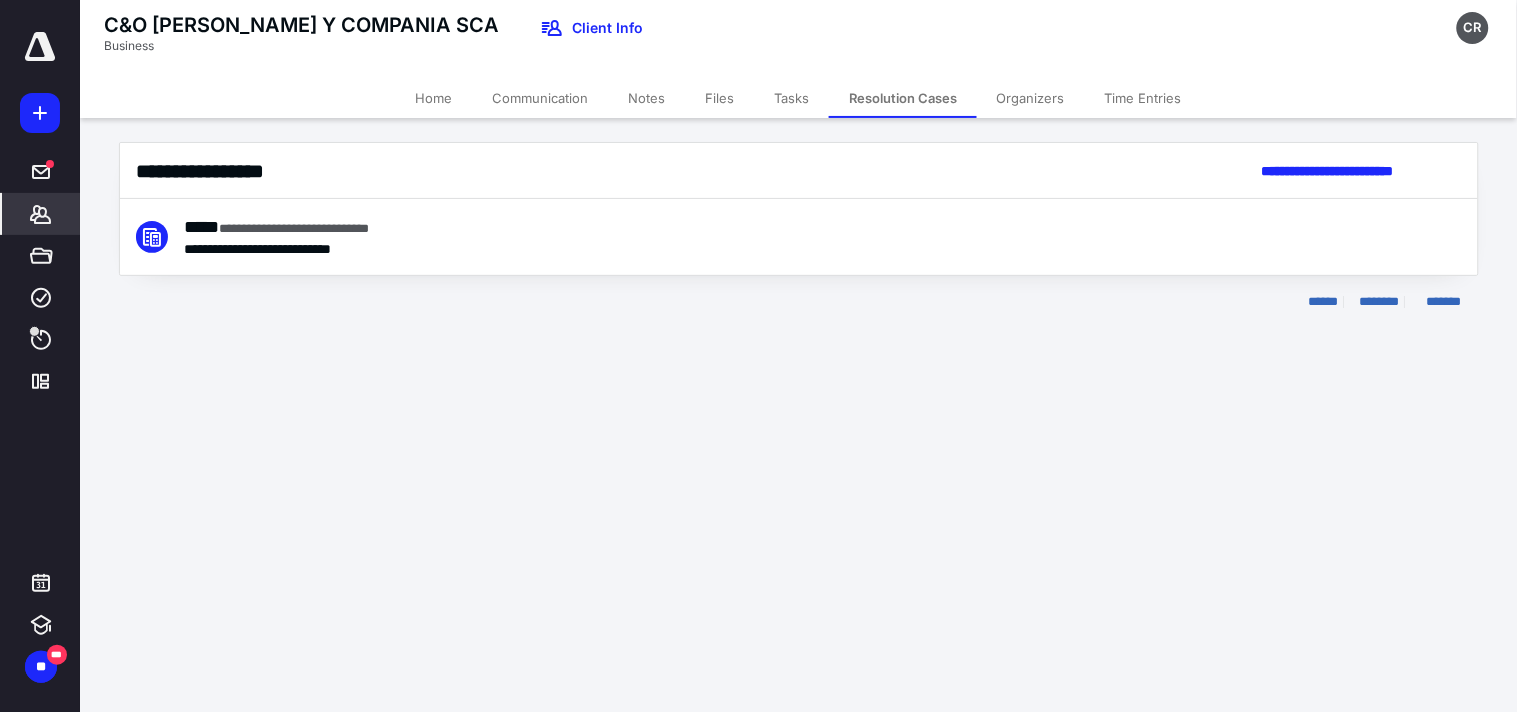 click on "Tasks" at bounding box center (791, 98) 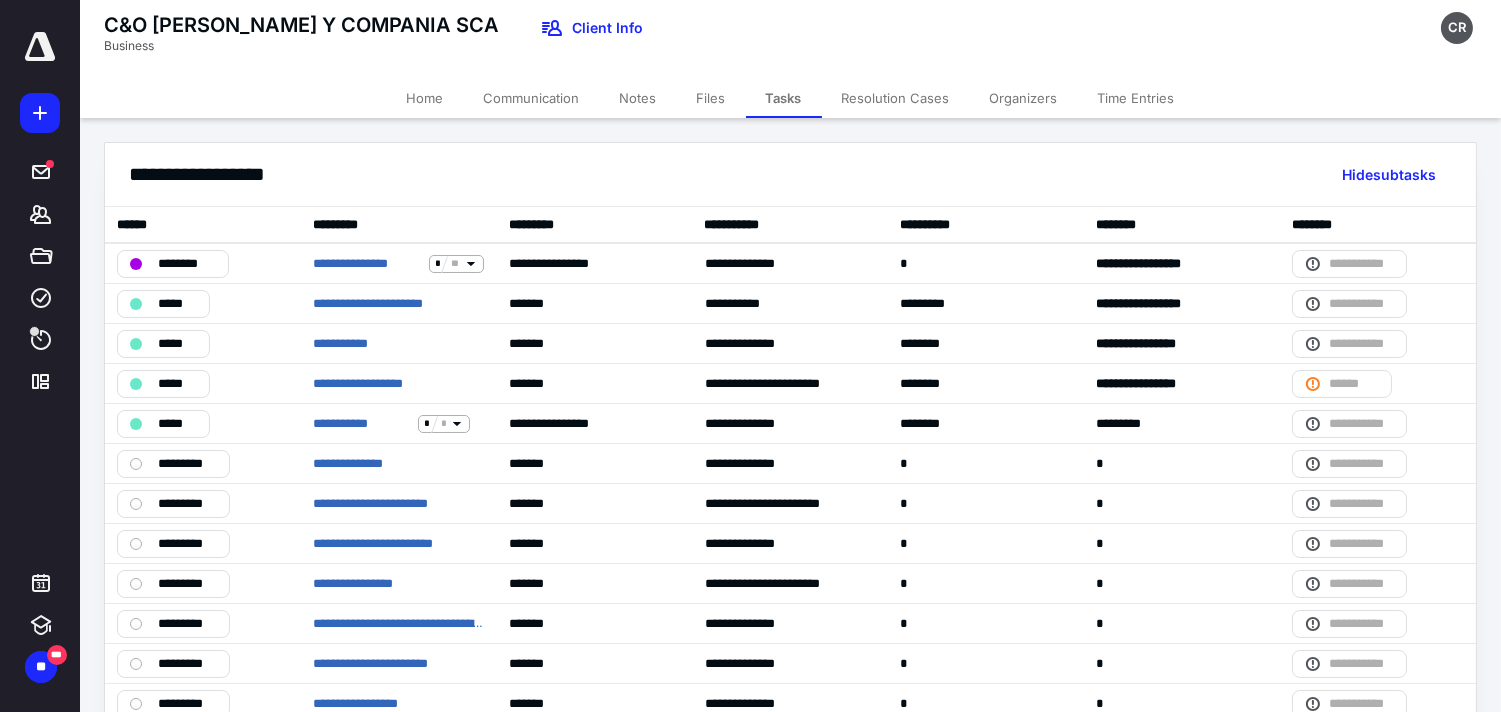 click on "Notes" at bounding box center (638, 98) 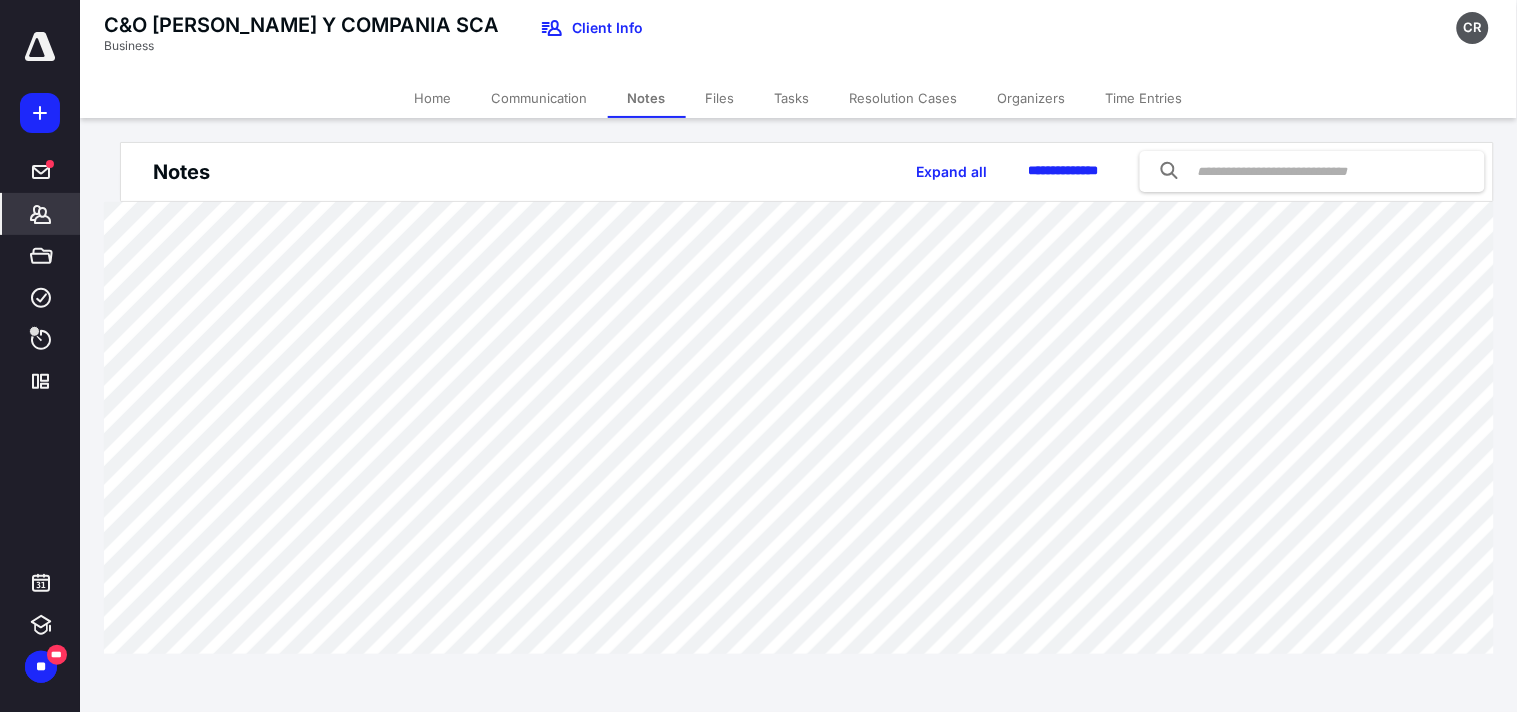 click on "Communication" at bounding box center [540, 98] 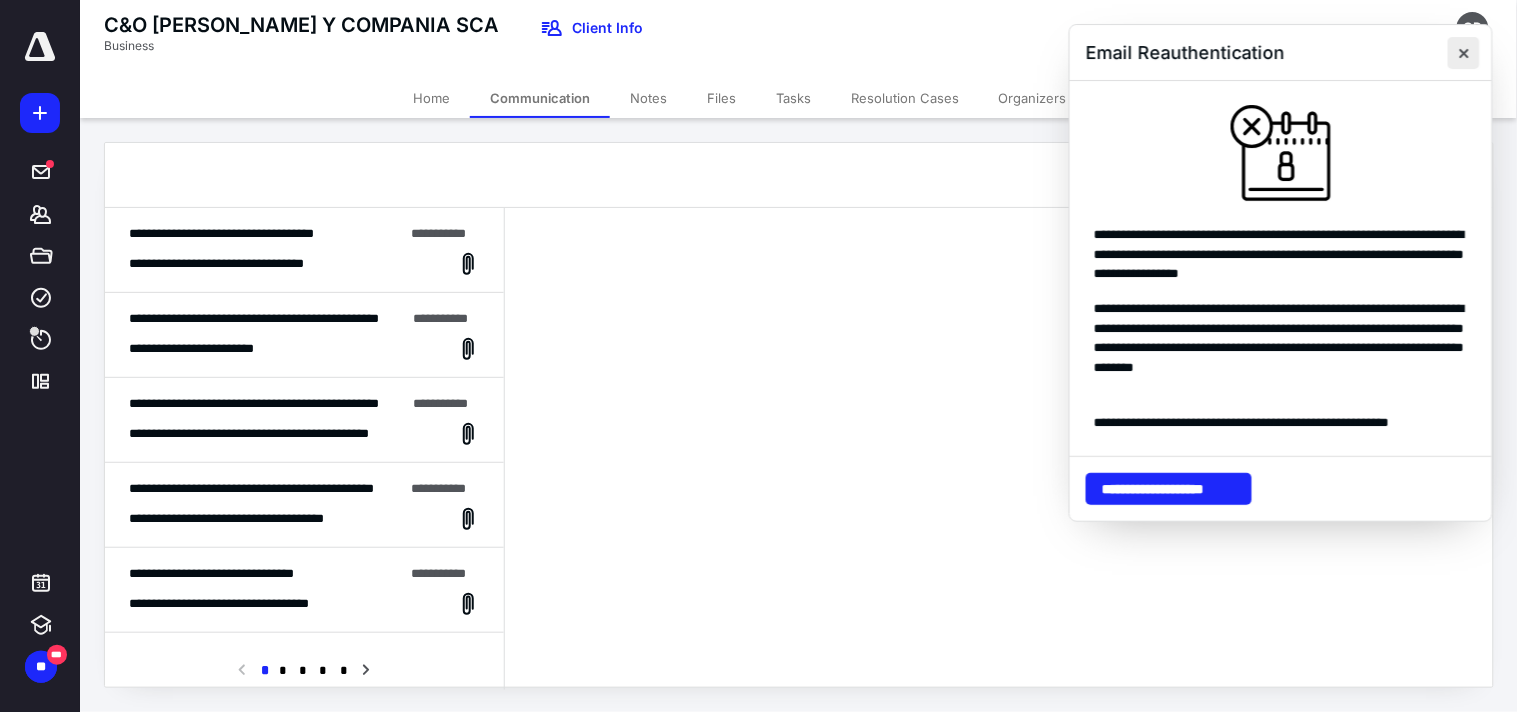click at bounding box center [1464, 53] 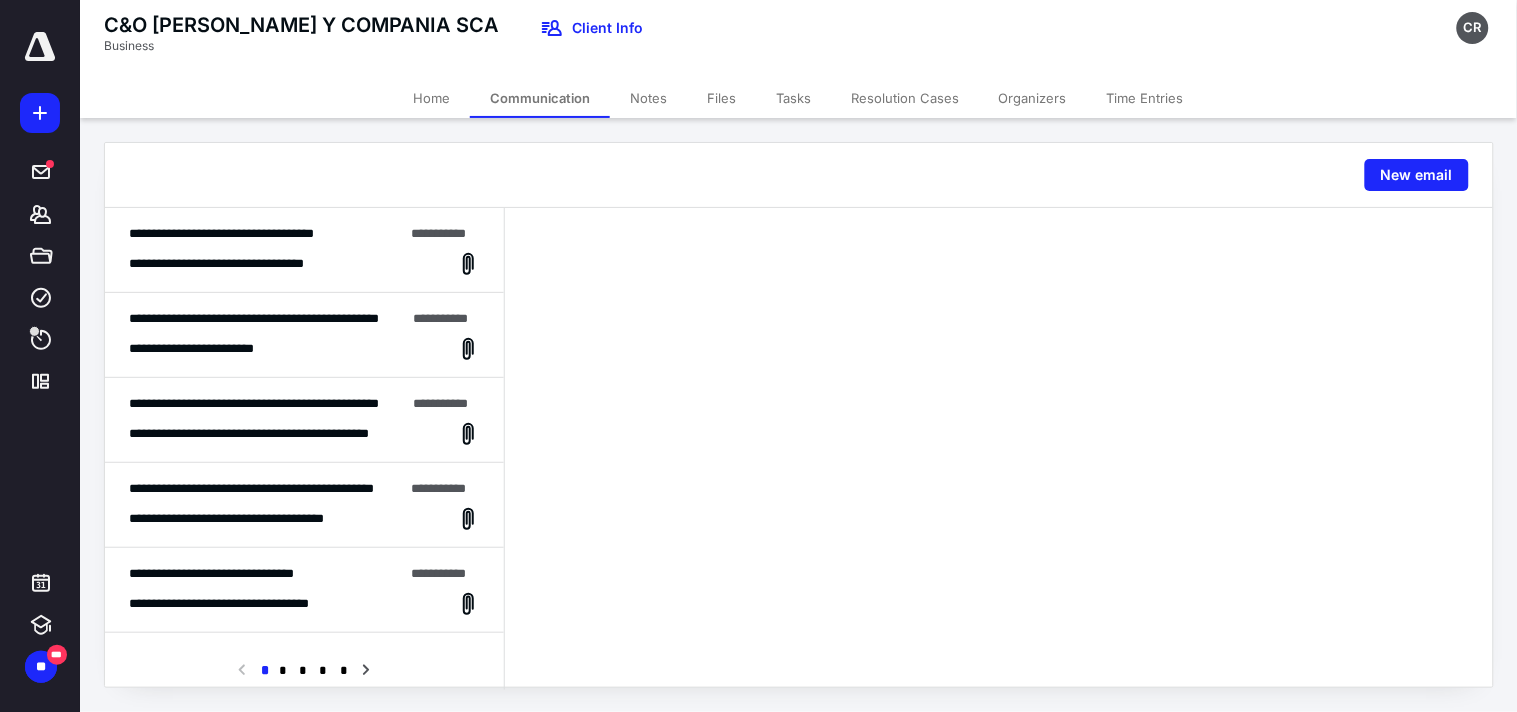 click on "**********" at bounding box center [240, 263] 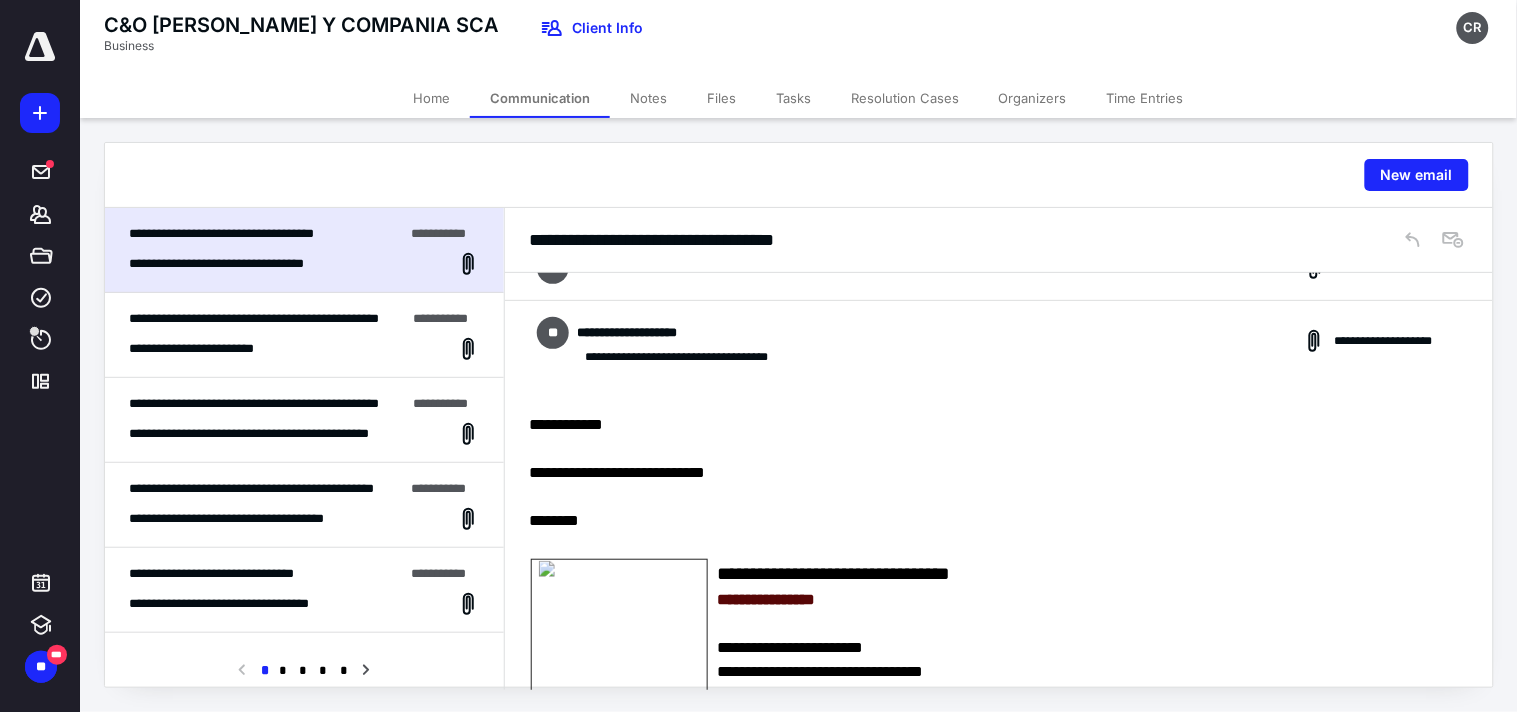 scroll, scrollTop: 444, scrollLeft: 0, axis: vertical 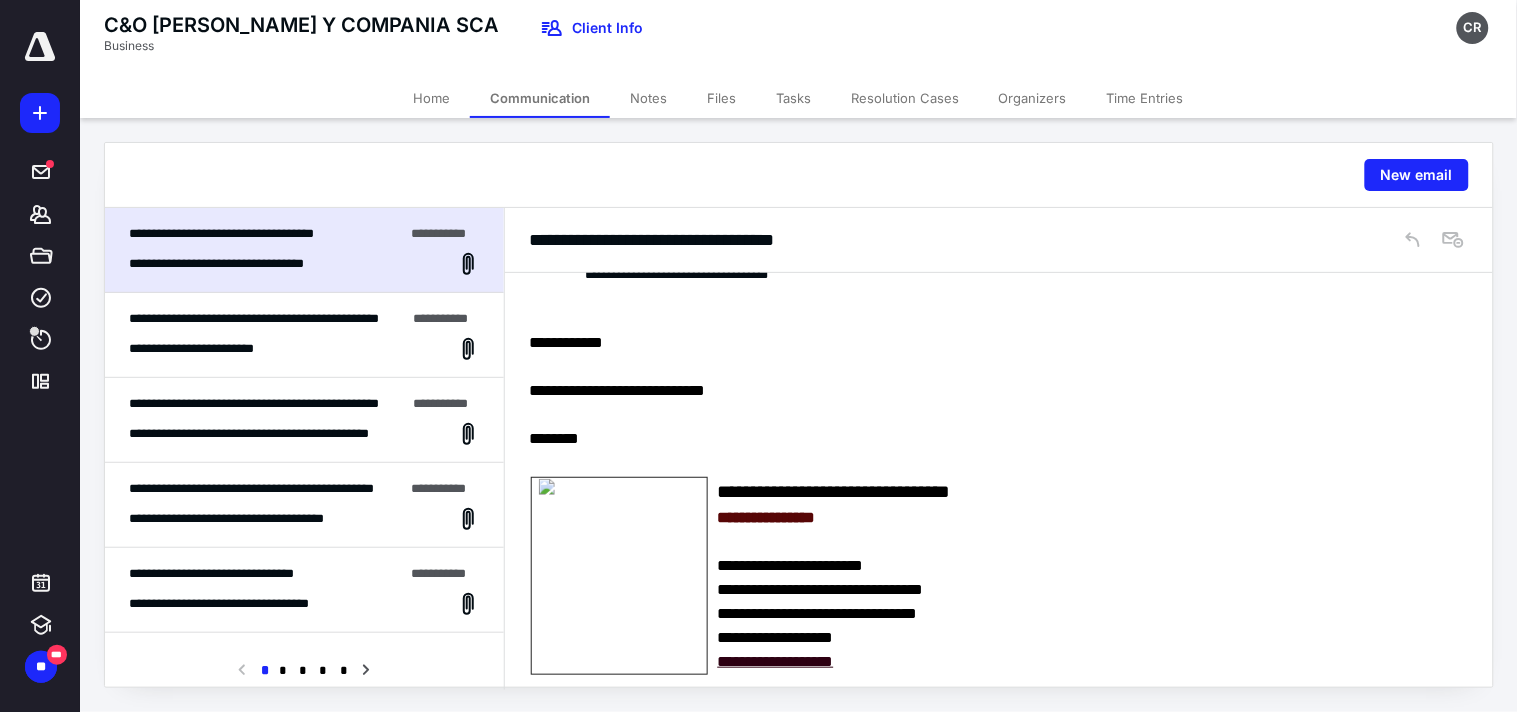 click on "**********" at bounding box center (212, 348) 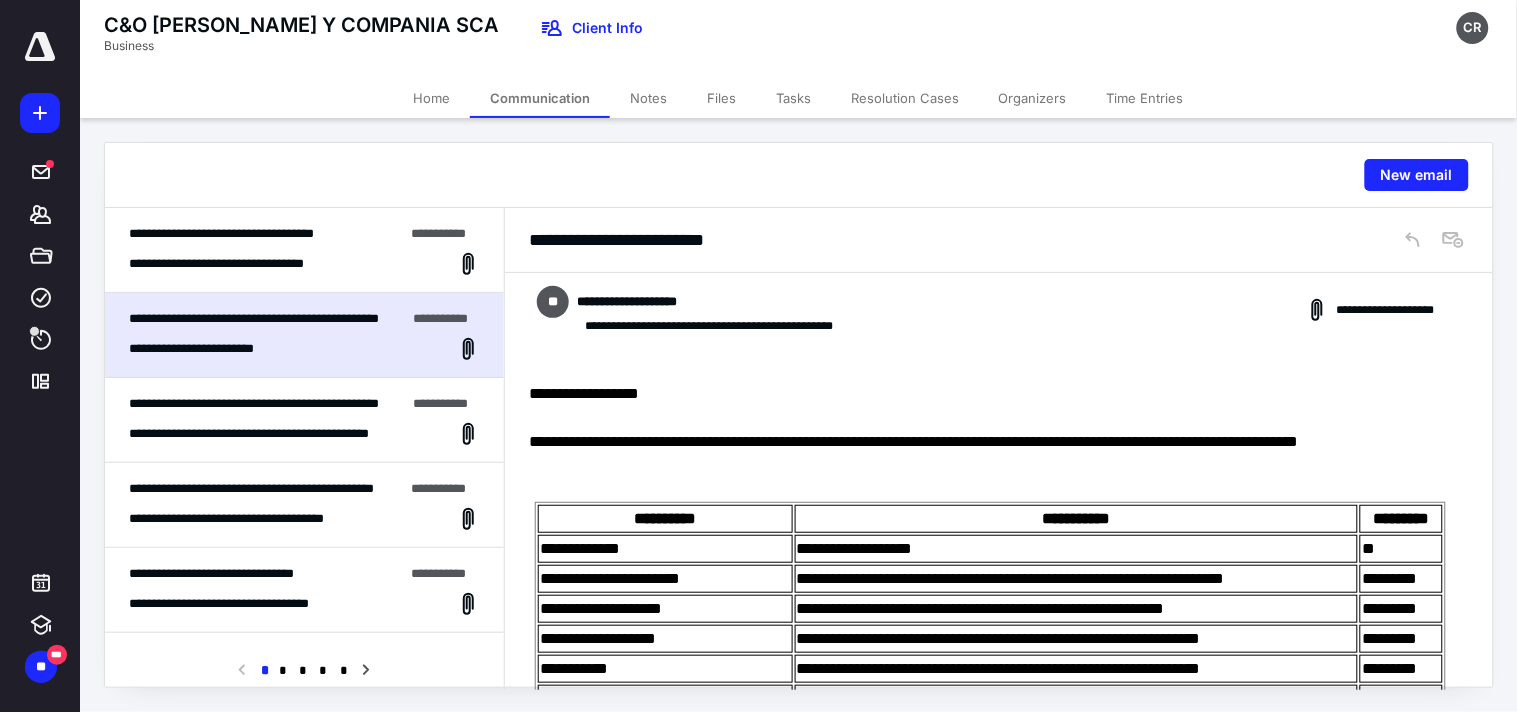 scroll, scrollTop: 0, scrollLeft: 0, axis: both 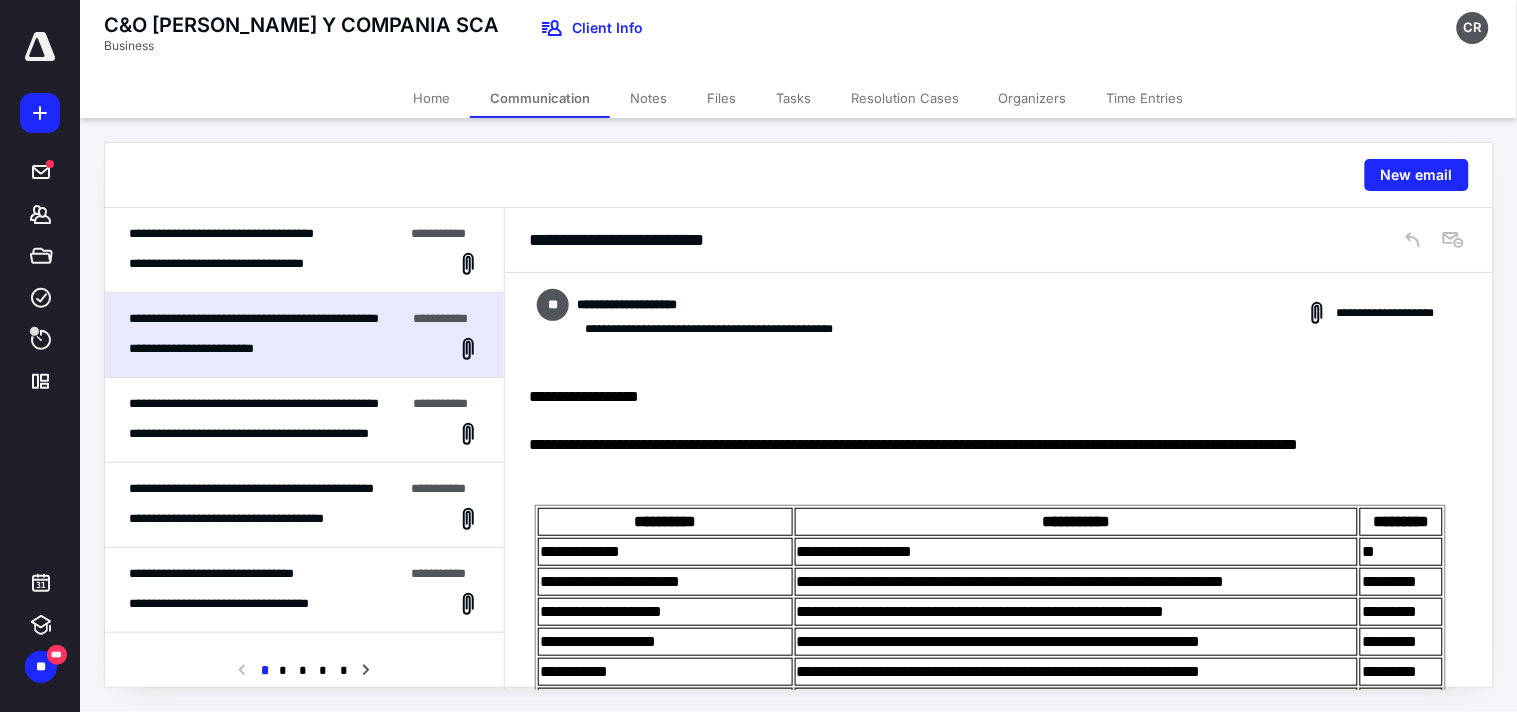 click on "**********" at bounding box center [280, 433] 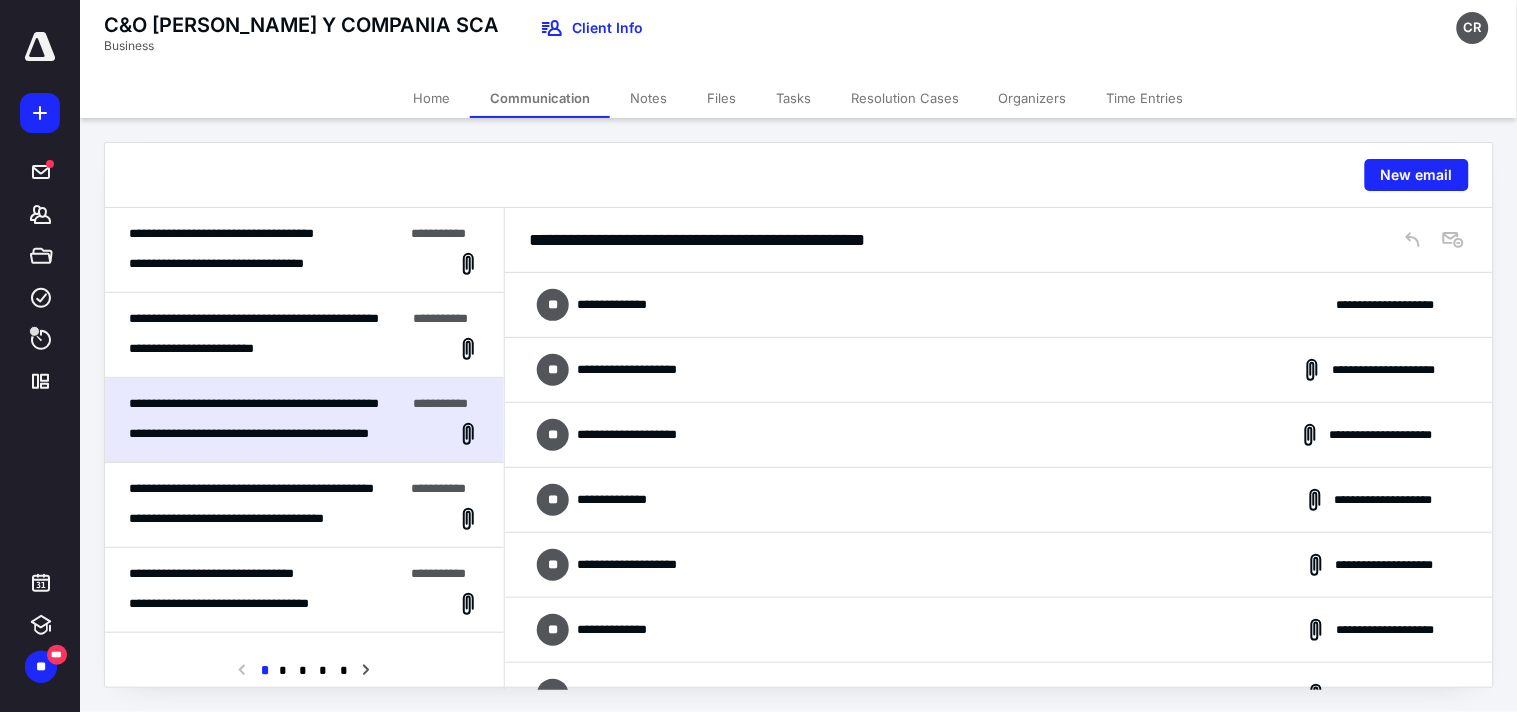 scroll, scrollTop: 784, scrollLeft: 0, axis: vertical 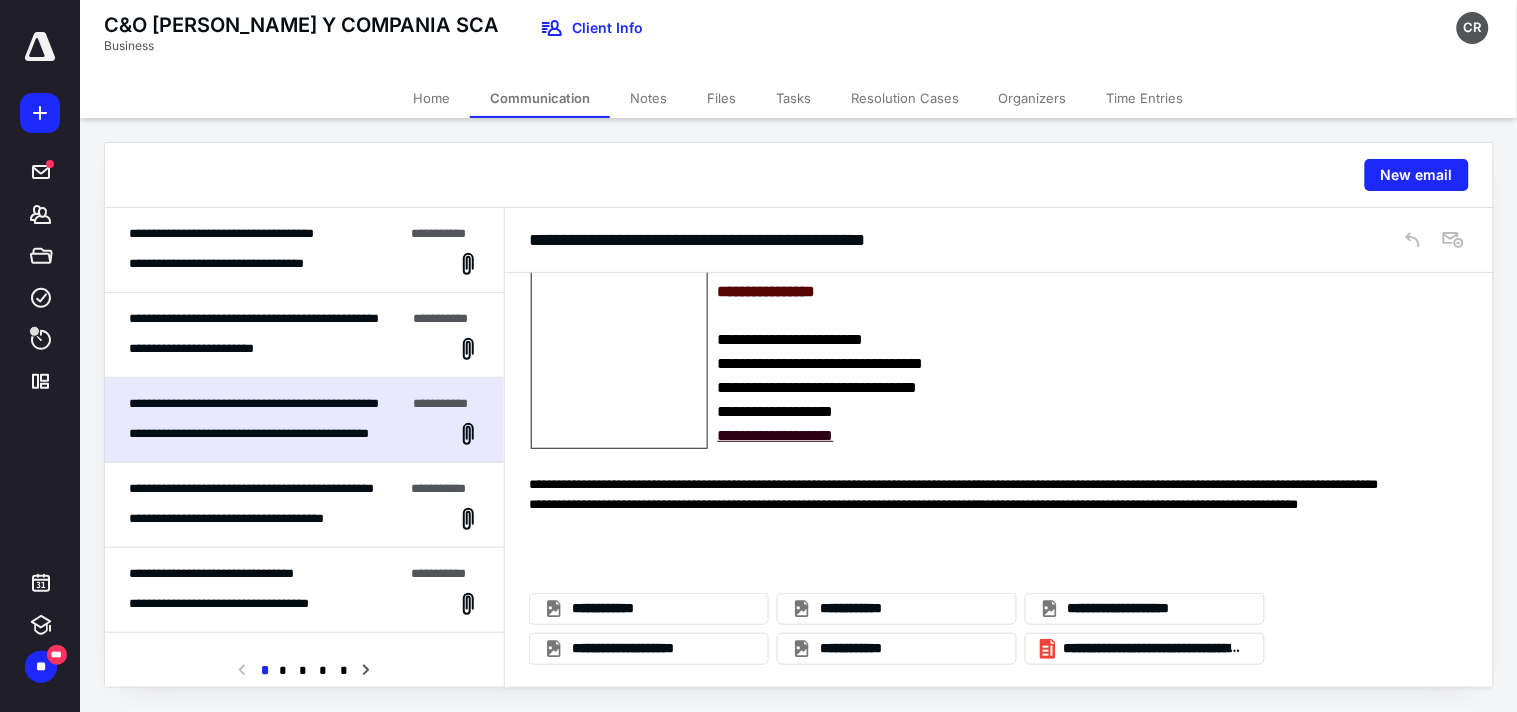 click on "**********" at bounding box center [251, 518] 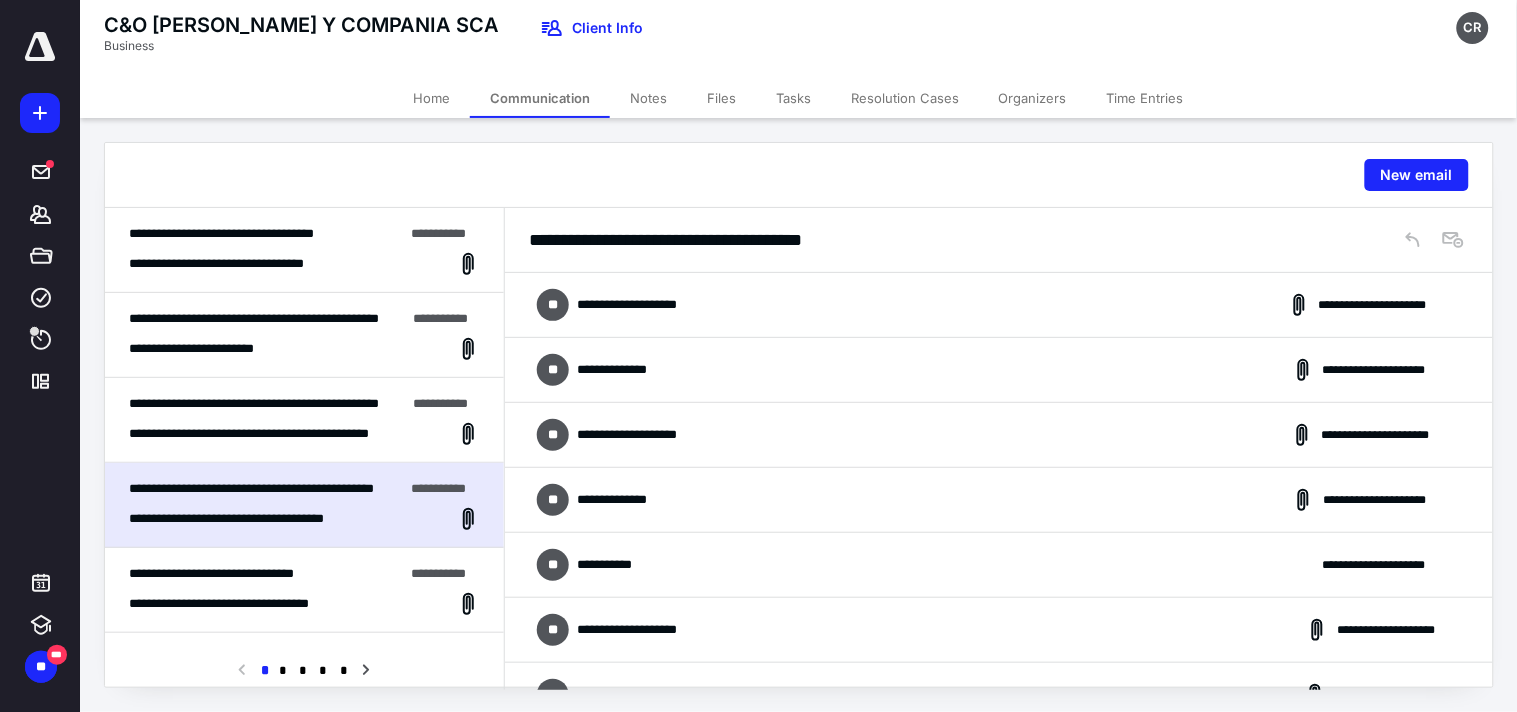 scroll, scrollTop: 973, scrollLeft: 0, axis: vertical 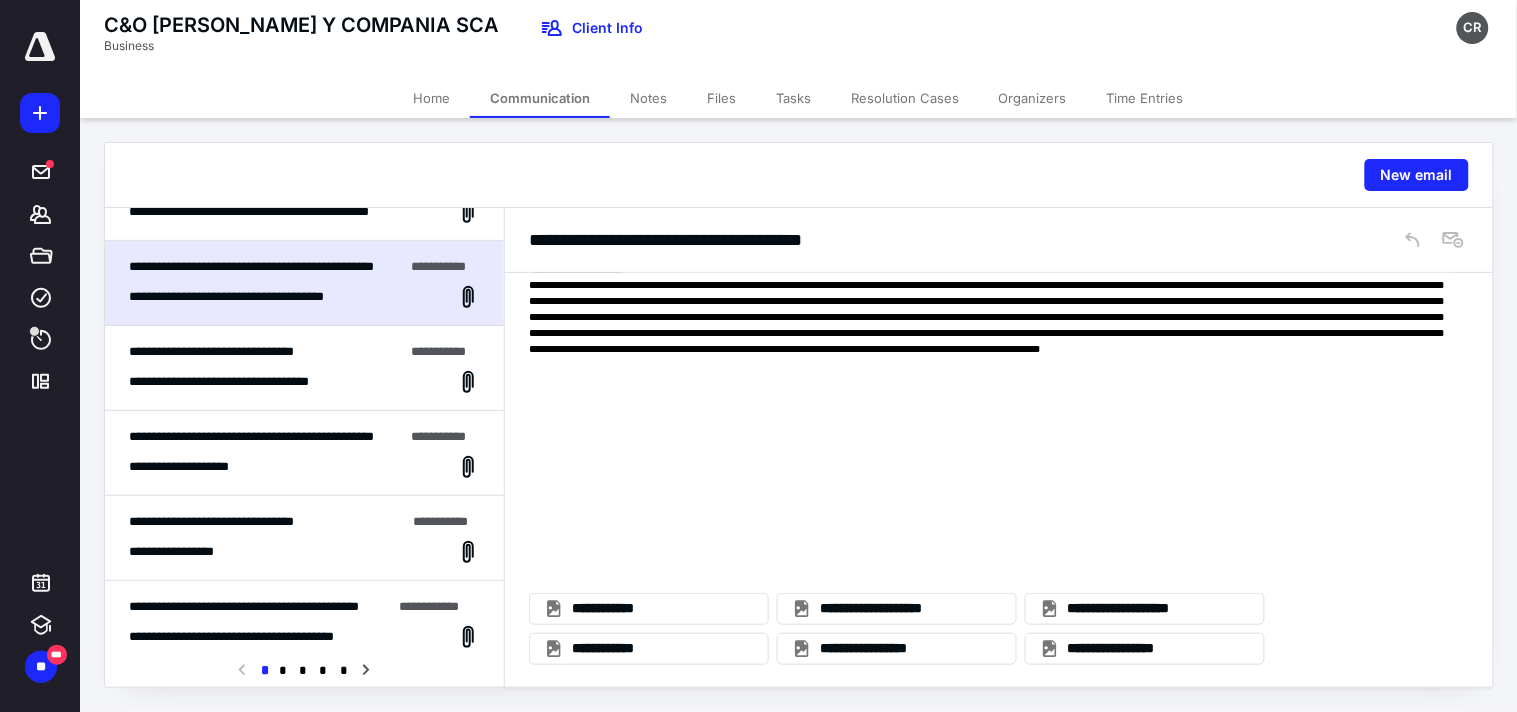 click on "**********" at bounding box center (304, 368) 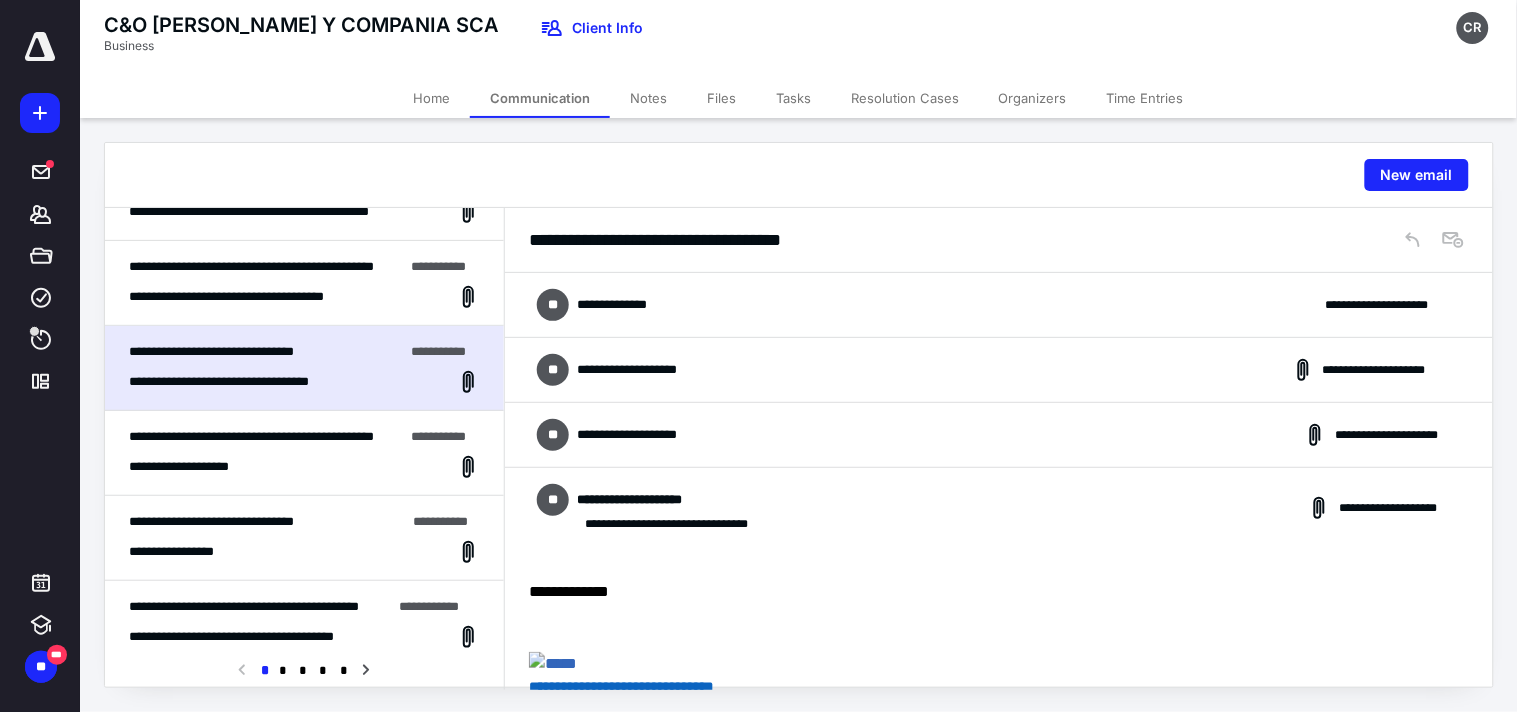 scroll, scrollTop: 464, scrollLeft: 0, axis: vertical 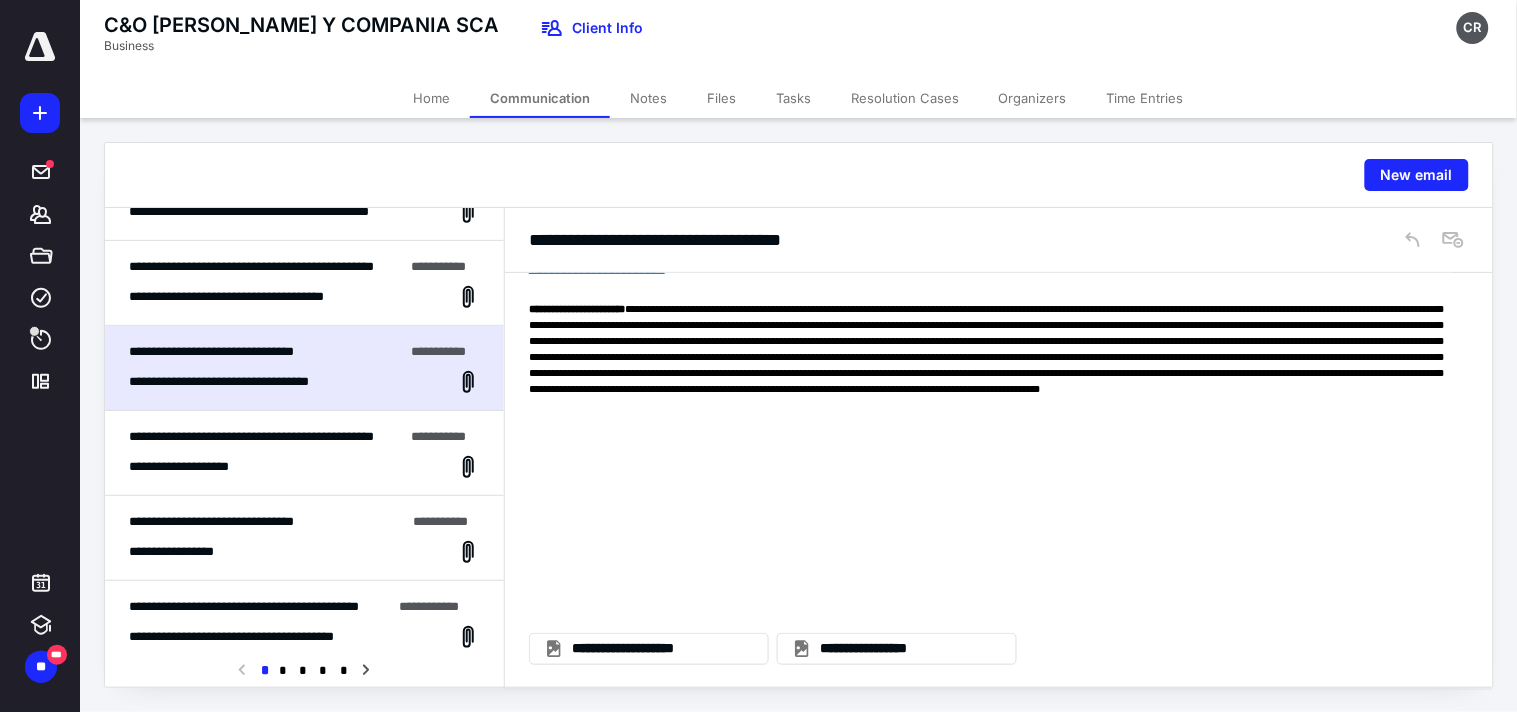 click on "**********" at bounding box center (251, 436) 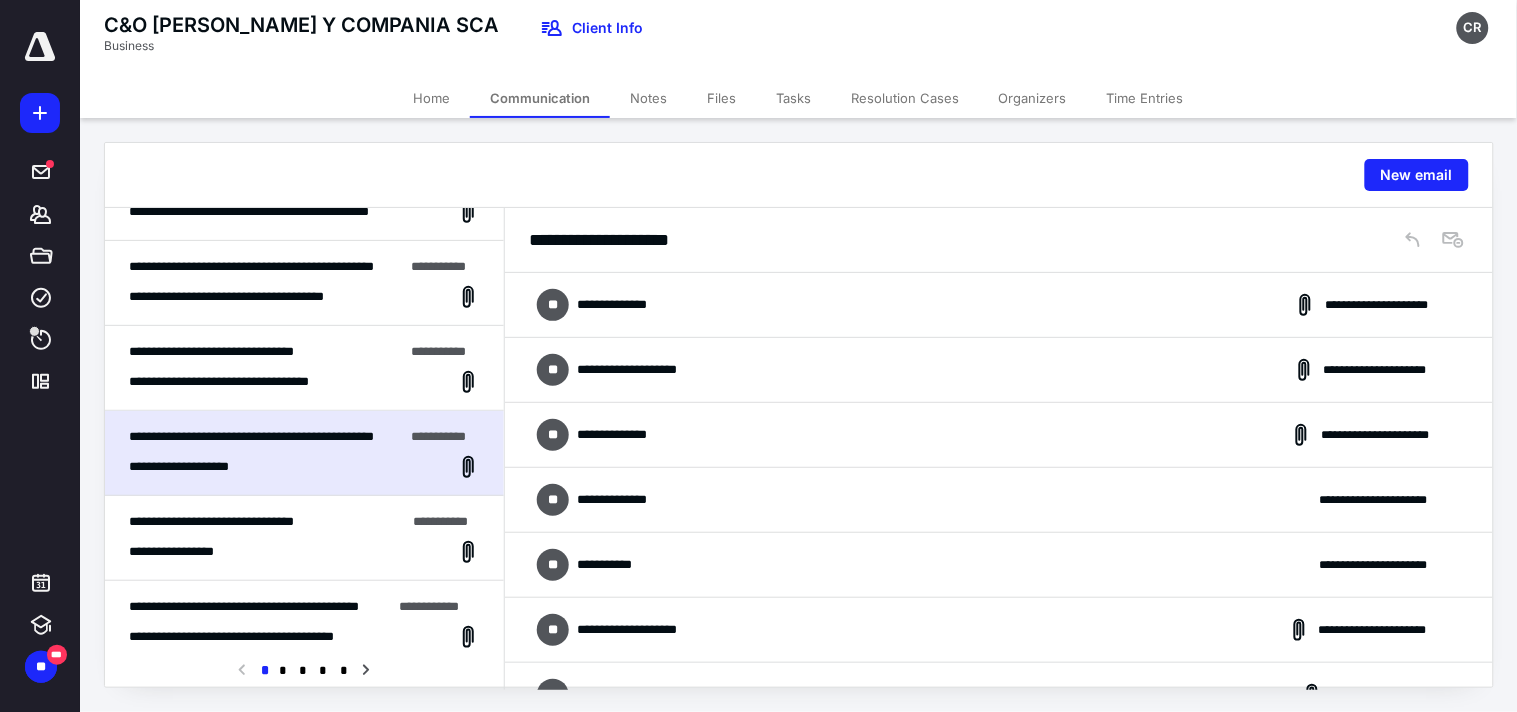 scroll, scrollTop: 997, scrollLeft: 0, axis: vertical 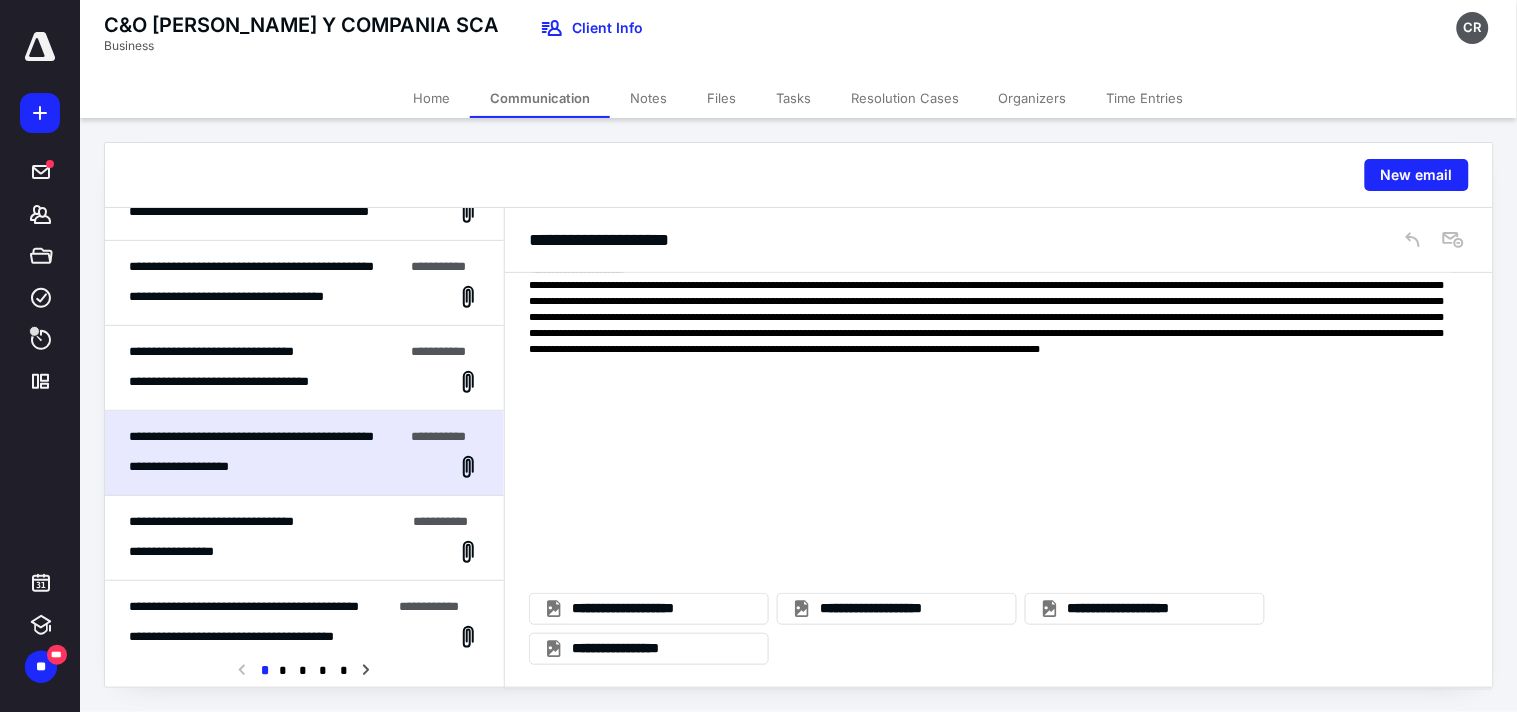 click on "**********" at bounding box center (211, 521) 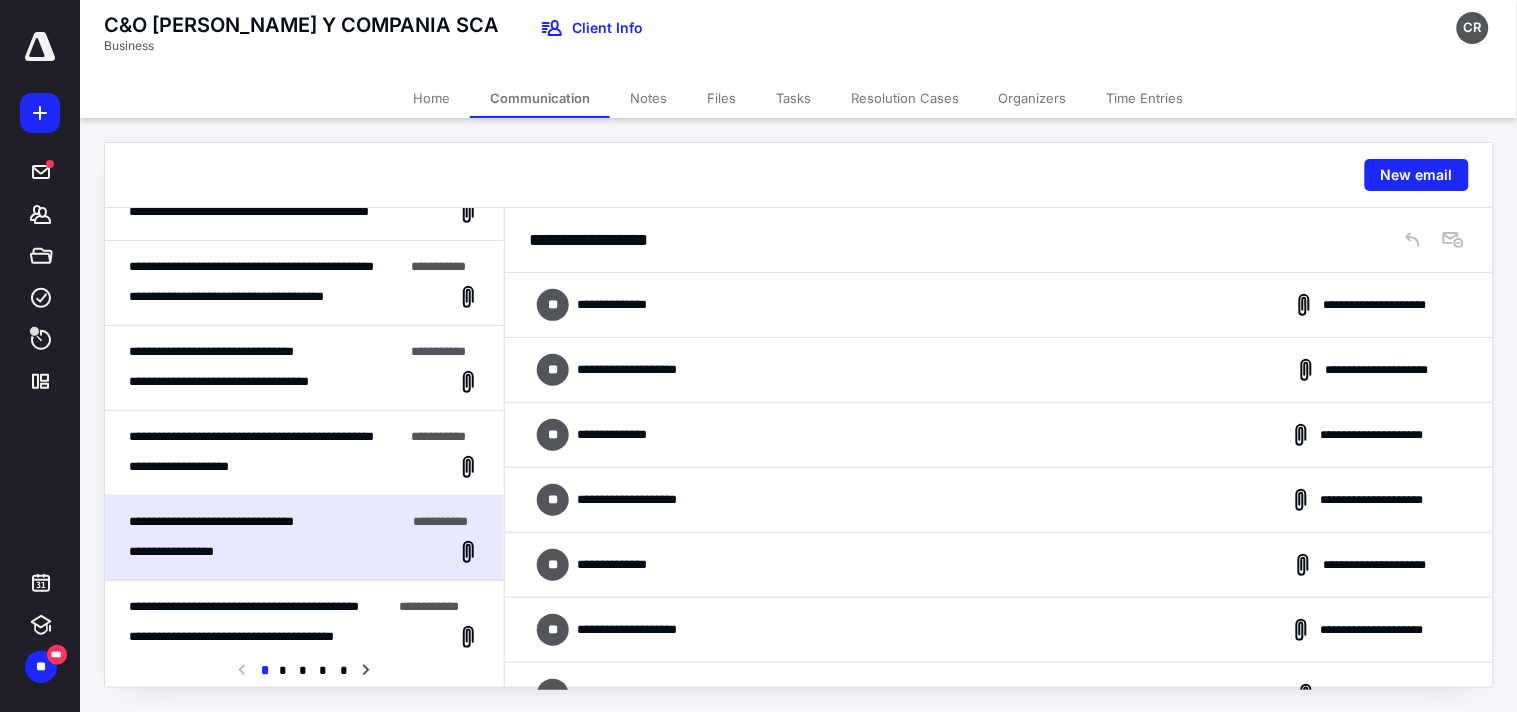 scroll, scrollTop: 2276, scrollLeft: 0, axis: vertical 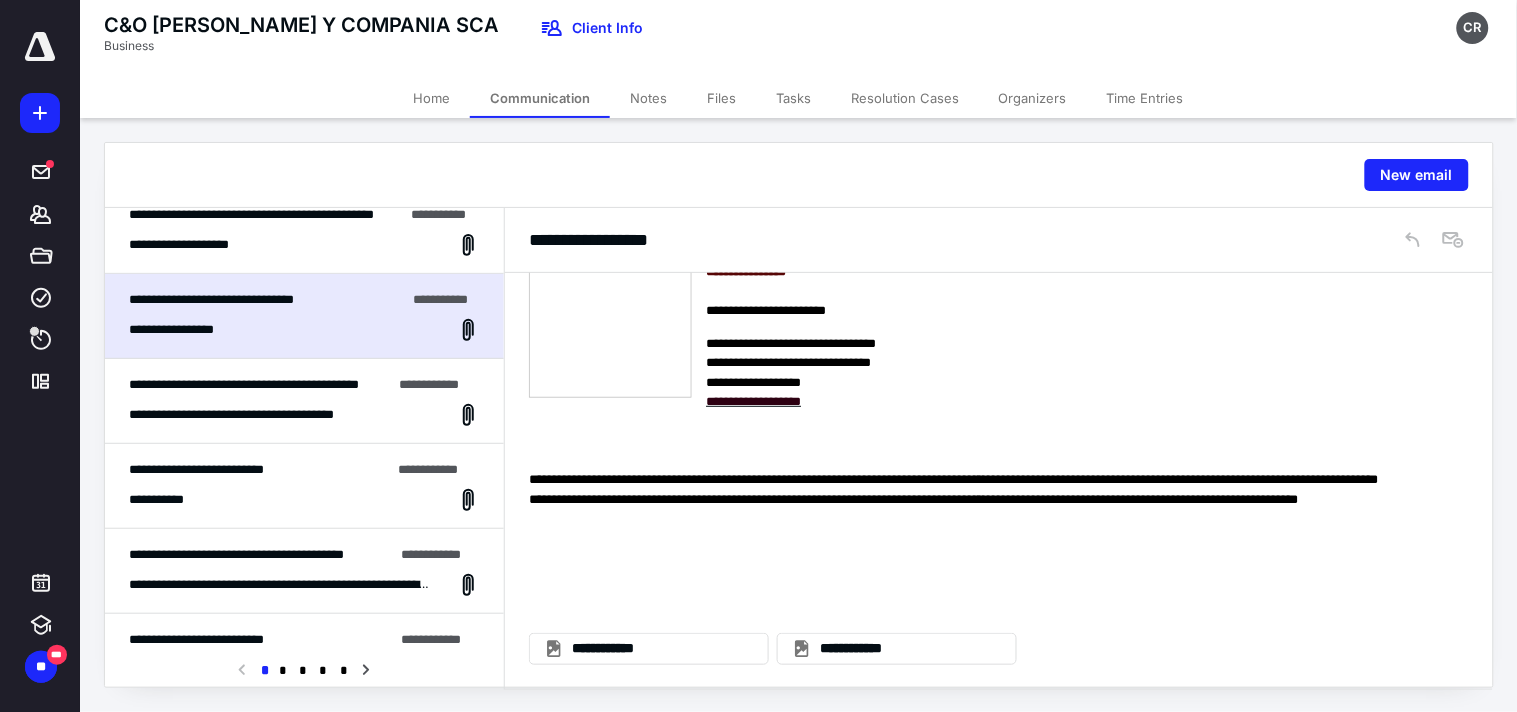 click on "**********" at bounding box center (274, 414) 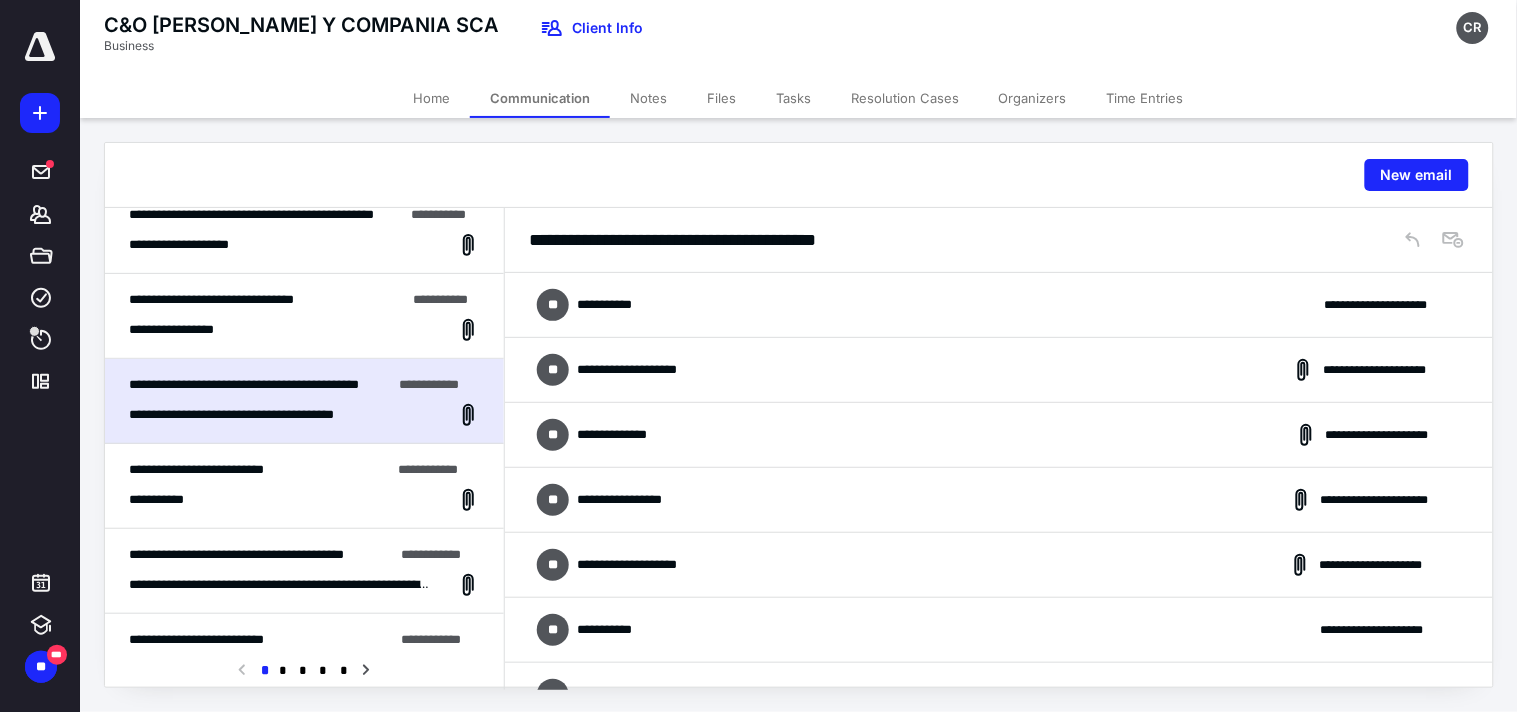 scroll, scrollTop: 1192, scrollLeft: 0, axis: vertical 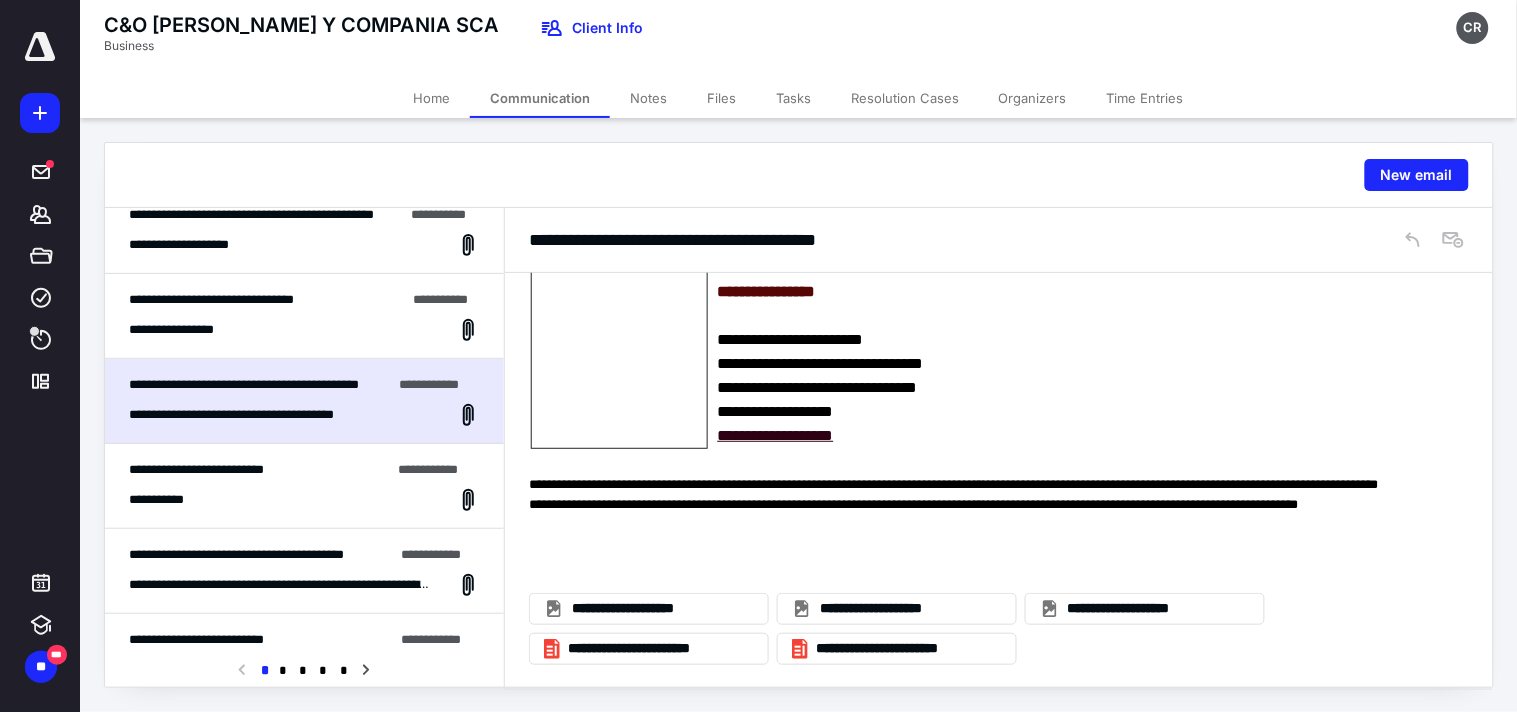 click on "**********" at bounding box center (304, 486) 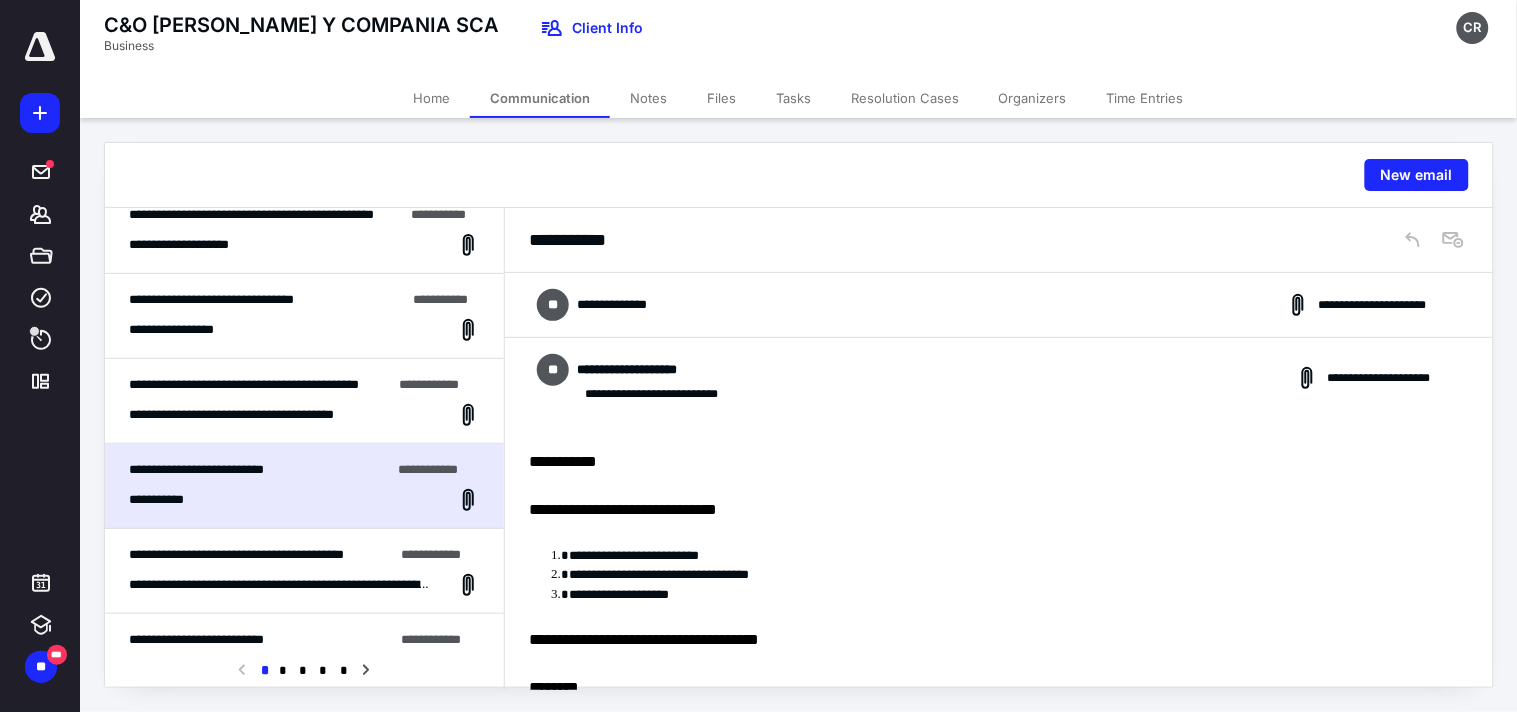 scroll, scrollTop: 476, scrollLeft: 0, axis: vertical 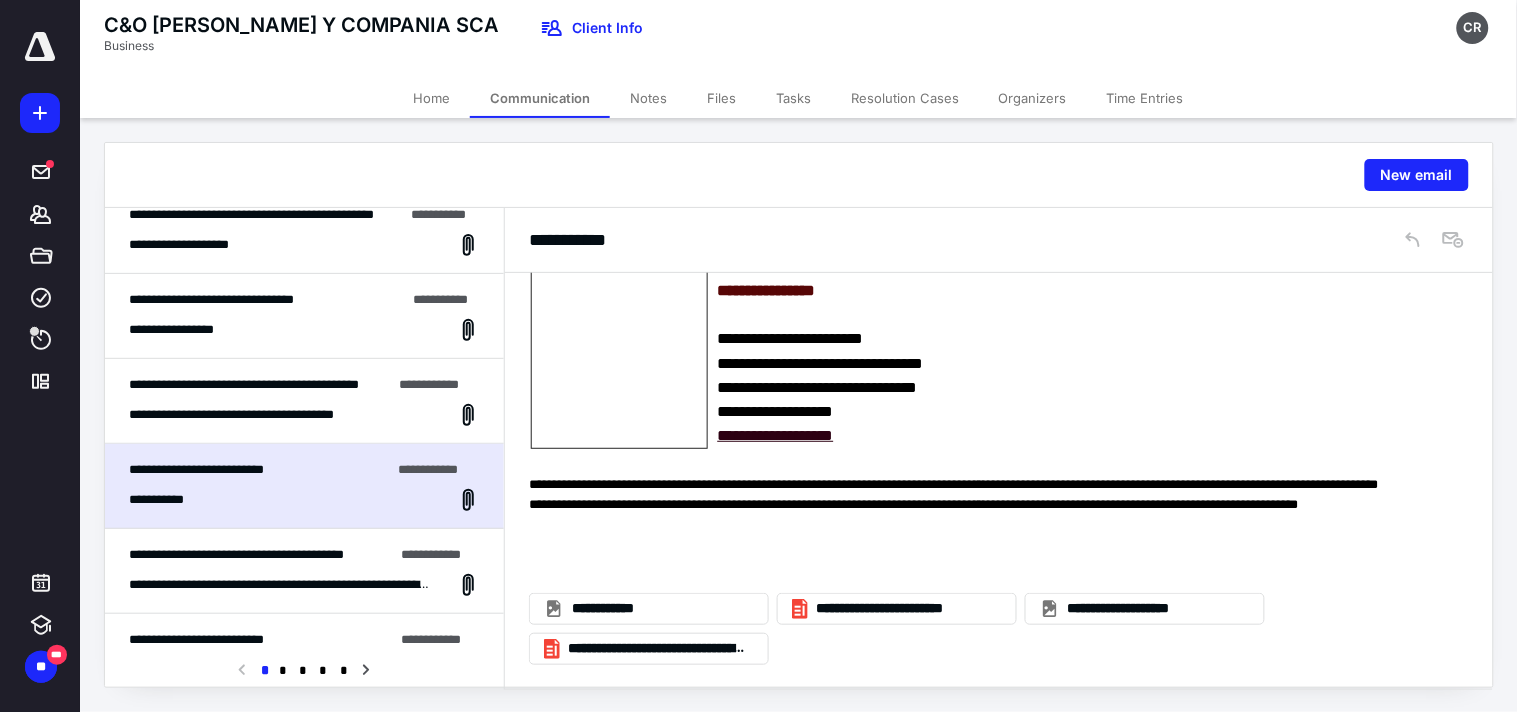 click on "**********" at bounding box center (304, 571) 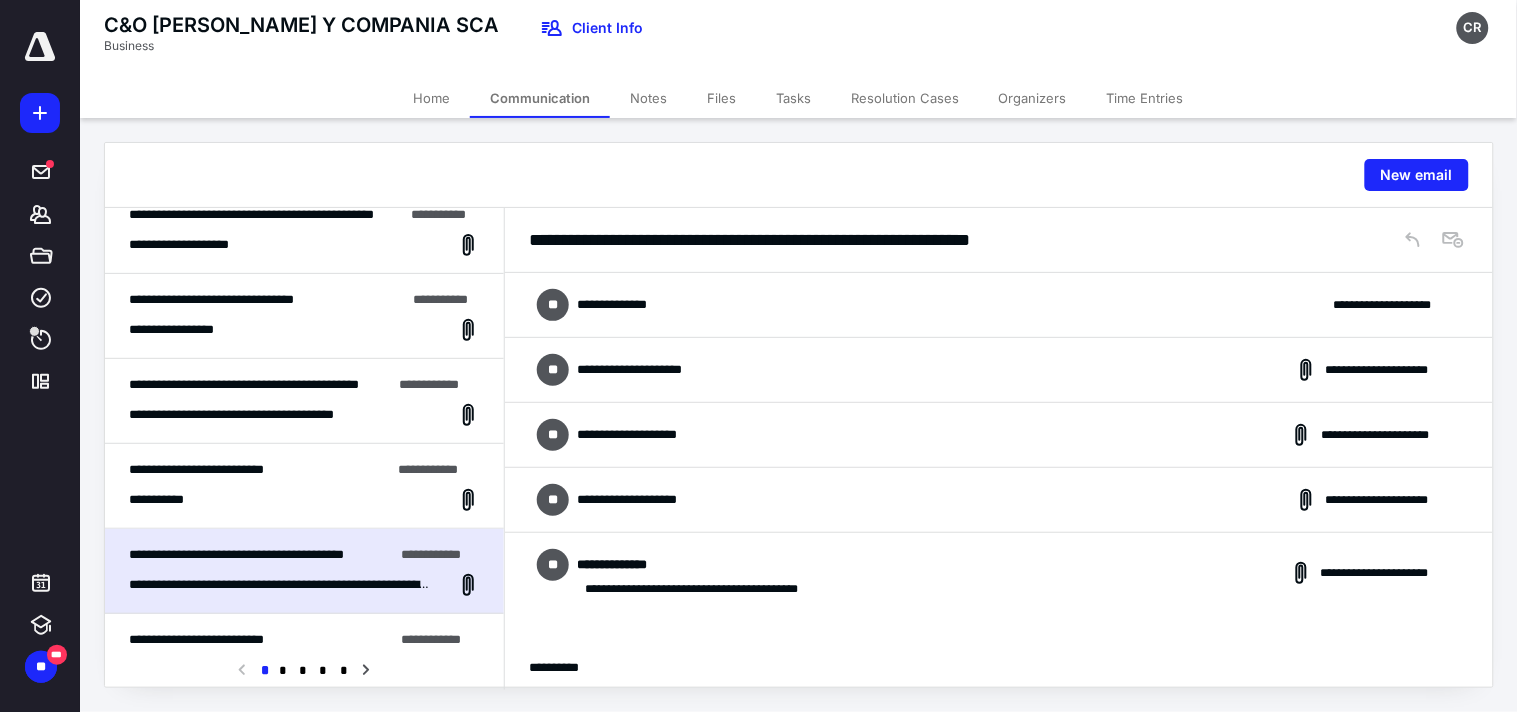 scroll, scrollTop: 657, scrollLeft: 0, axis: vertical 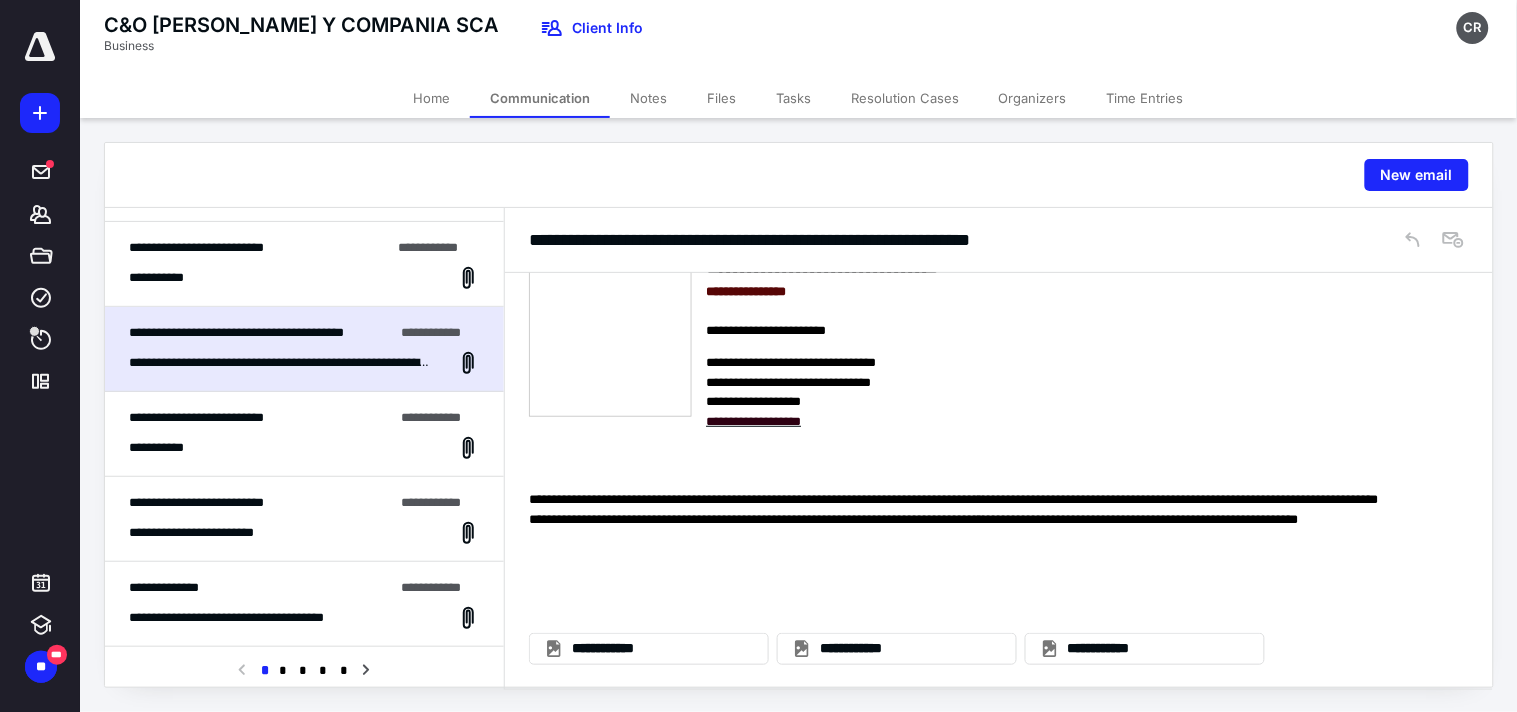 click on "**********" at bounding box center (304, 448) 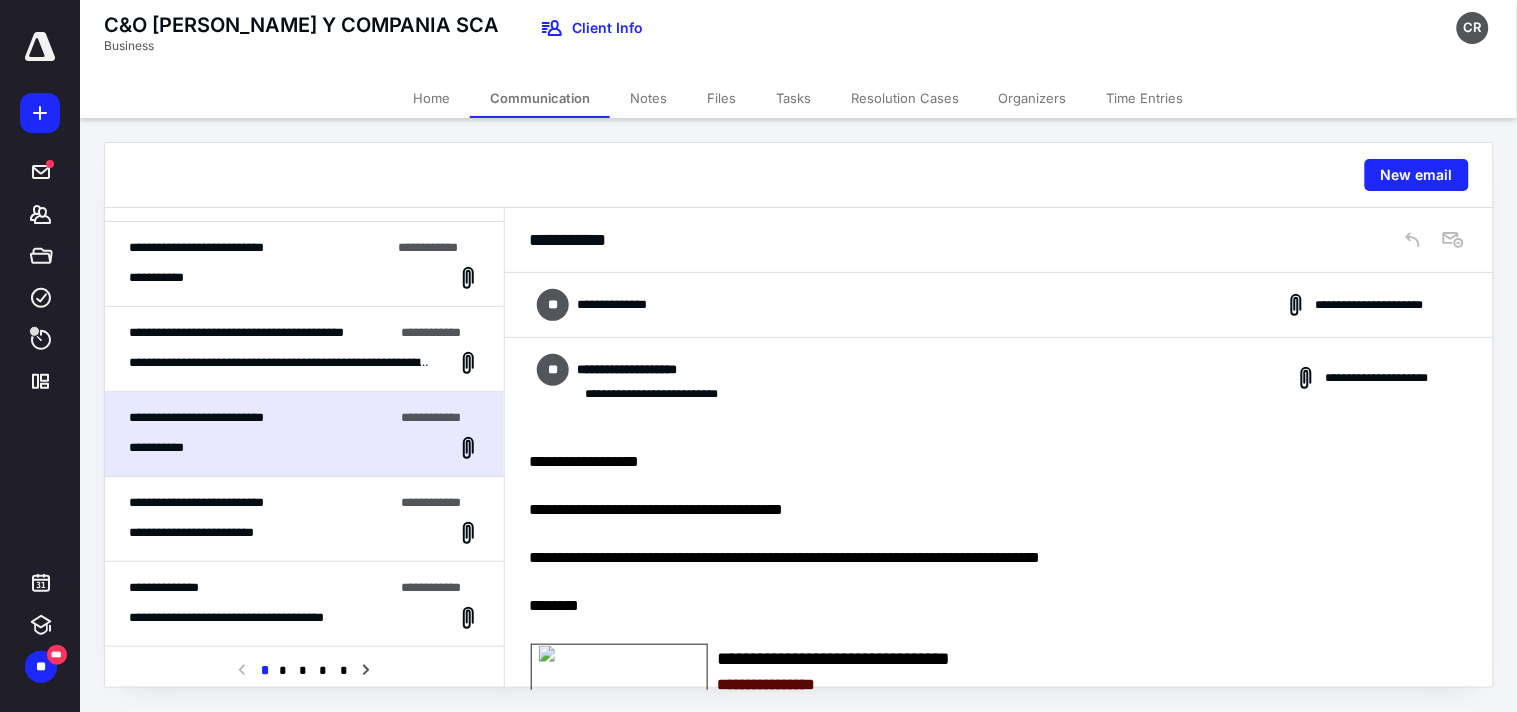 scroll, scrollTop: 353, scrollLeft: 0, axis: vertical 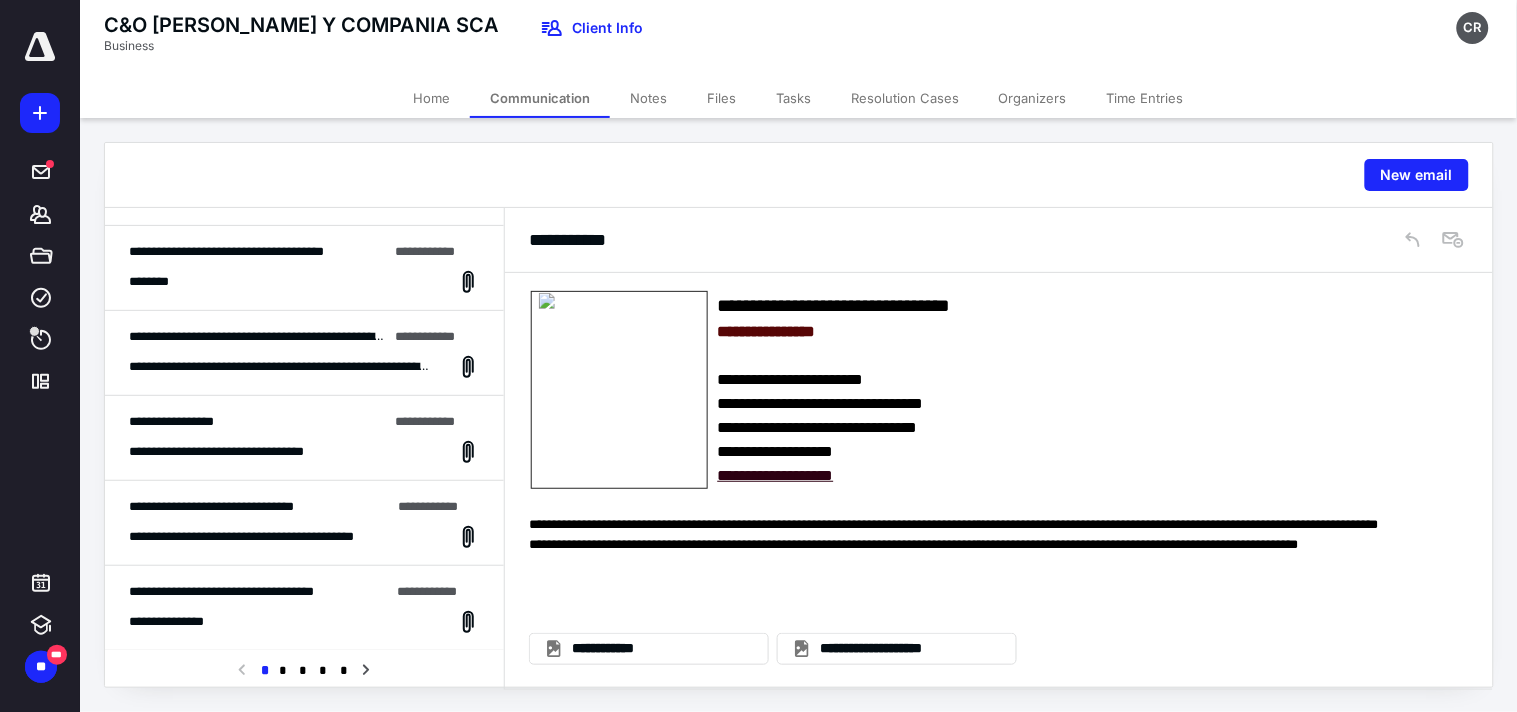 click on "Files" at bounding box center [721, 98] 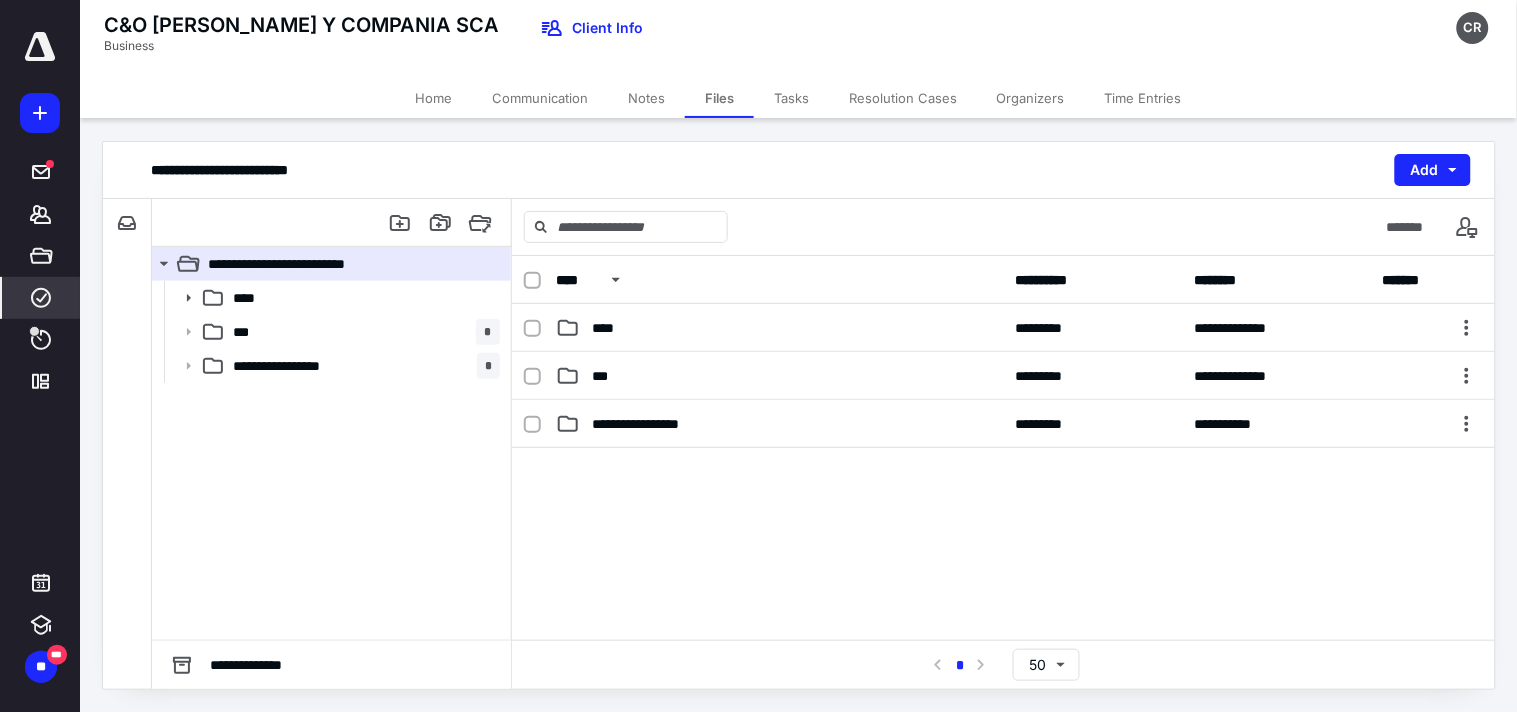 click on "****" at bounding box center (41, 298) 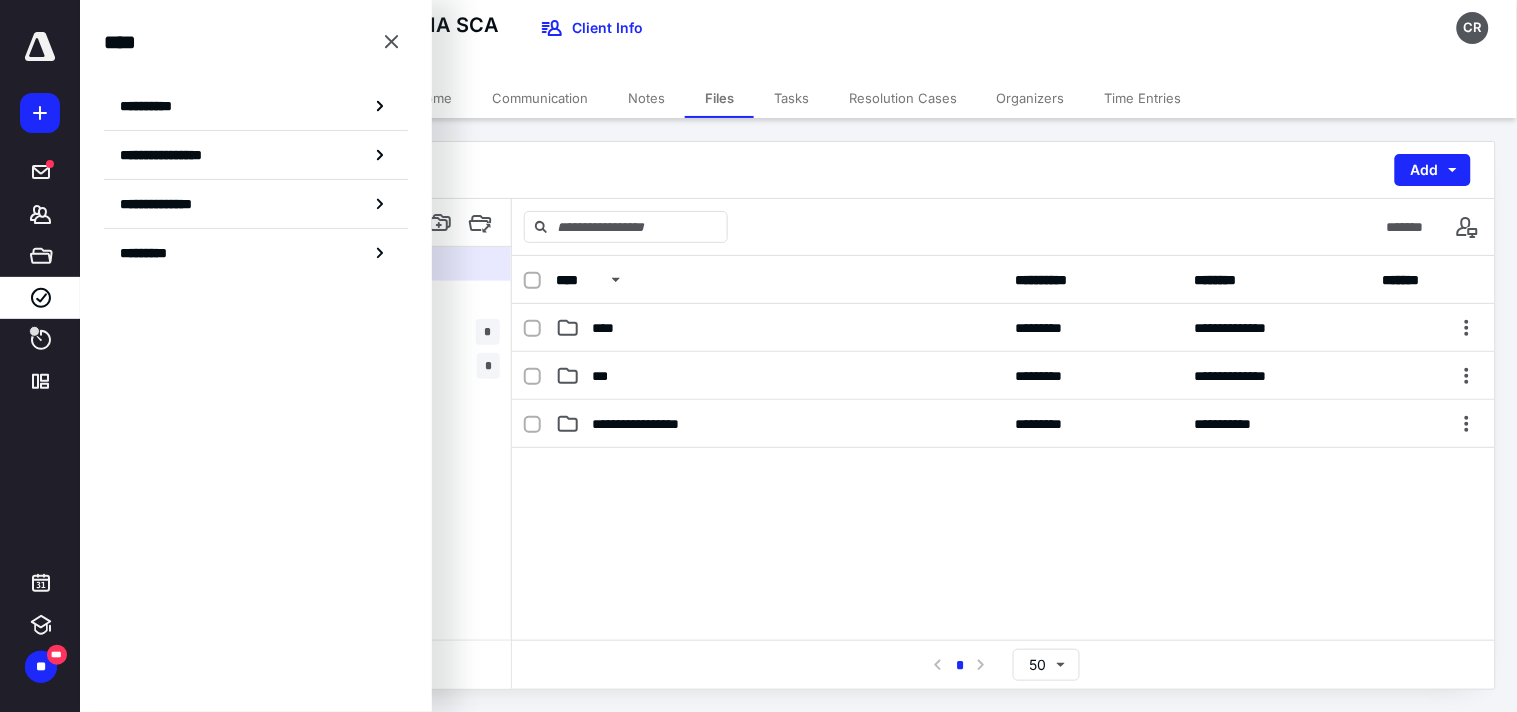 click on "**********" at bounding box center (256, 151) 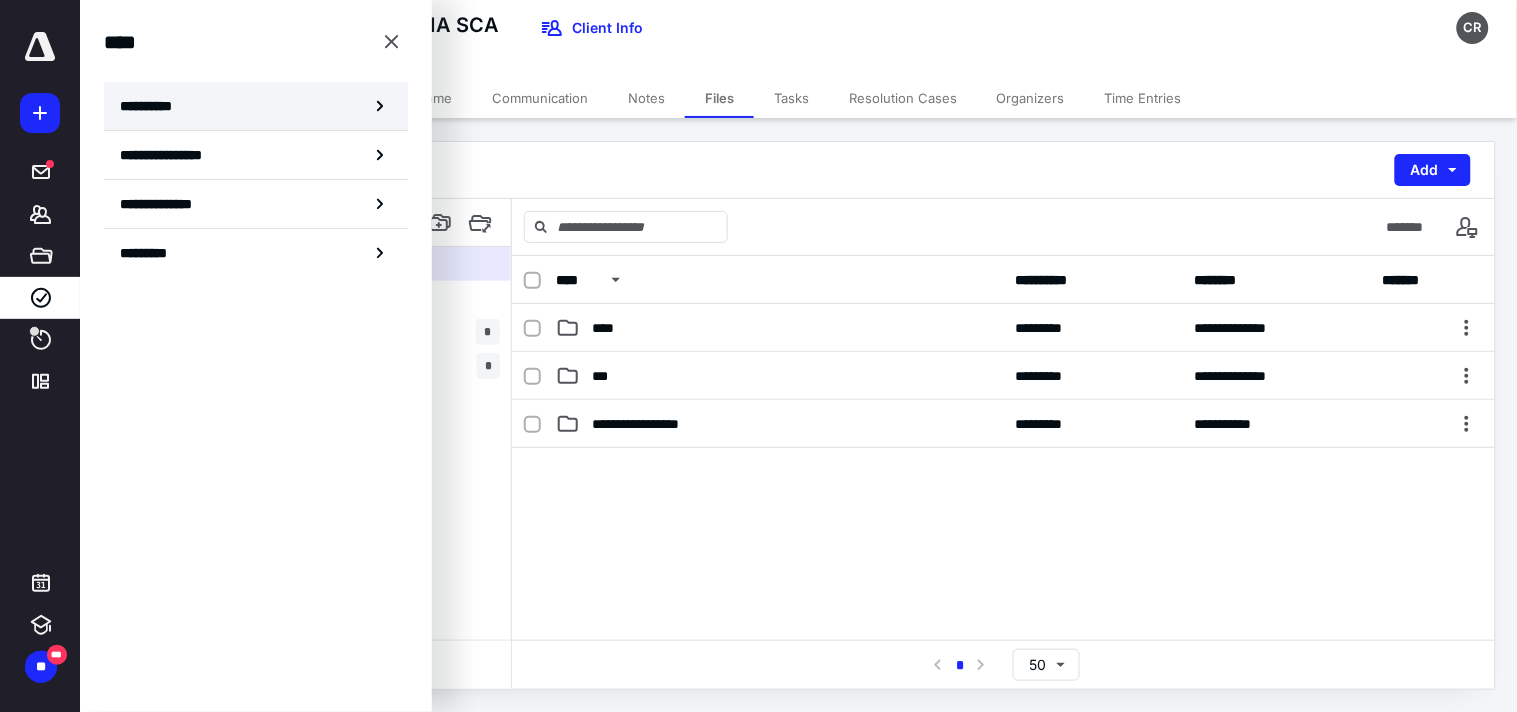 click on "**********" at bounding box center (256, 106) 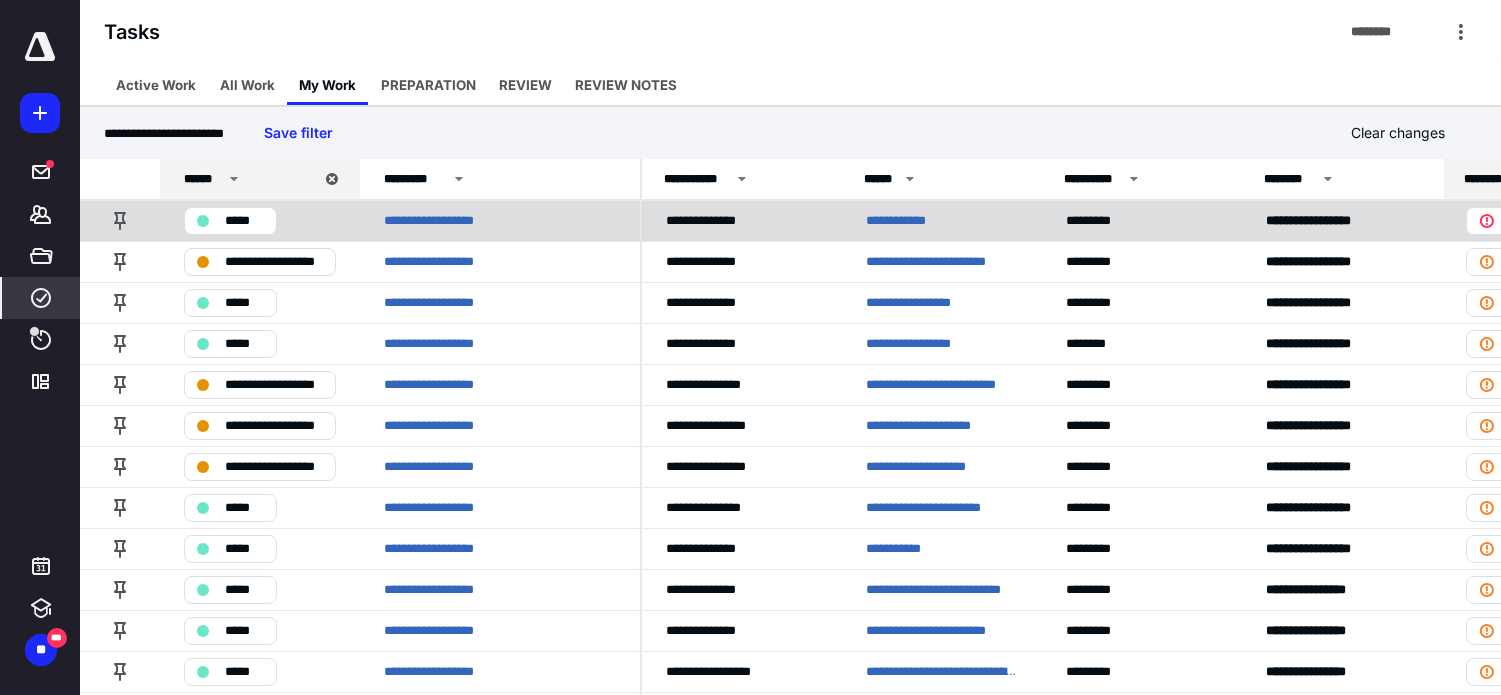 click on "**********" at bounding box center (918, 220) 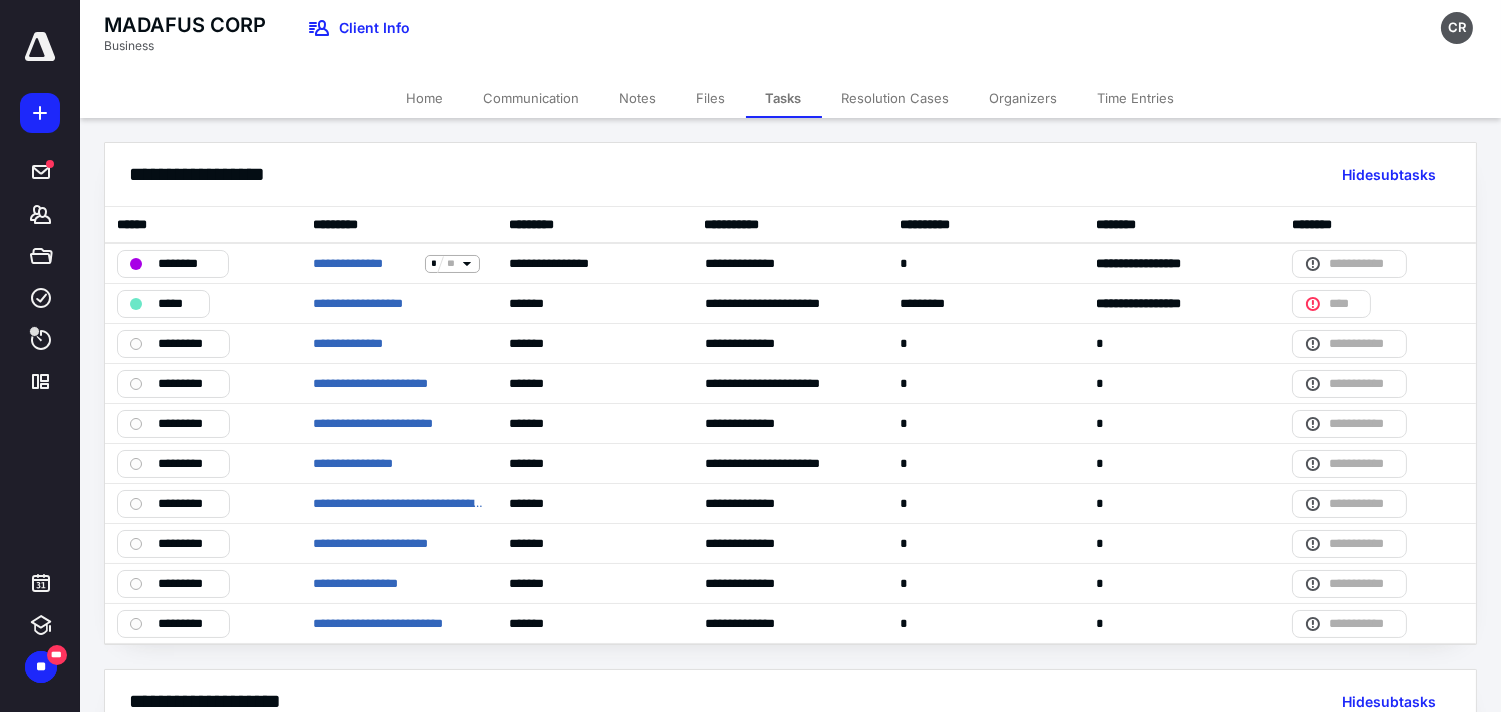 click on "Notes" at bounding box center [638, 98] 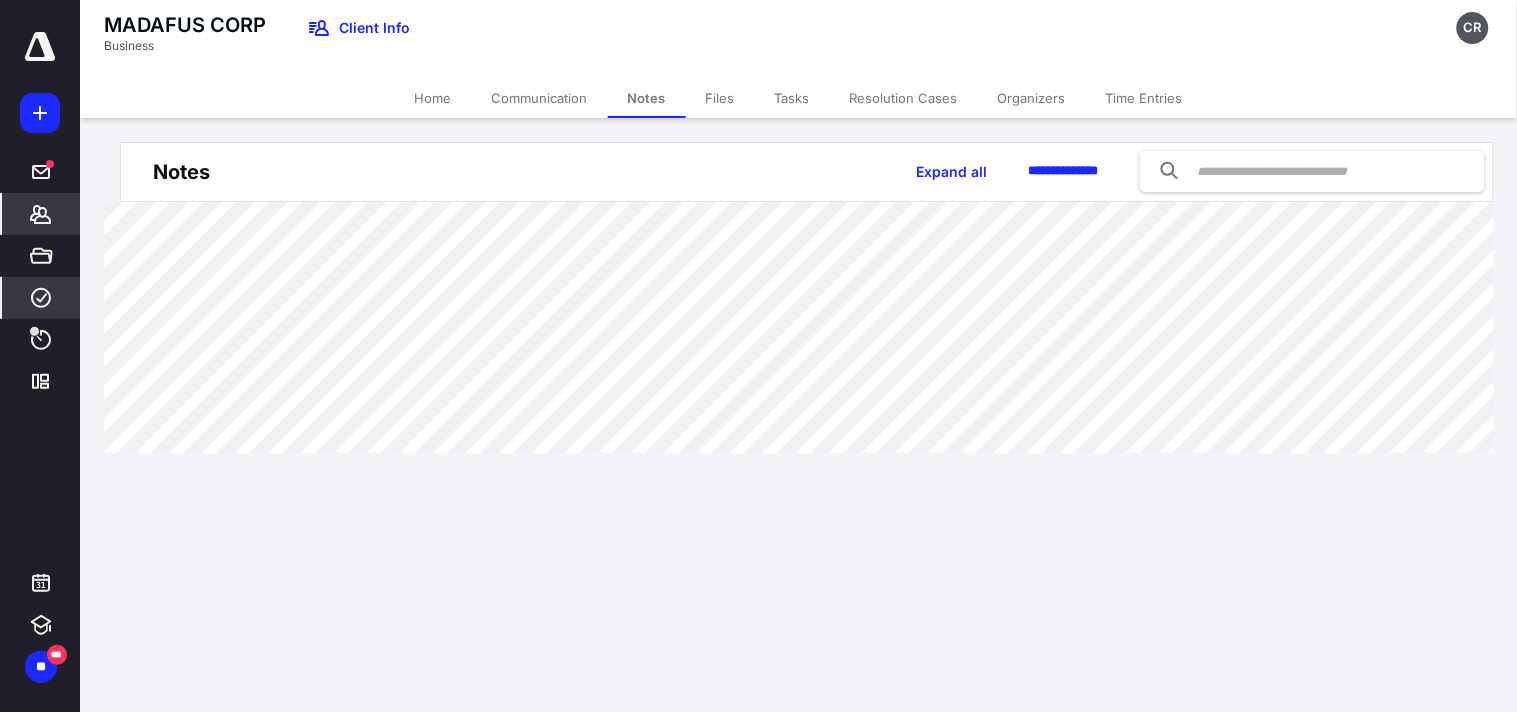 click 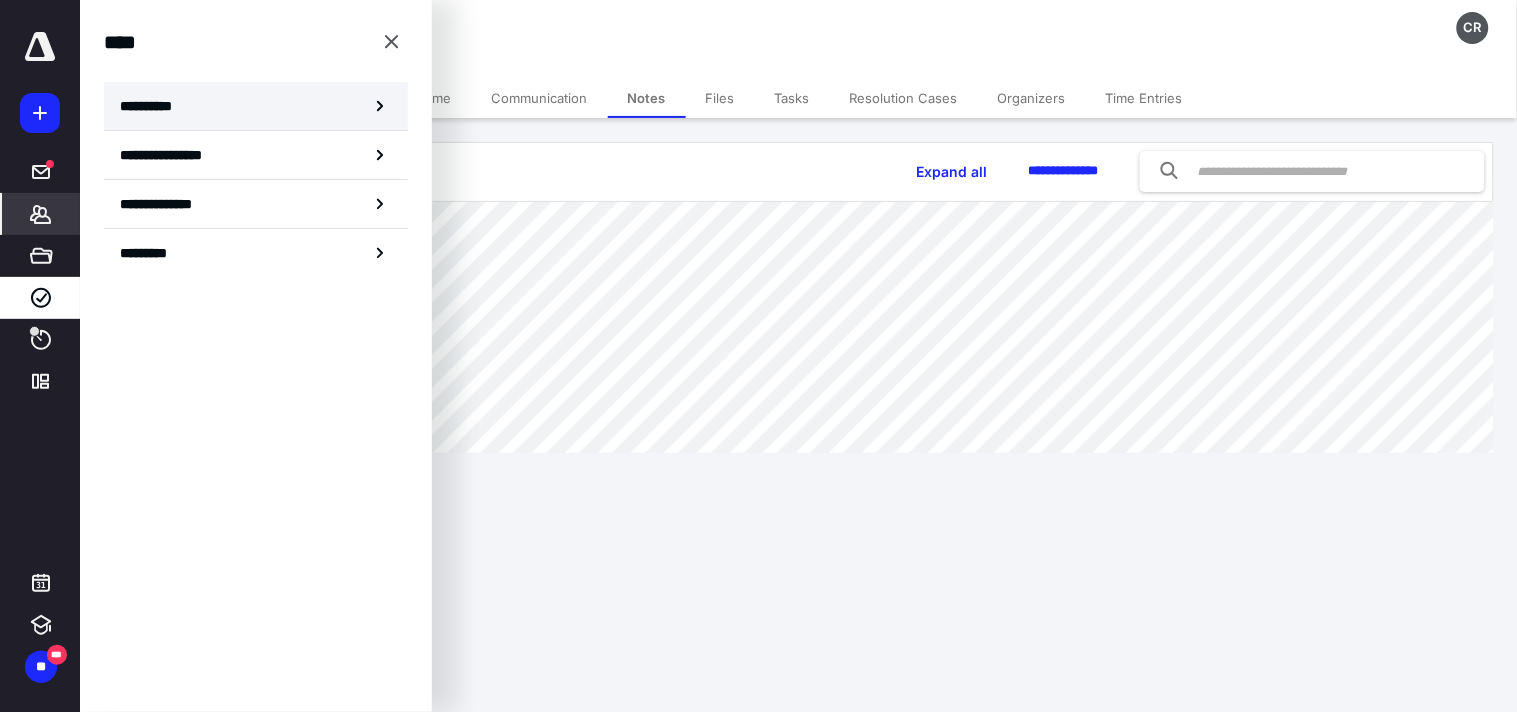 click on "**********" at bounding box center (153, 106) 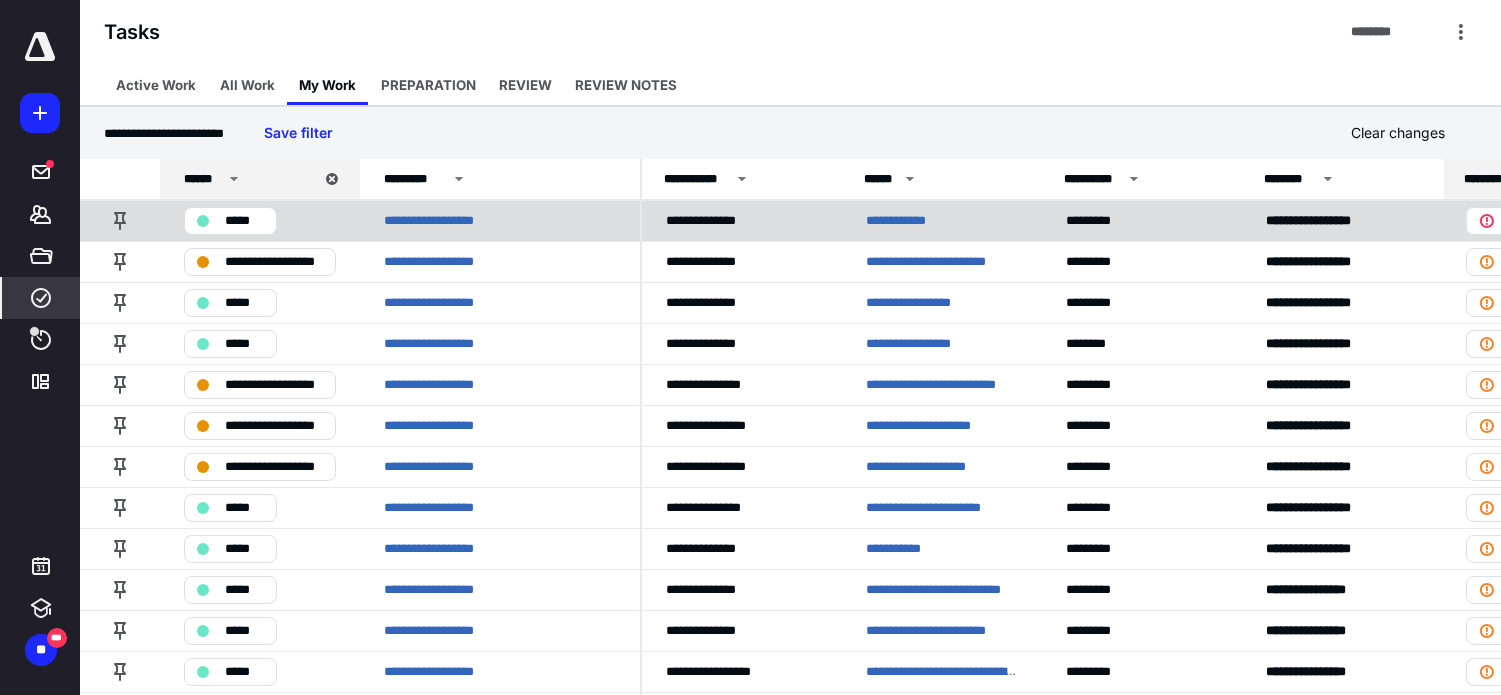 click on "**********" at bounding box center [918, 220] 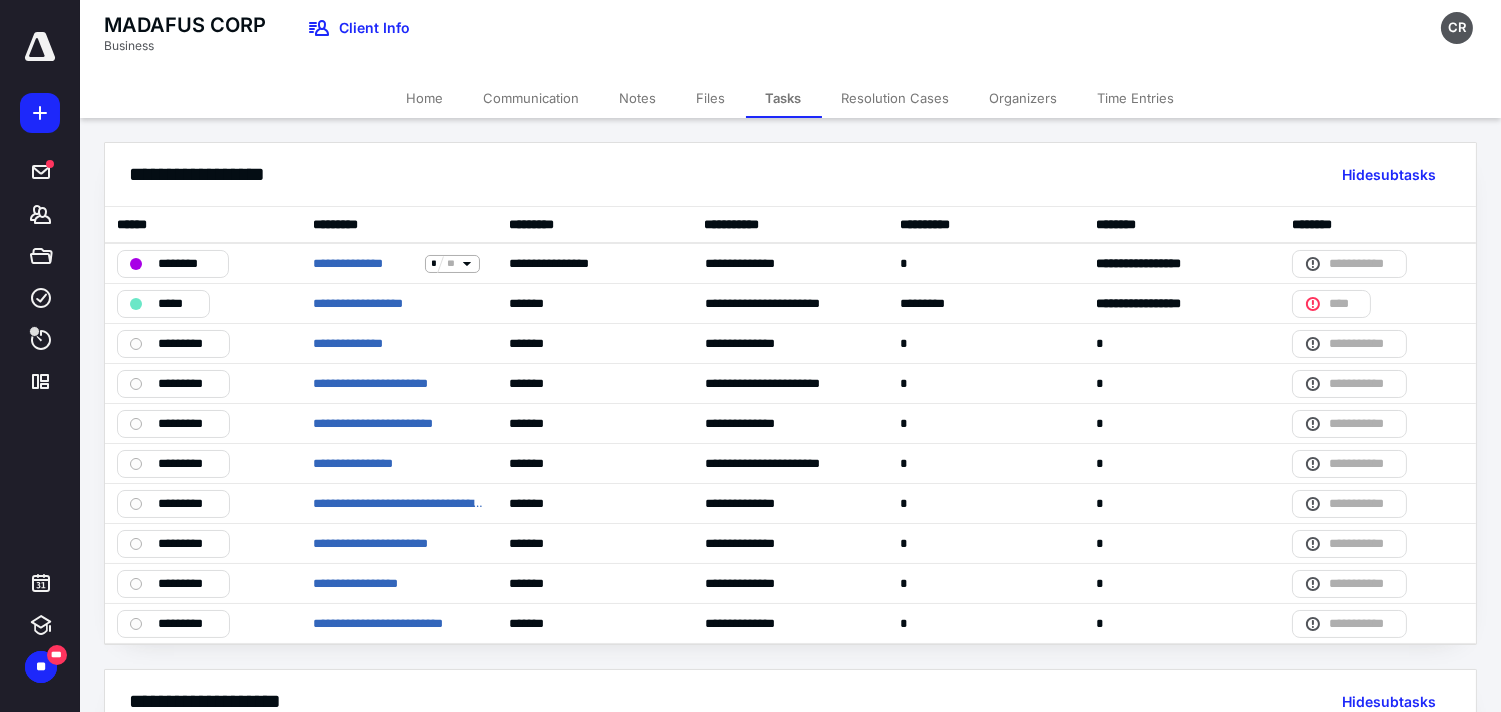 click on "Notes" at bounding box center [638, 98] 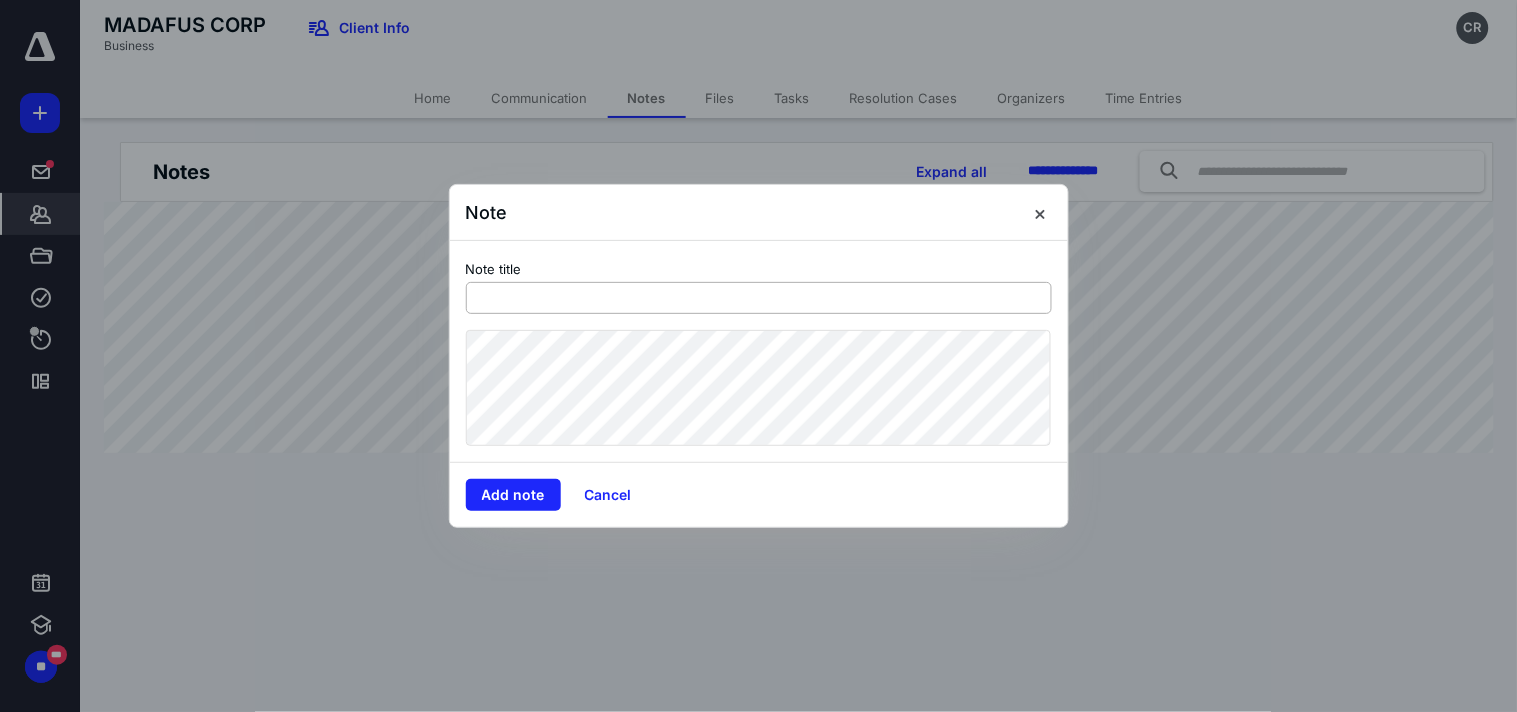 click at bounding box center [759, 298] 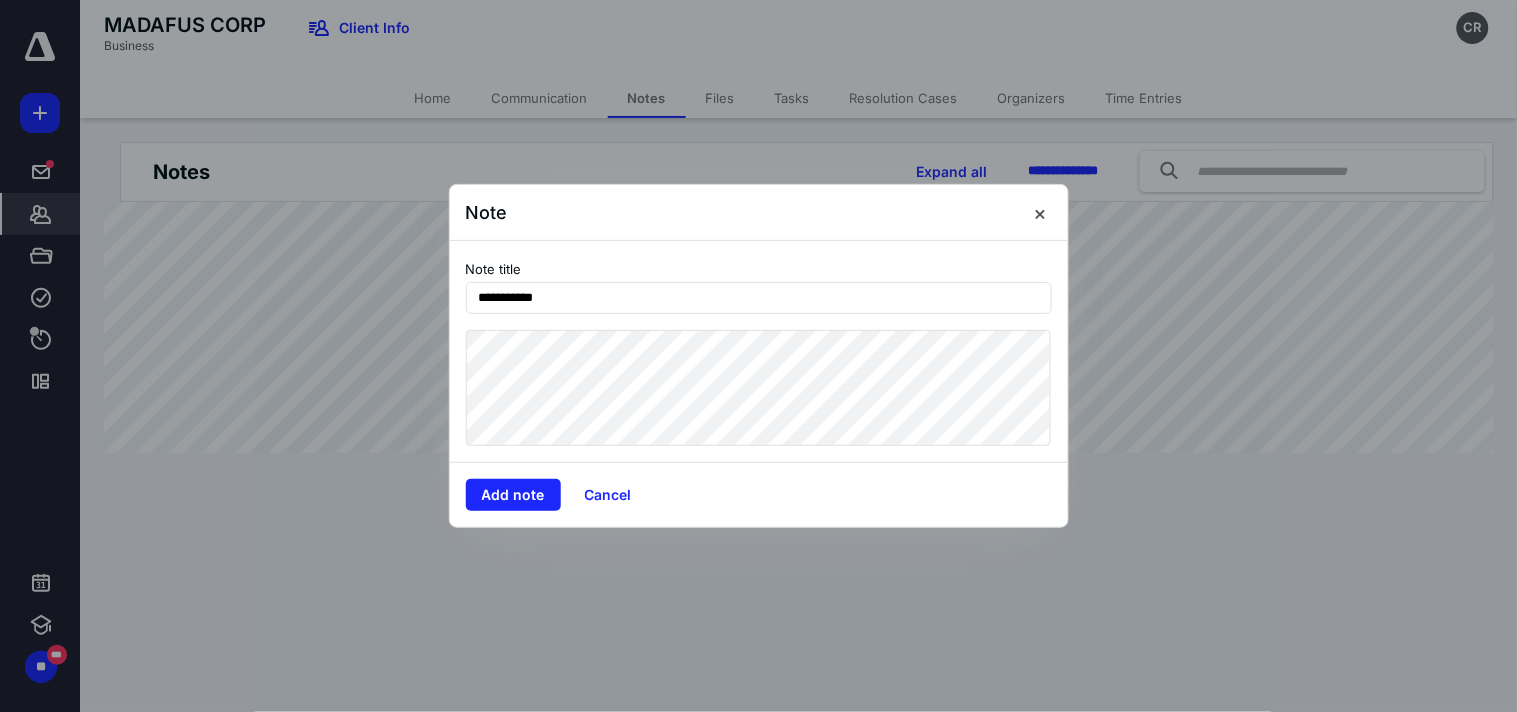 type on "**********" 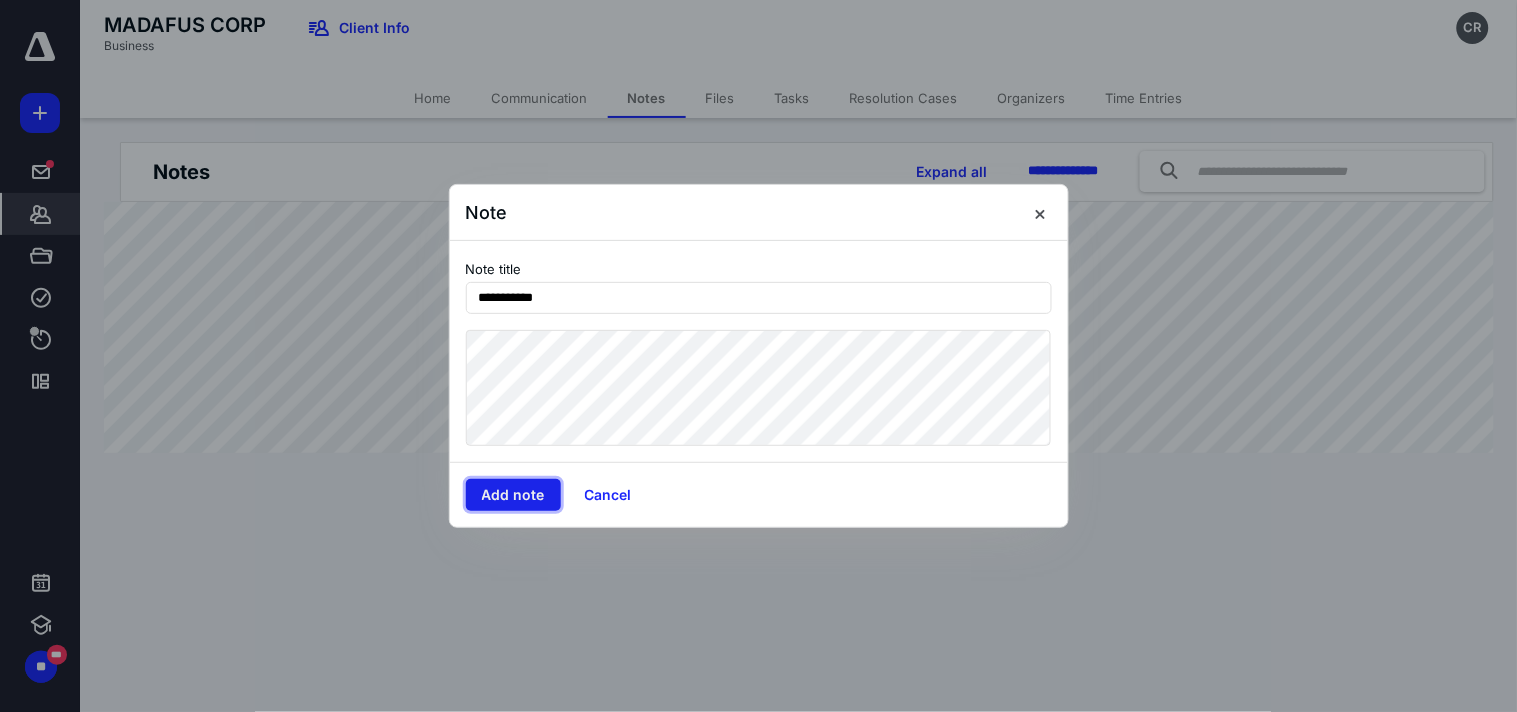 click on "Add note" at bounding box center (513, 495) 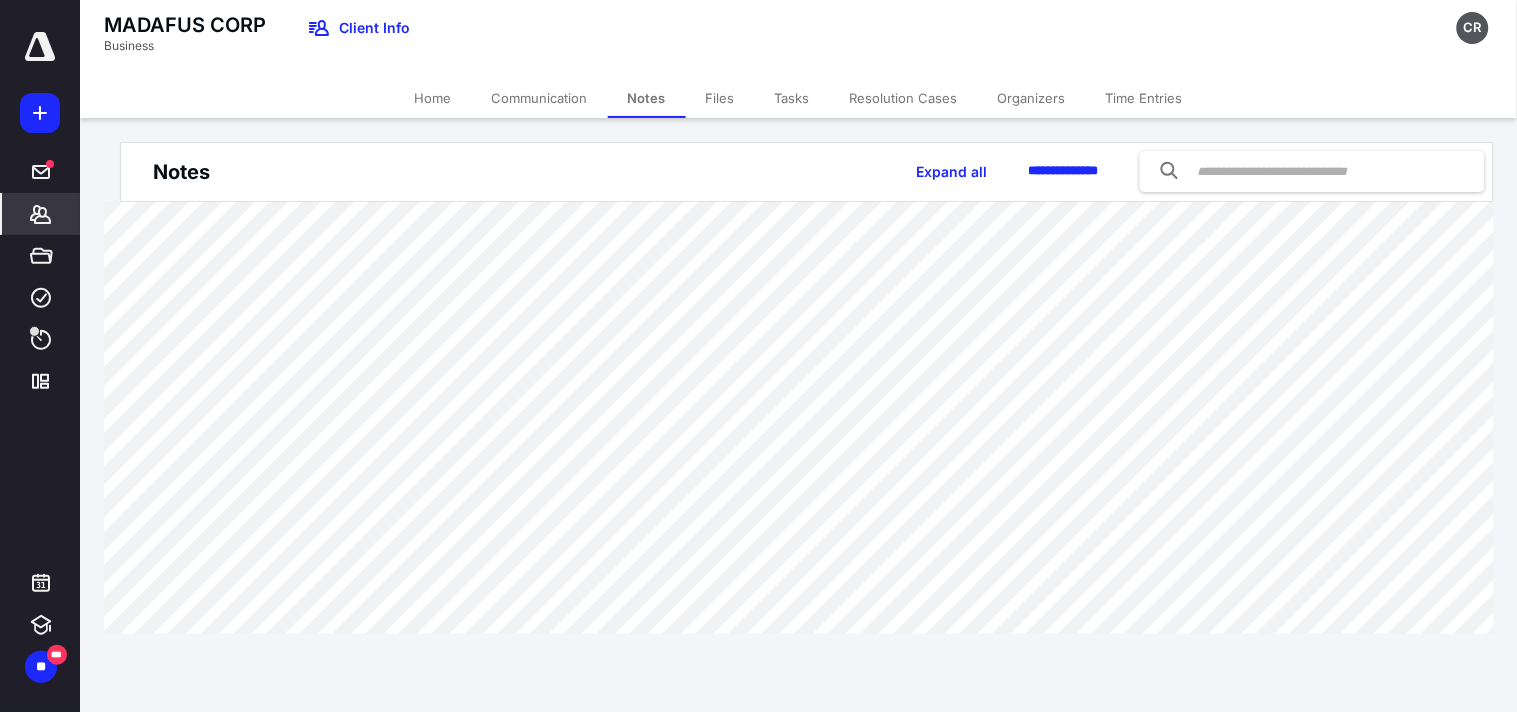 click on "Files" at bounding box center (720, 98) 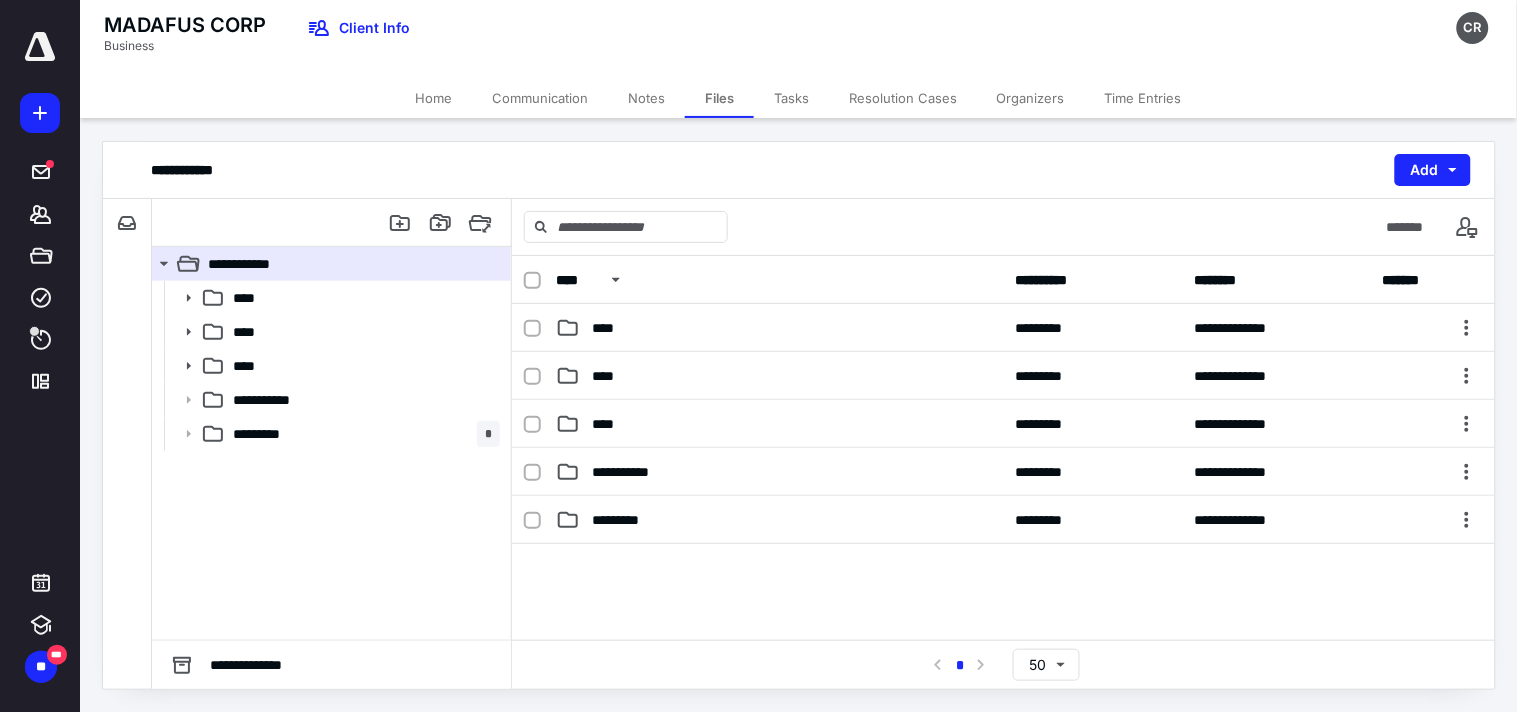 click on "Tasks" at bounding box center (791, 98) 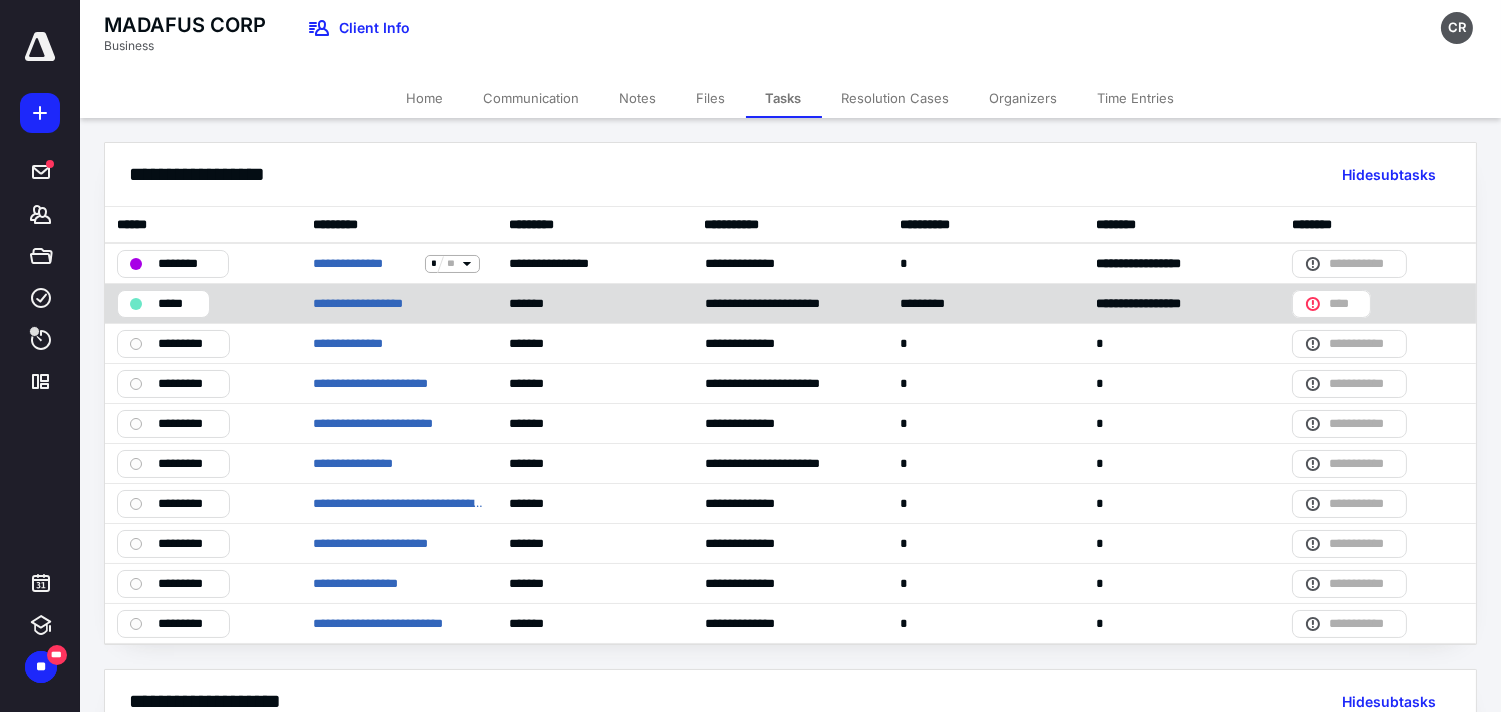 click on "*****" at bounding box center (163, 304) 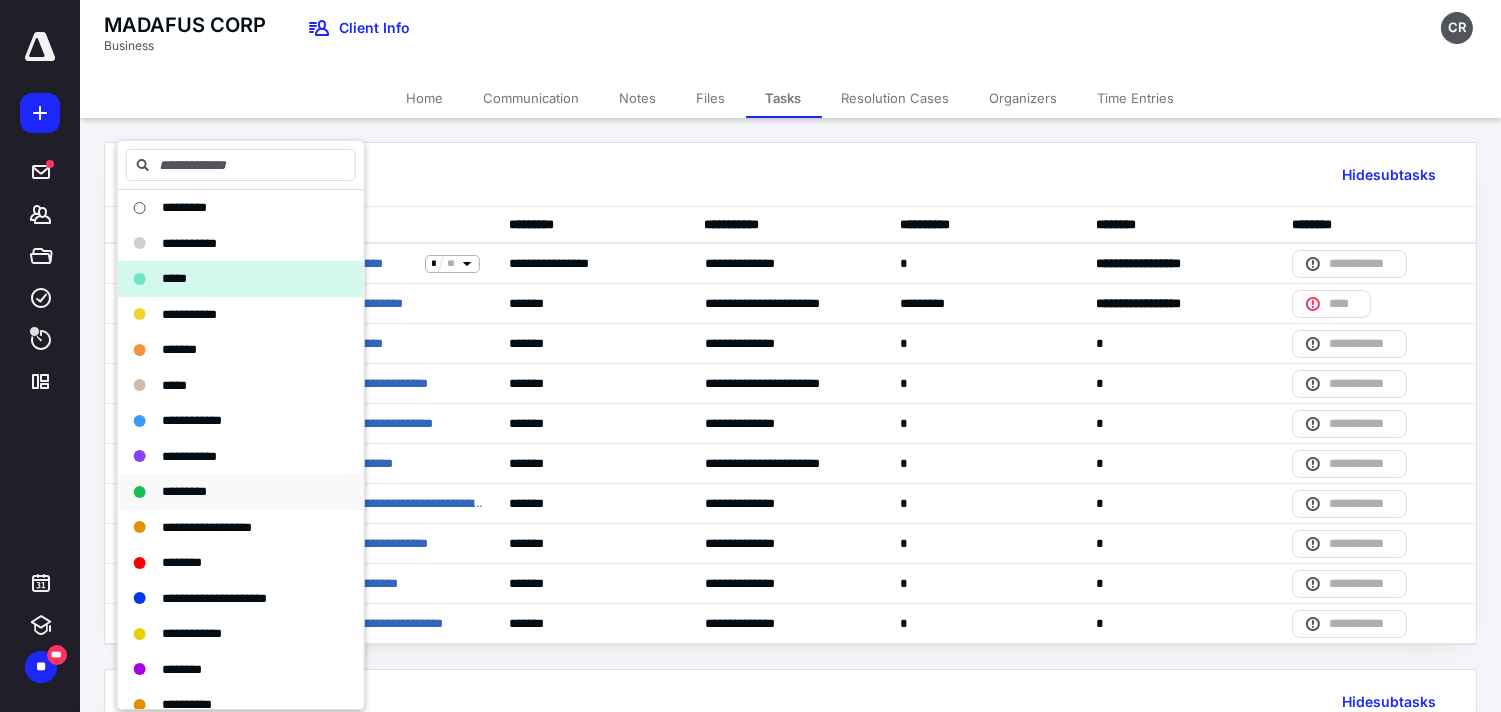 click on "*********" at bounding box center [229, 492] 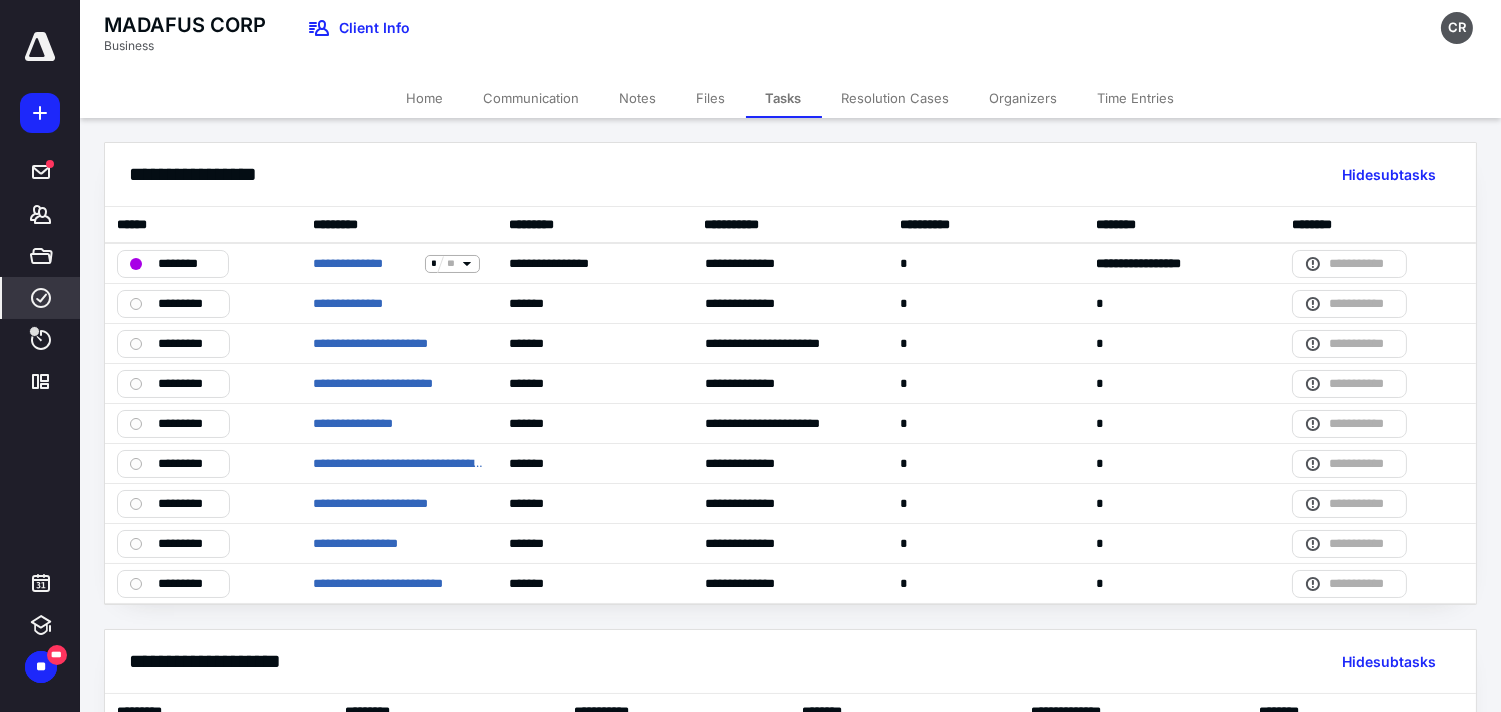 click 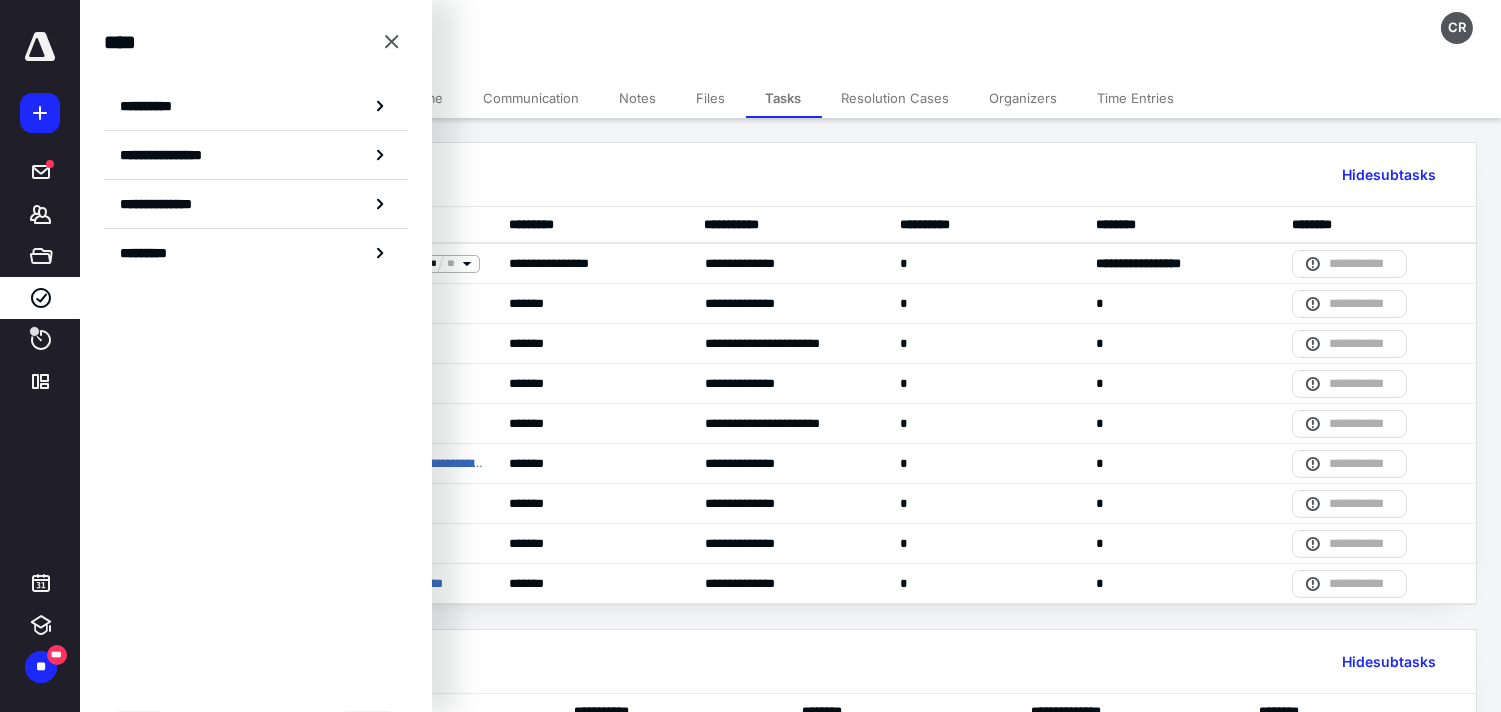 click on "**********" at bounding box center [256, 106] 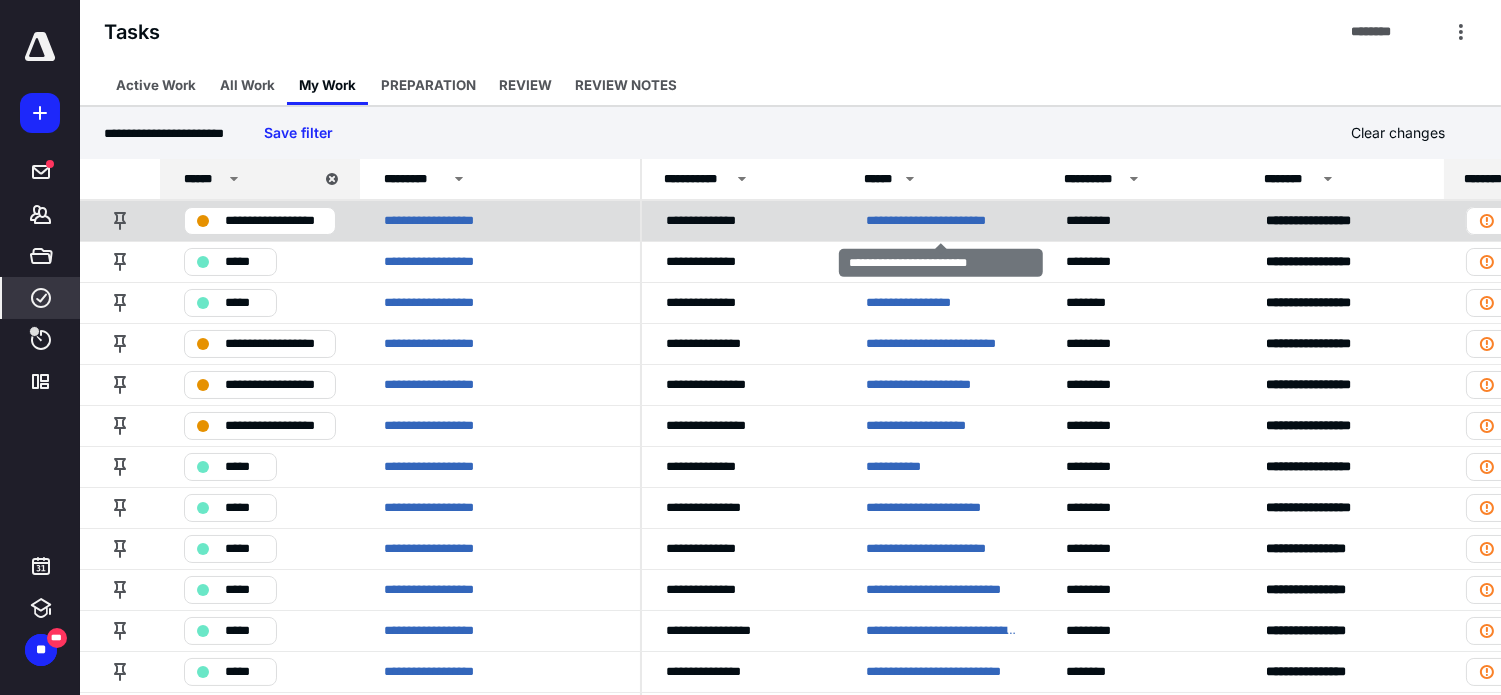 click on "**********" at bounding box center (942, 220) 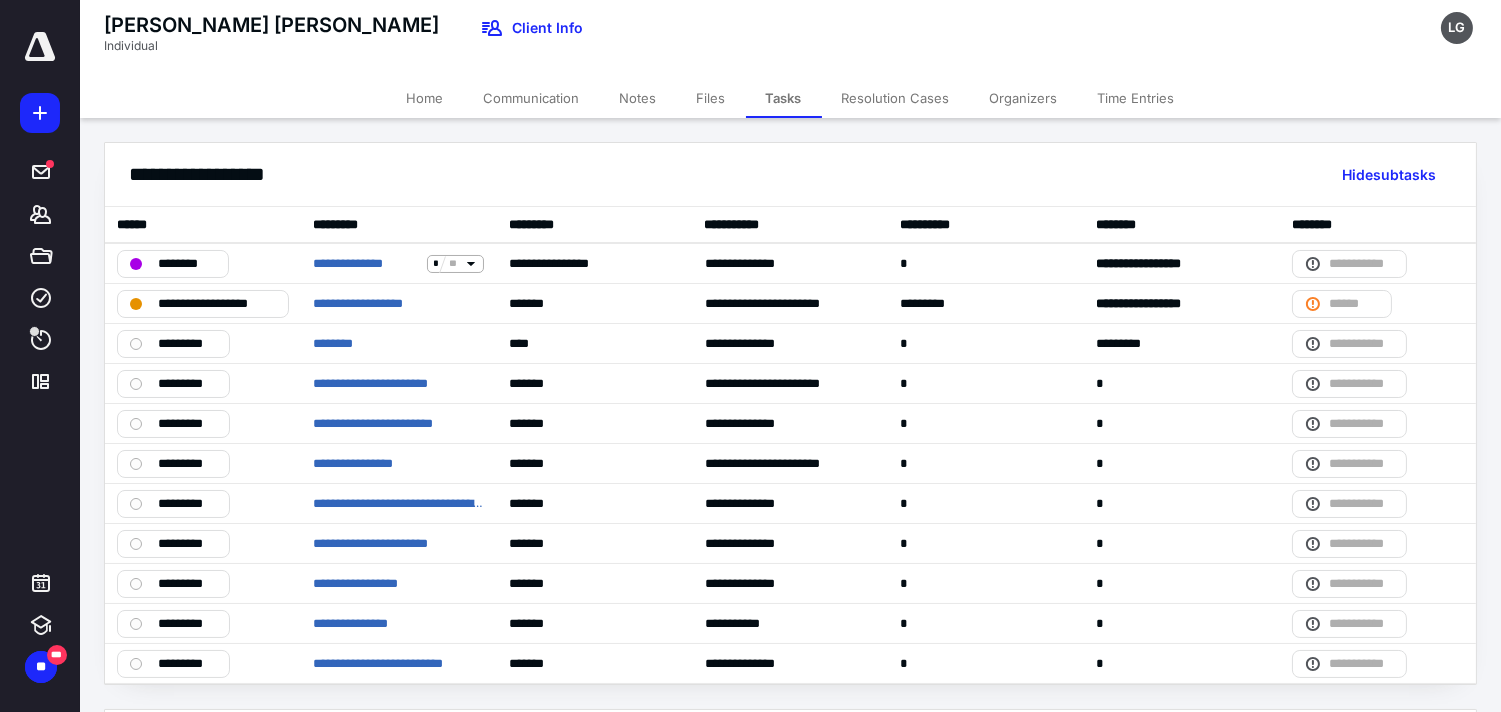 click on "Files" at bounding box center [711, 98] 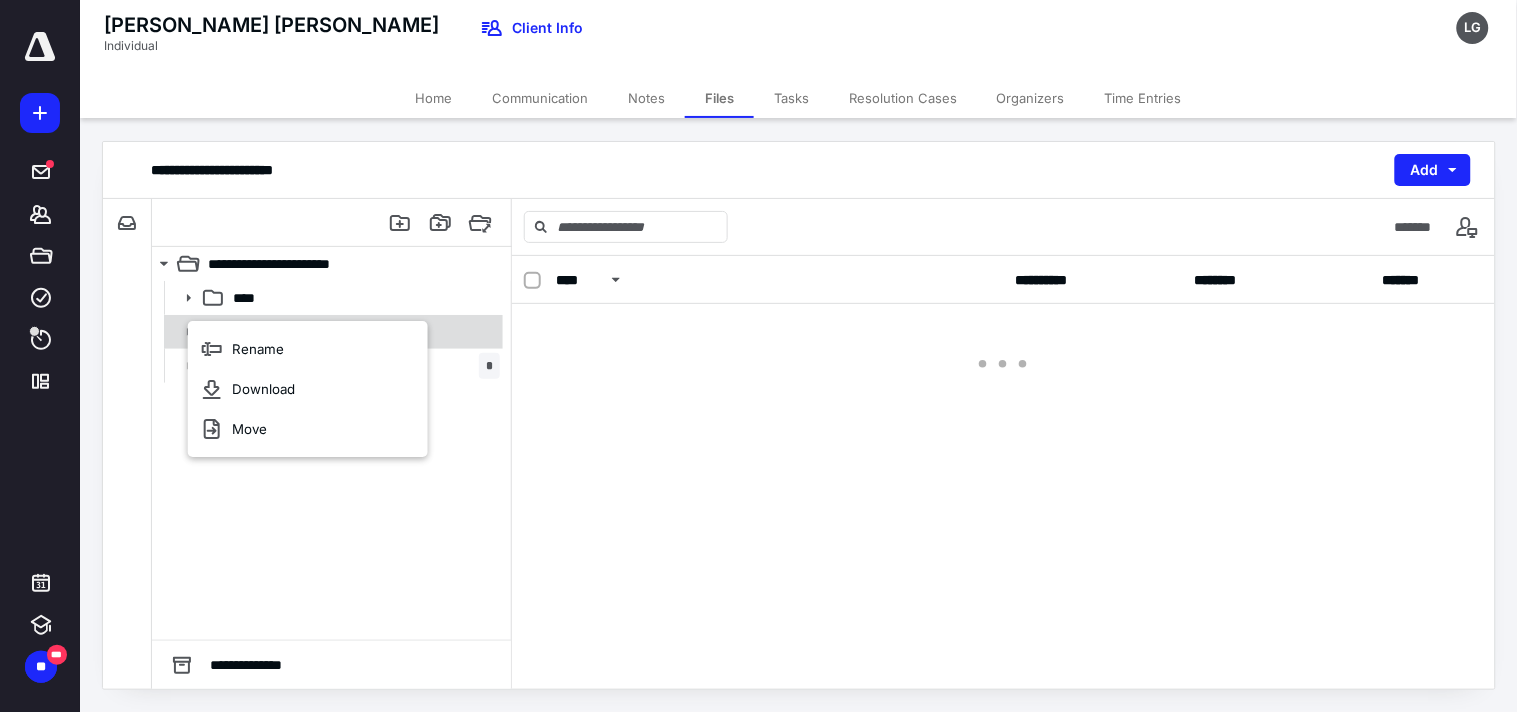 click on "Rename" at bounding box center [308, 349] 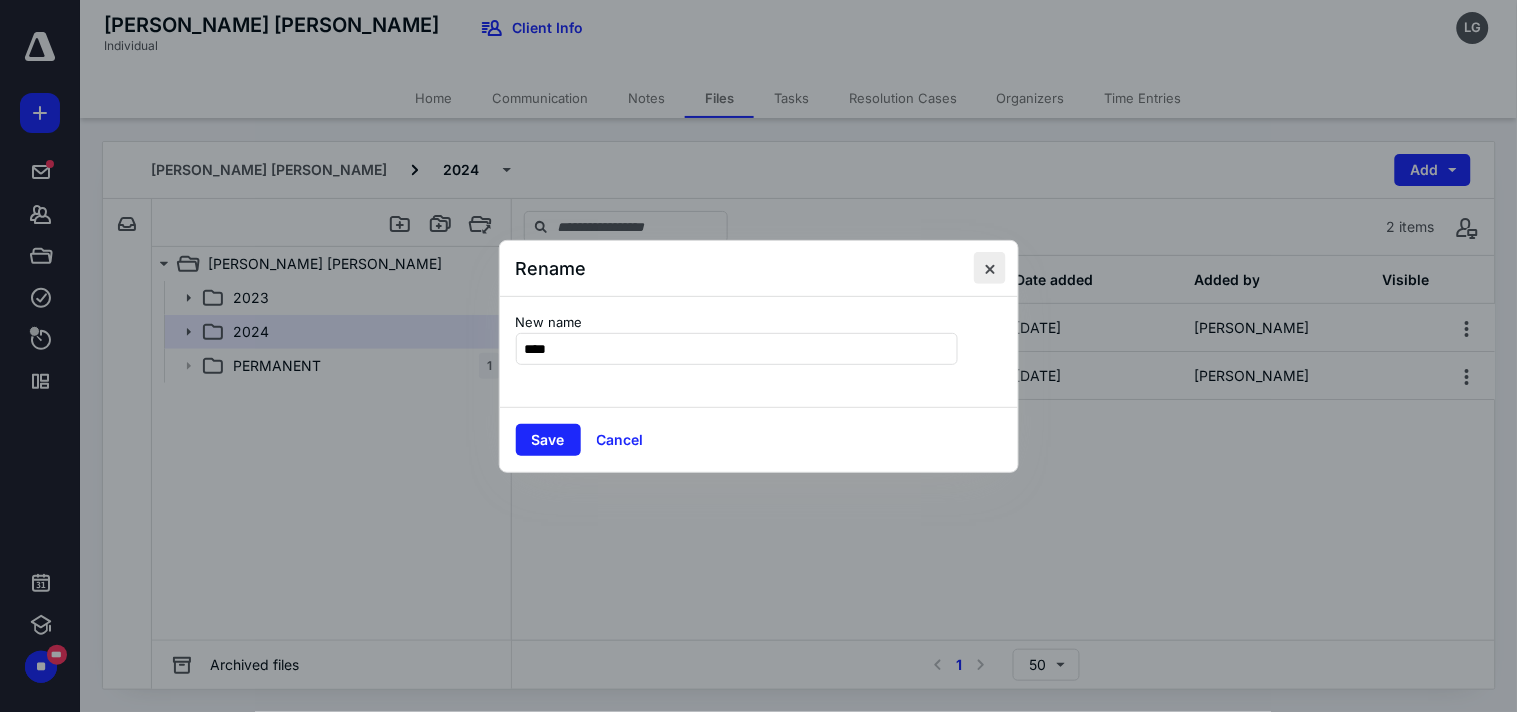 click at bounding box center (990, 268) 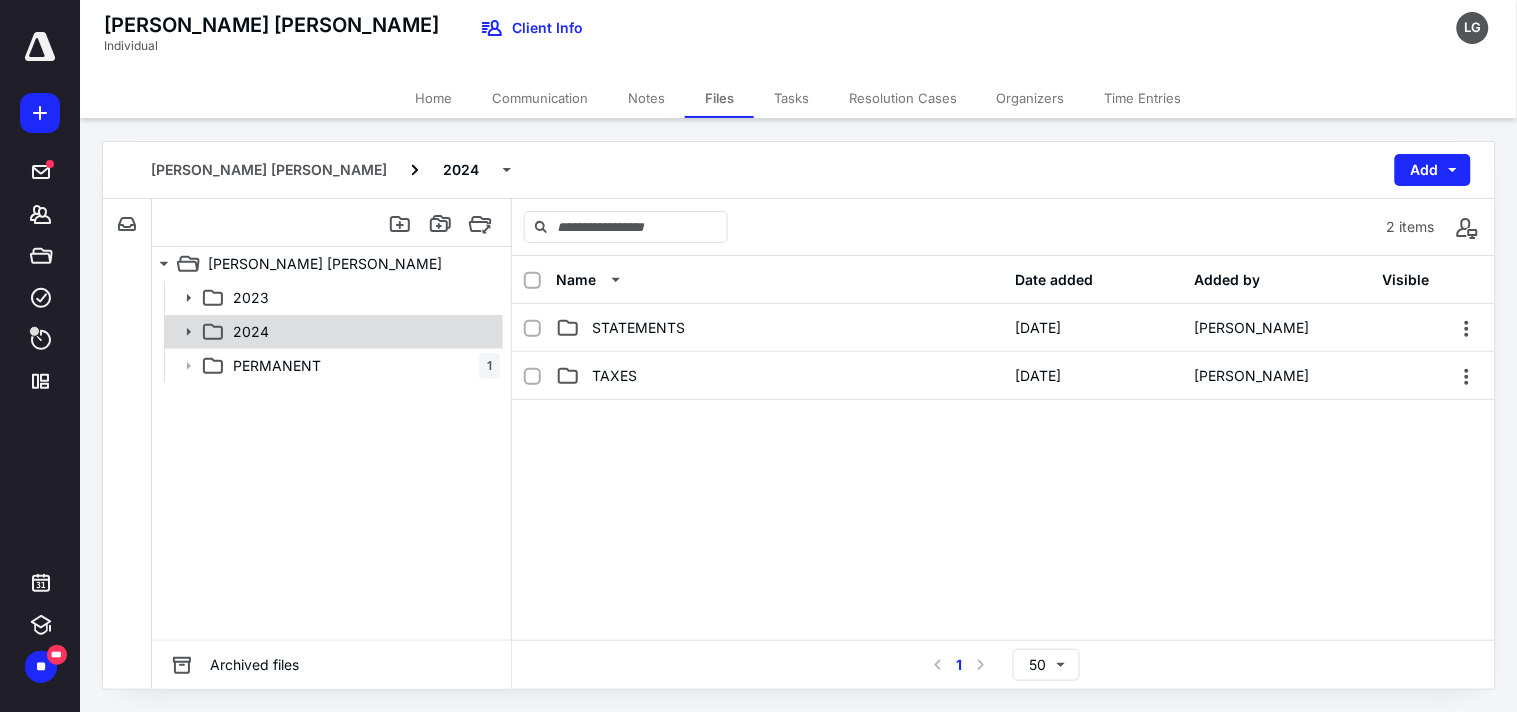 click 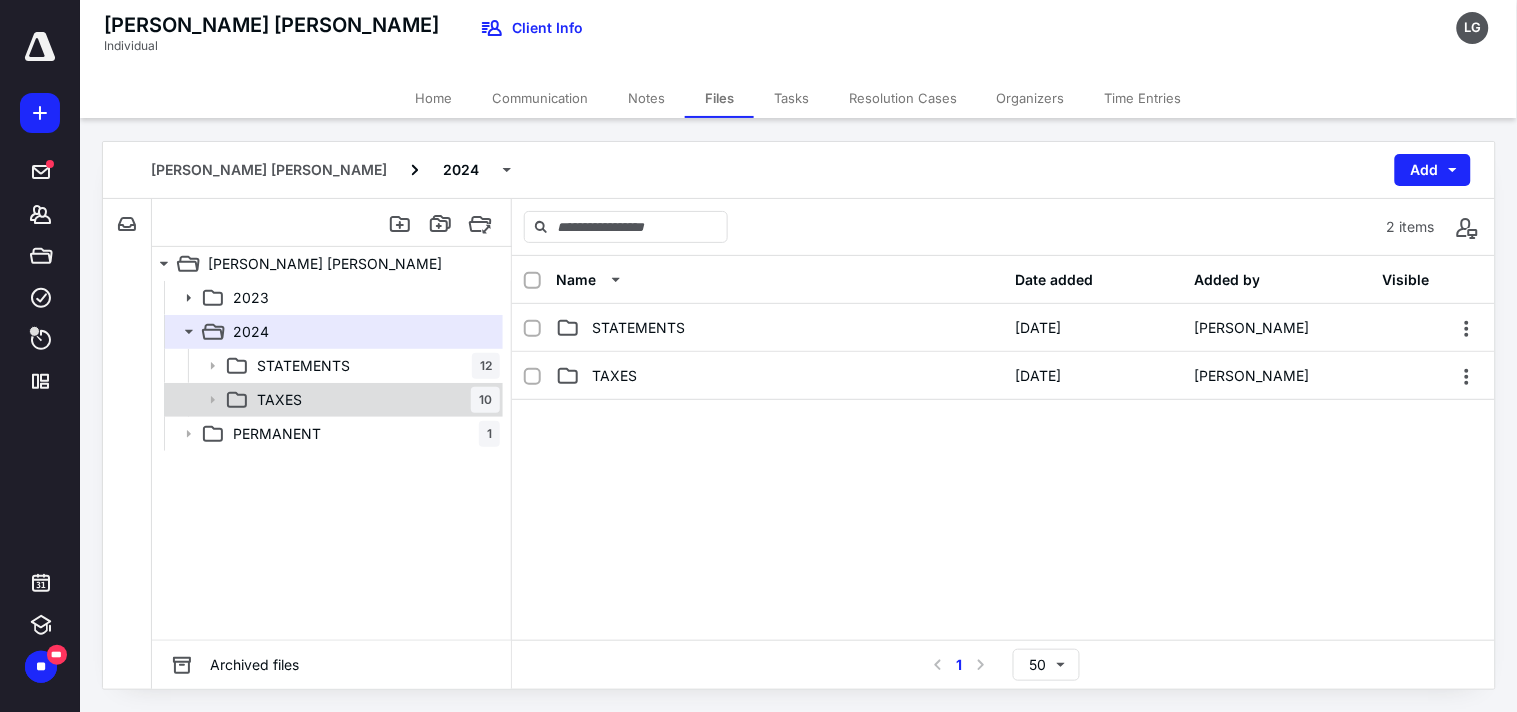 click 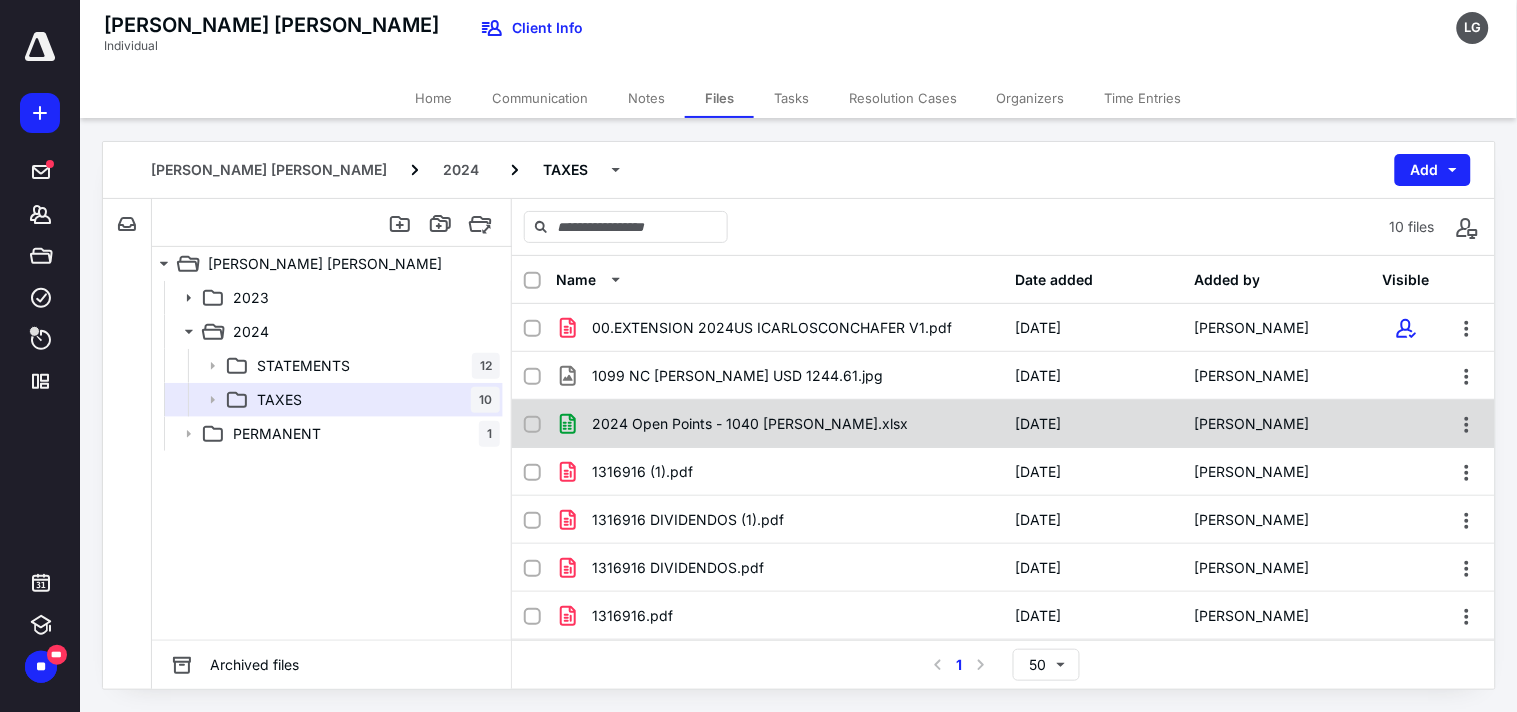 checkbox on "true" 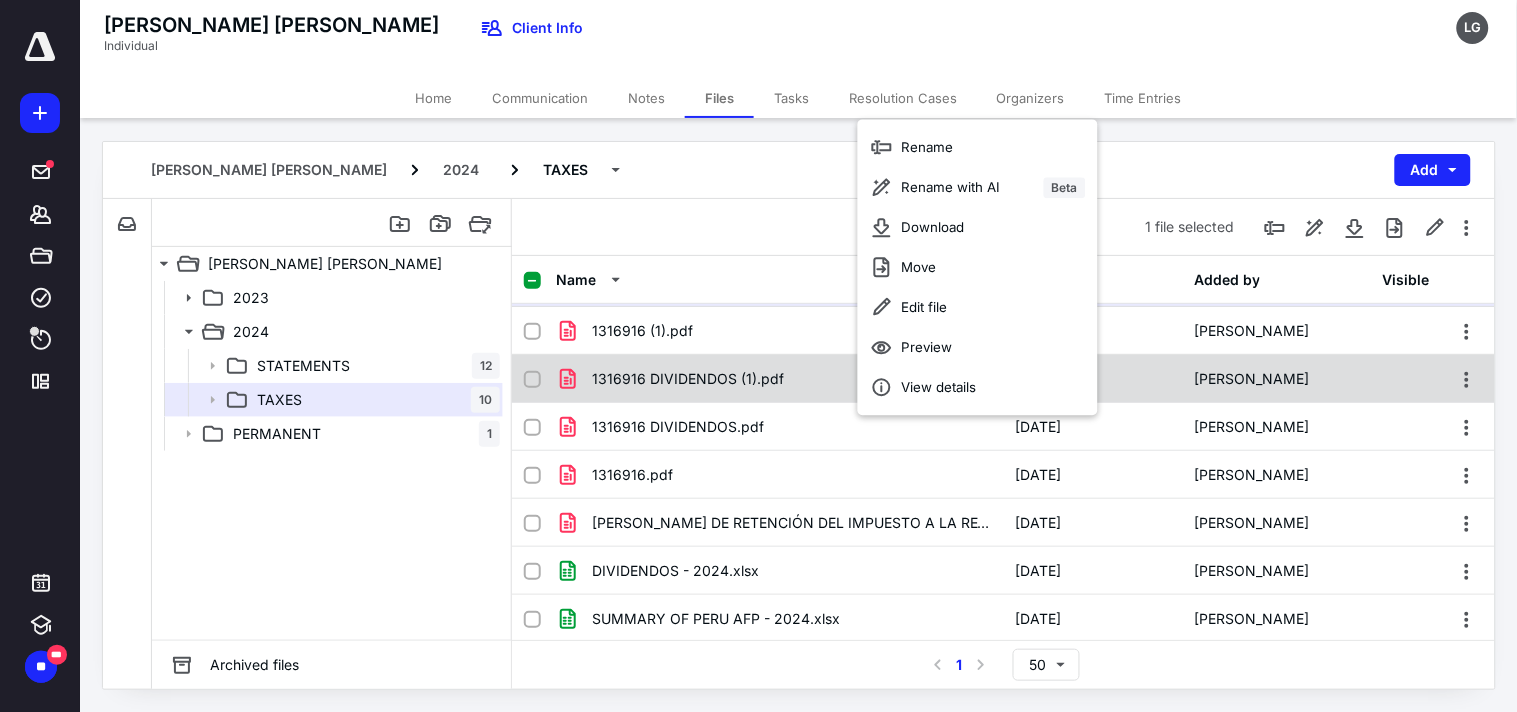 scroll, scrollTop: 145, scrollLeft: 0, axis: vertical 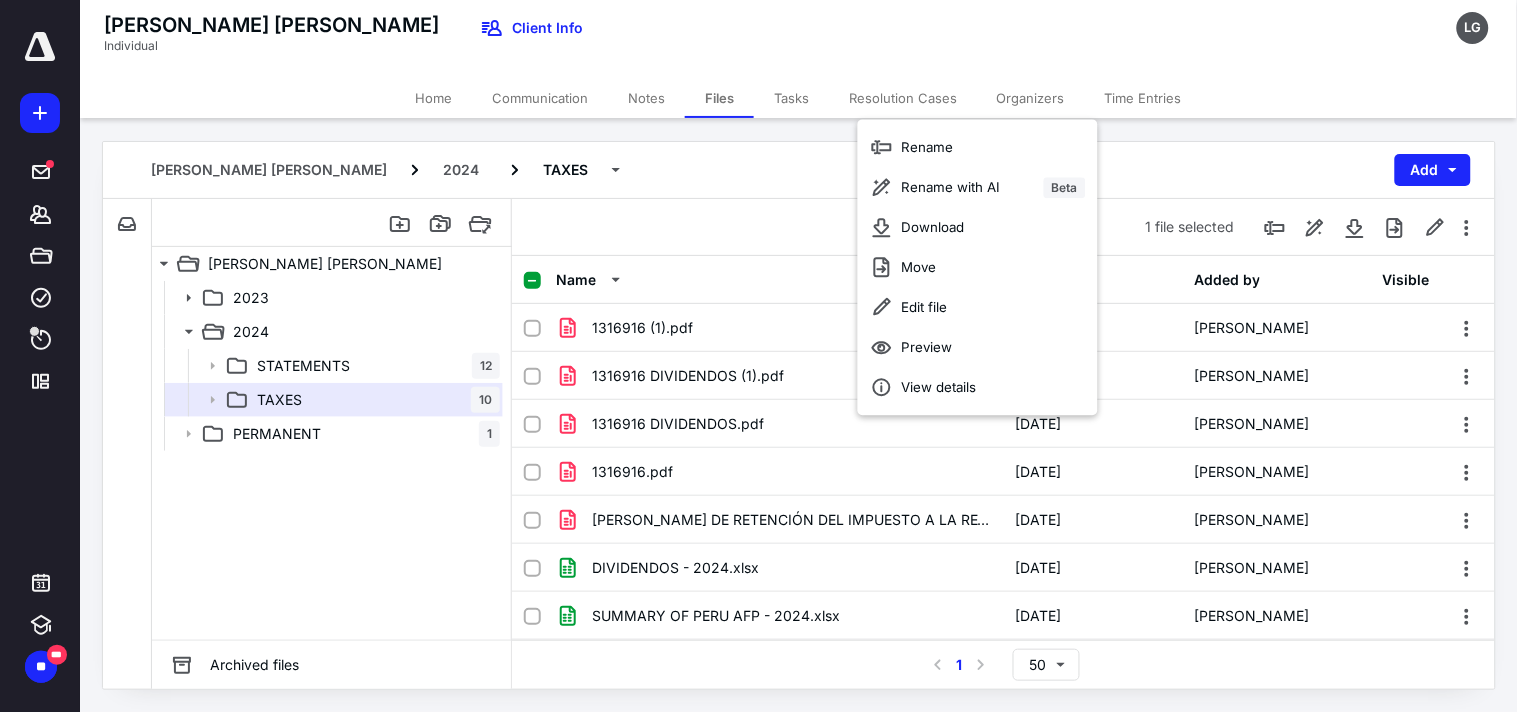 click on "2023 2024 STATEMENTS 12 TAXES 10 PERMANENT 1" at bounding box center [331, 460] 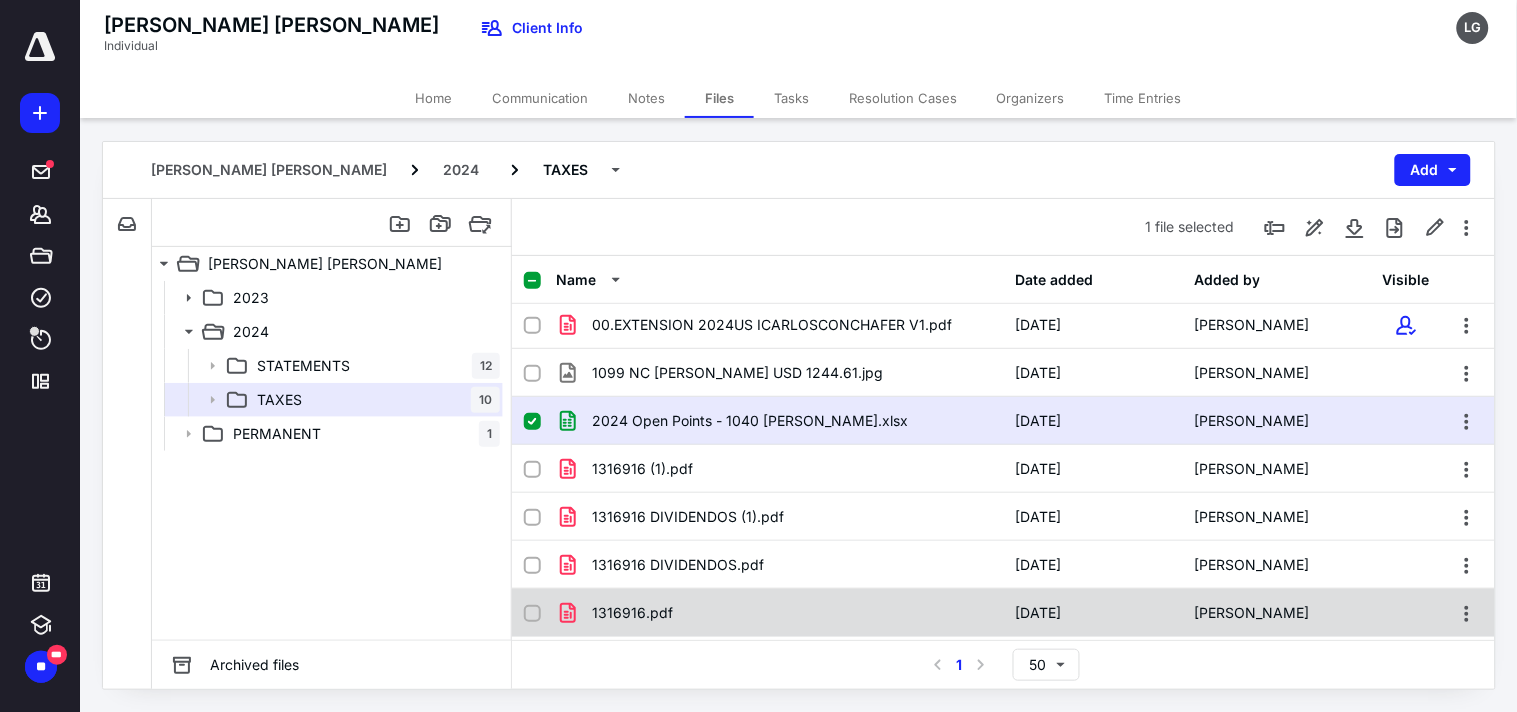 scroll, scrollTop: 0, scrollLeft: 0, axis: both 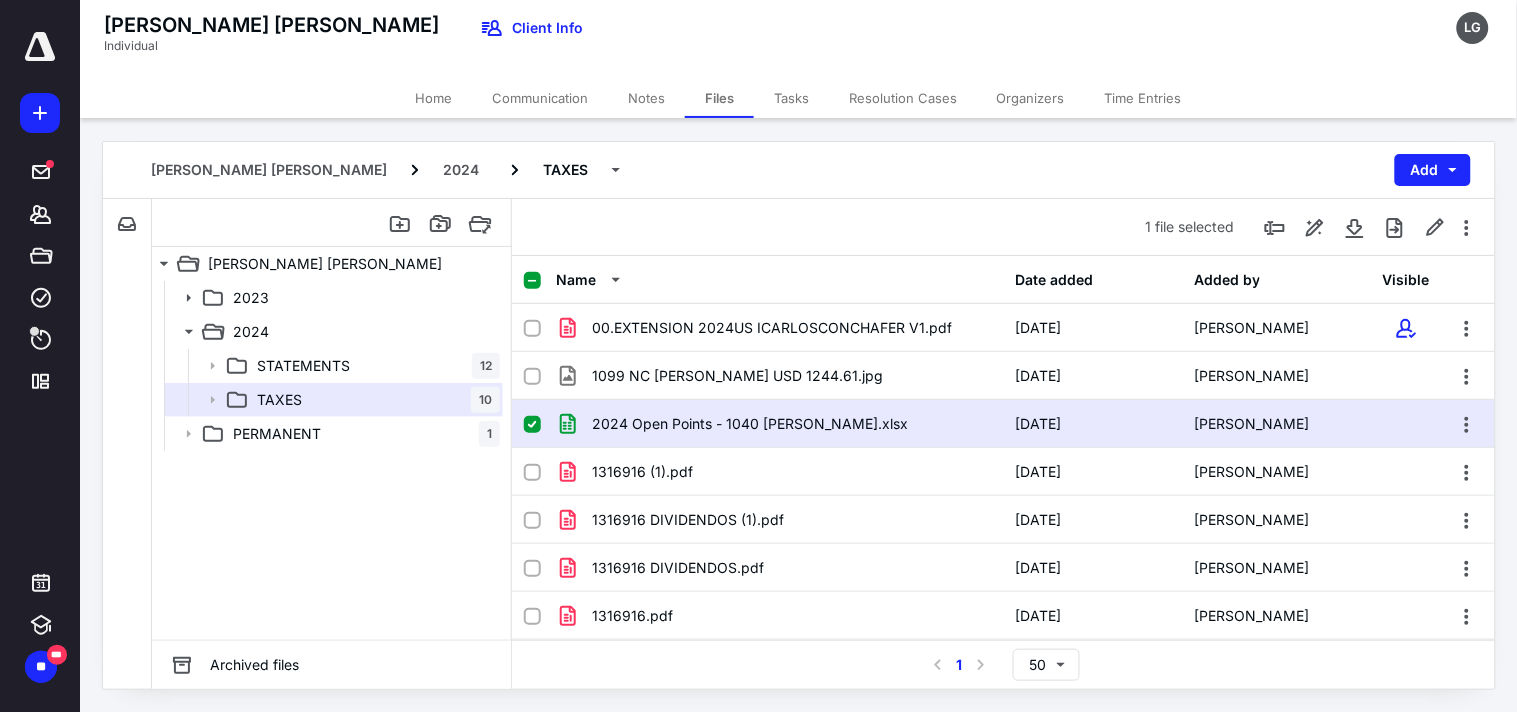 click on "2023 2024 STATEMENTS 12 TAXES 10 PERMANENT 1" at bounding box center (331, 460) 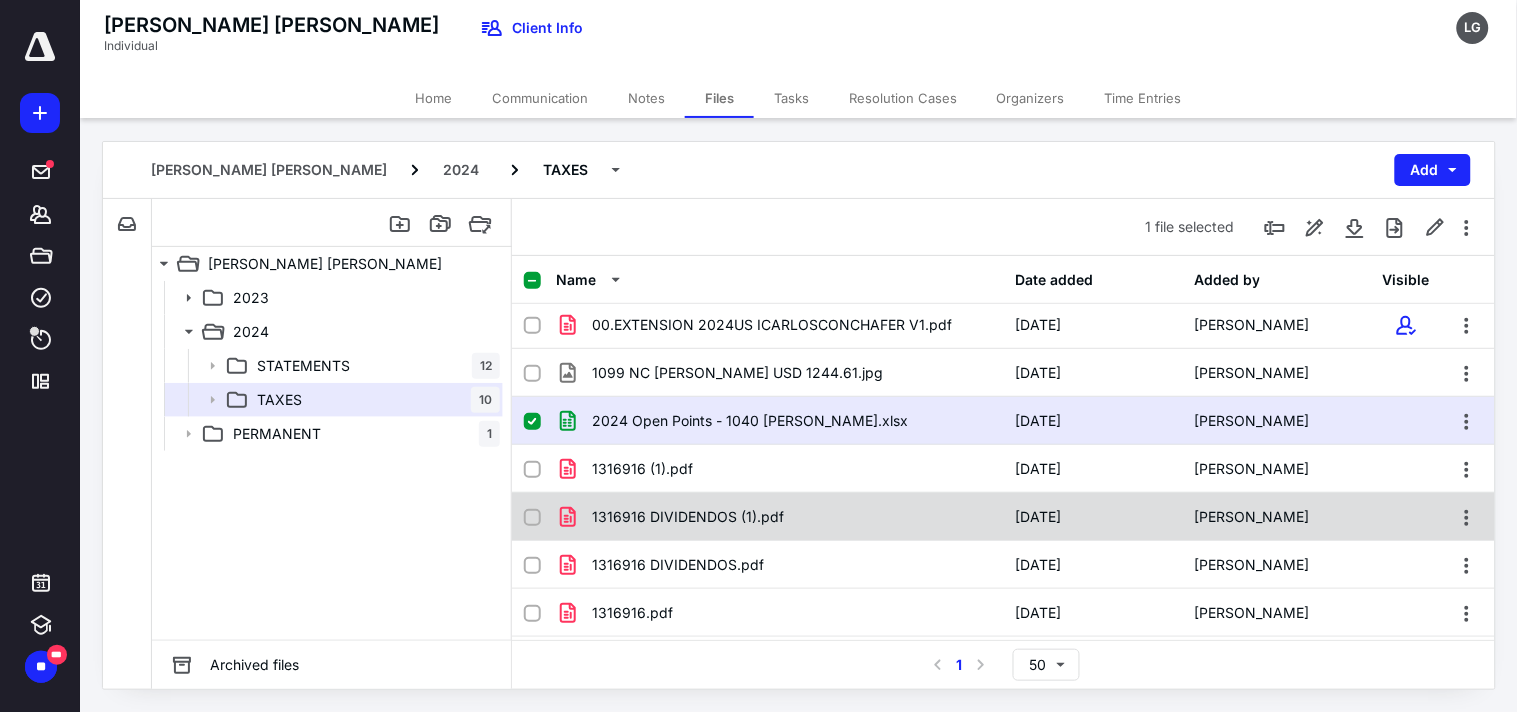 scroll, scrollTop: 0, scrollLeft: 0, axis: both 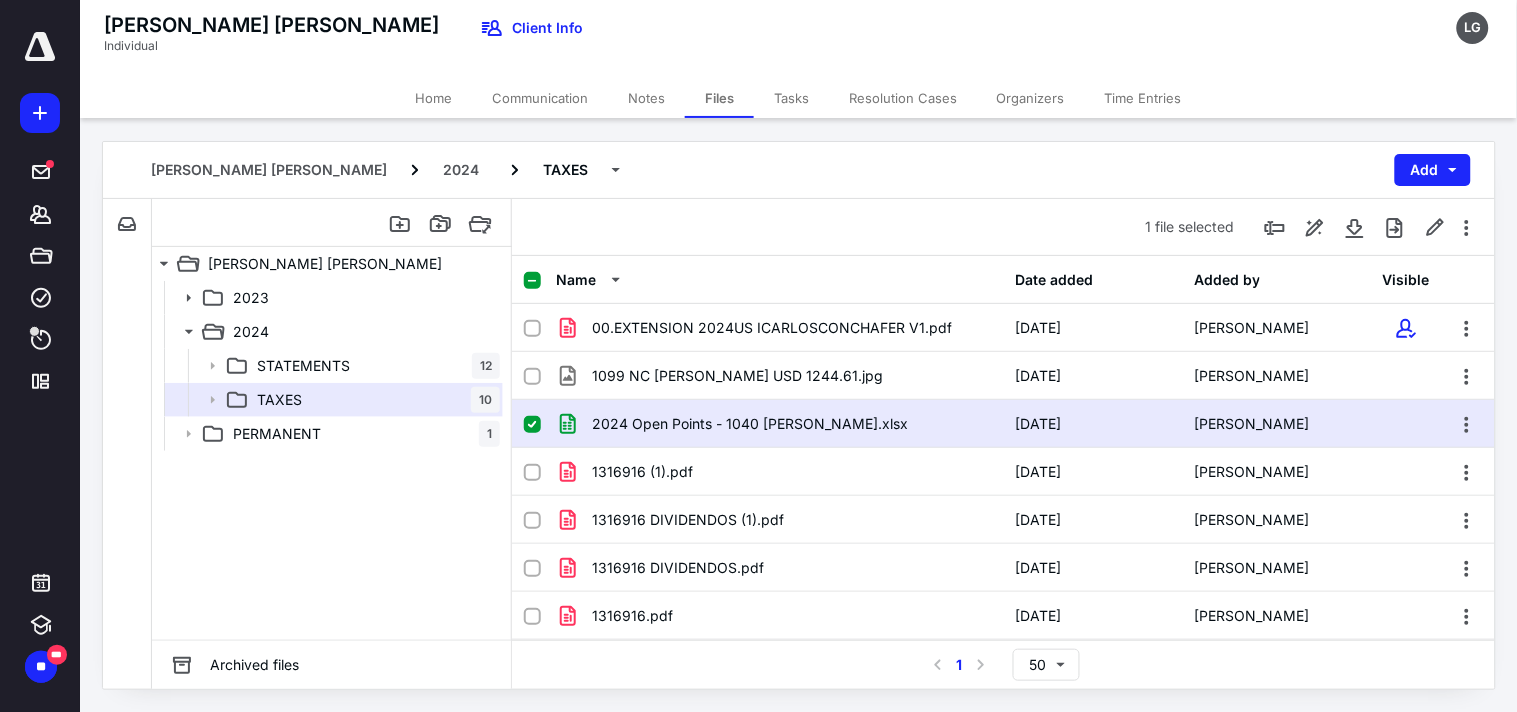 click on "Time Entries" at bounding box center (1143, 98) 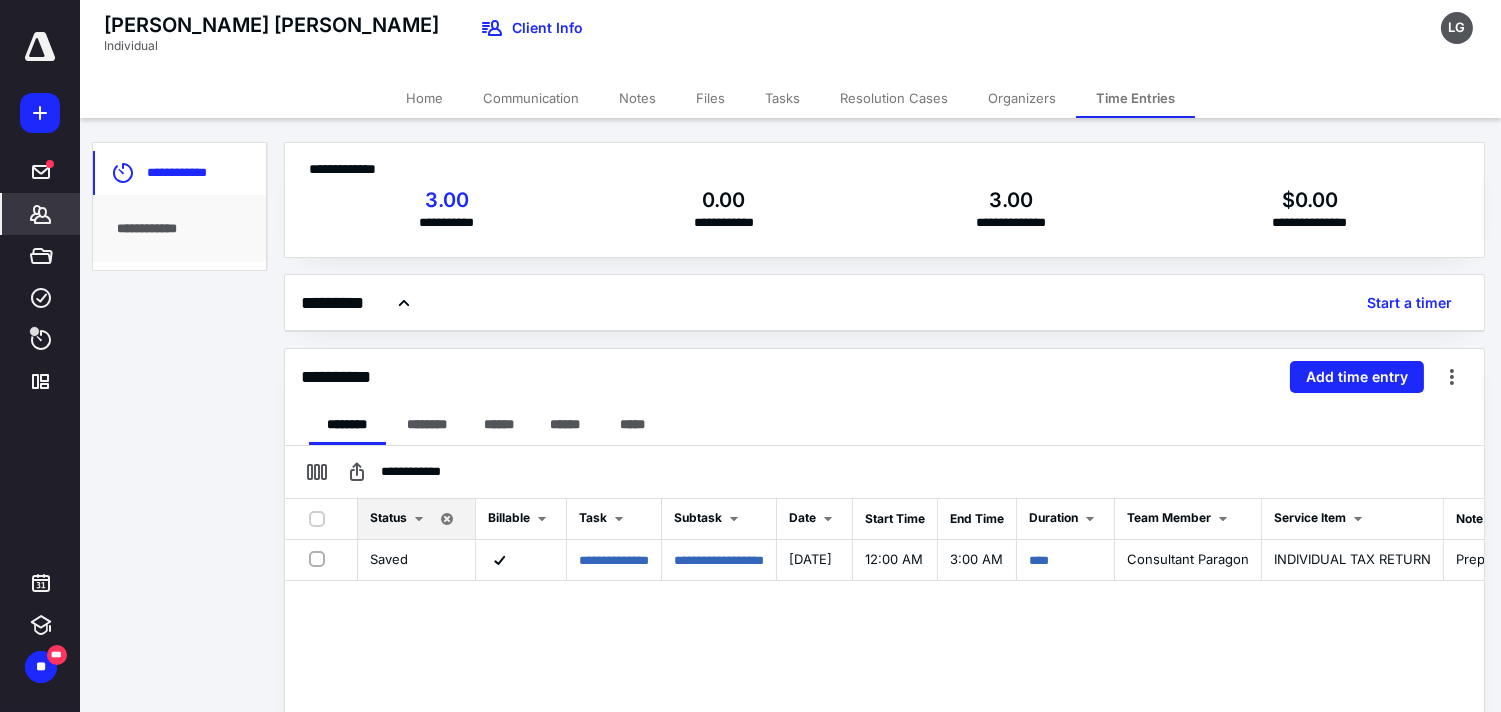 click on "Organizers" at bounding box center (1022, 98) 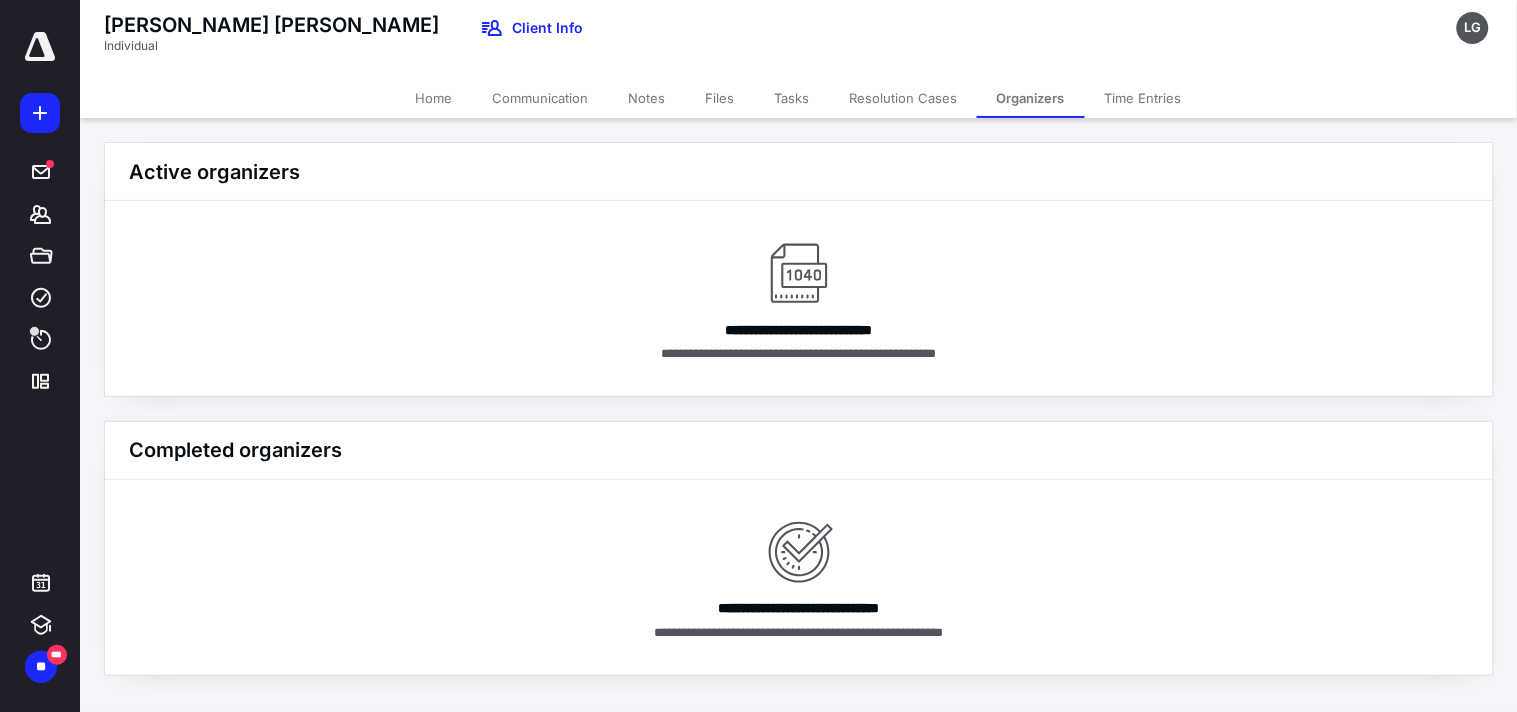 click on "Files" at bounding box center [719, 98] 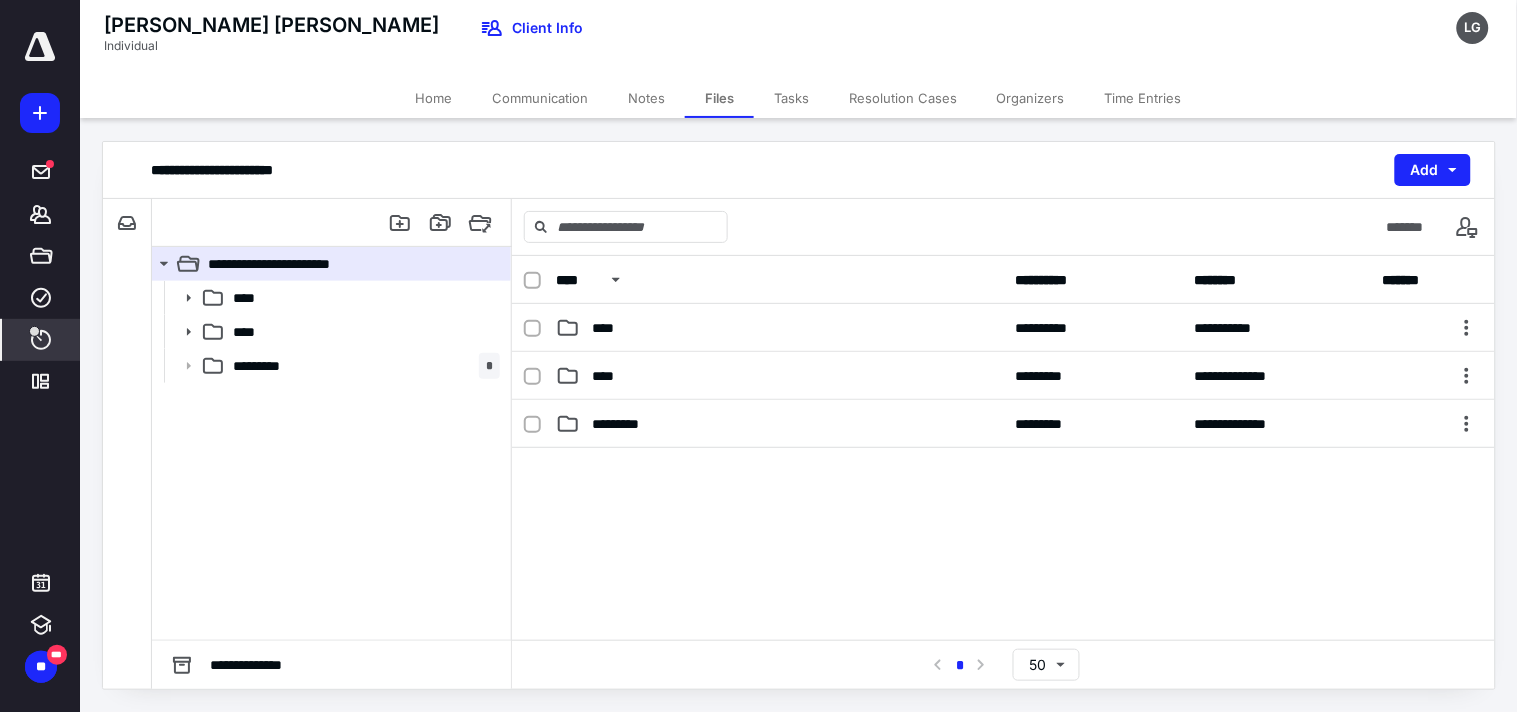 click 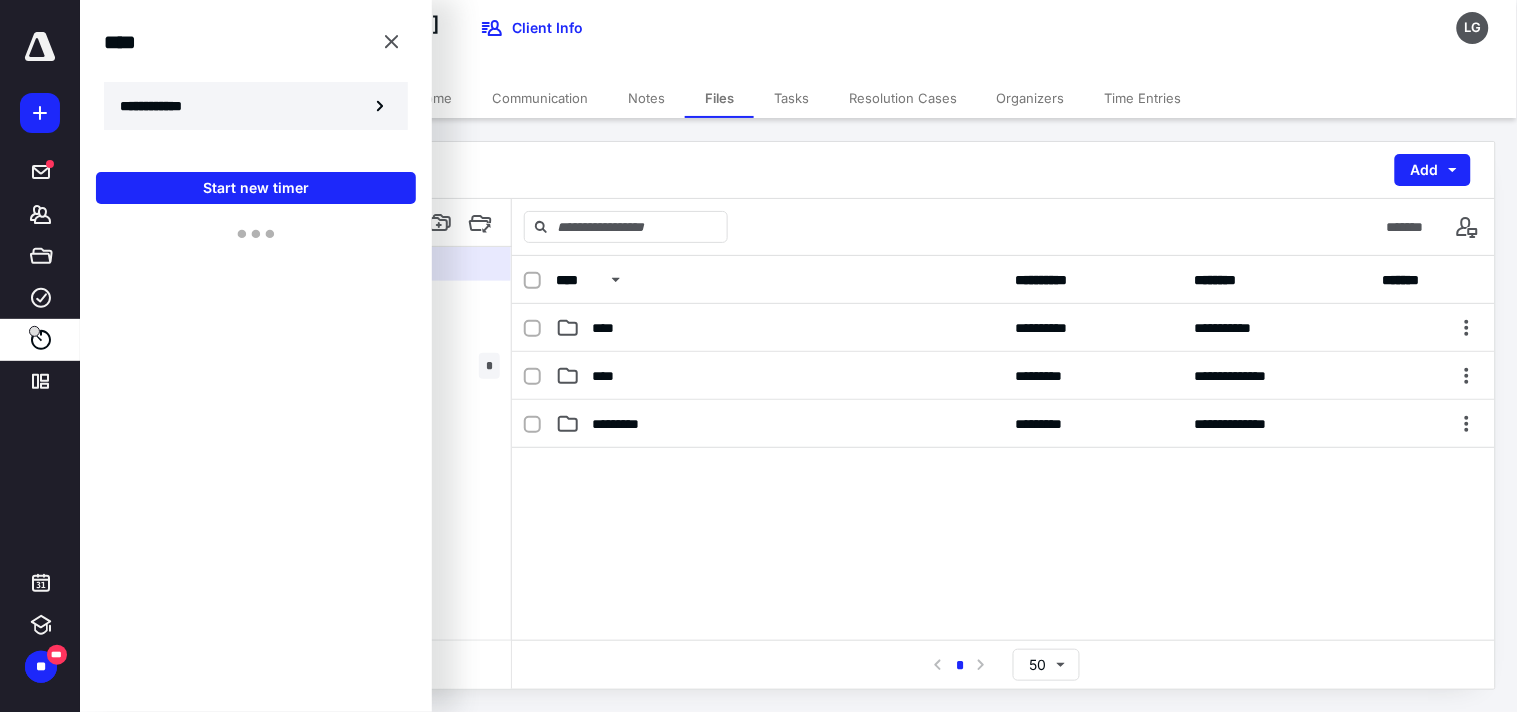 click on "**********" at bounding box center (256, 106) 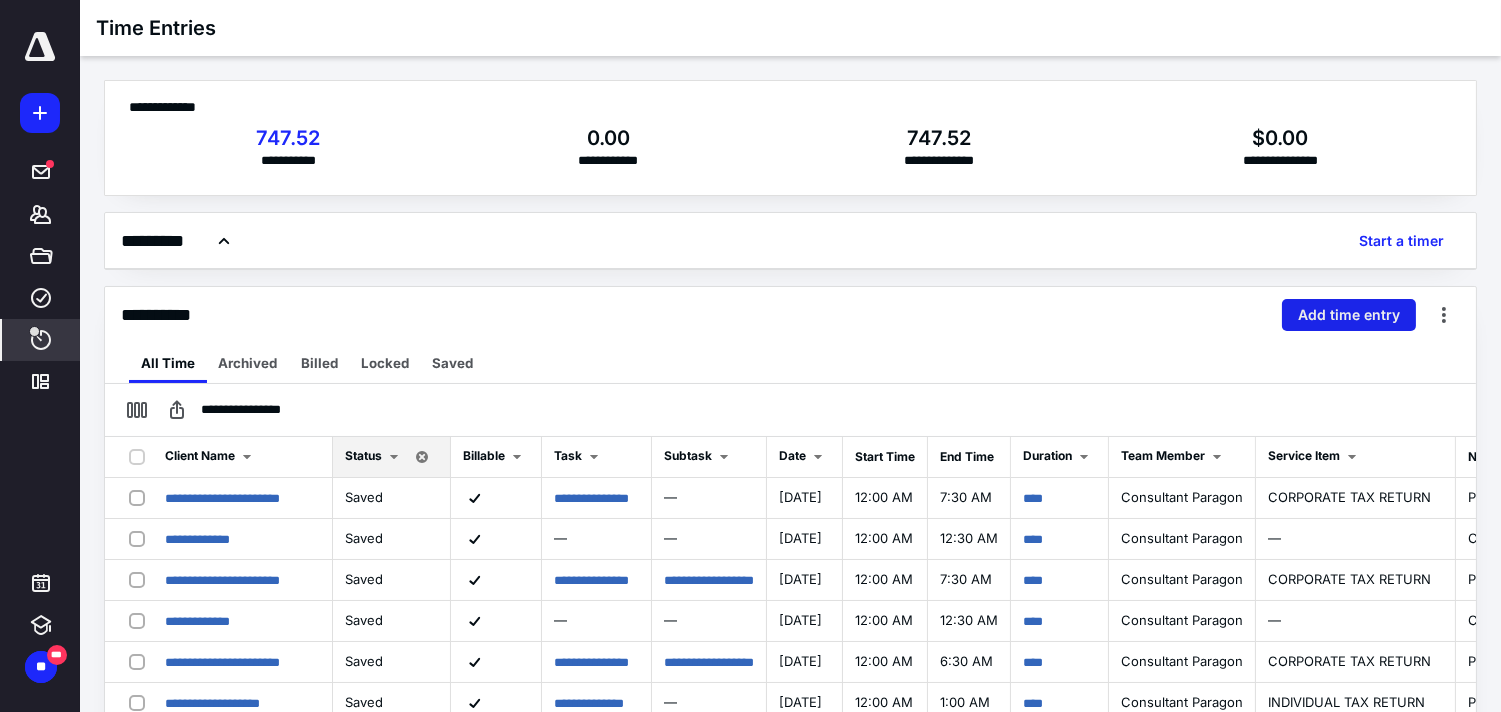 click on "Add time entry" at bounding box center [1349, 315] 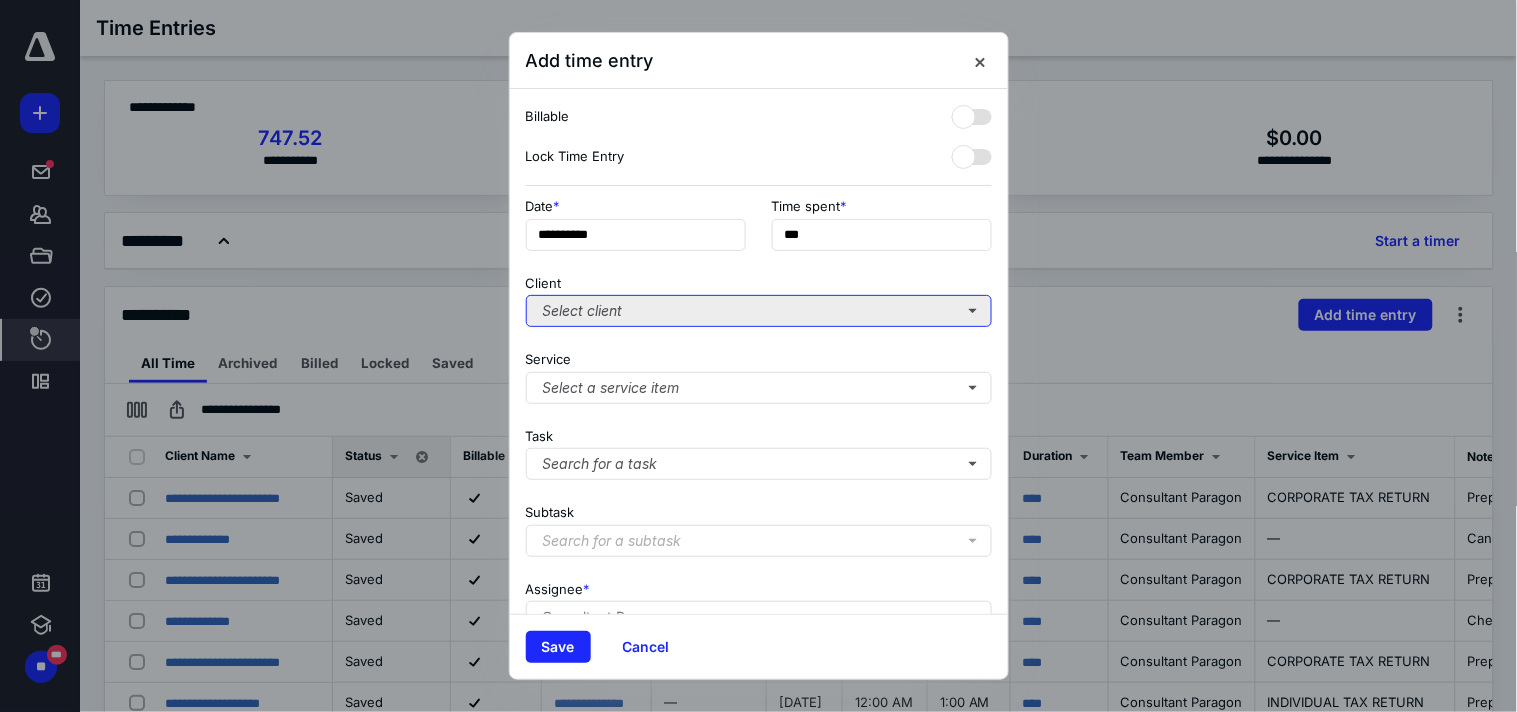 click on "Select client" at bounding box center (759, 311) 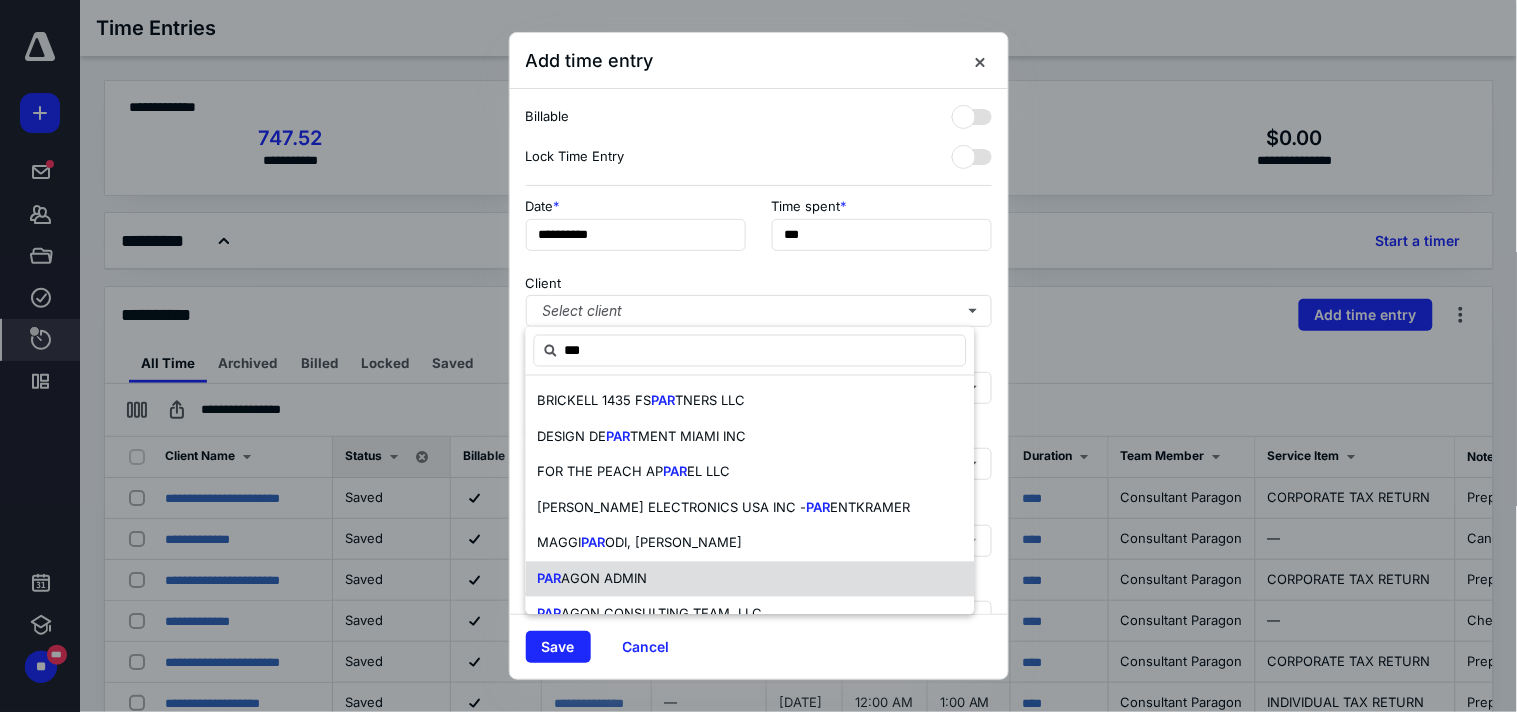 click on "PAR AGON ADMIN" at bounding box center (593, 579) 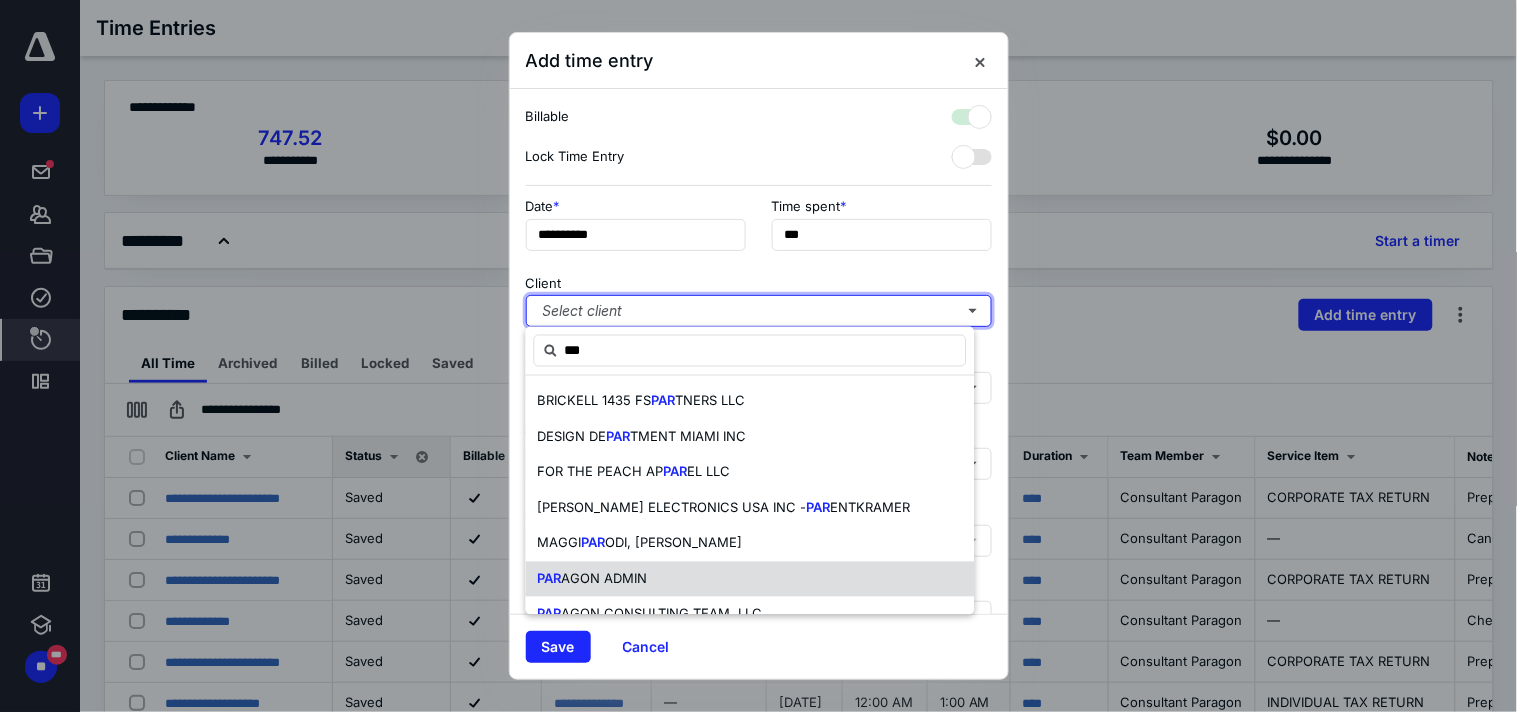 checkbox on "true" 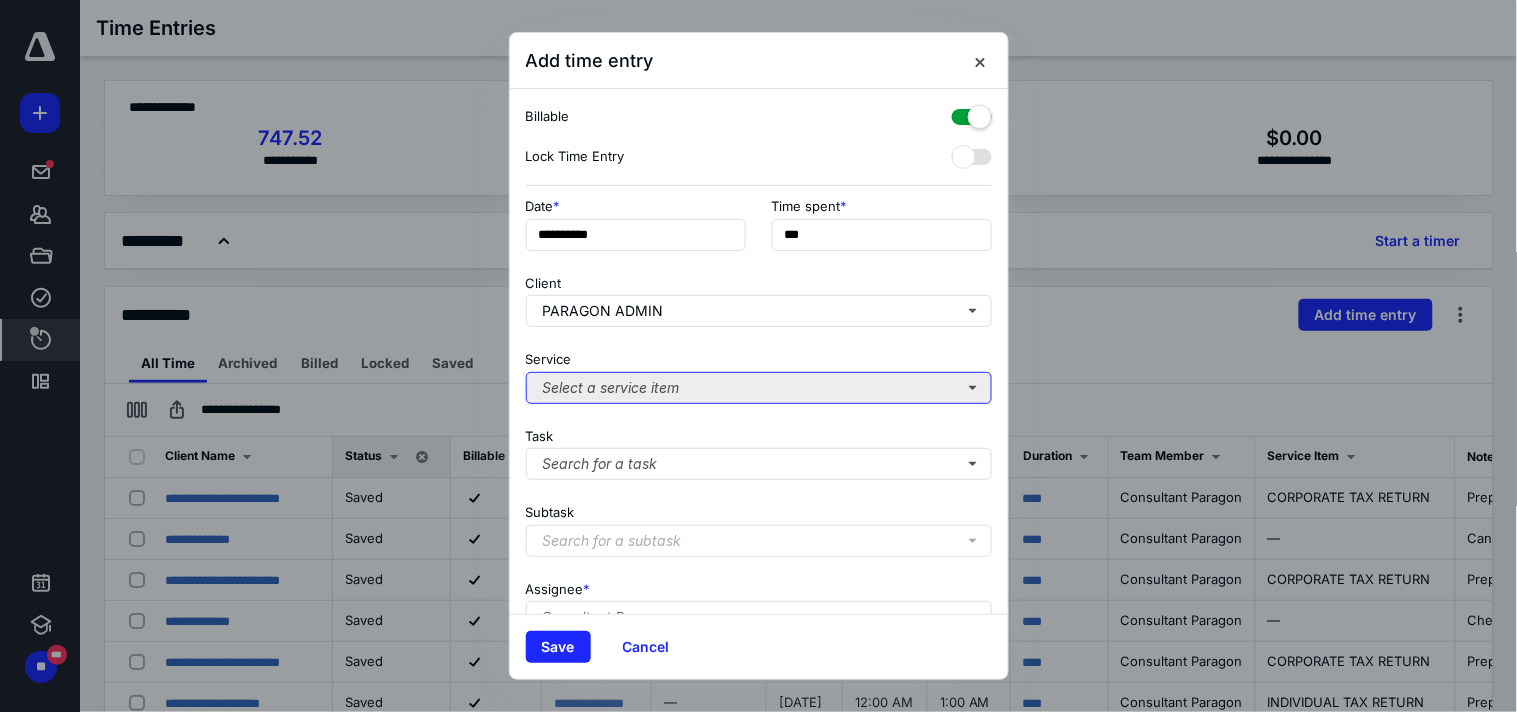 click on "Select a service item" at bounding box center (759, 388) 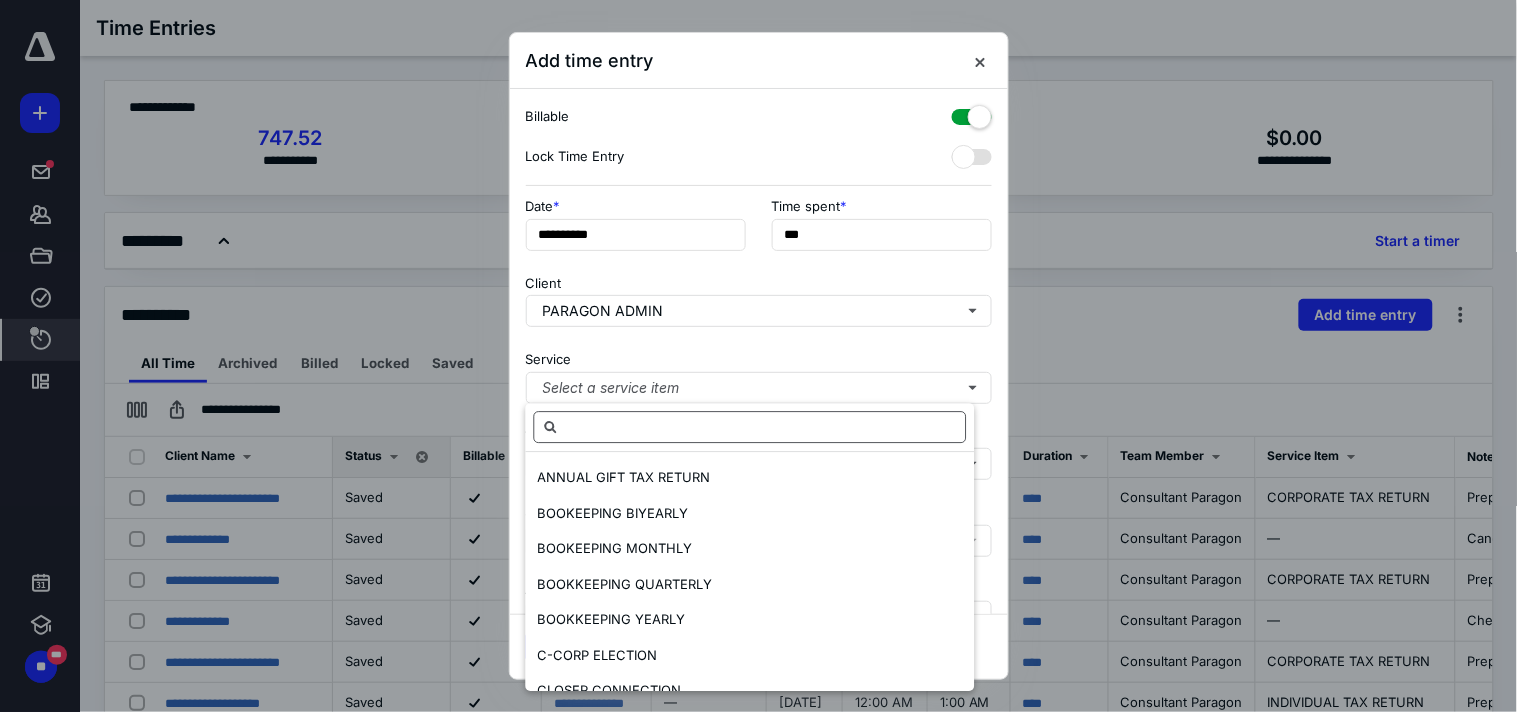 click at bounding box center (750, 427) 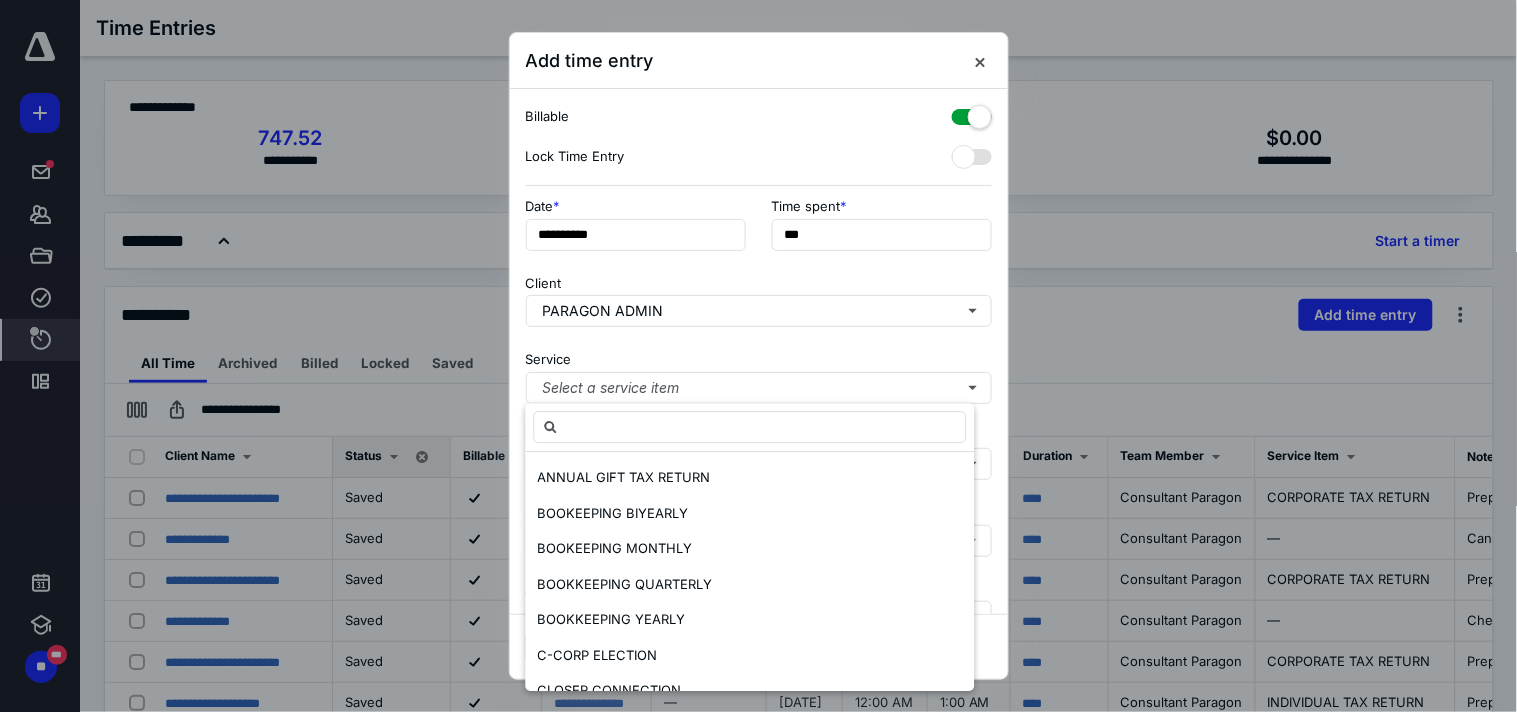 click on "Service Select a service item" at bounding box center (759, 373) 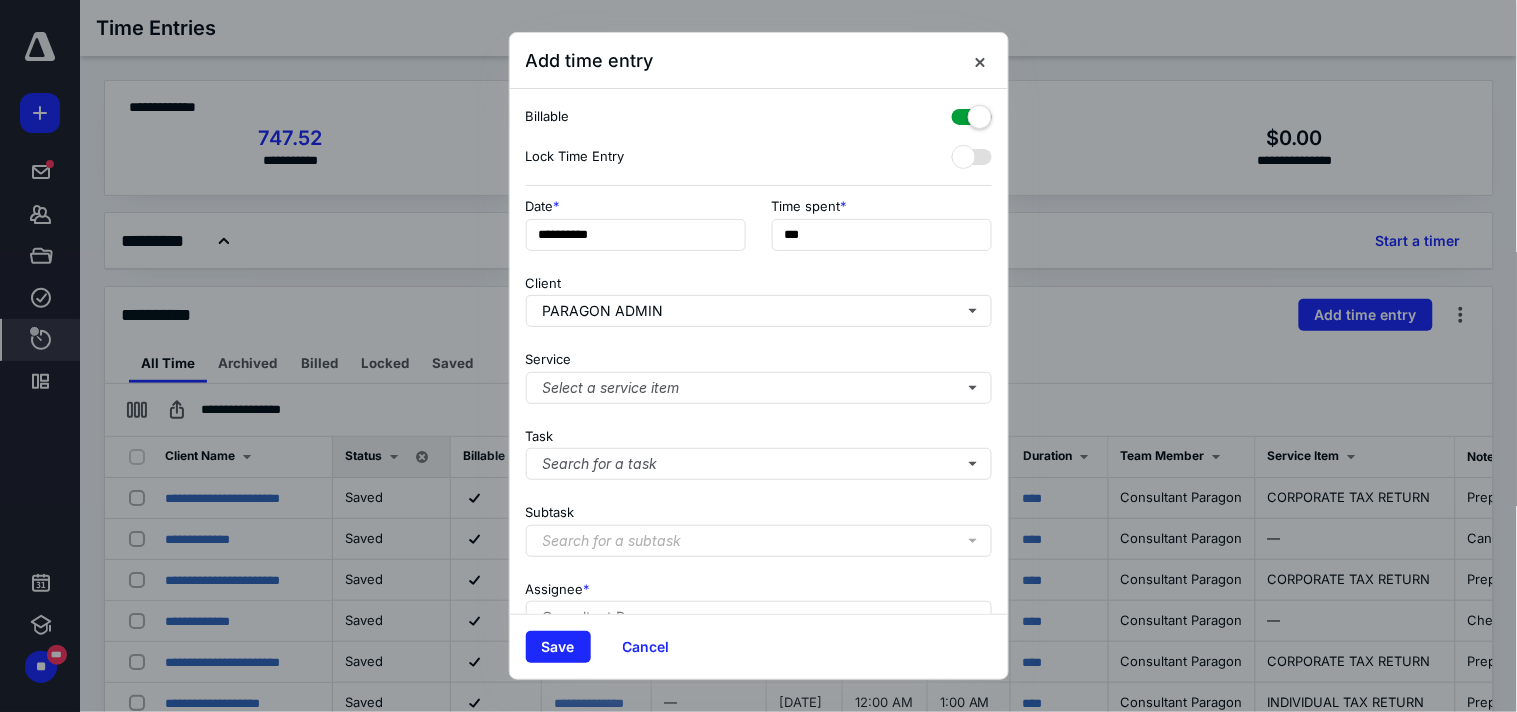 scroll, scrollTop: 190, scrollLeft: 0, axis: vertical 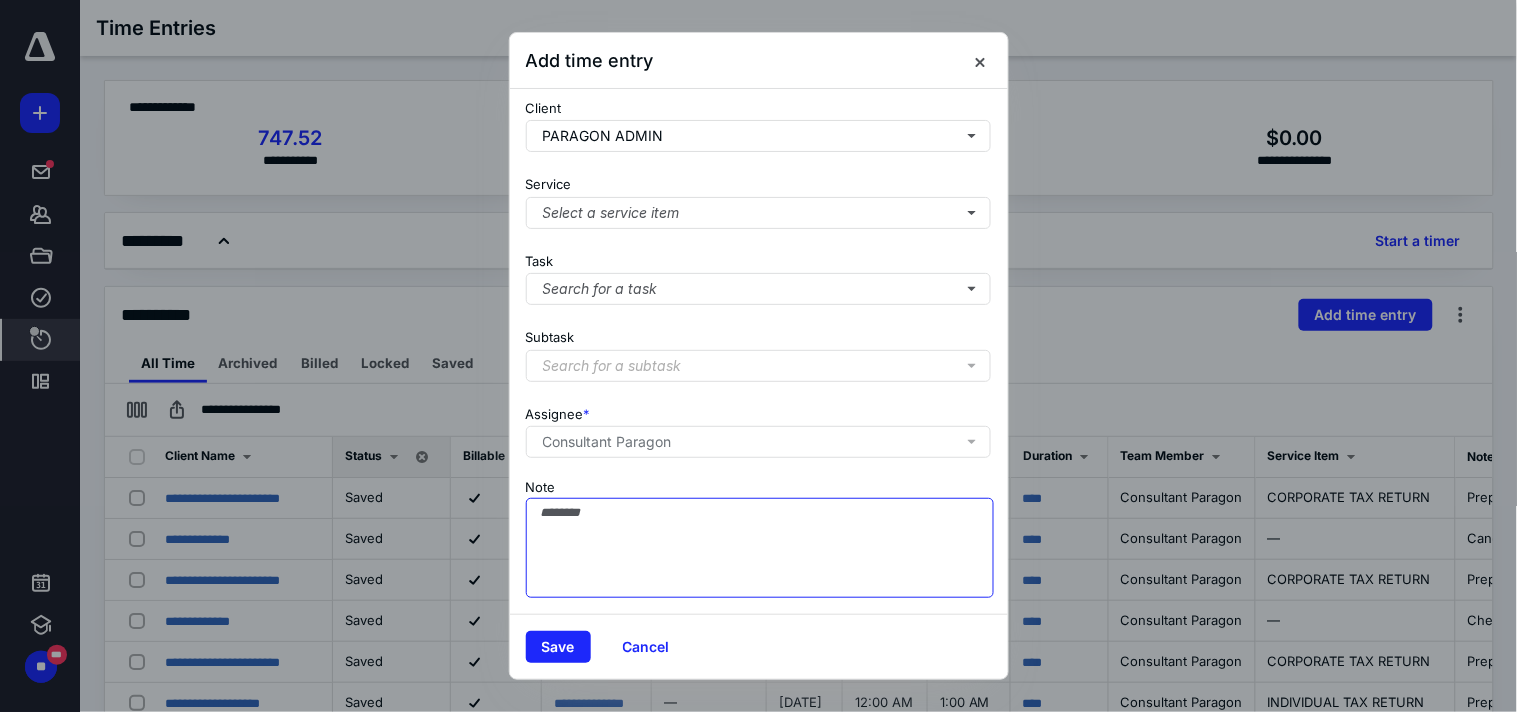 click on "Note" at bounding box center [760, 548] 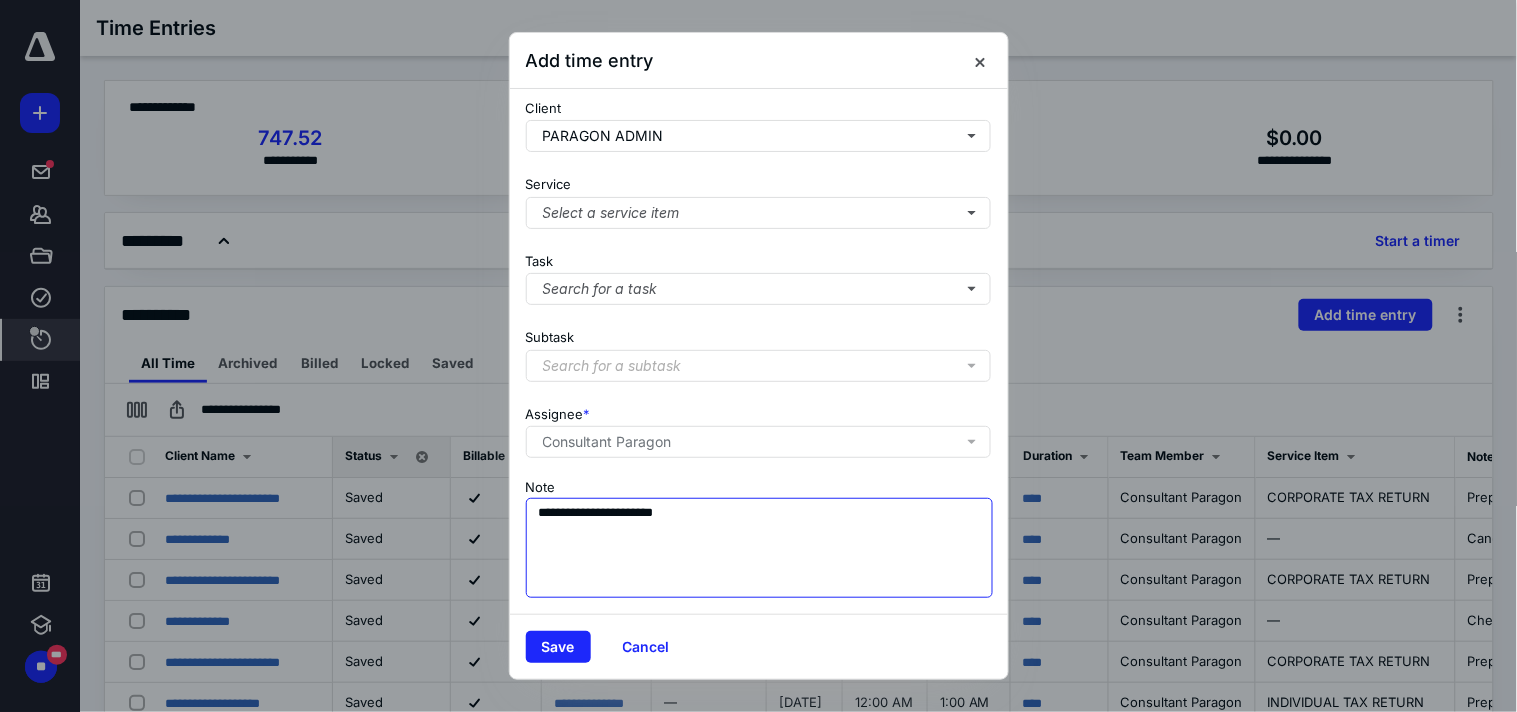 click on "**********" at bounding box center (760, 548) 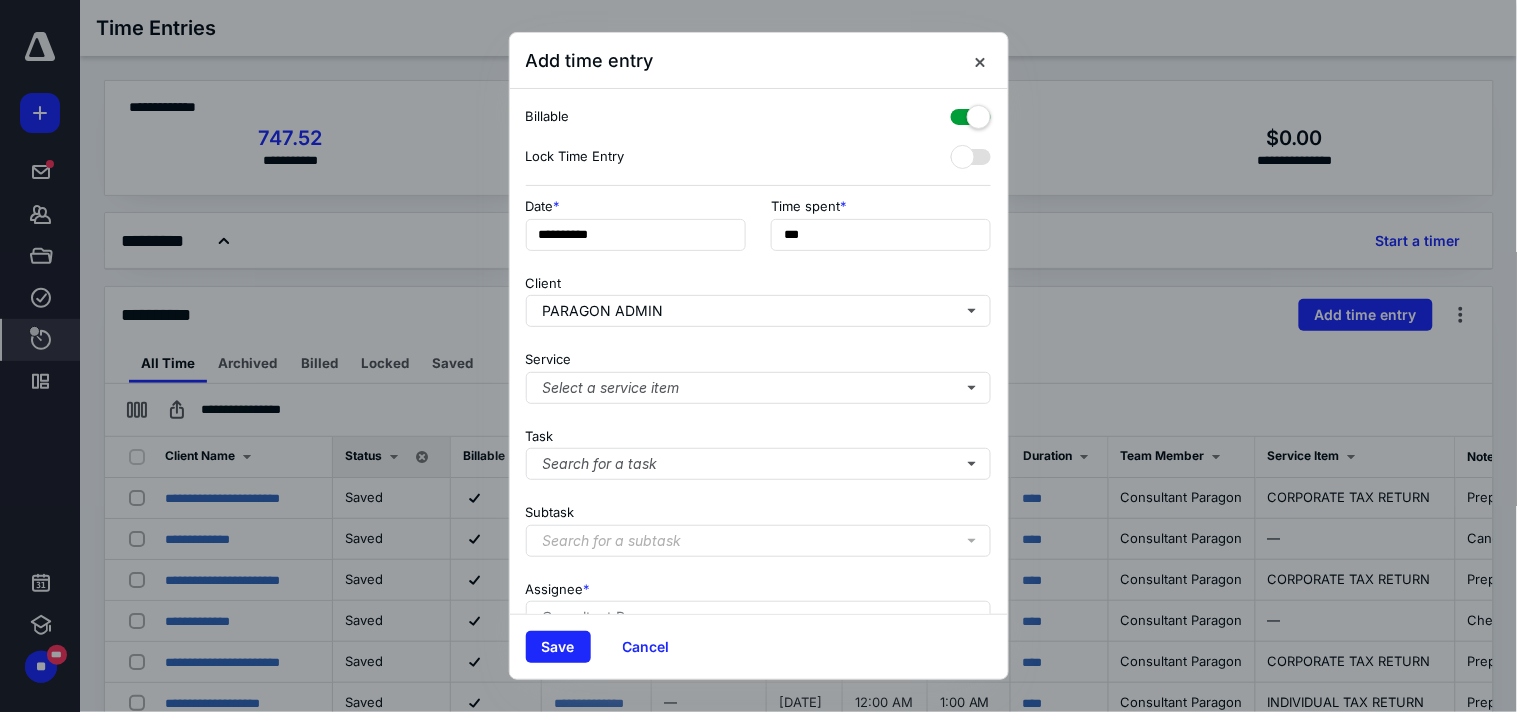 scroll, scrollTop: 190, scrollLeft: 0, axis: vertical 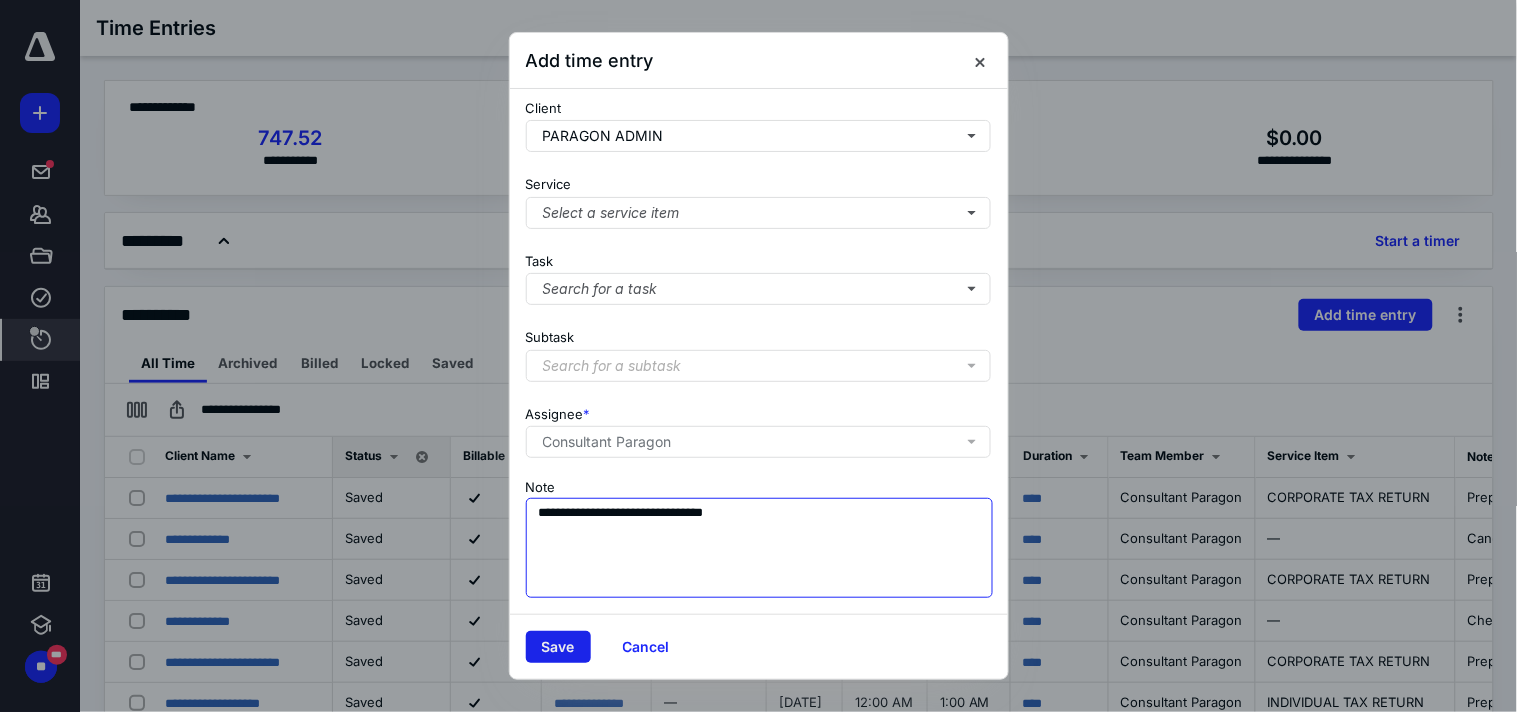 type on "**********" 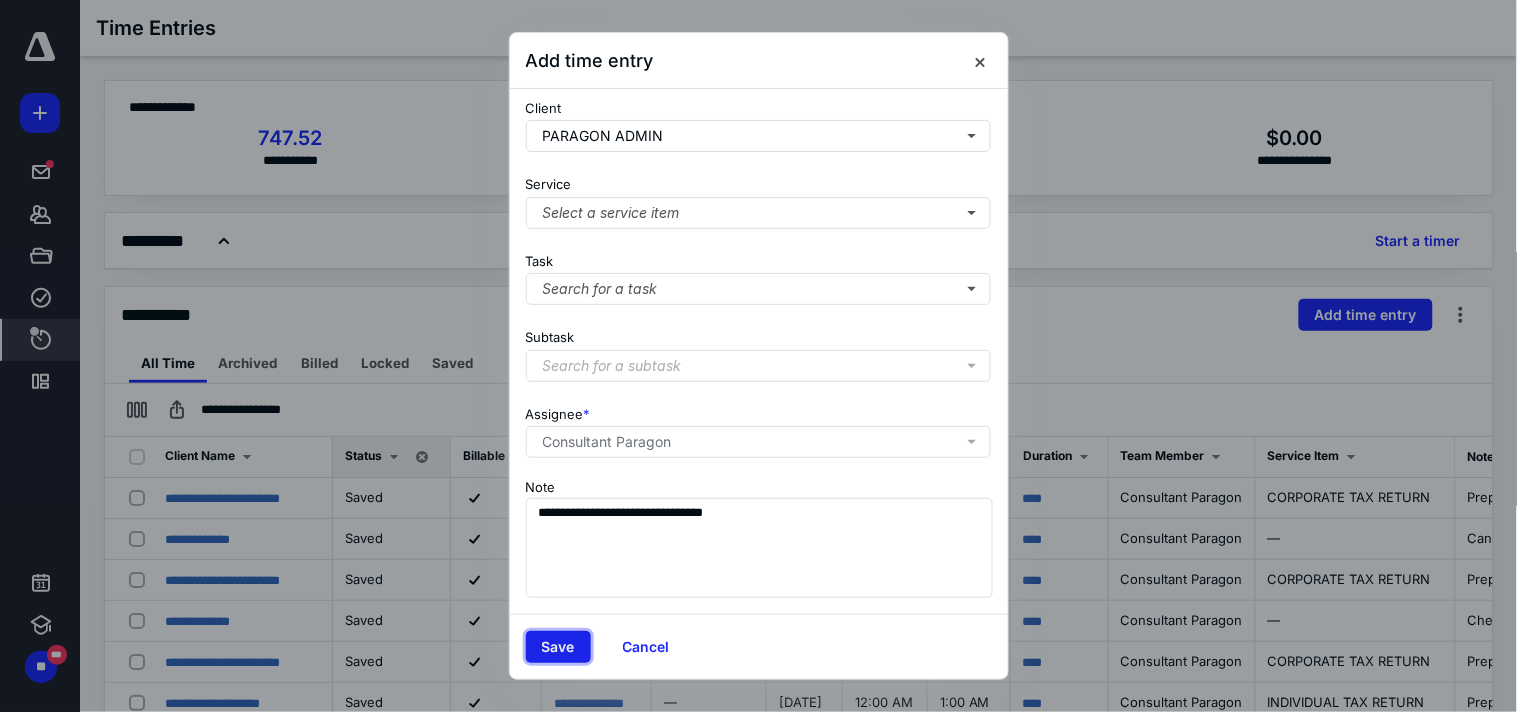 click on "Save" at bounding box center (558, 647) 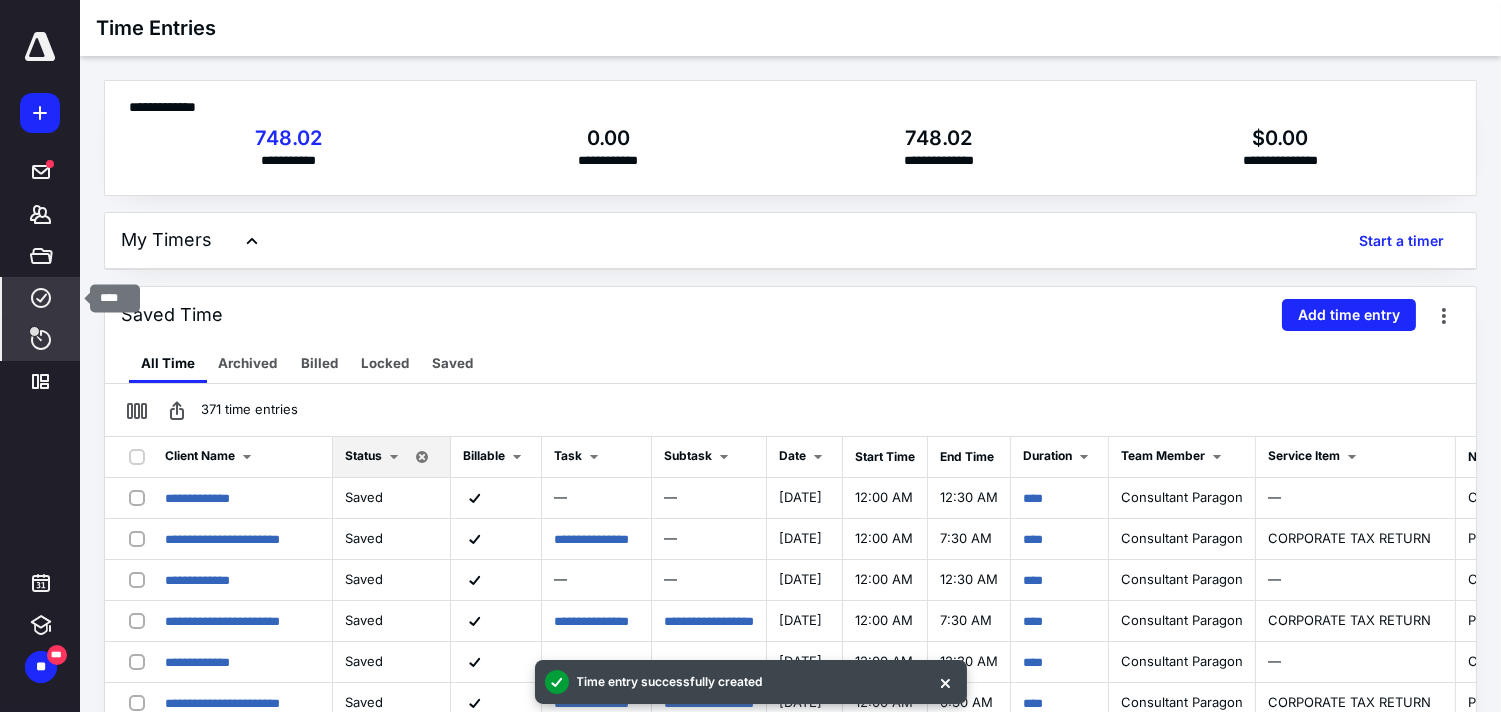 click 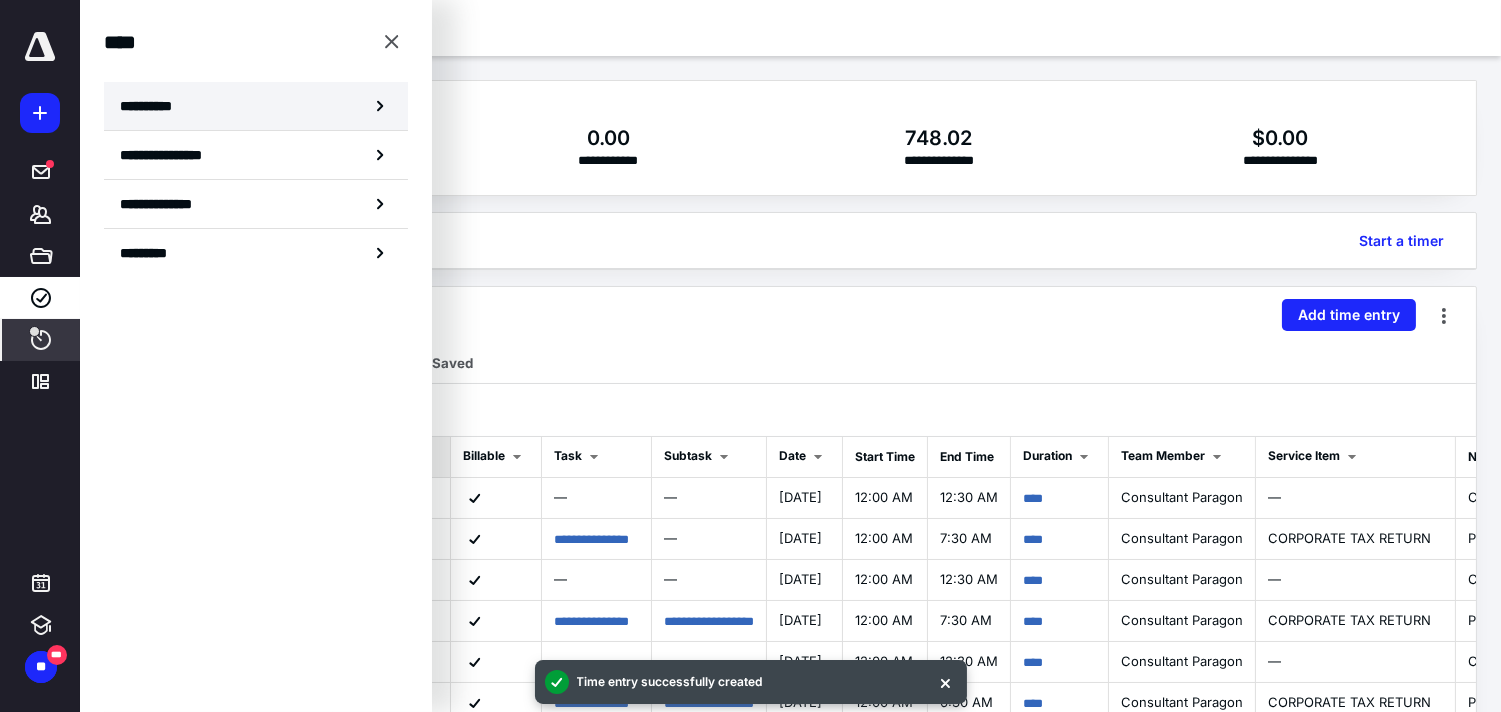 click on "**********" at bounding box center [153, 106] 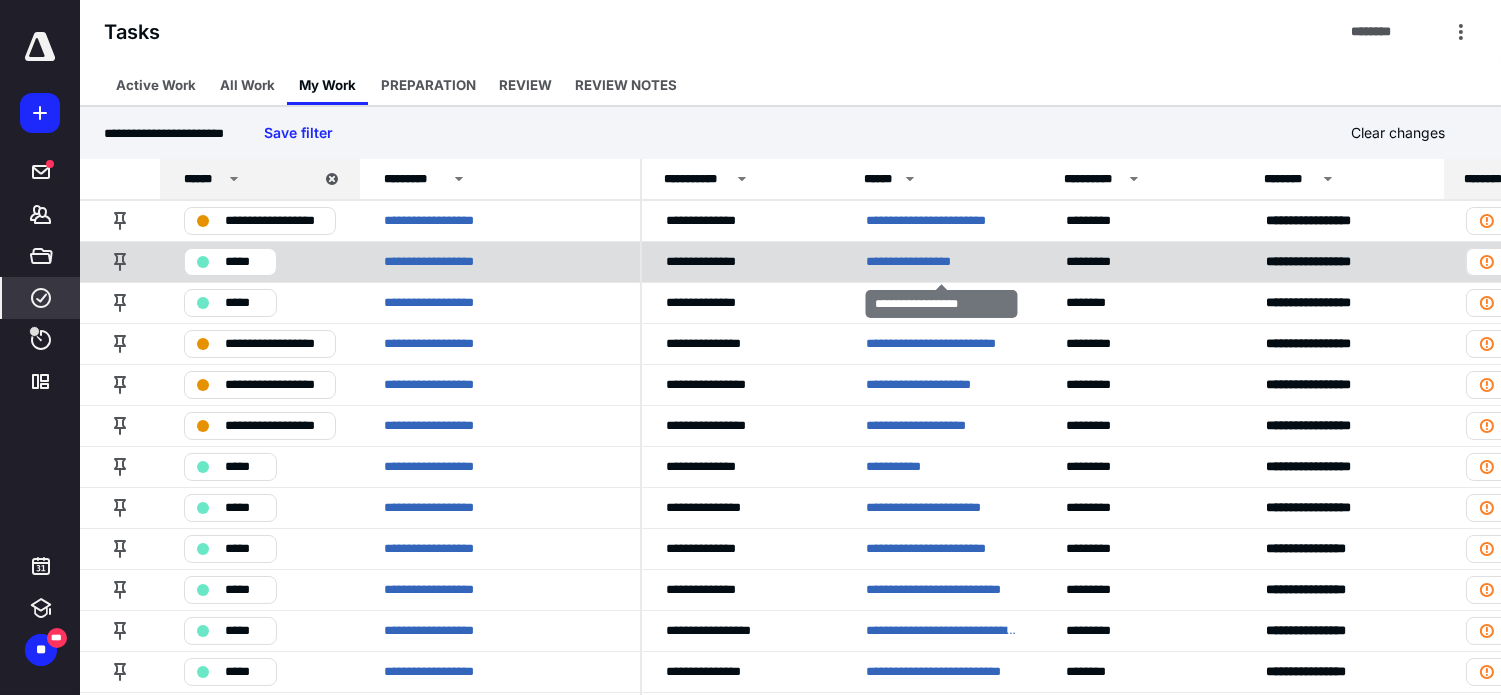 click on "**********" at bounding box center (937, 261) 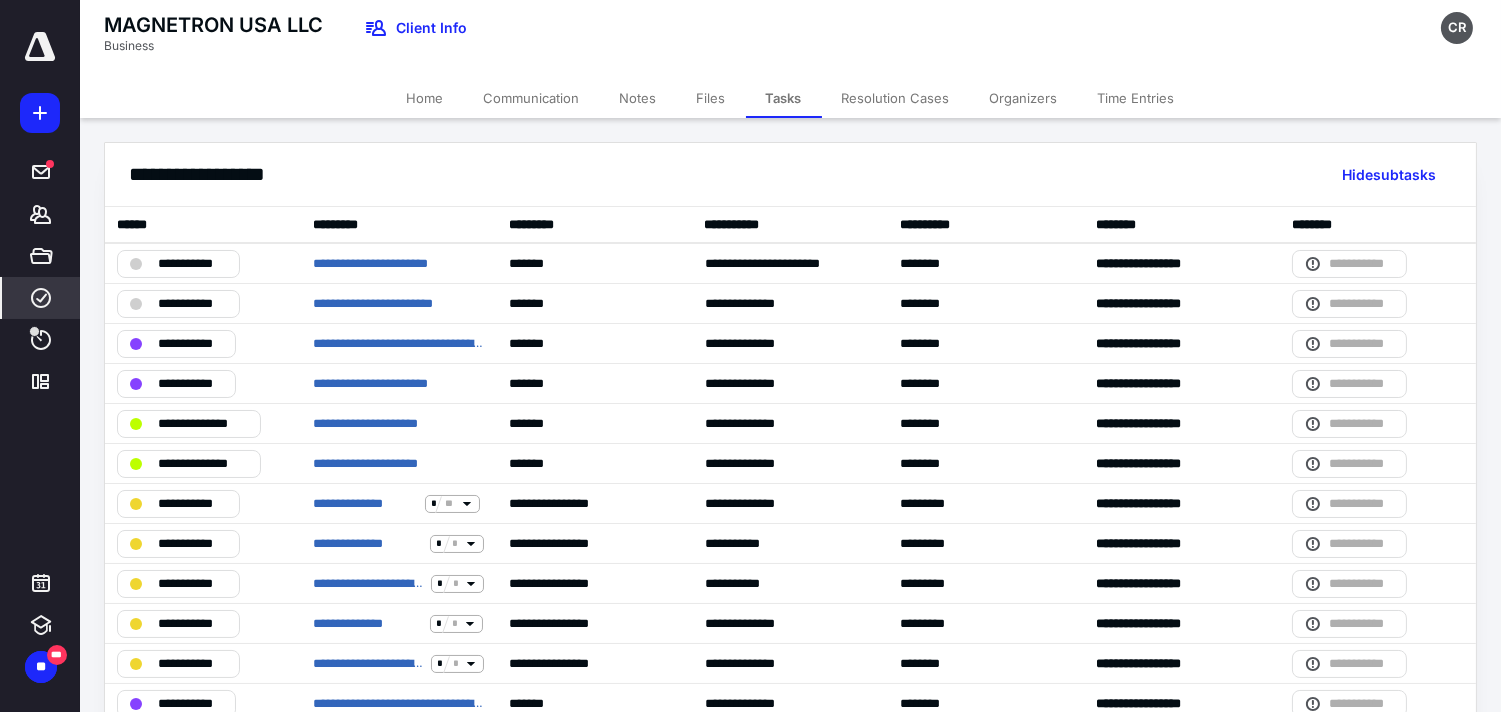 click 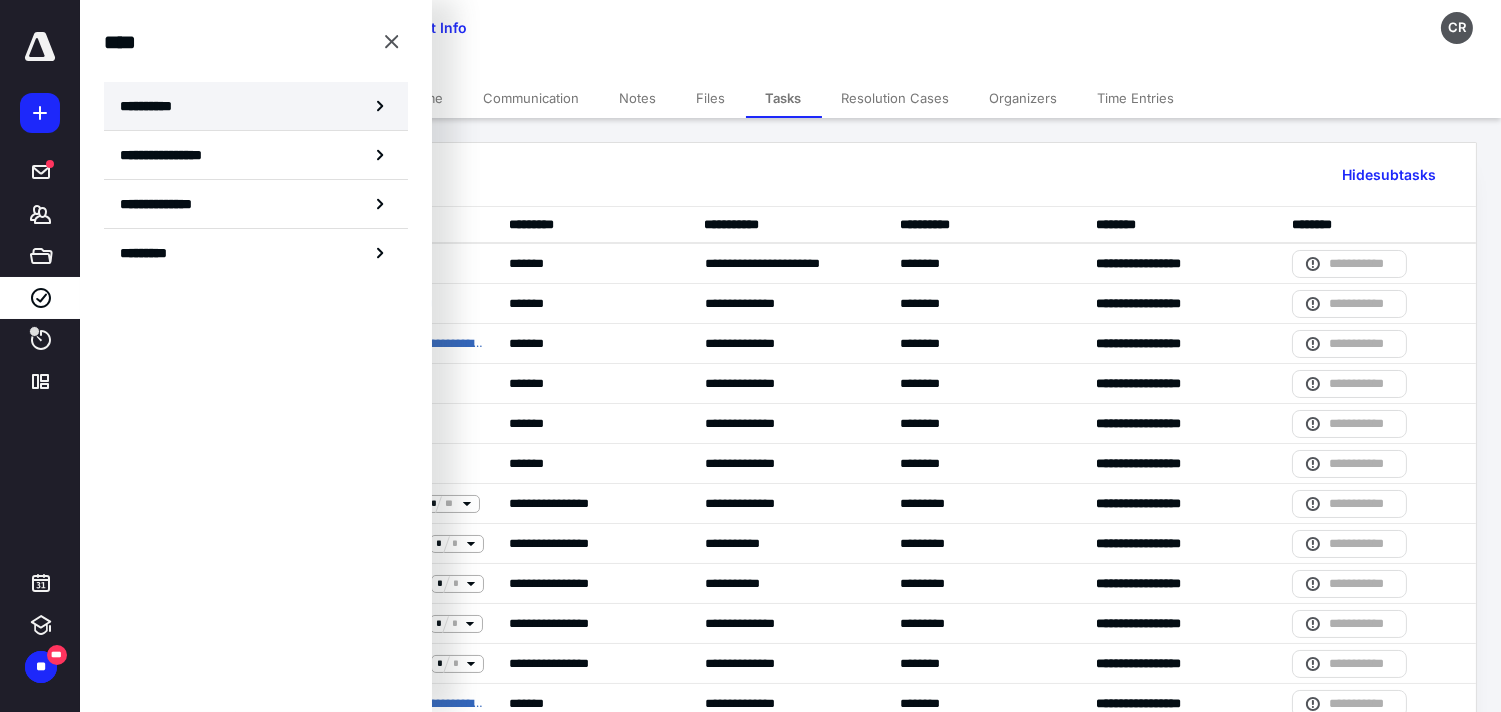 click on "**********" at bounding box center (153, 106) 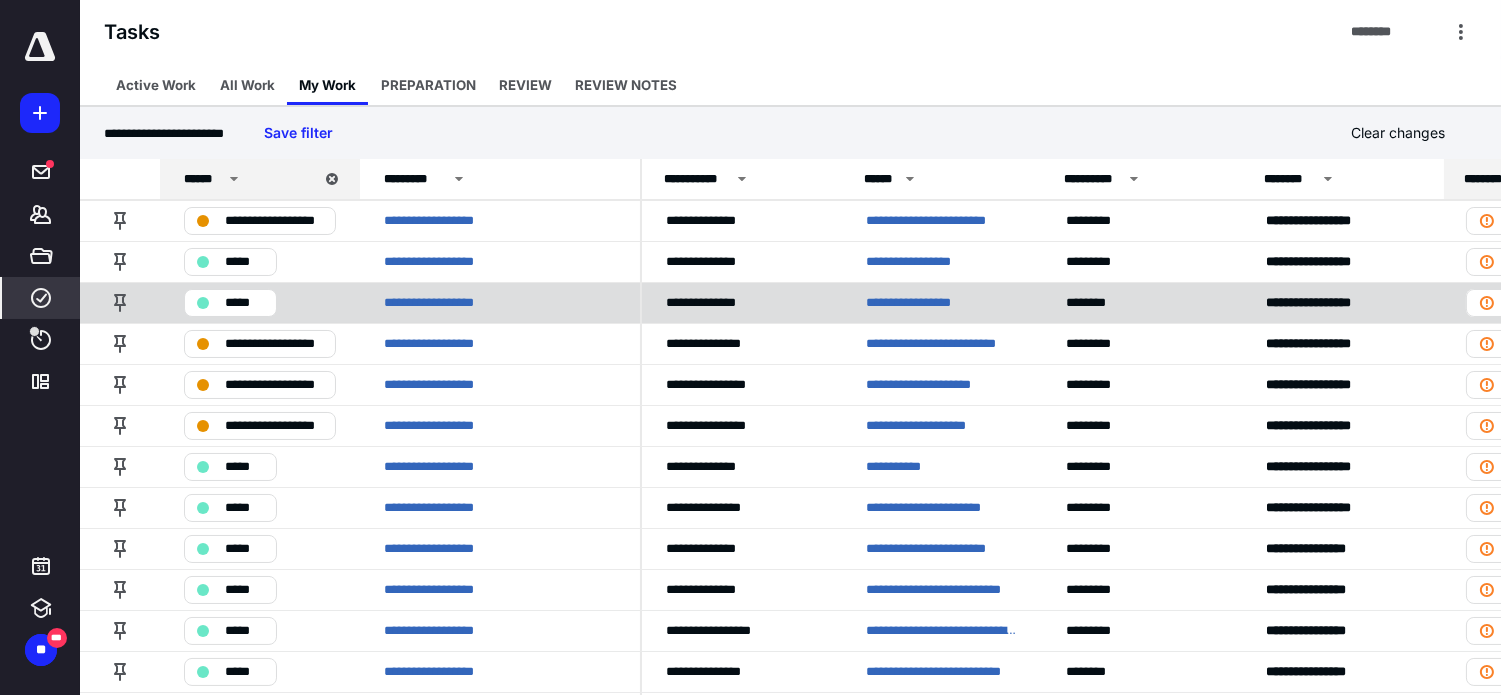 click on "**********" at bounding box center [937, 302] 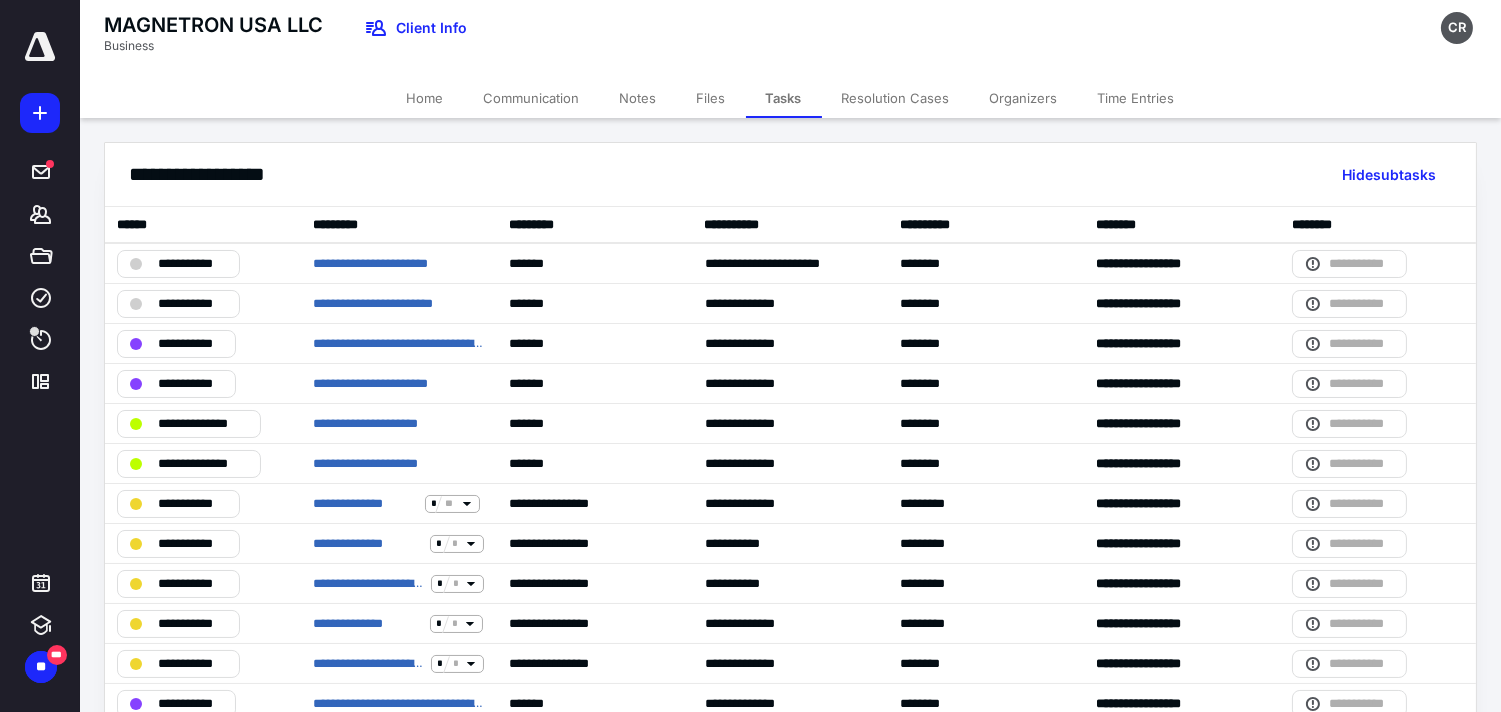 click on "Time Entries" at bounding box center [1136, 98] 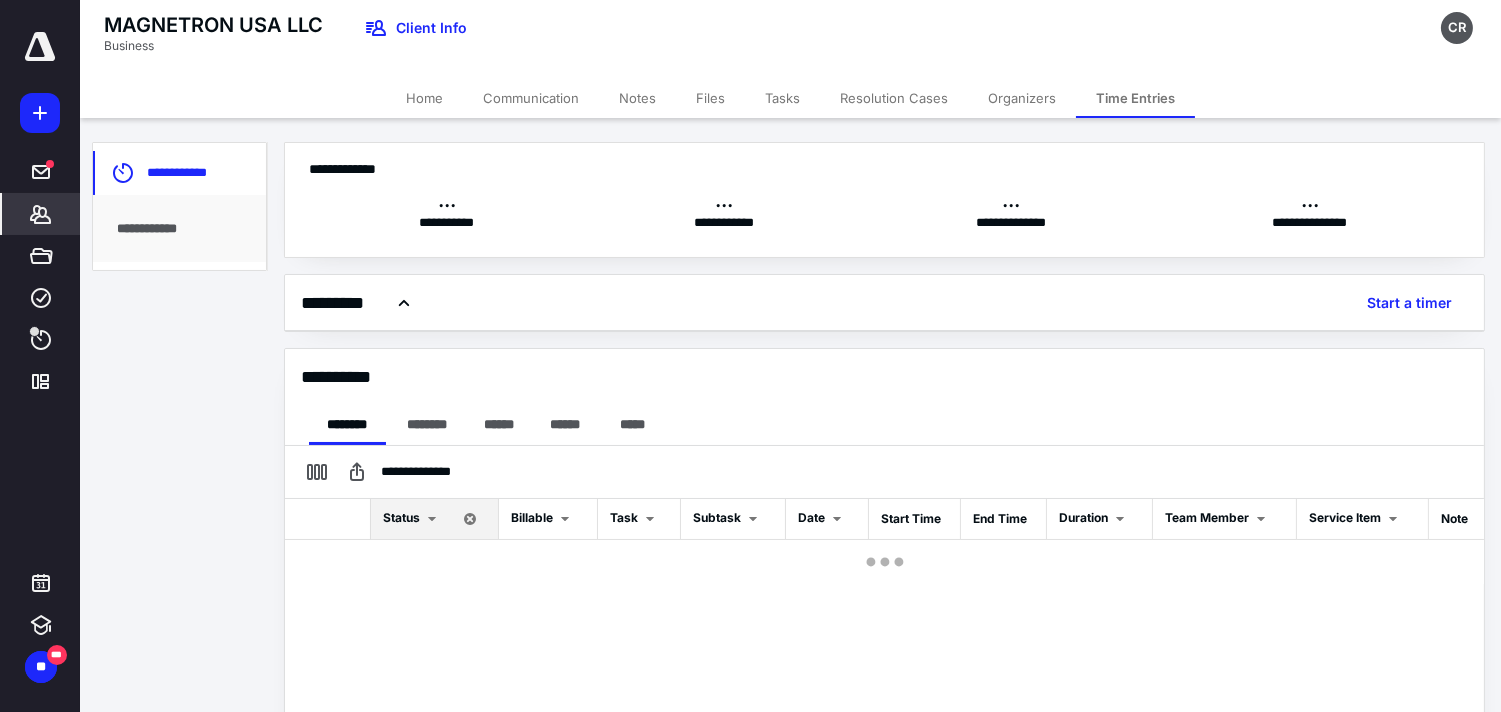 checkbox on "true" 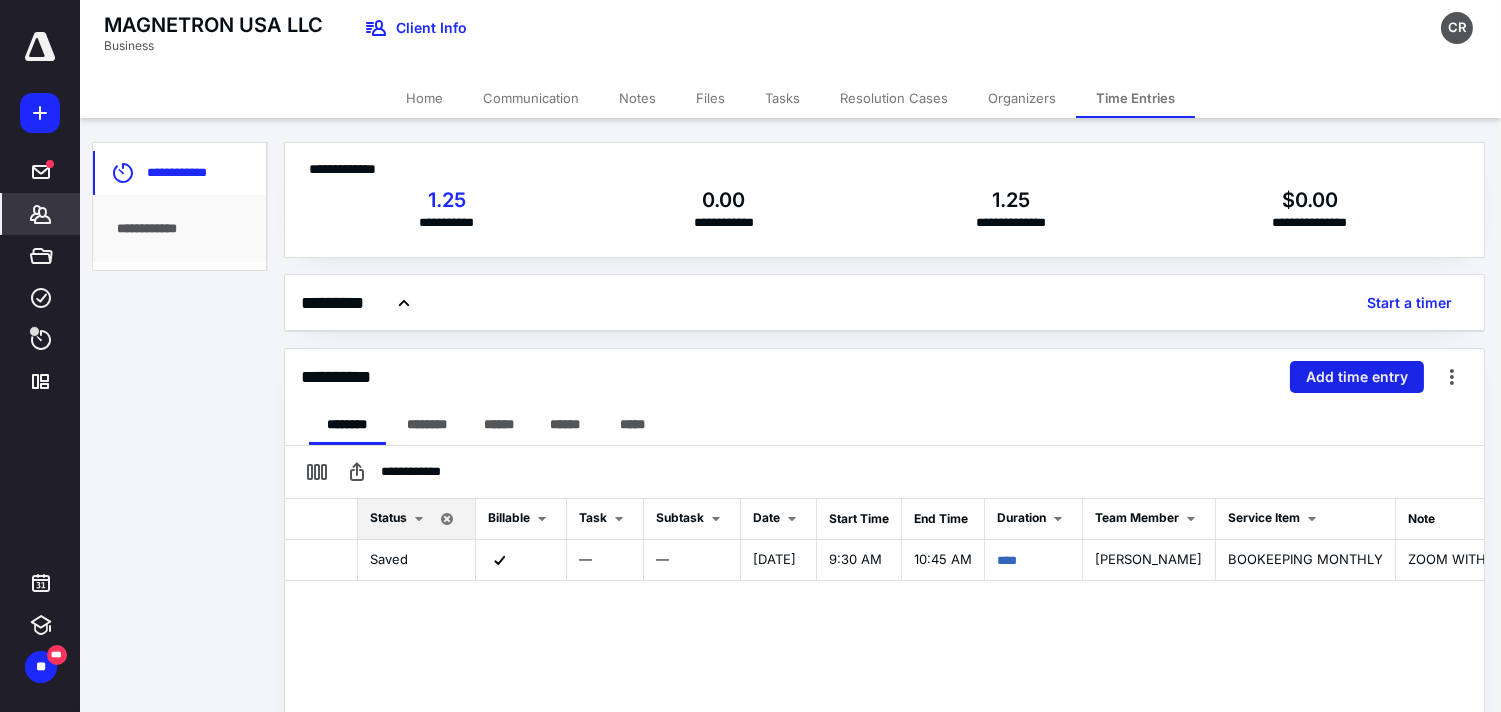 click on "Add time entry" at bounding box center (1357, 377) 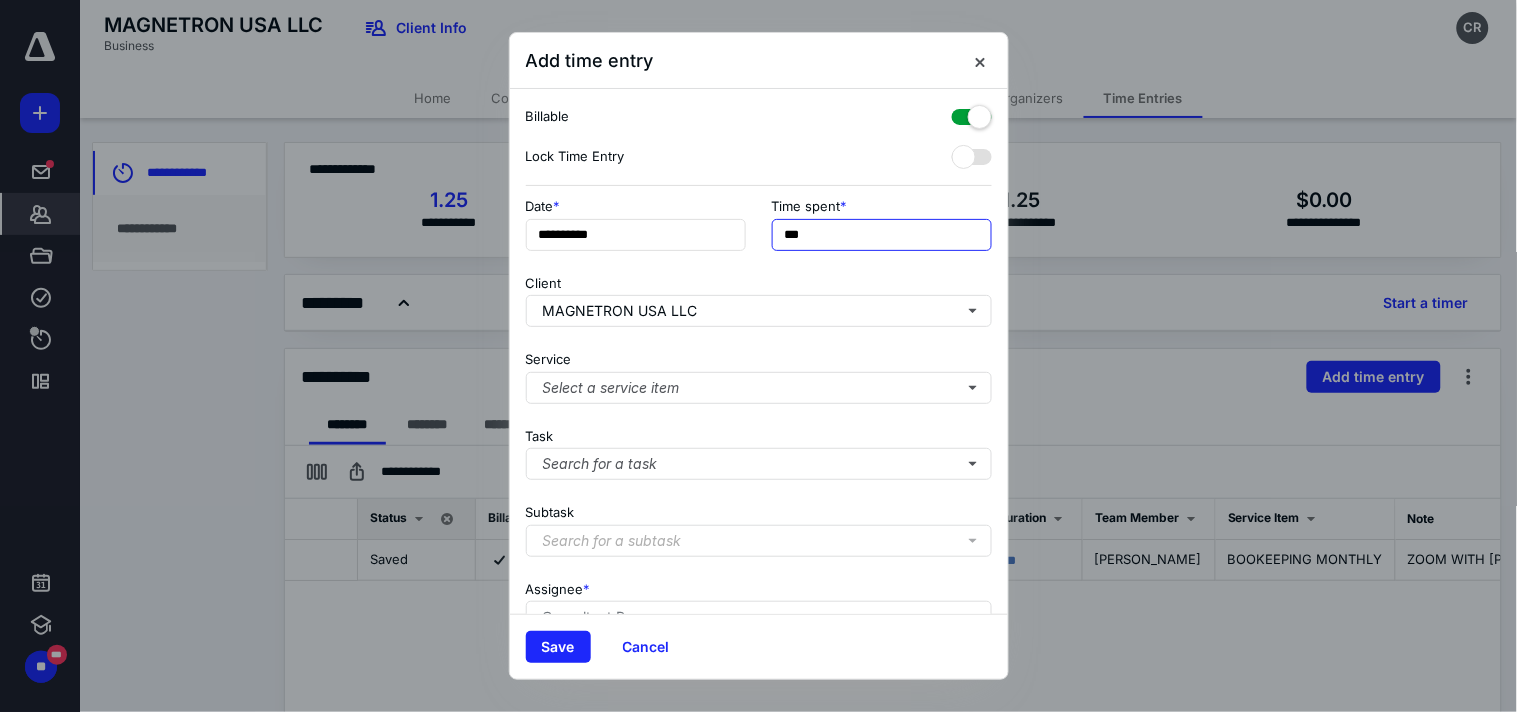 click on "***" at bounding box center (882, 235) 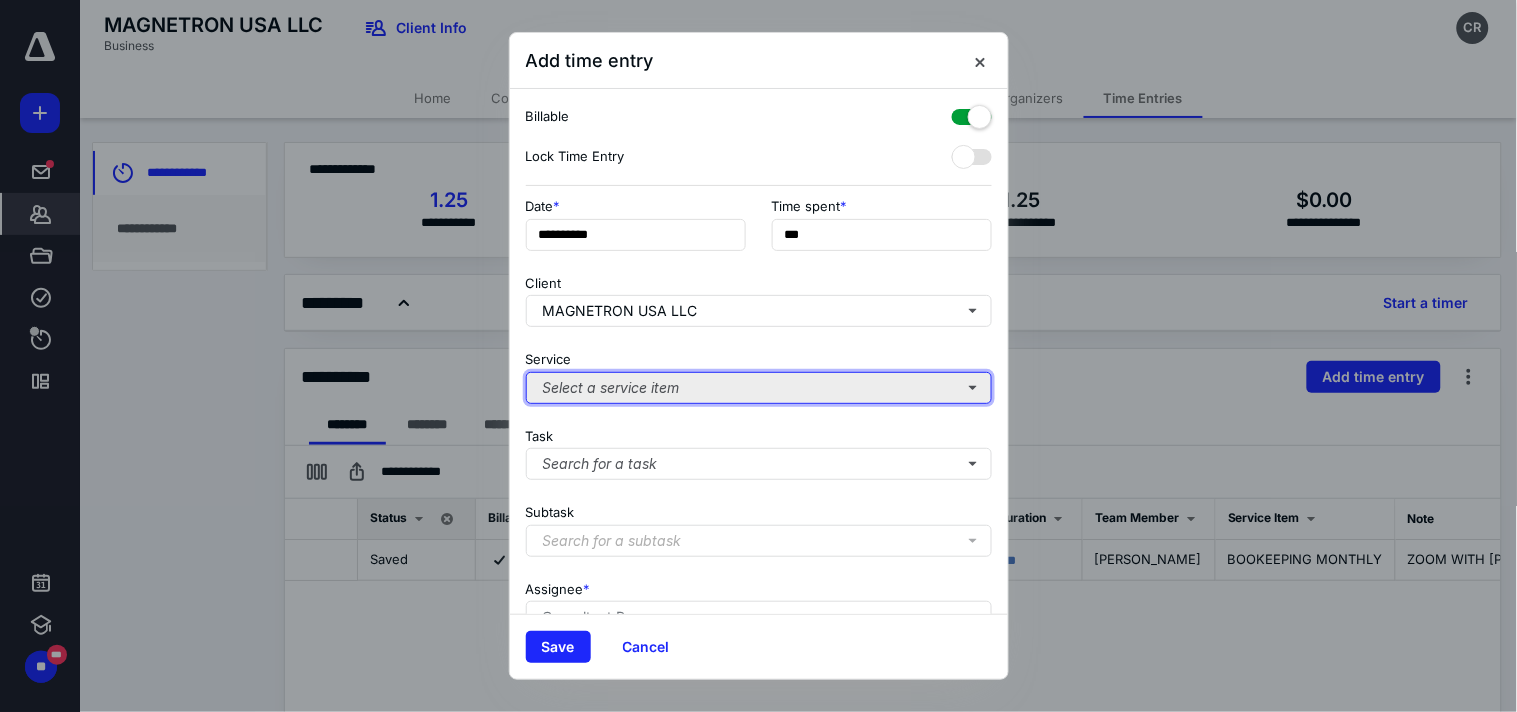 type on "**" 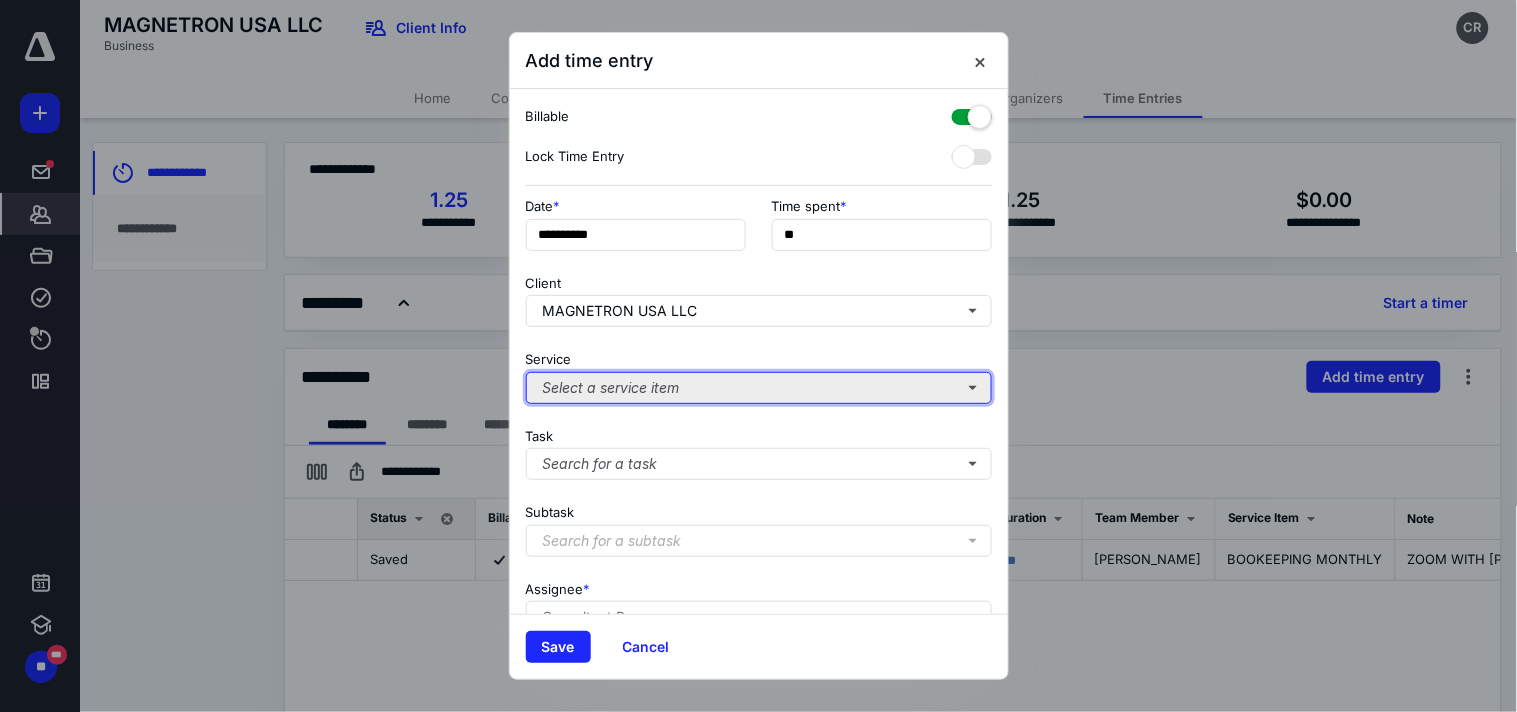 click on "Select a service item" at bounding box center [759, 388] 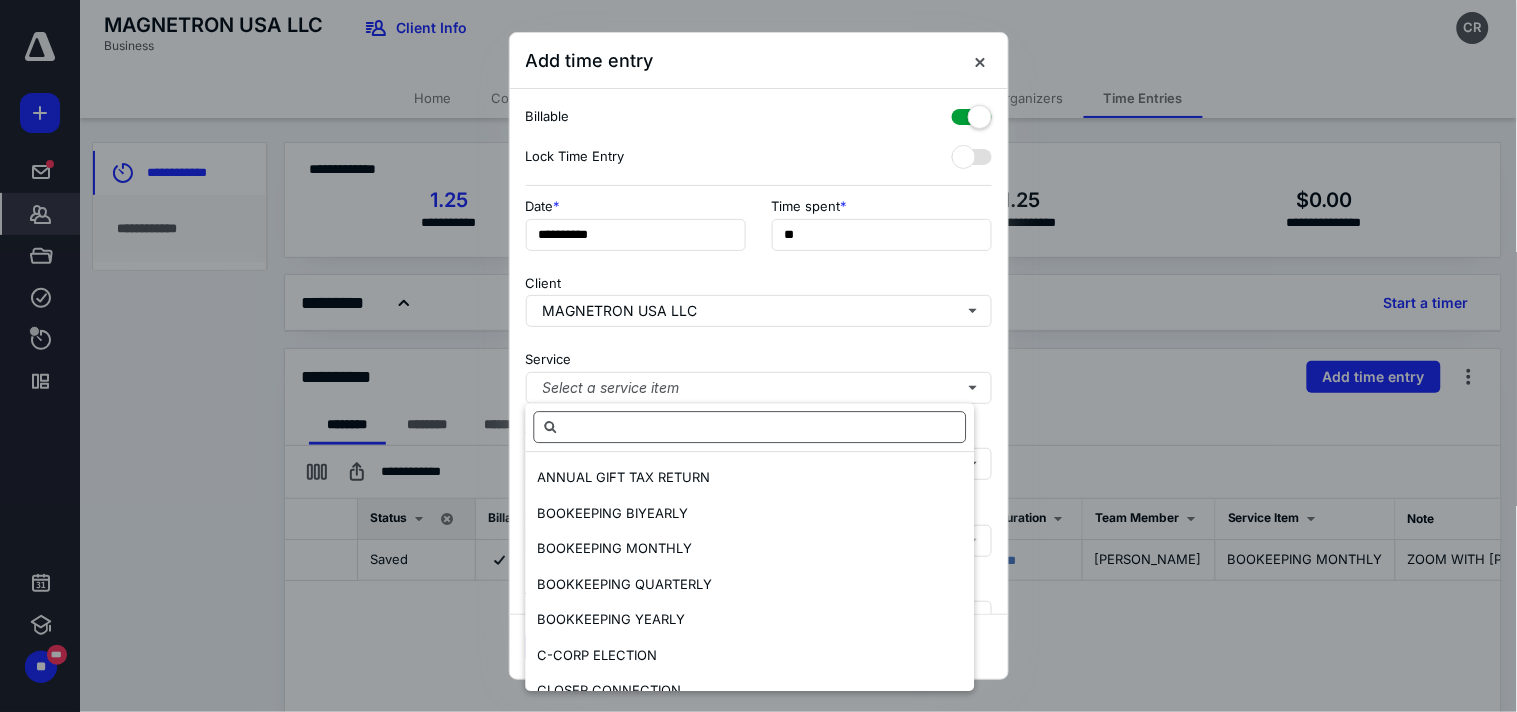 click at bounding box center (750, 427) 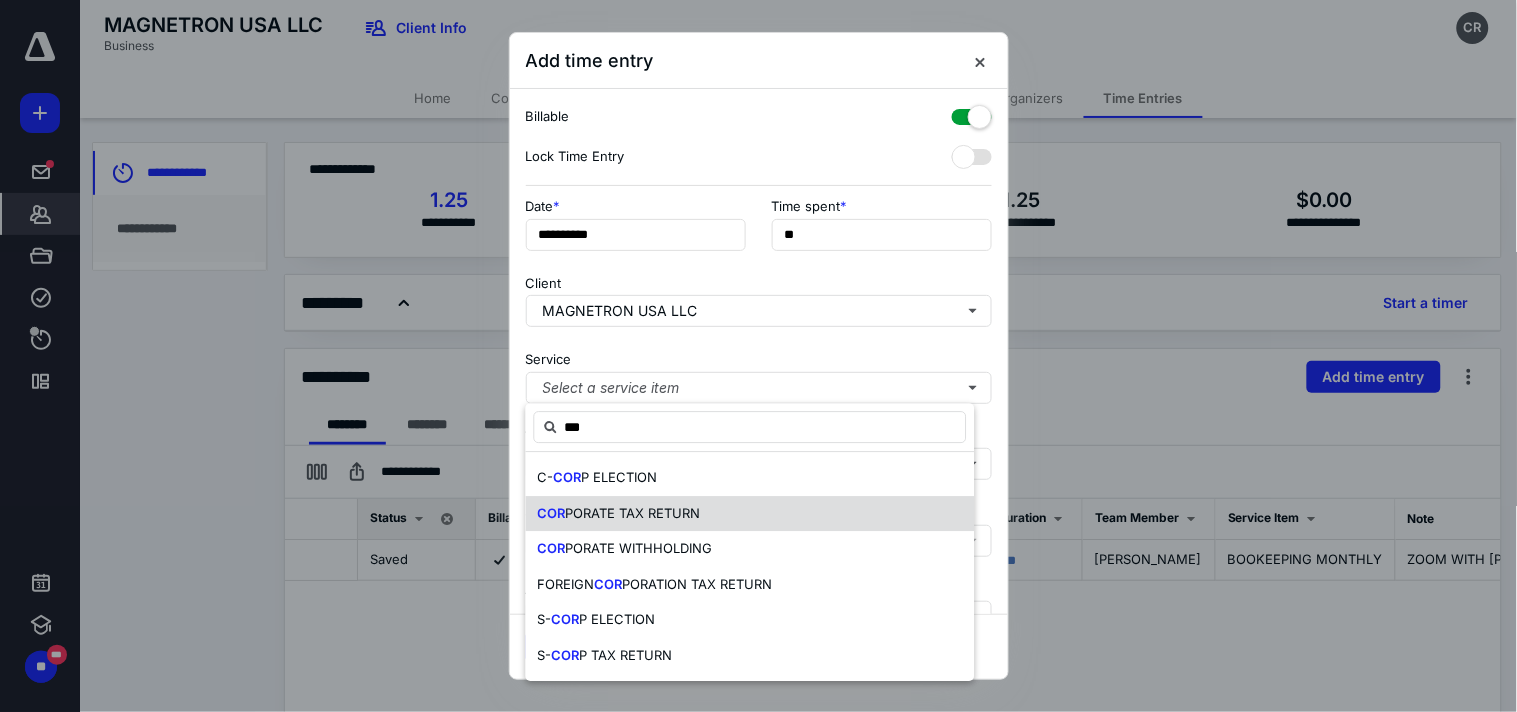click on "COR PORATE TAX RETURN" at bounding box center (750, 514) 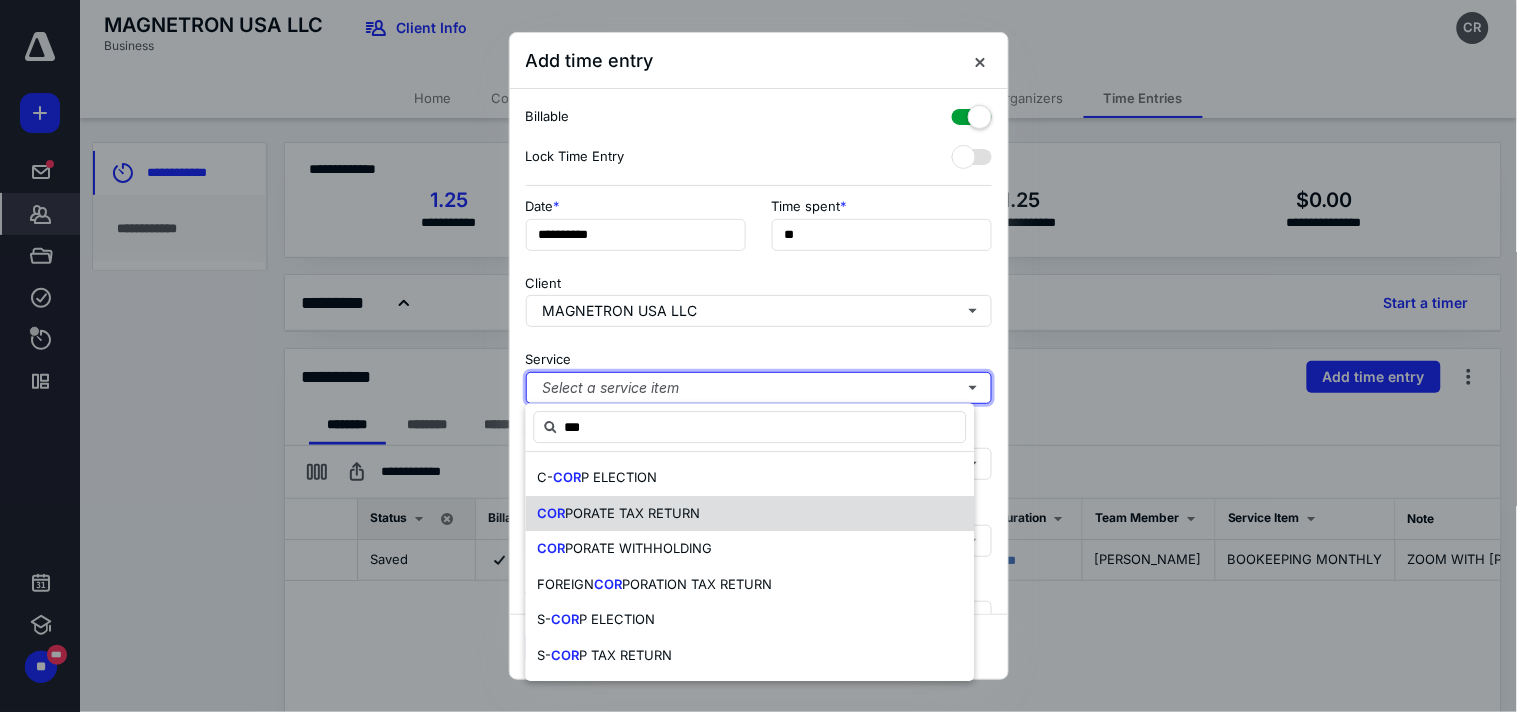 type 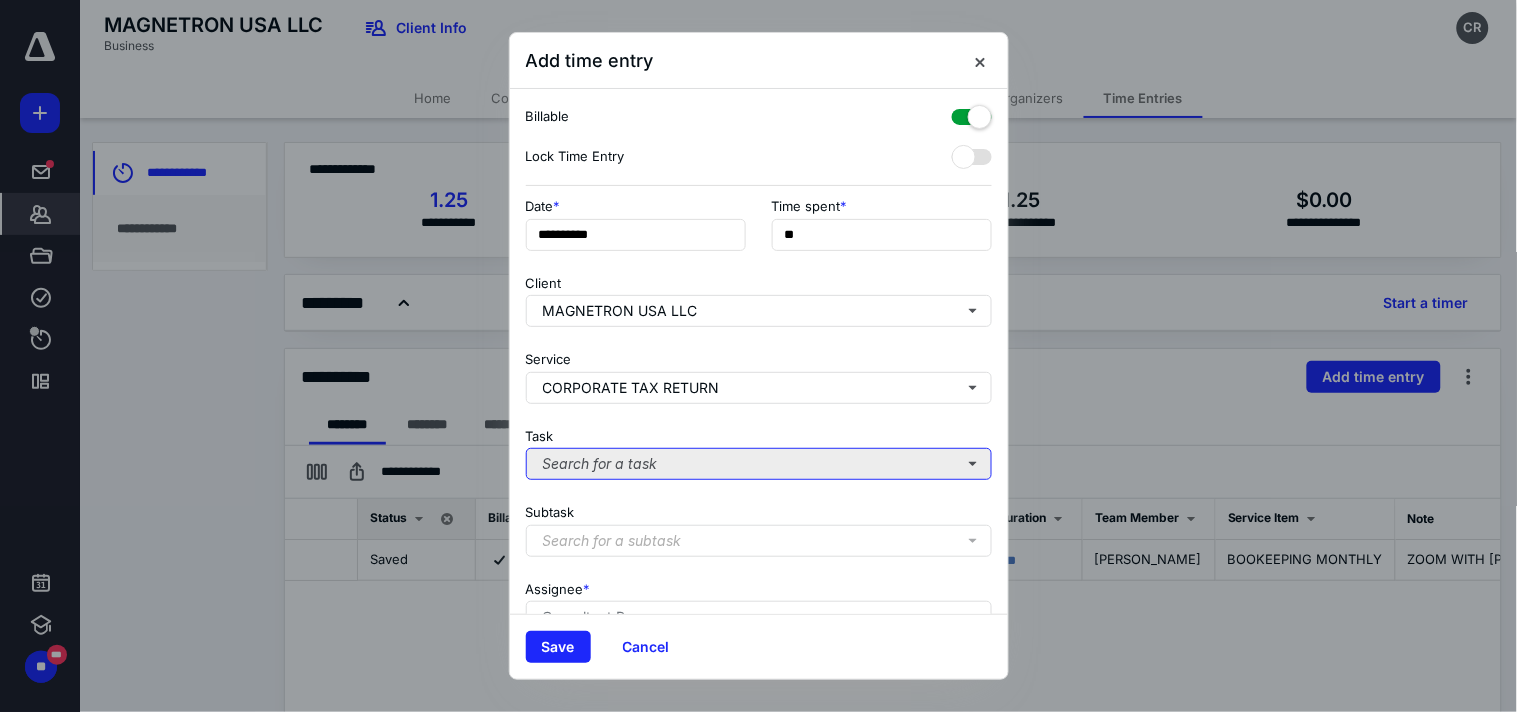 click on "Search for a task" at bounding box center (759, 464) 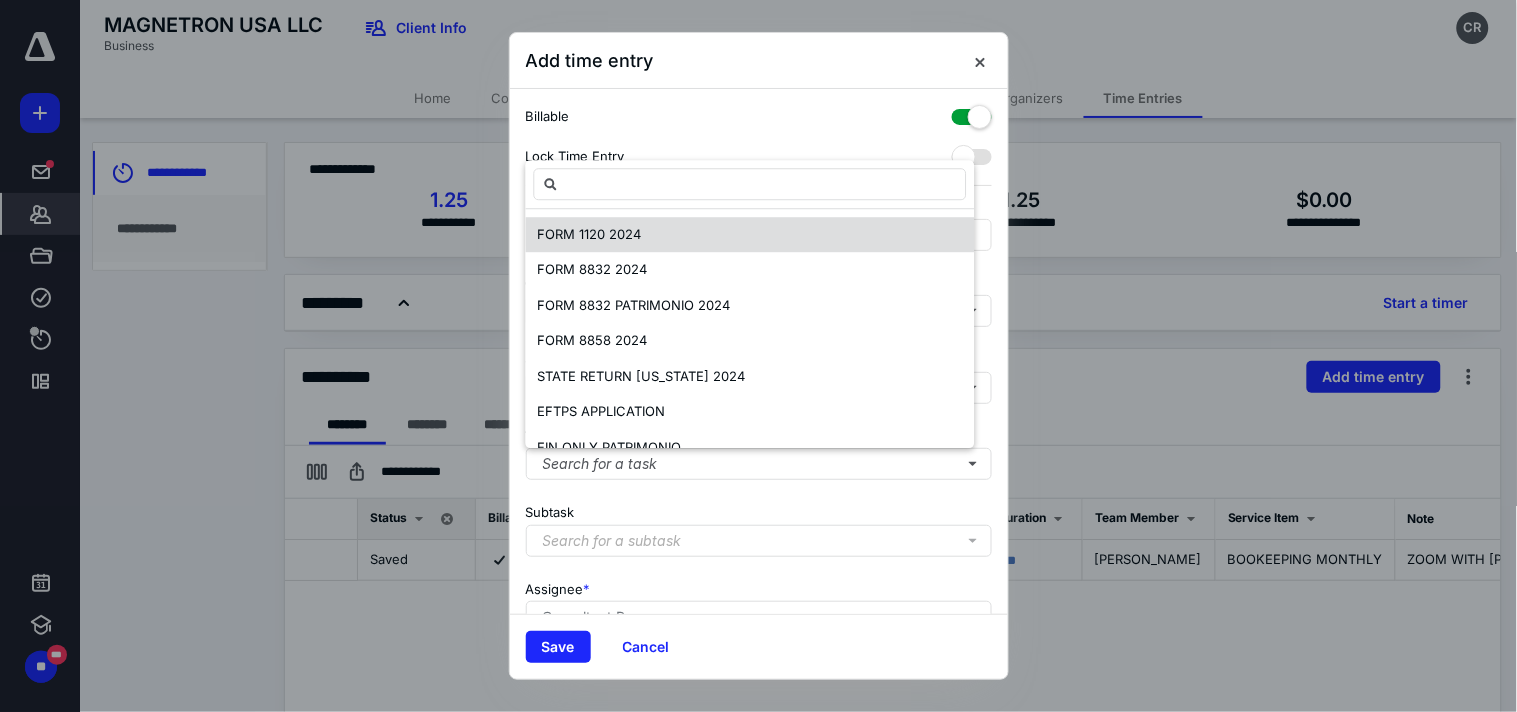 click on "FORM 1120 2024" at bounding box center [590, 234] 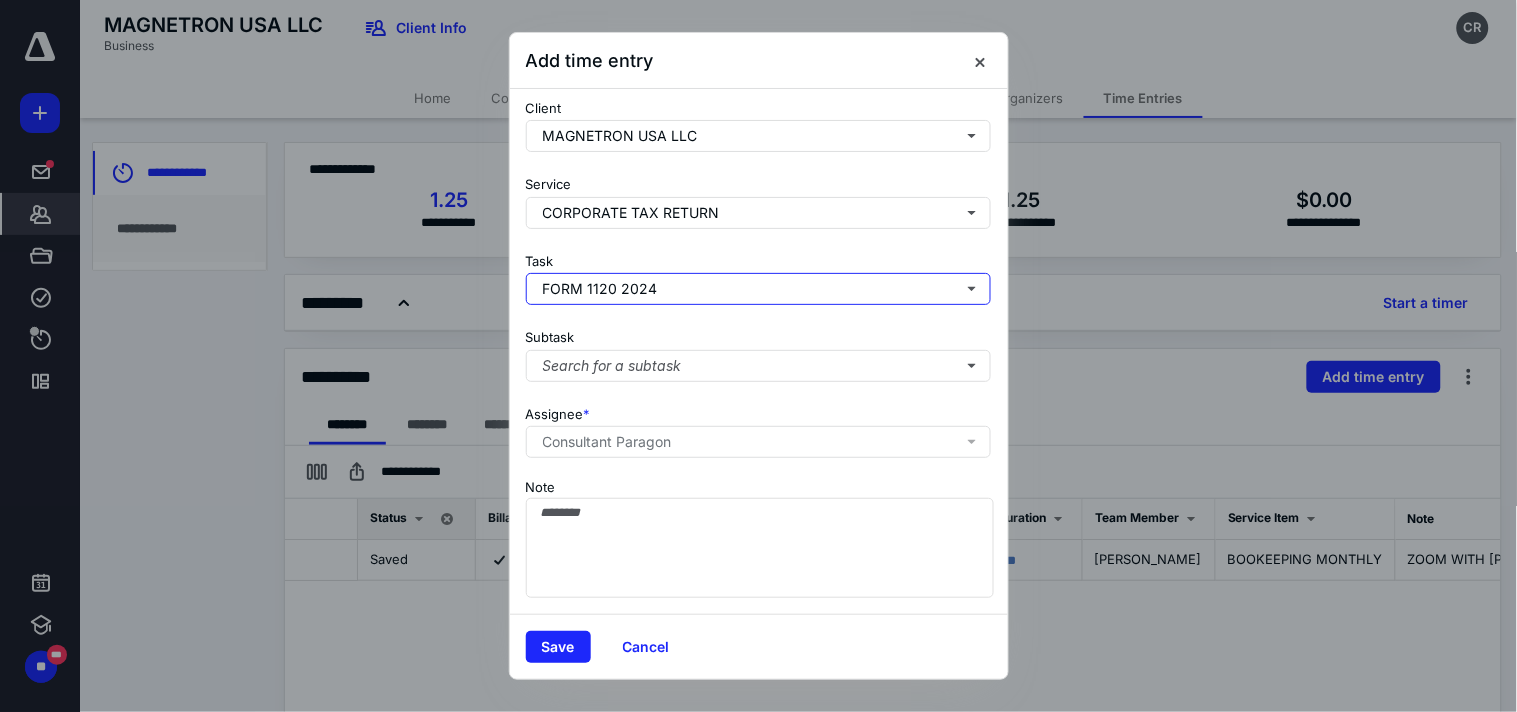 scroll, scrollTop: 190, scrollLeft: 0, axis: vertical 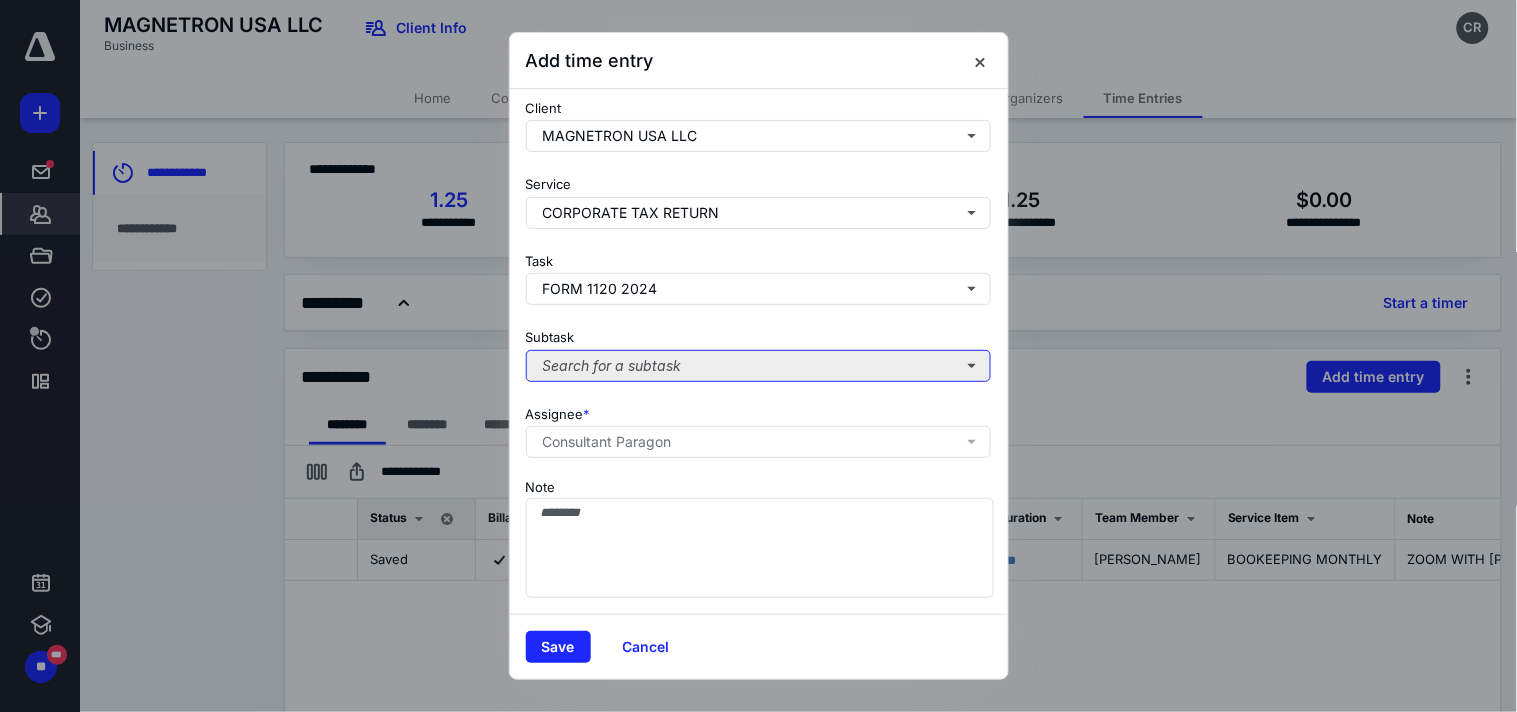 click on "Search for a subtask" at bounding box center [759, 366] 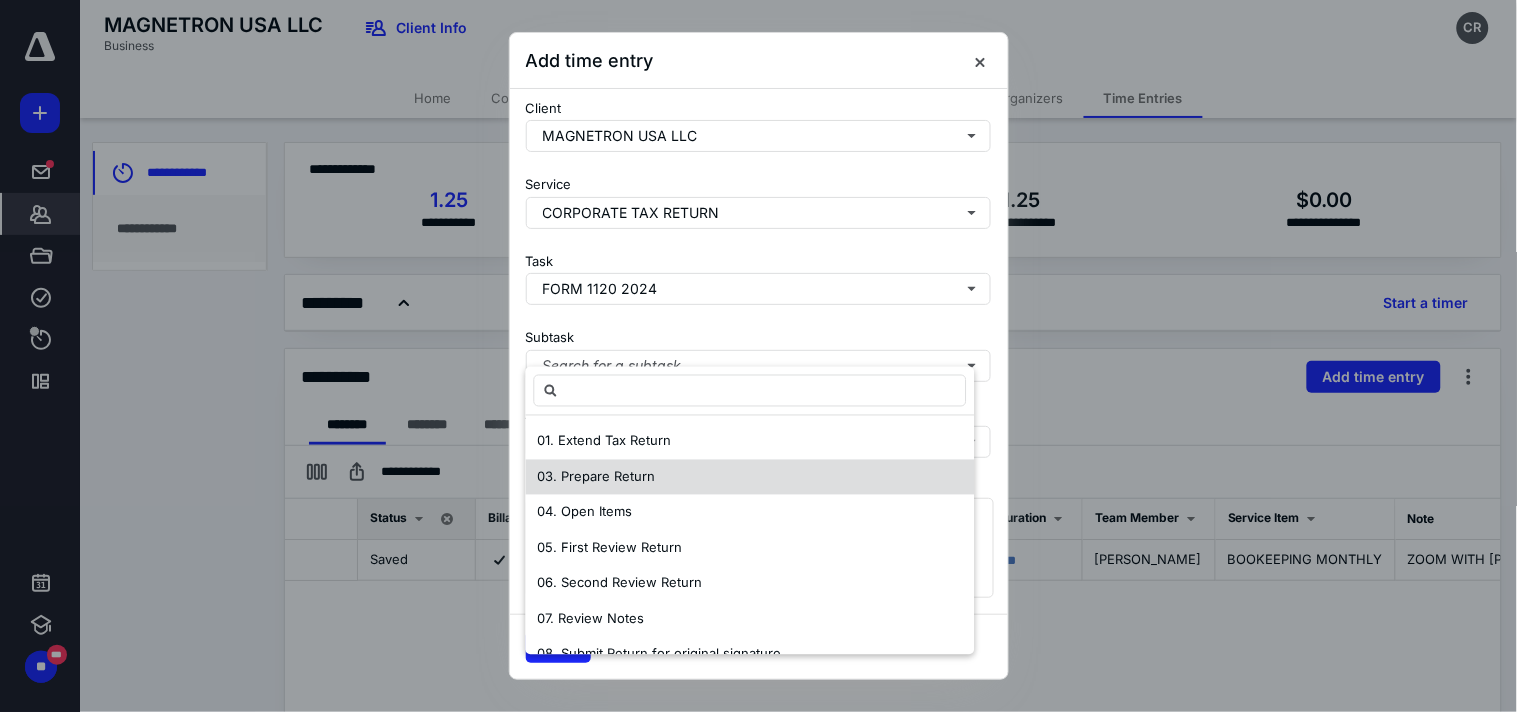 click on "03. Prepare Return" at bounding box center [750, 477] 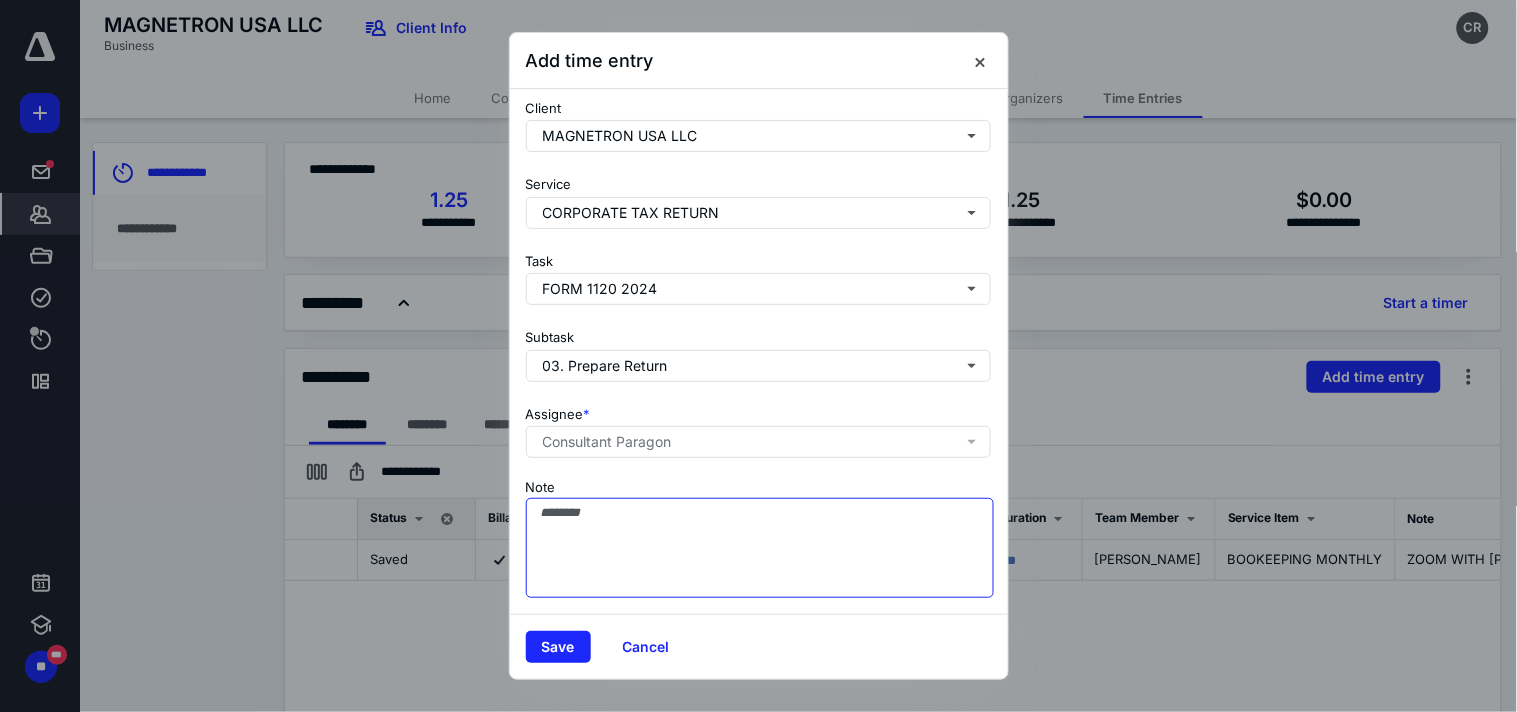 click on "Note" at bounding box center (760, 548) 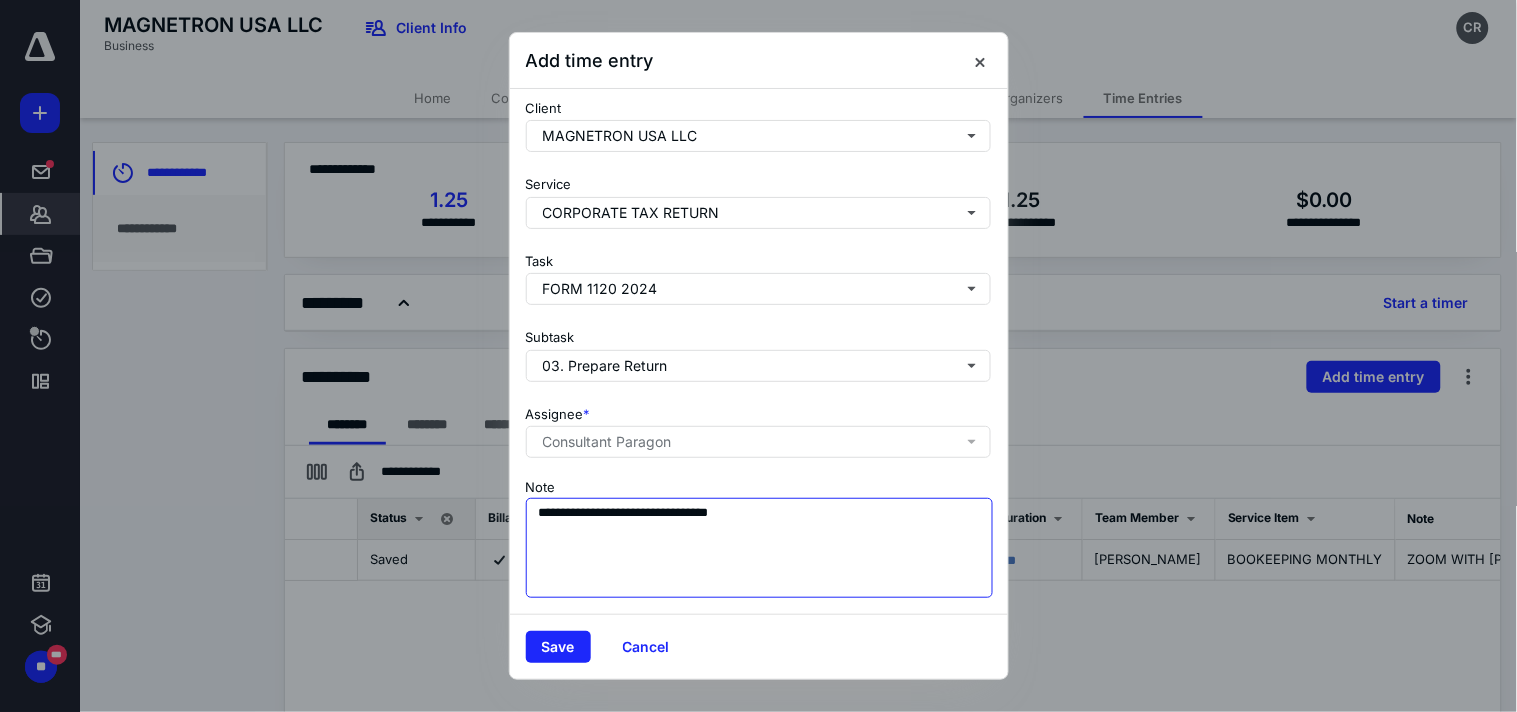 click on "**********" at bounding box center [760, 548] 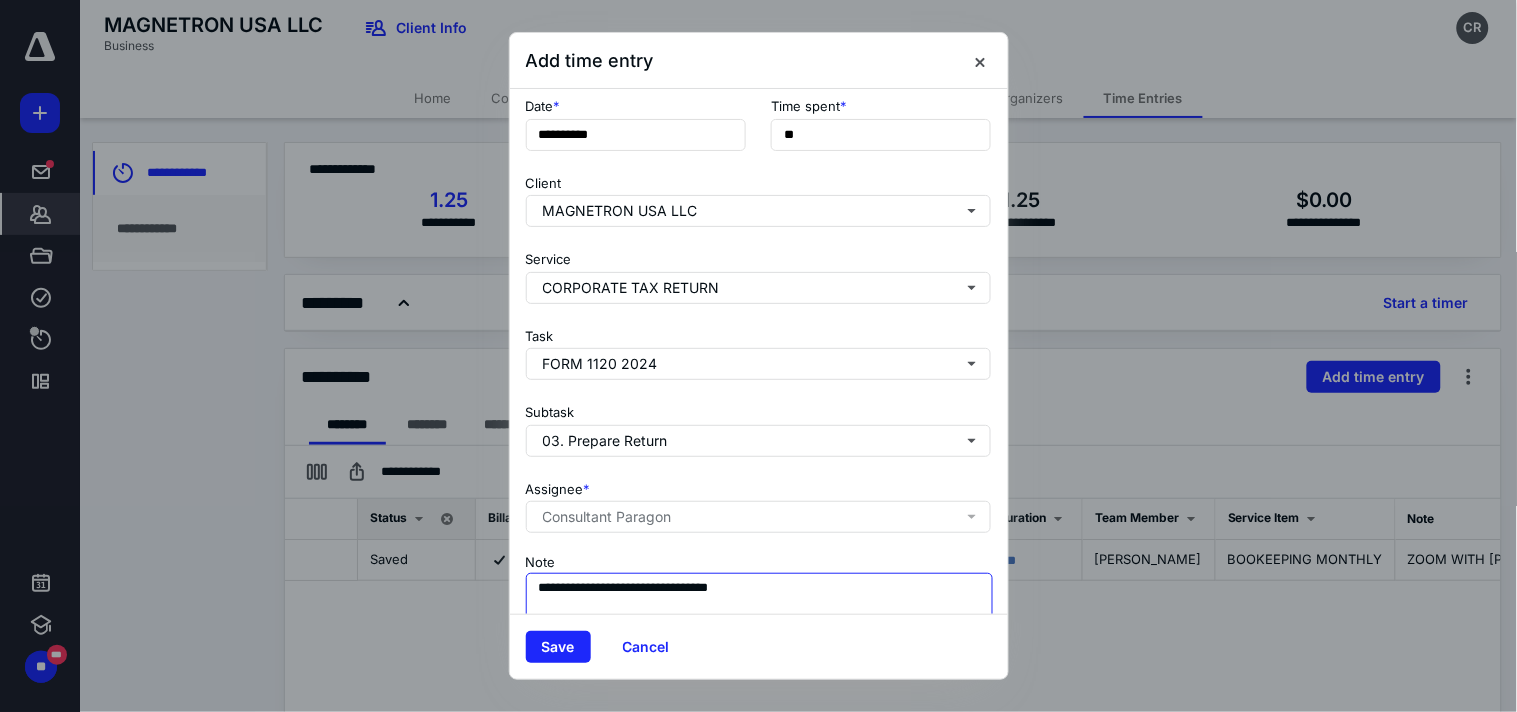 scroll, scrollTop: 0, scrollLeft: 0, axis: both 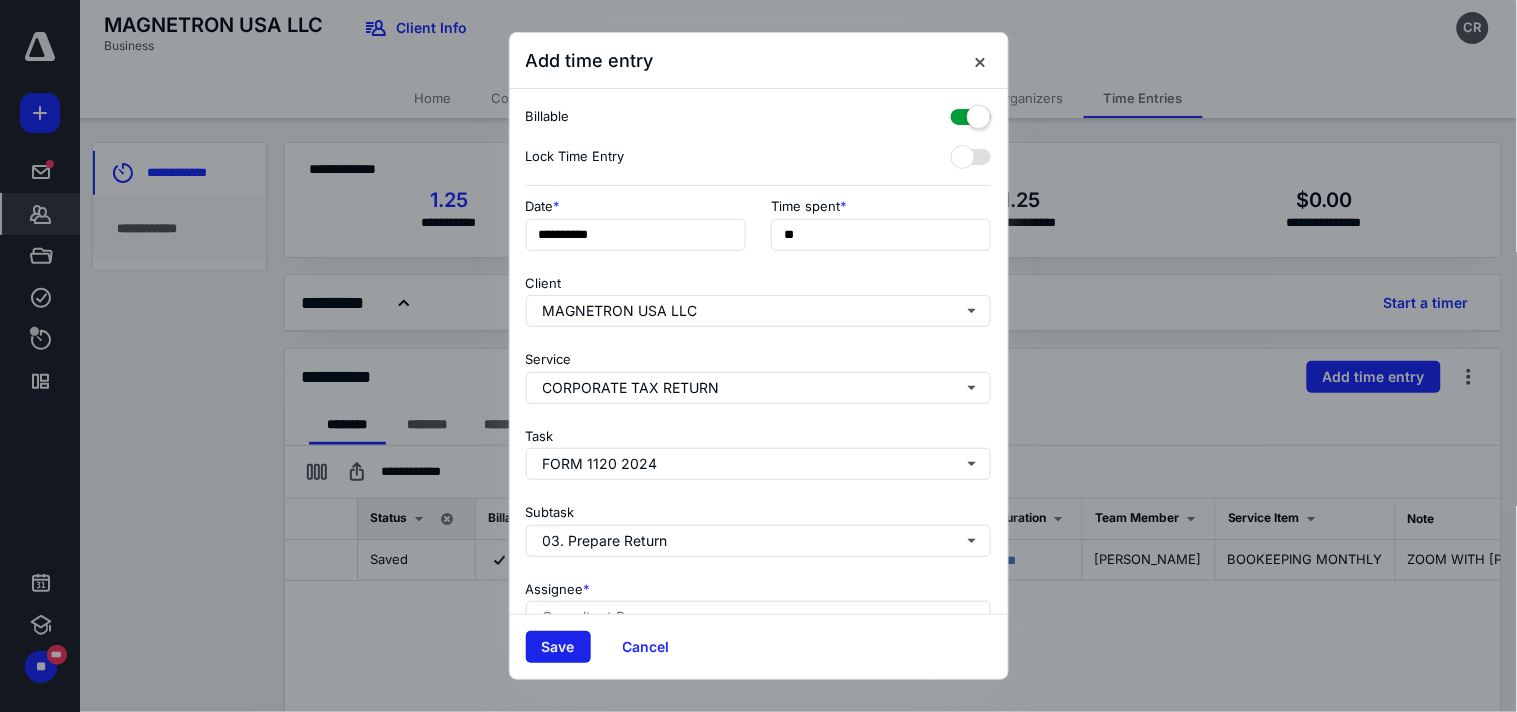 type on "**********" 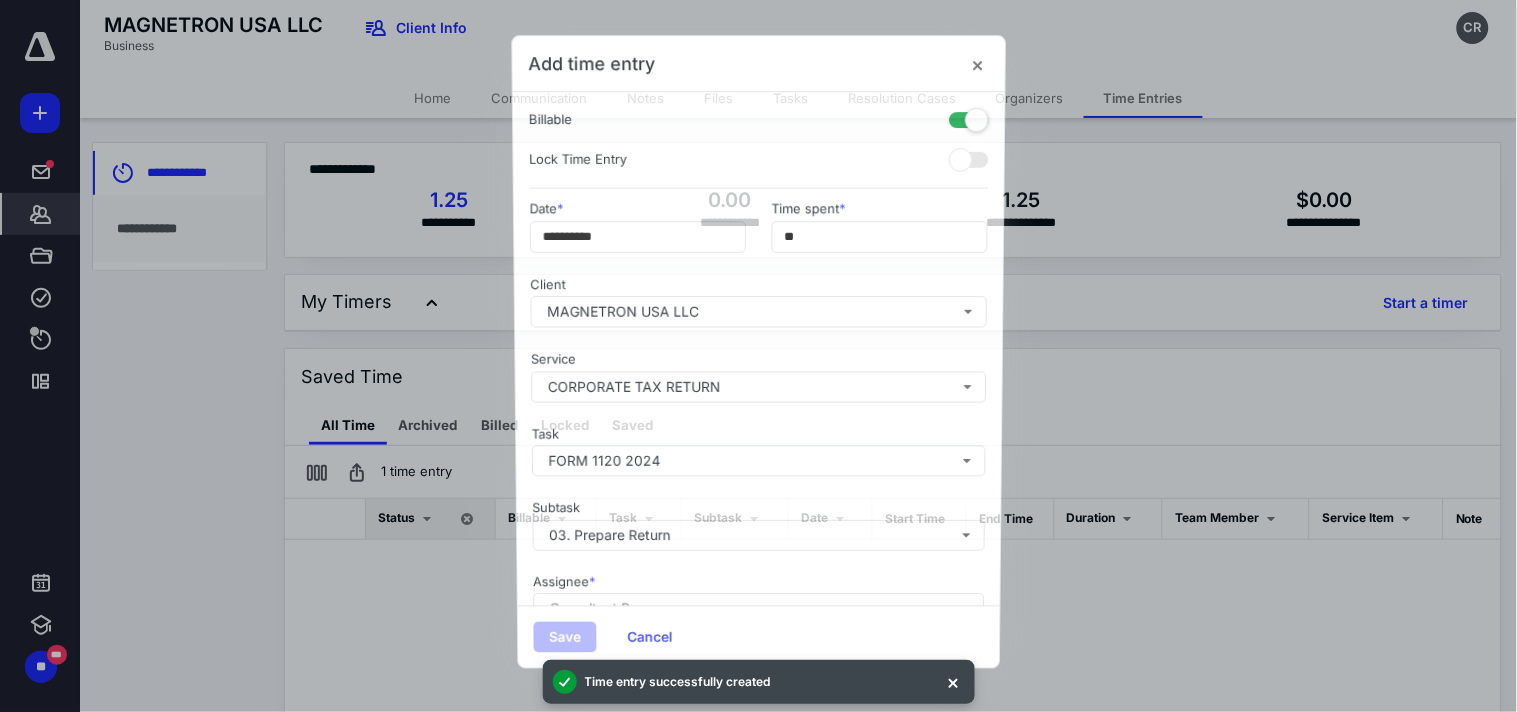 checkbox on "false" 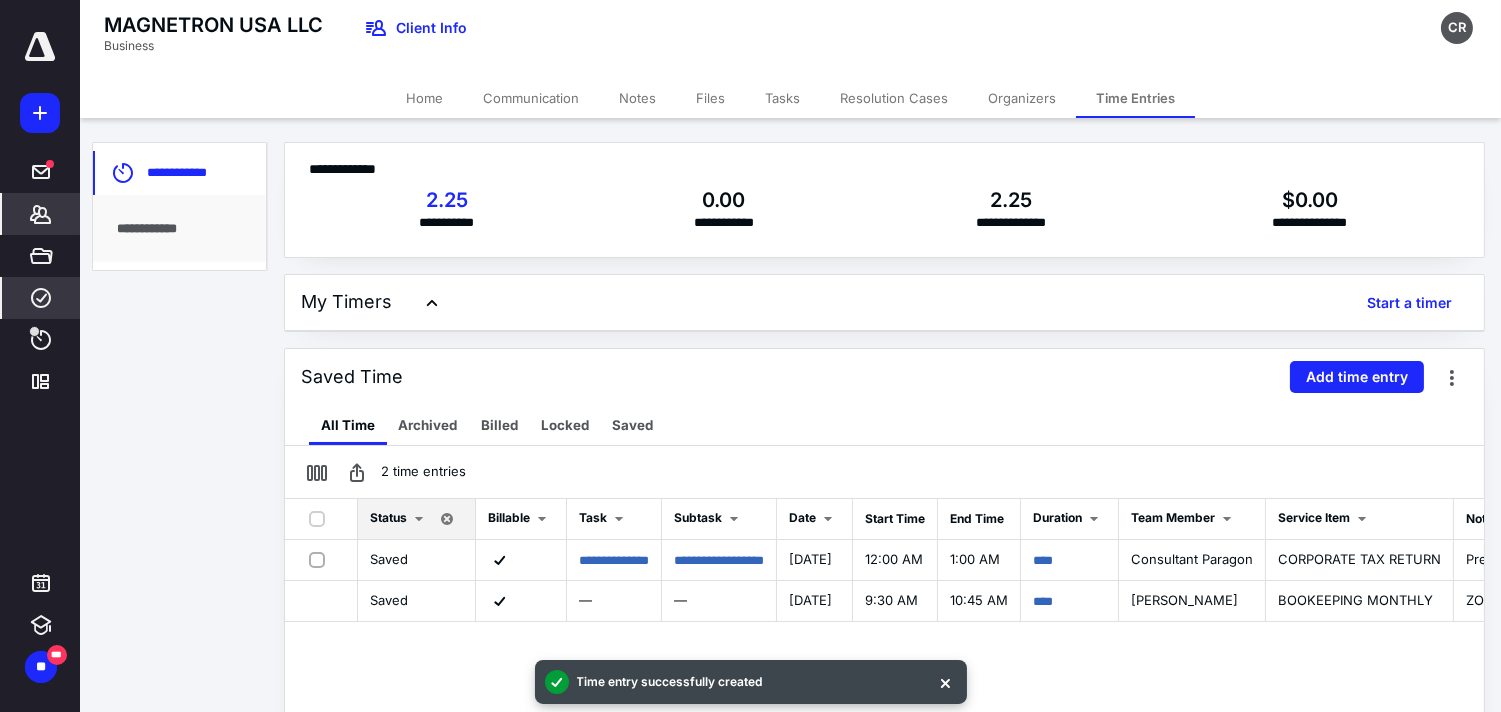 click 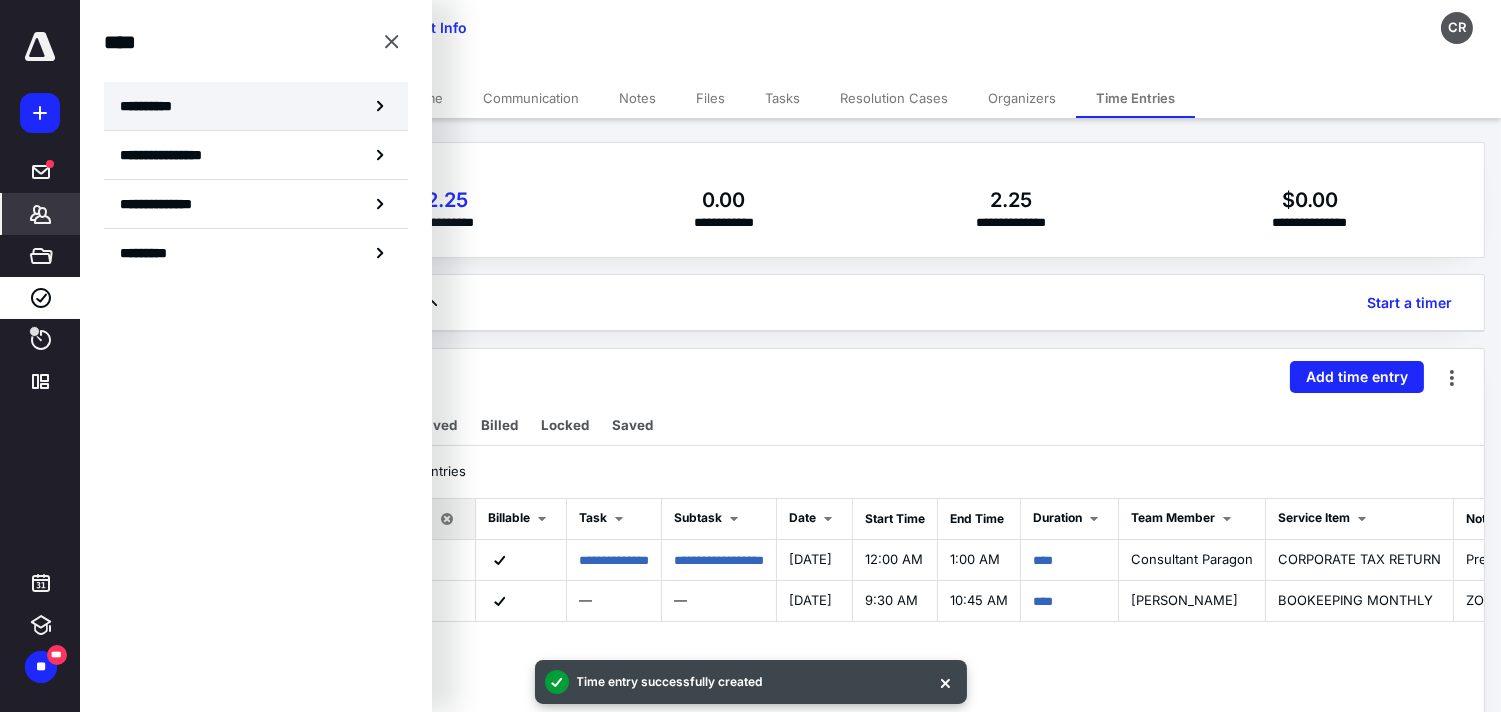 click on "**********" at bounding box center (256, 106) 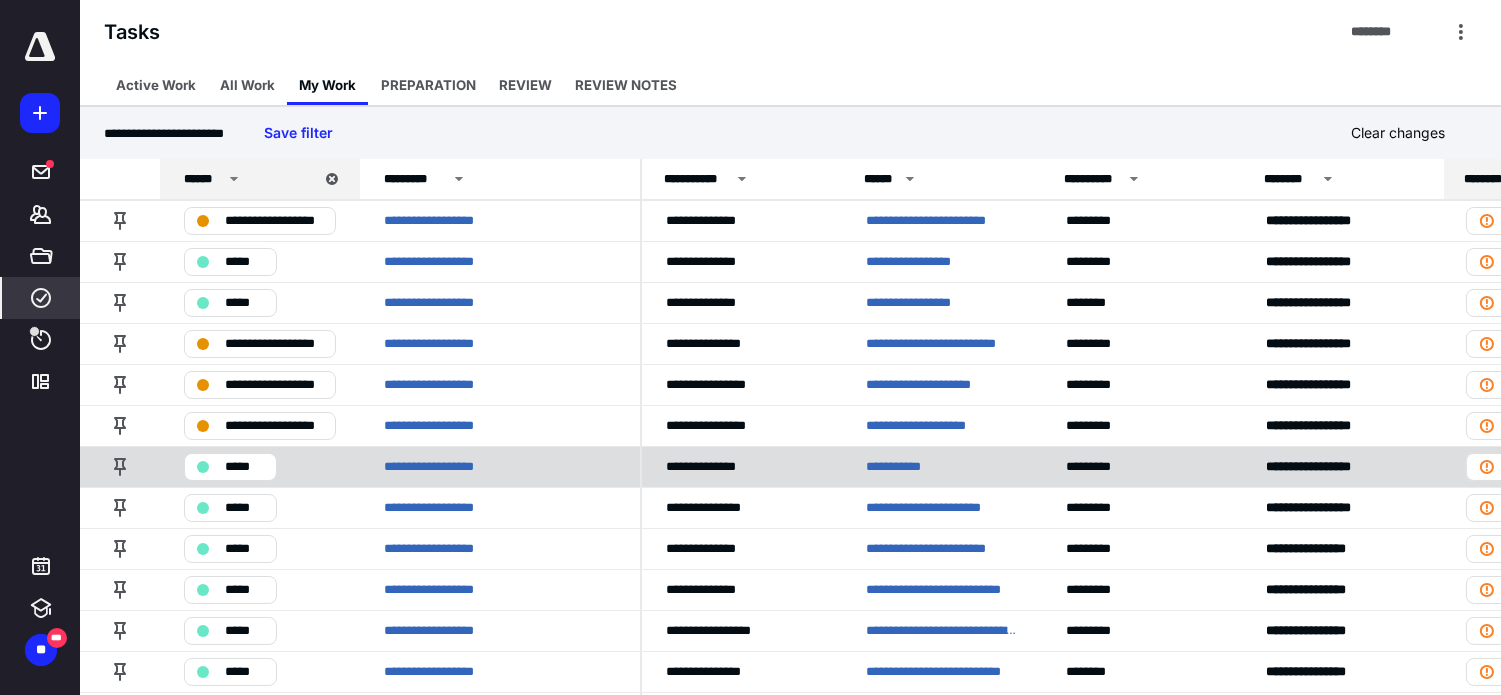 click on "**********" at bounding box center [906, 466] 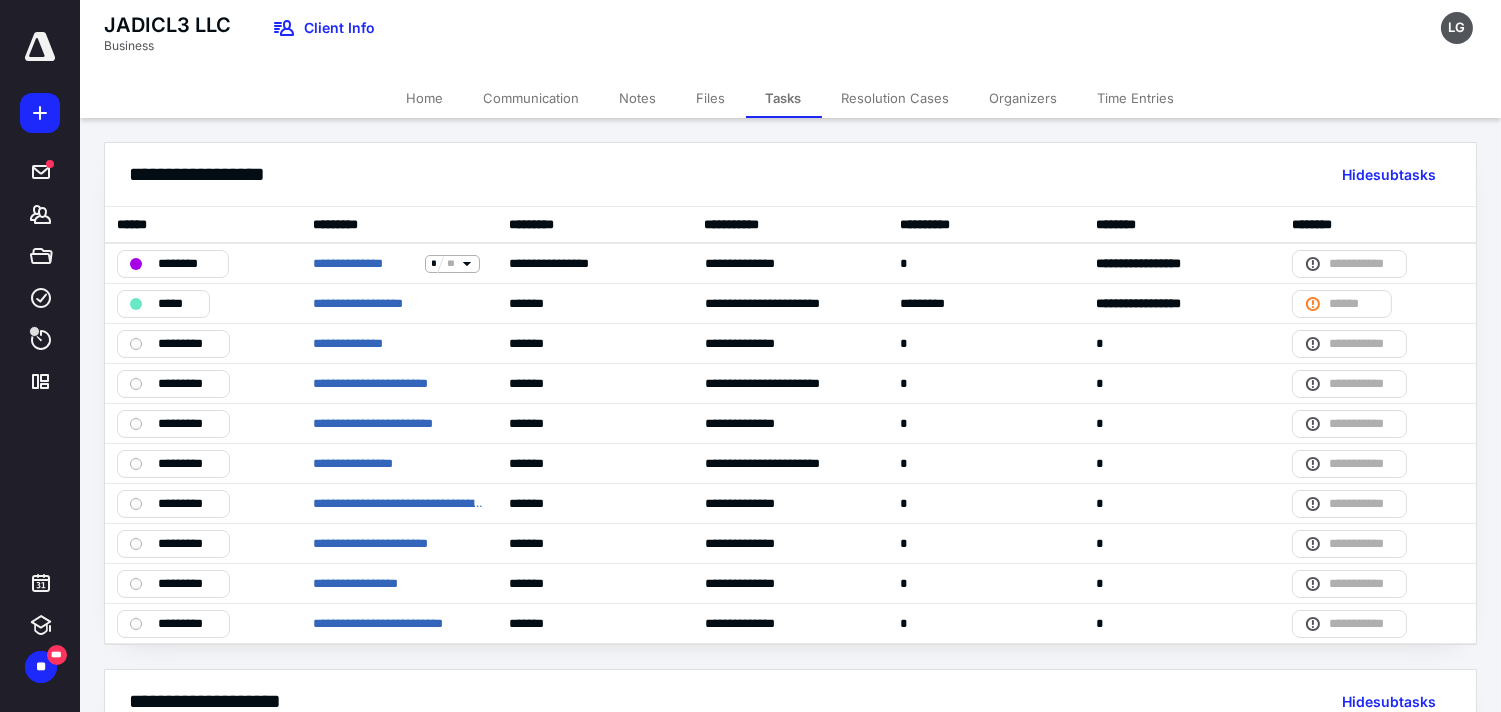 click on "Time Entries" at bounding box center (1136, 98) 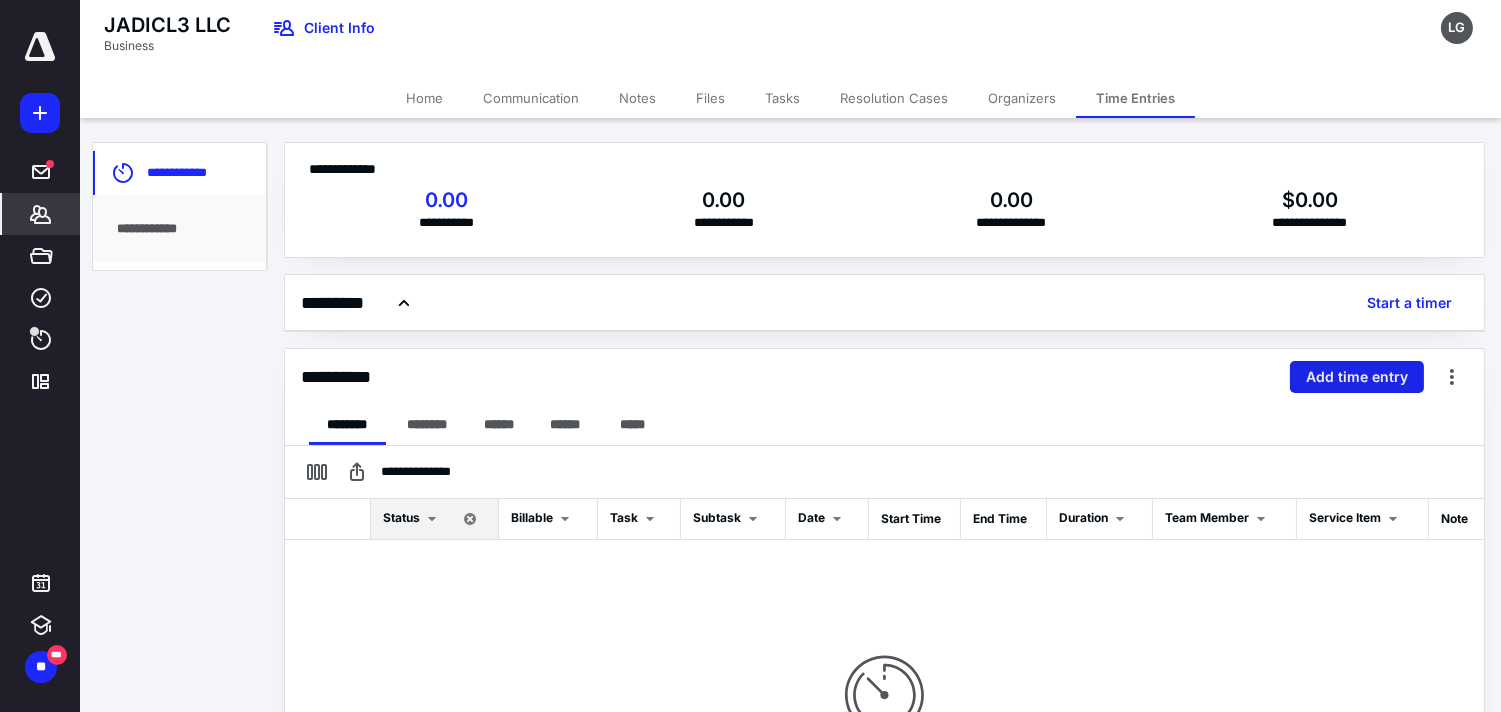 click on "Add time entry" at bounding box center [1357, 377] 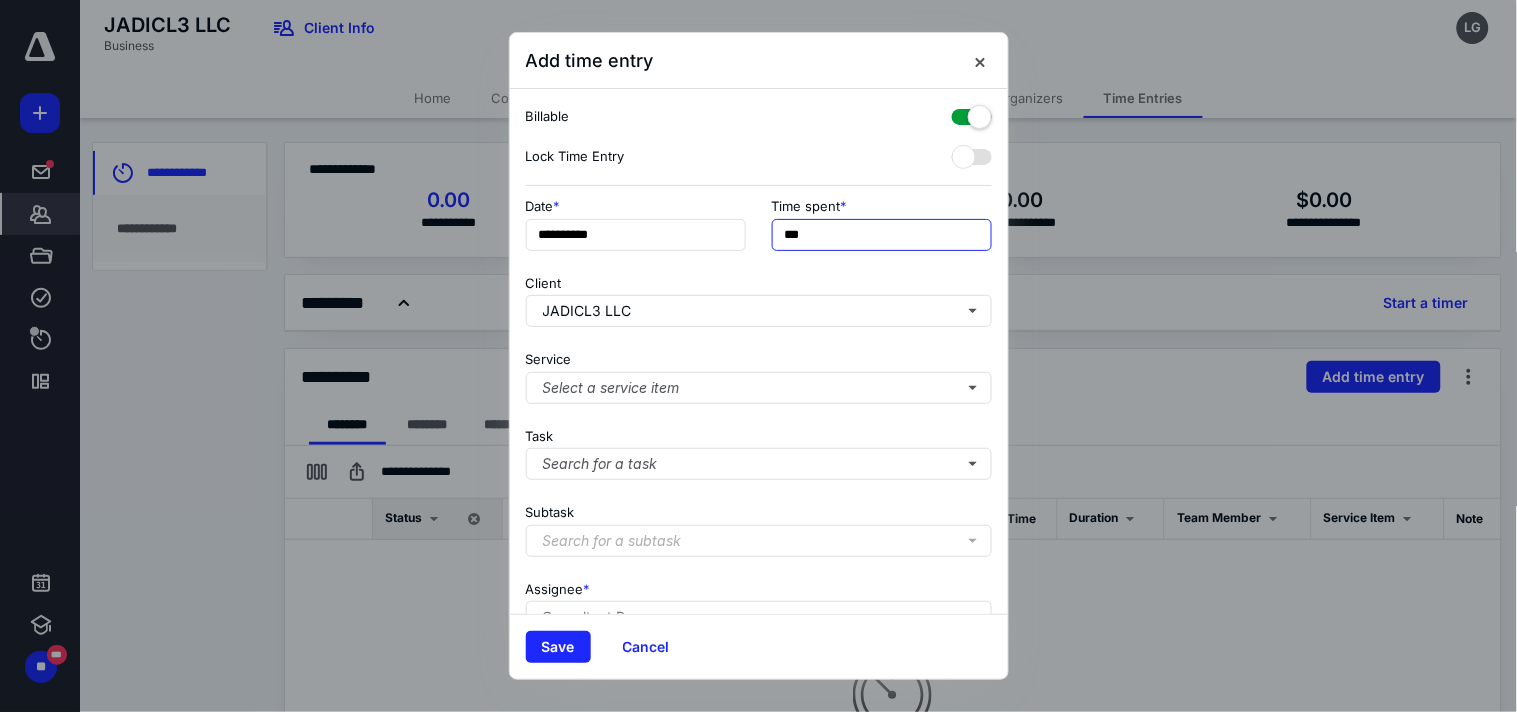 click on "***" at bounding box center [882, 235] 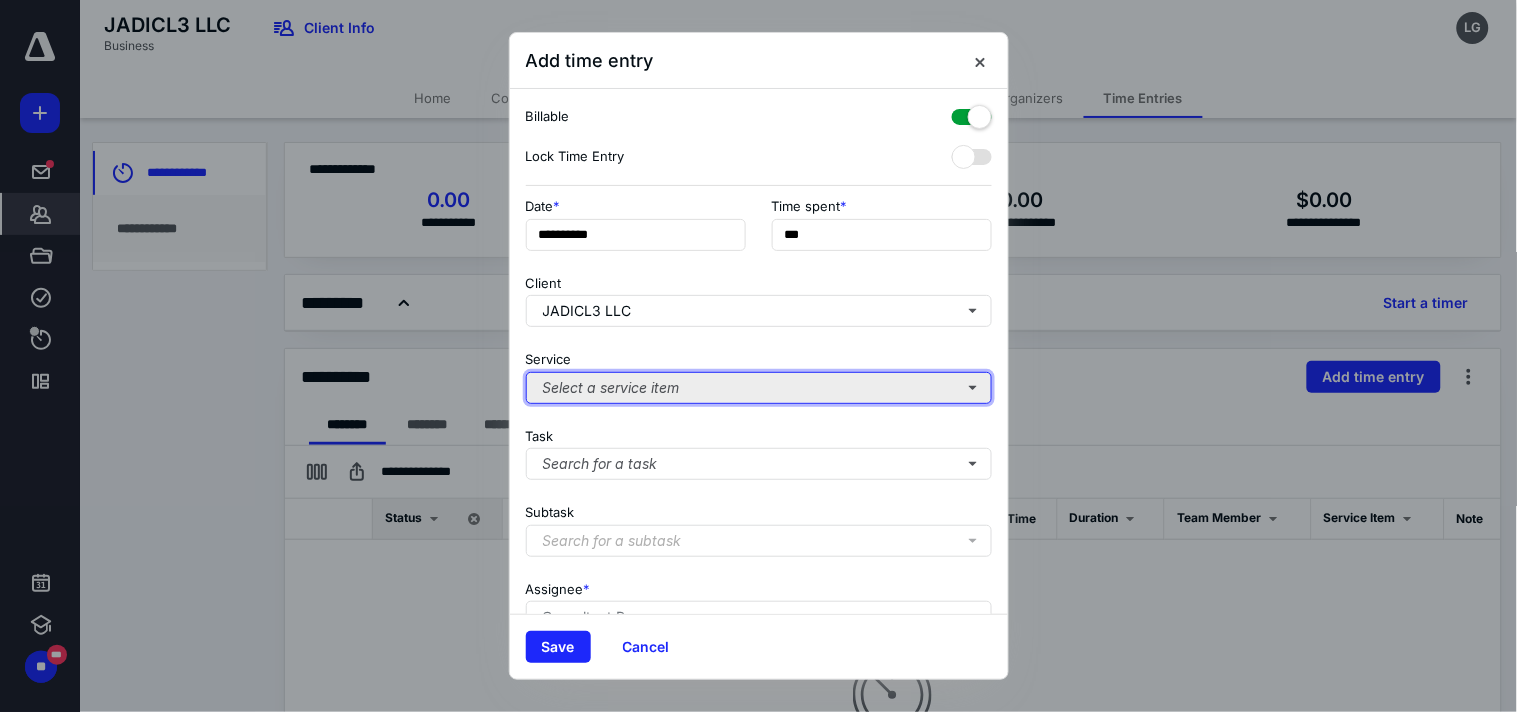 type on "**" 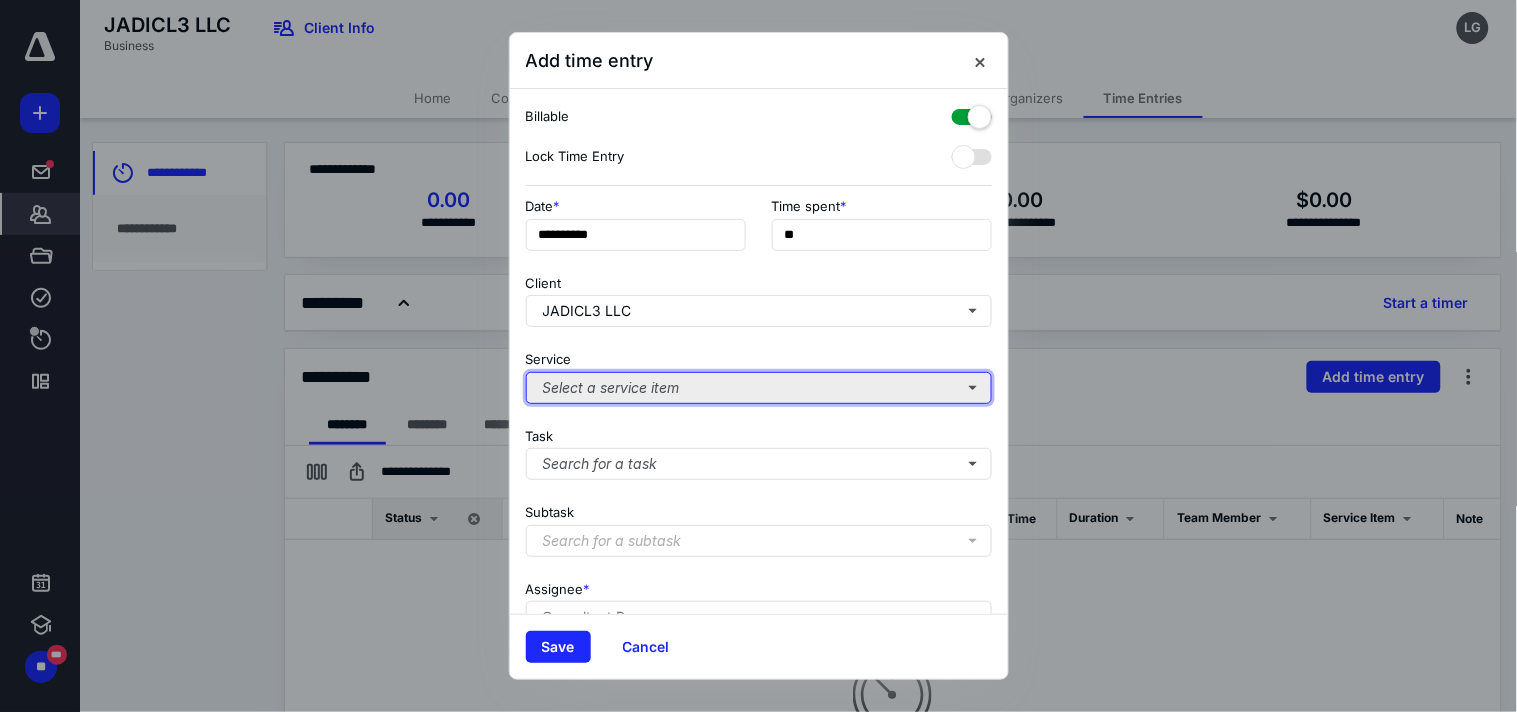 click on "Select a service item" at bounding box center [759, 388] 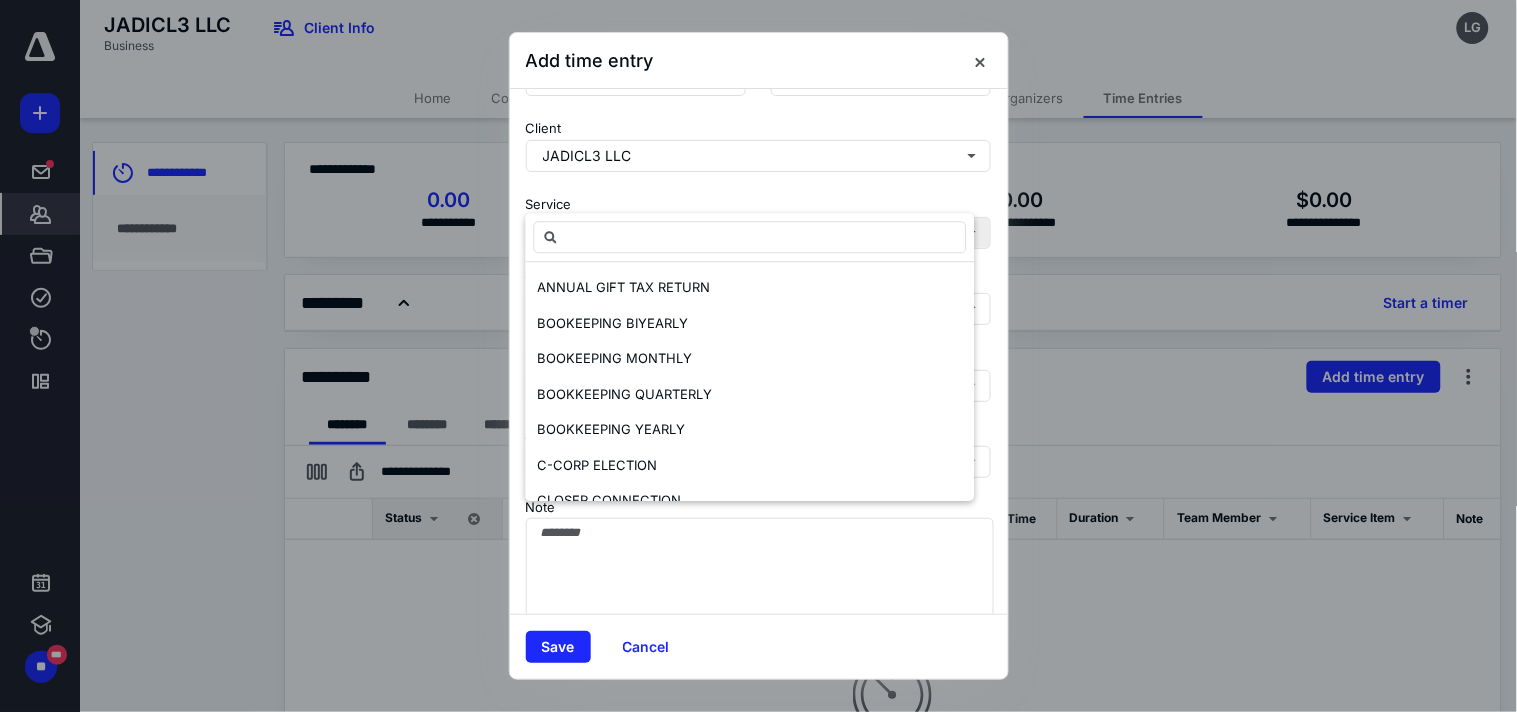 scroll, scrollTop: 190, scrollLeft: 0, axis: vertical 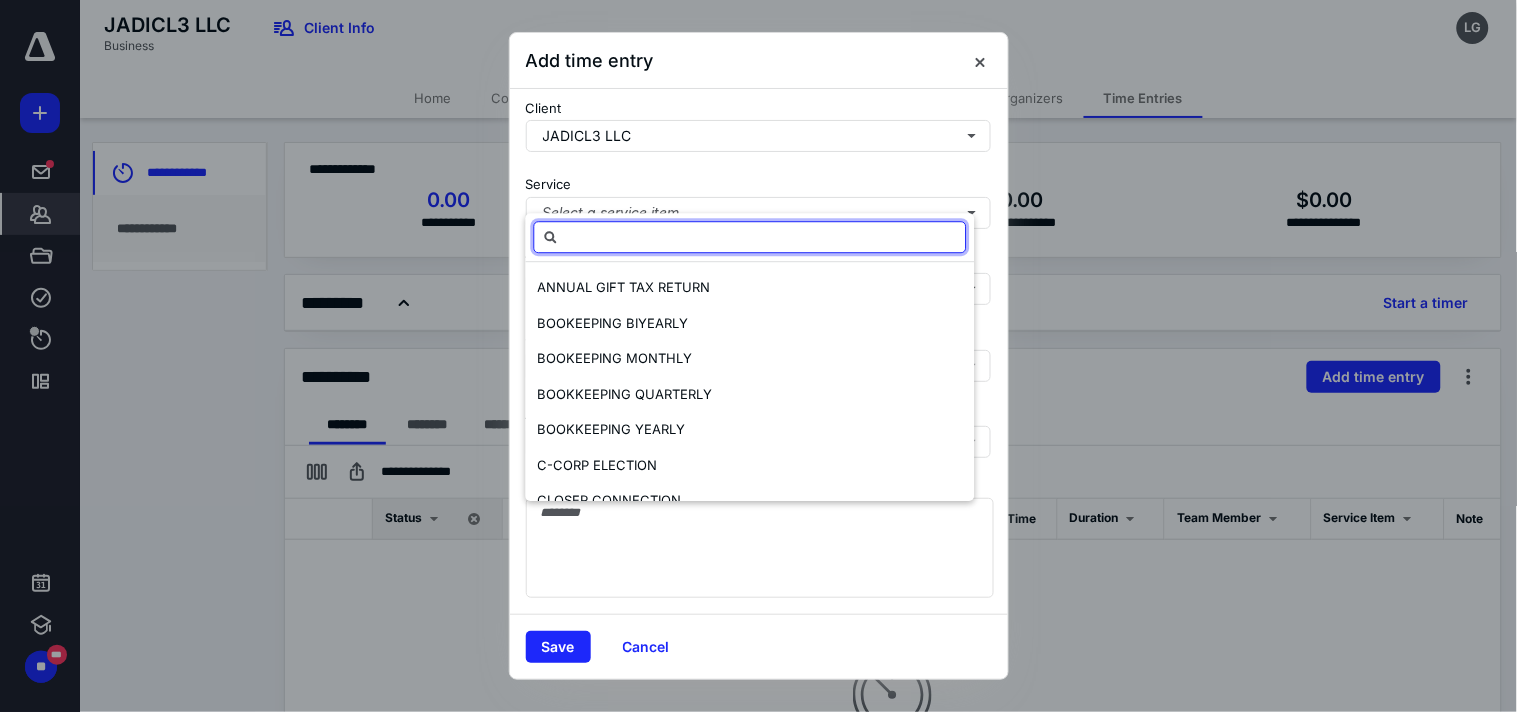 click at bounding box center [750, 237] 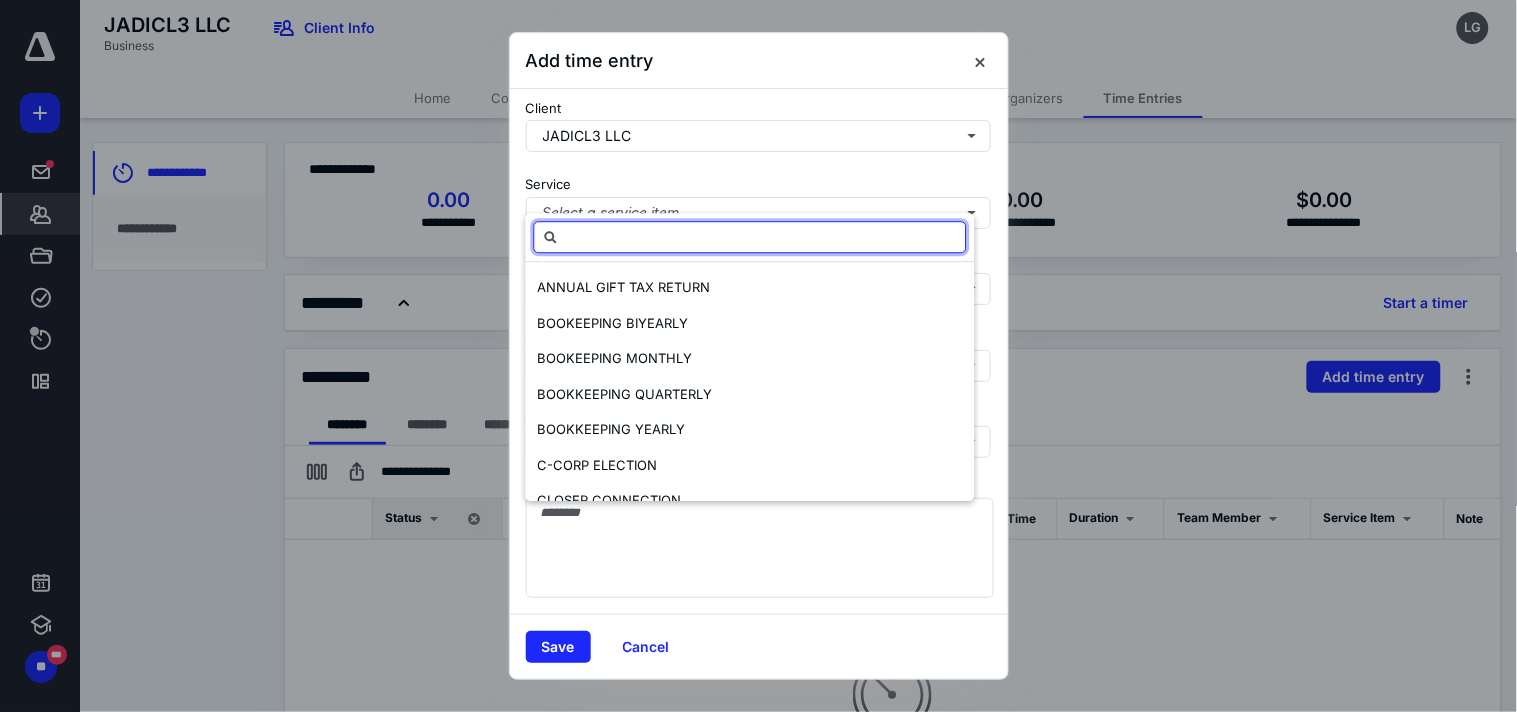 type on "*" 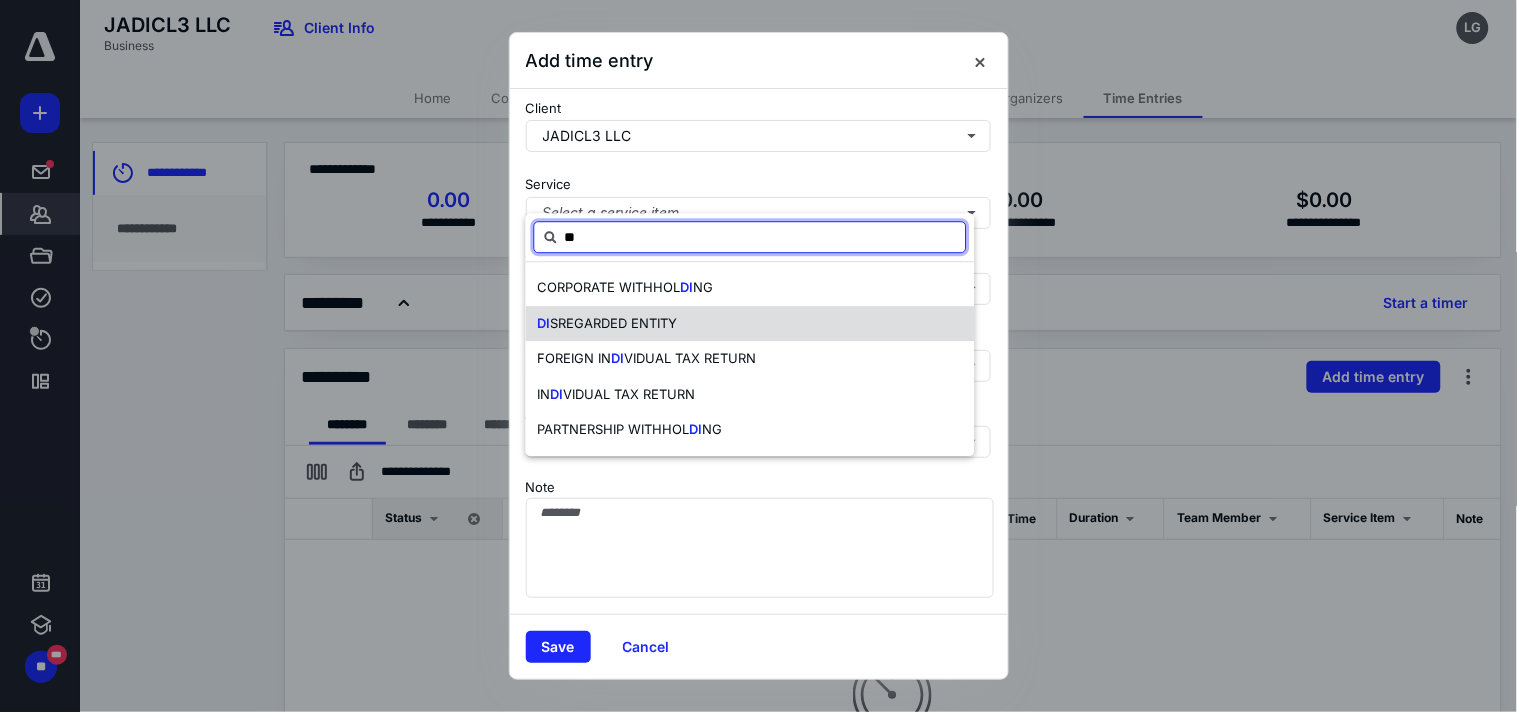 click on "DI SREGARDED ENTITY" at bounding box center [750, 324] 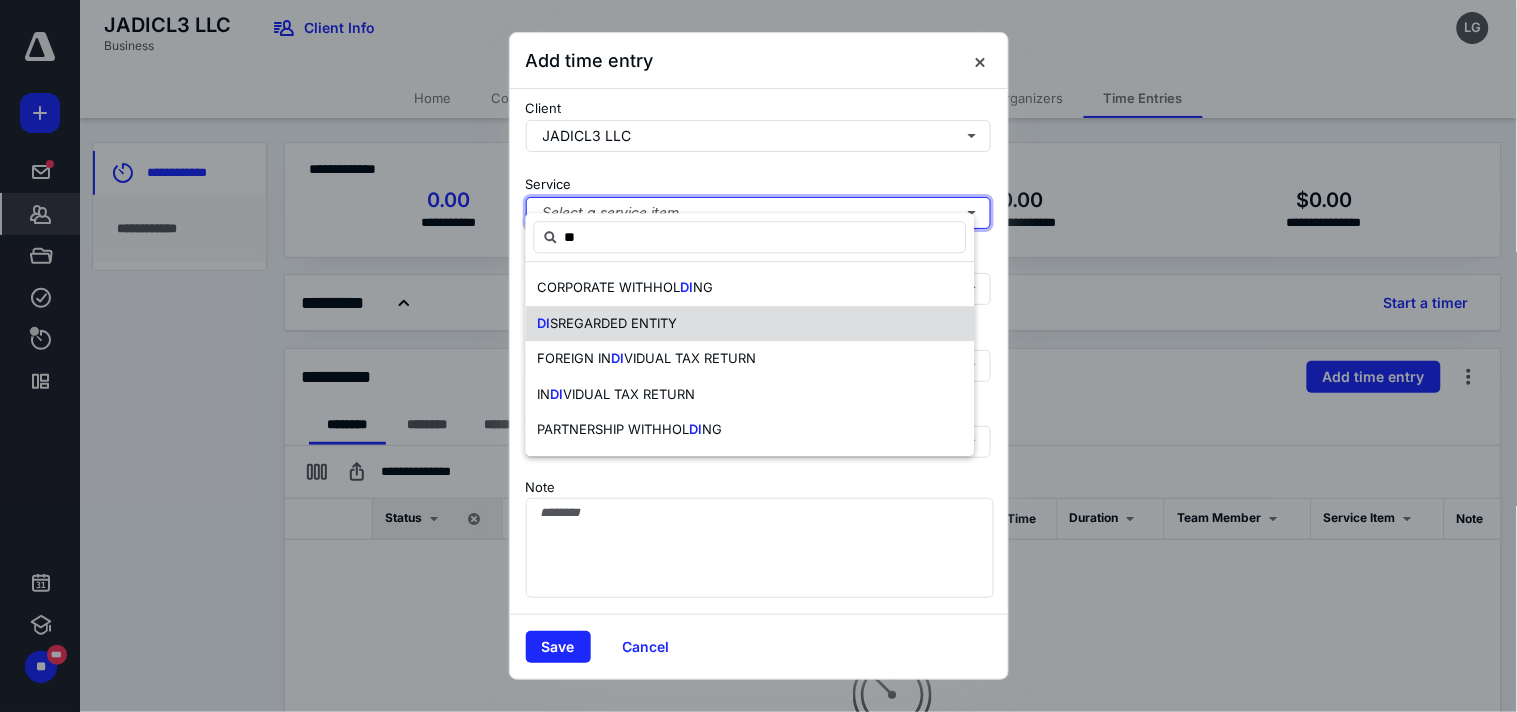 type 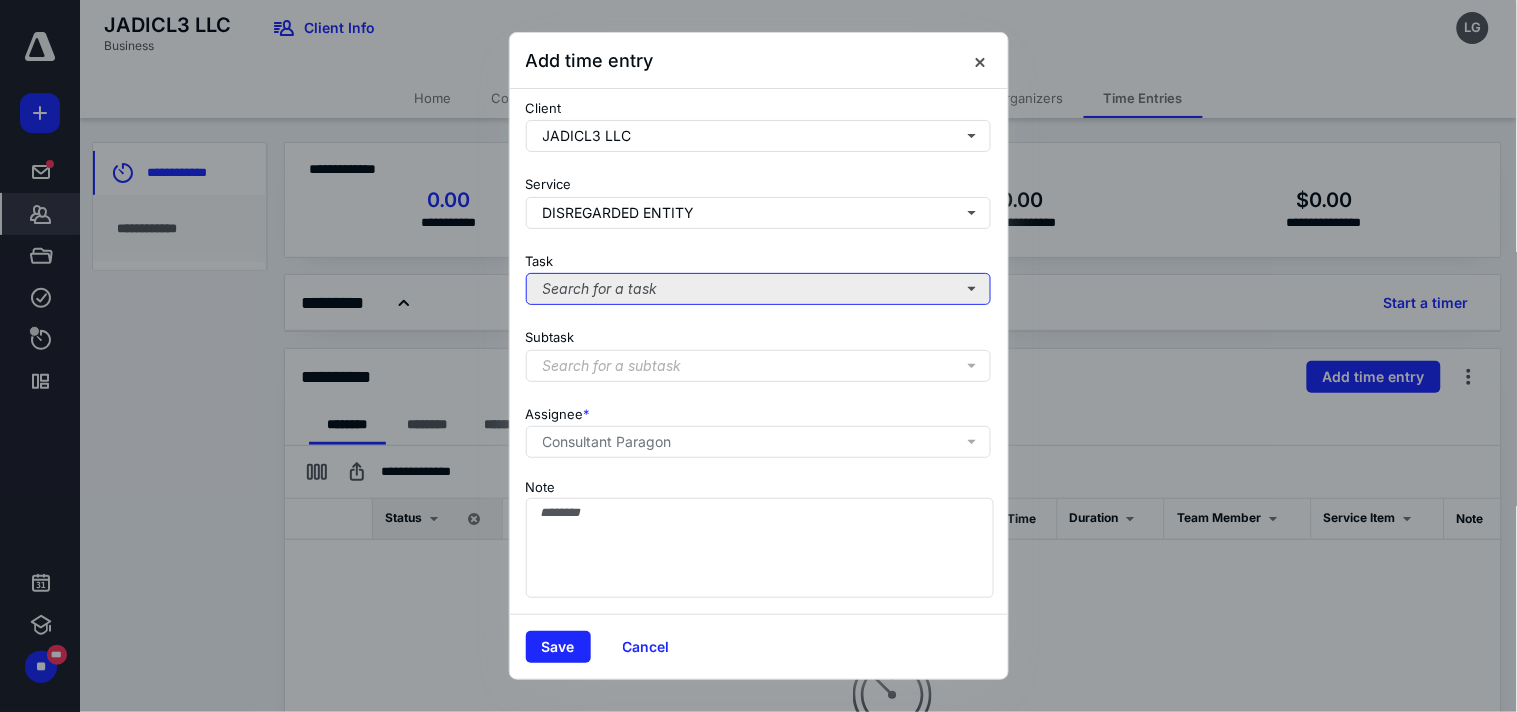 click on "Search for a task" at bounding box center [759, 289] 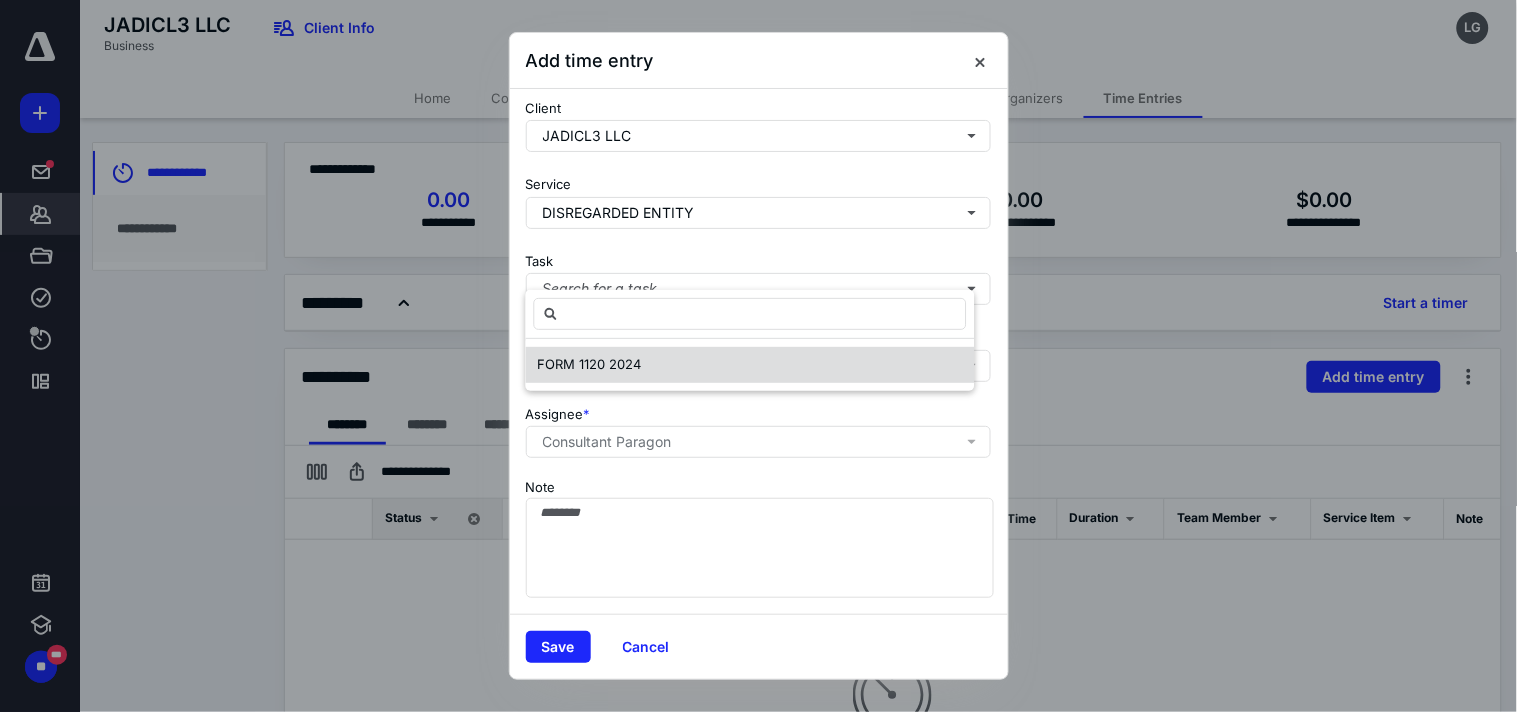 click on "FORM 1120 2024" at bounding box center (590, 364) 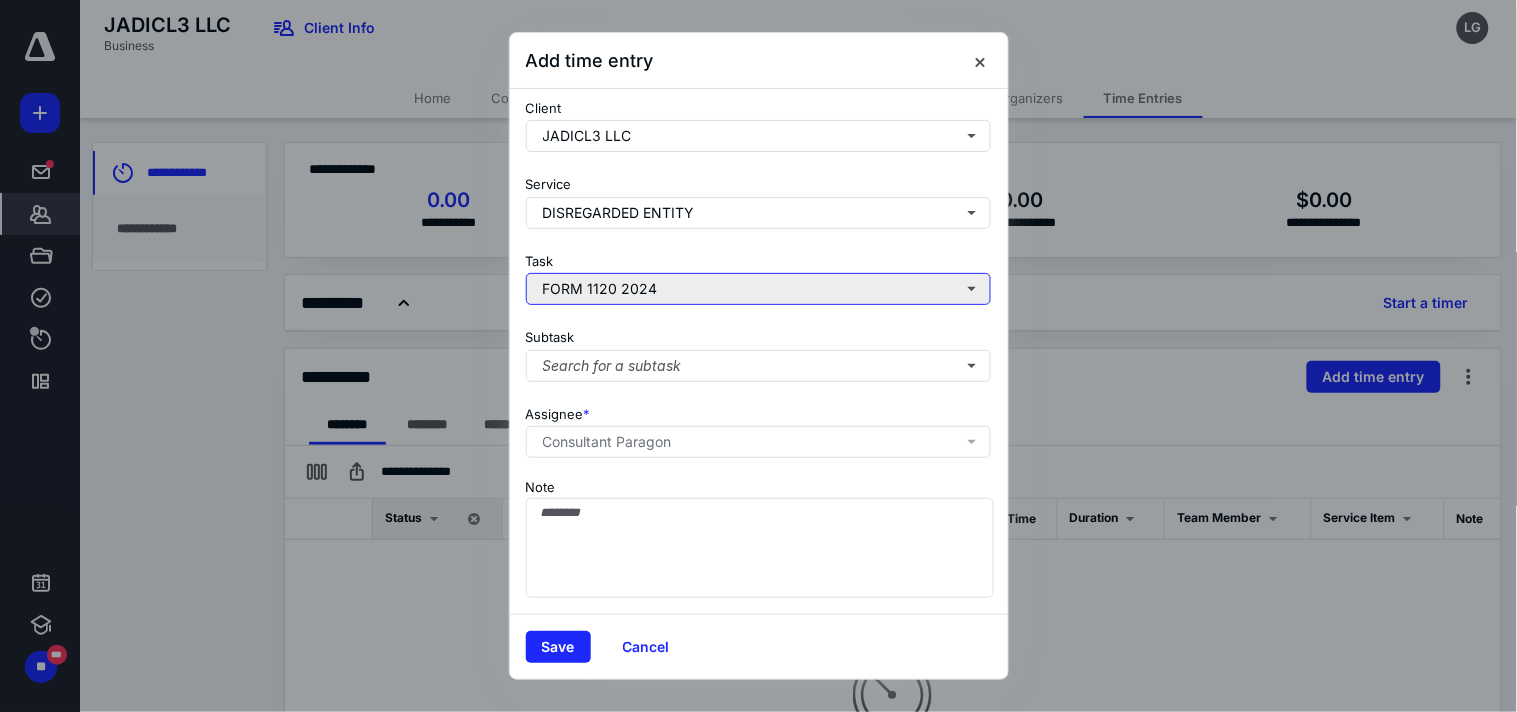 click on "FORM 1120 2024" at bounding box center (759, 289) 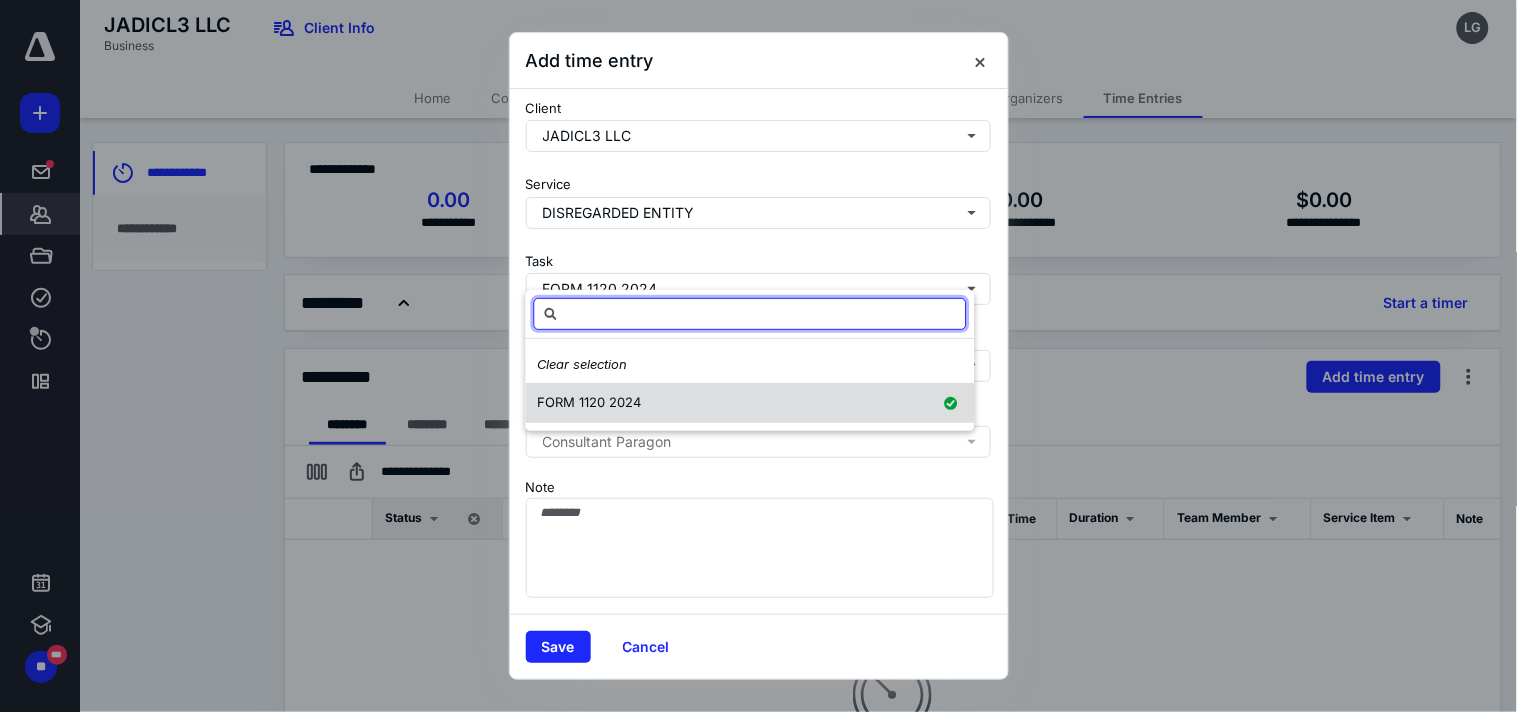 click on "FORM 1120 2024" at bounding box center (590, 402) 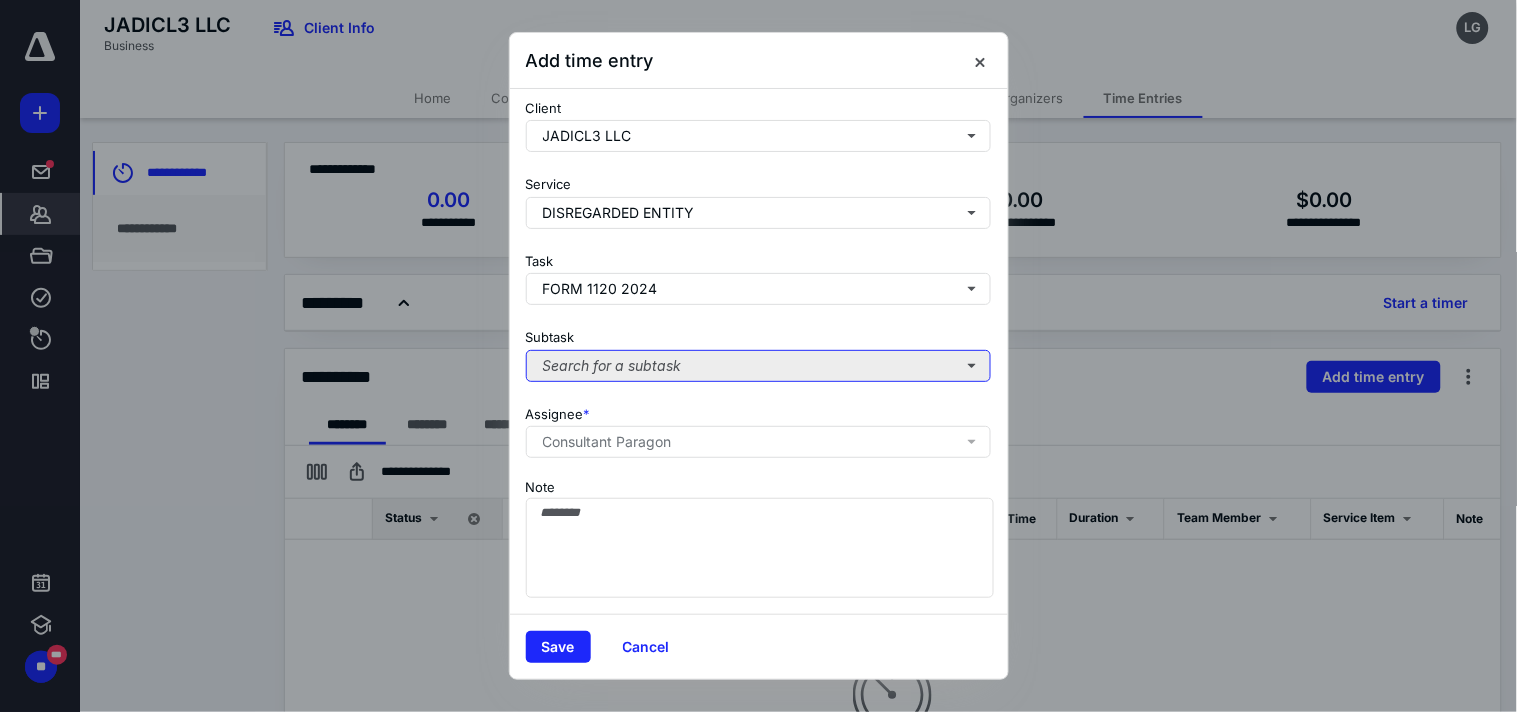 click on "Search for a subtask" at bounding box center (759, 366) 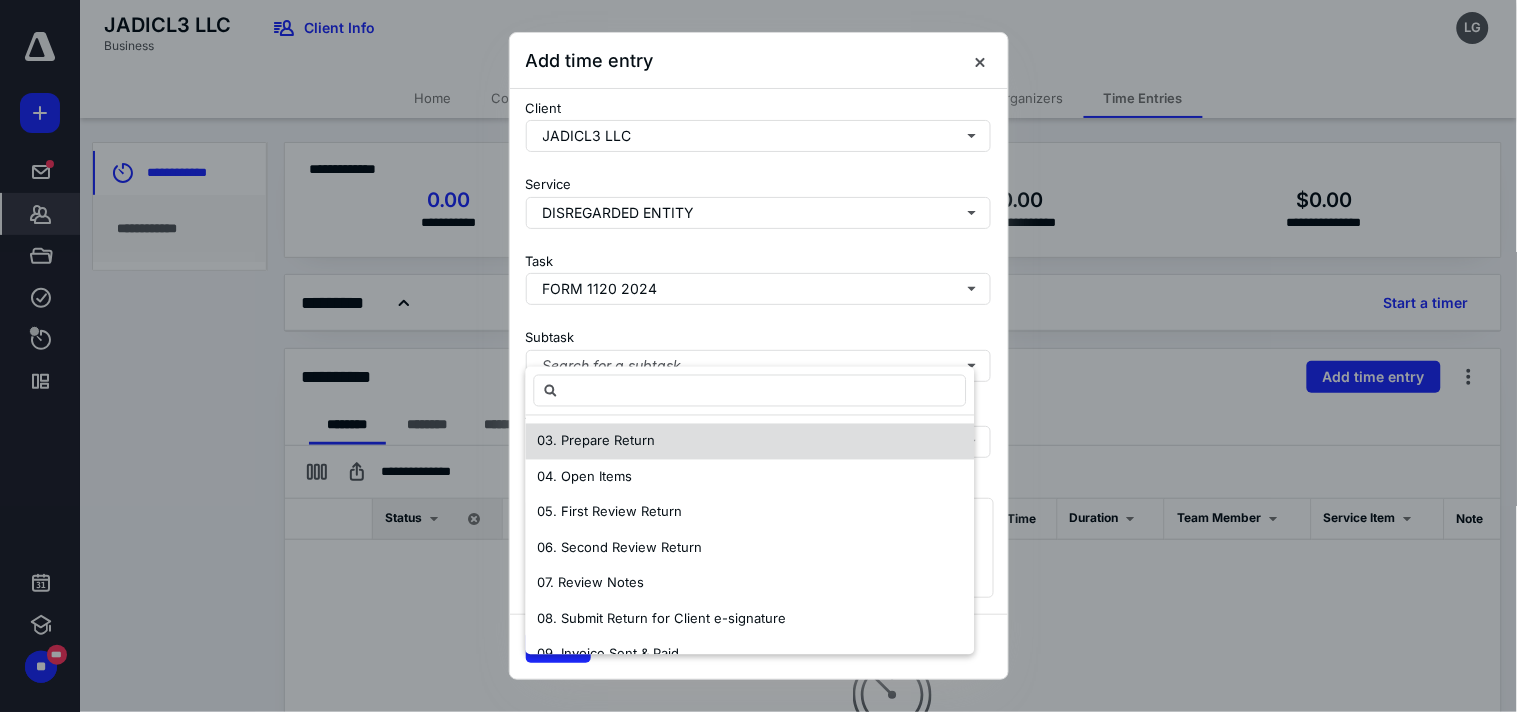 click on "03. Prepare Return" at bounding box center (597, 441) 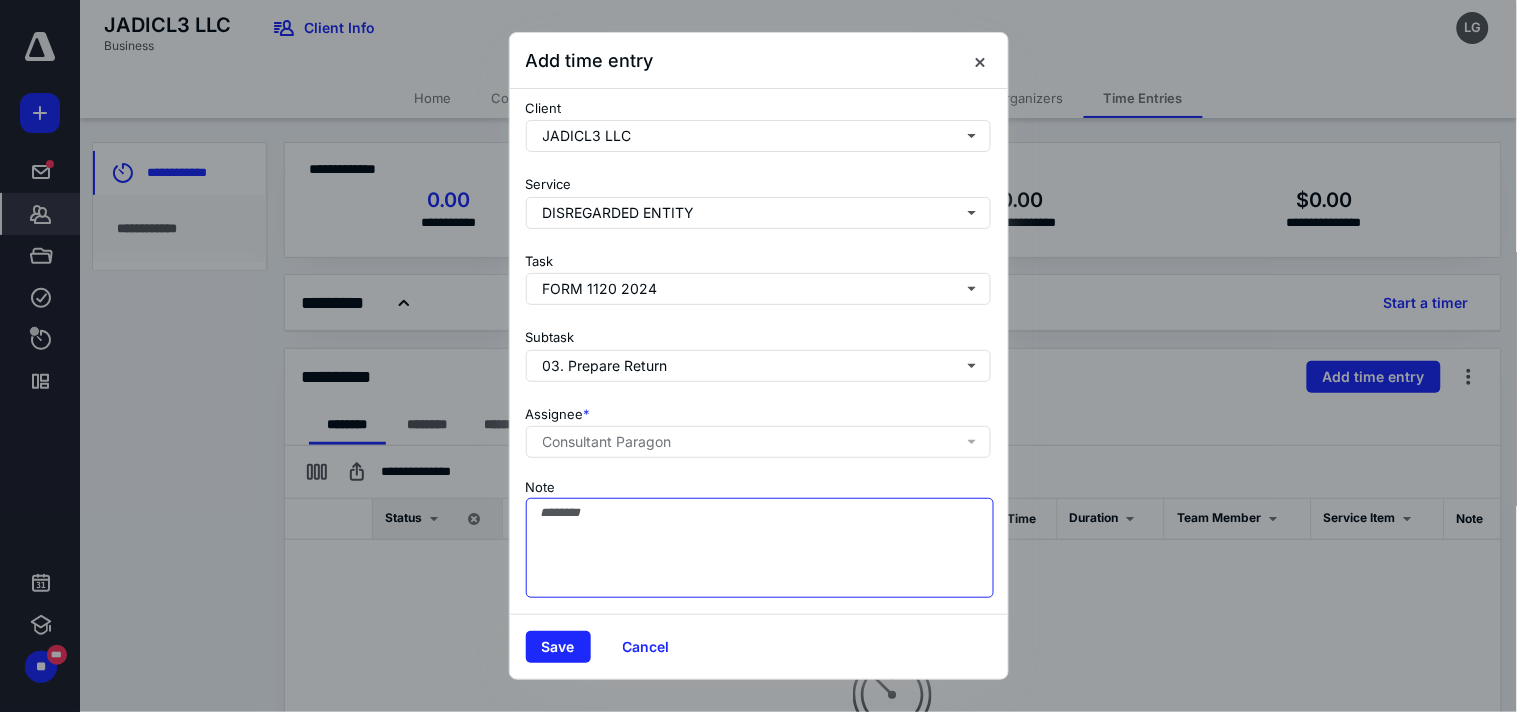 click on "Note" at bounding box center (760, 548) 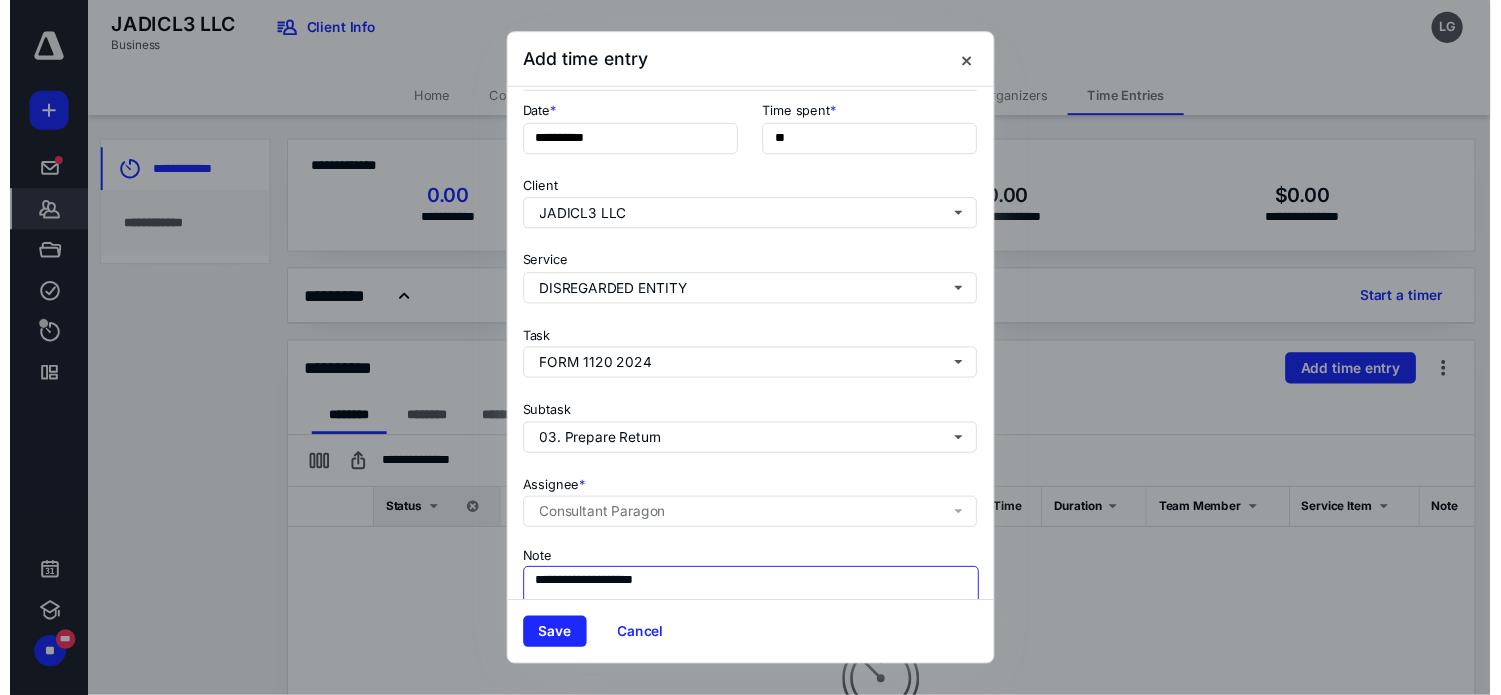 scroll, scrollTop: 0, scrollLeft: 0, axis: both 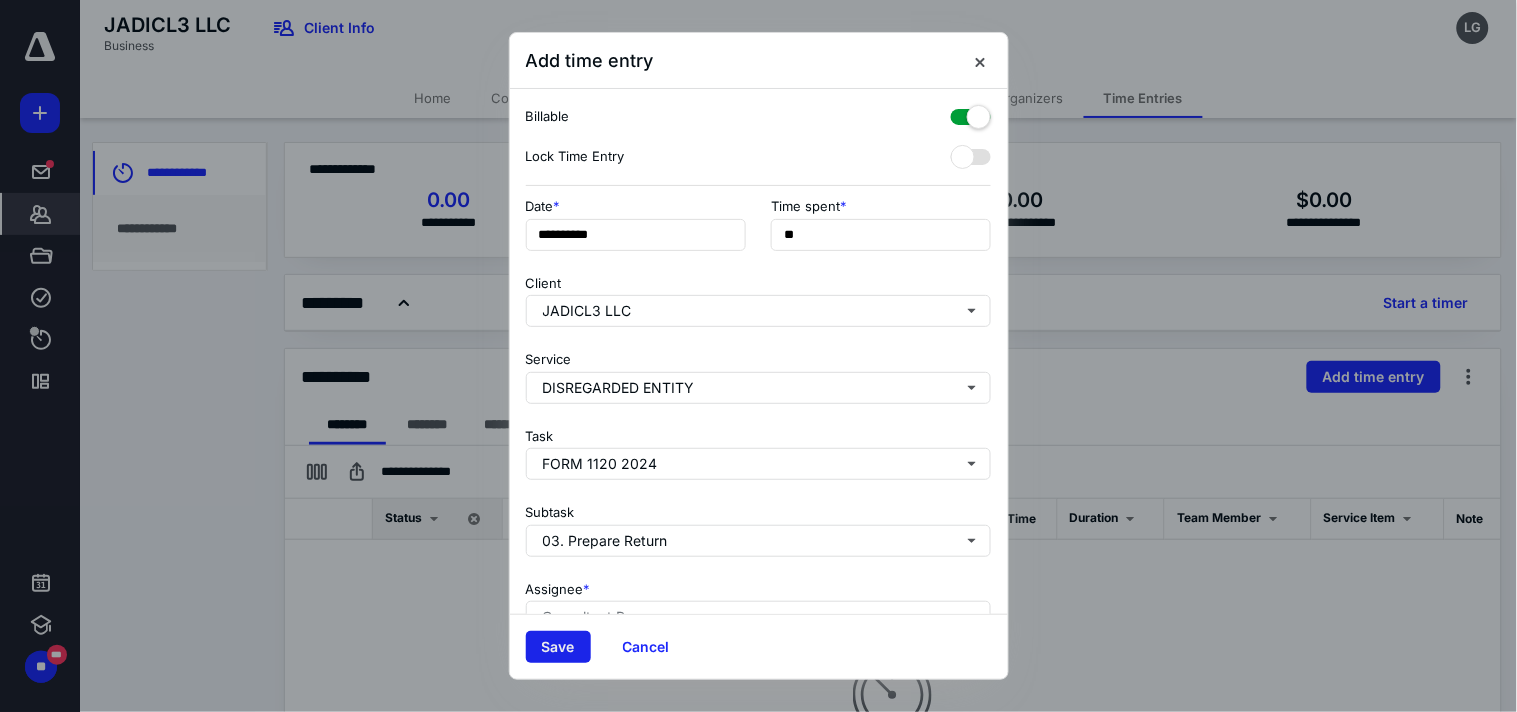 type on "**********" 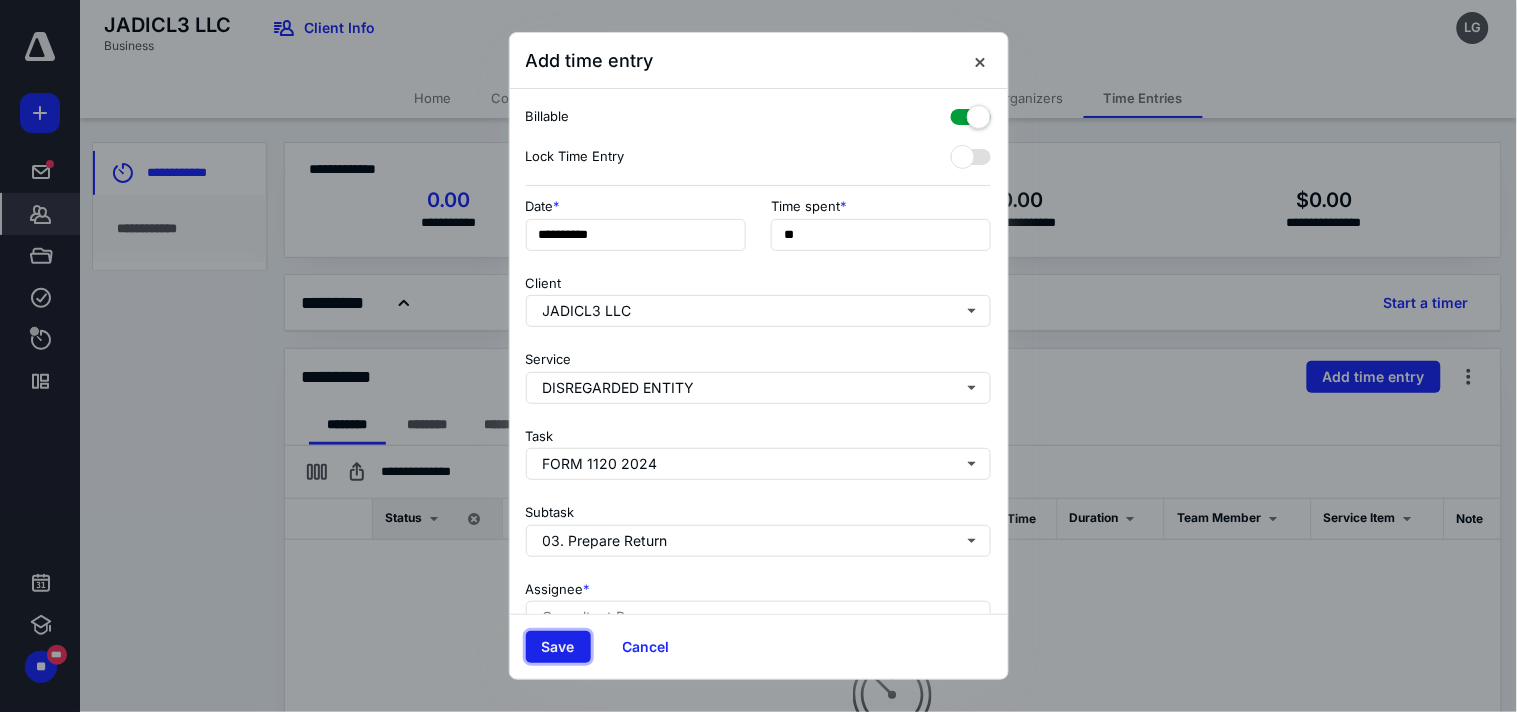 click on "Save" at bounding box center (558, 647) 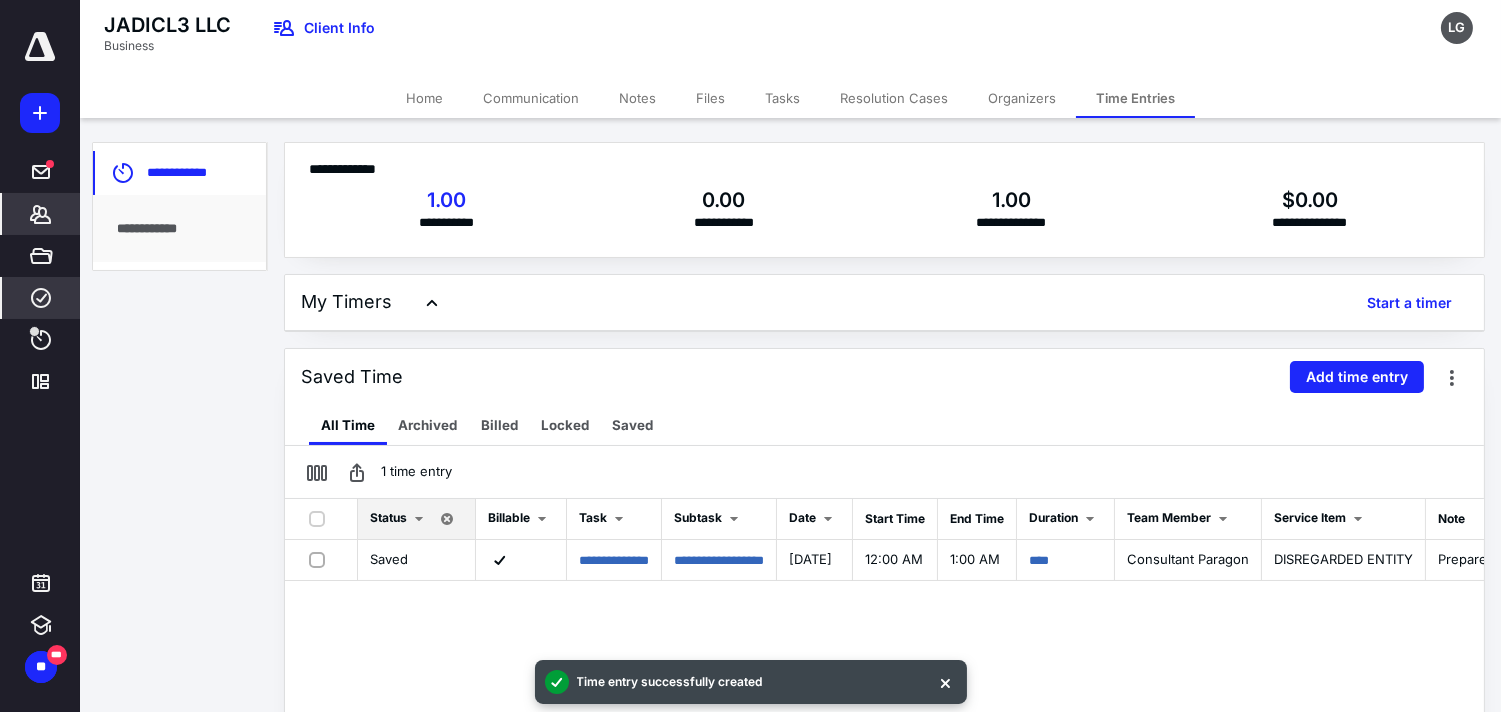 click 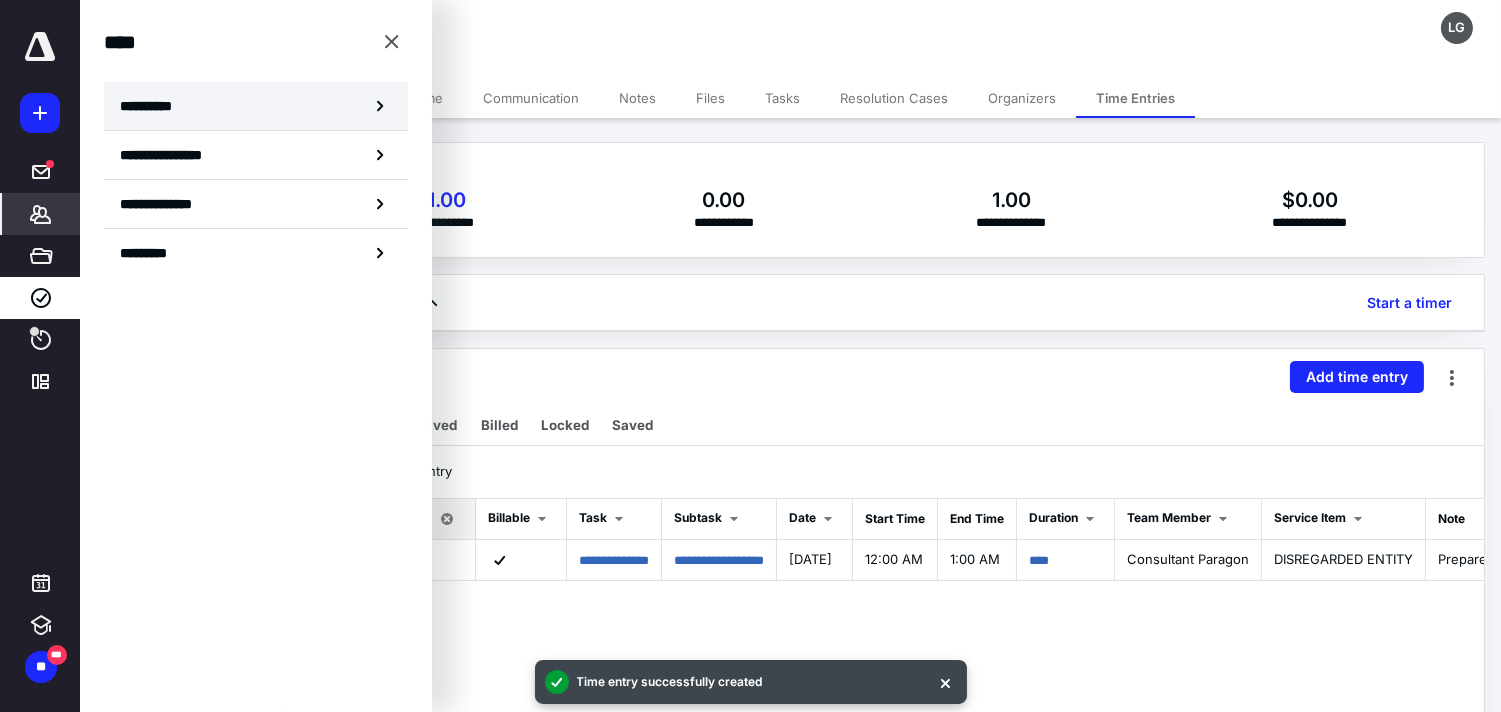 click on "**********" at bounding box center [153, 106] 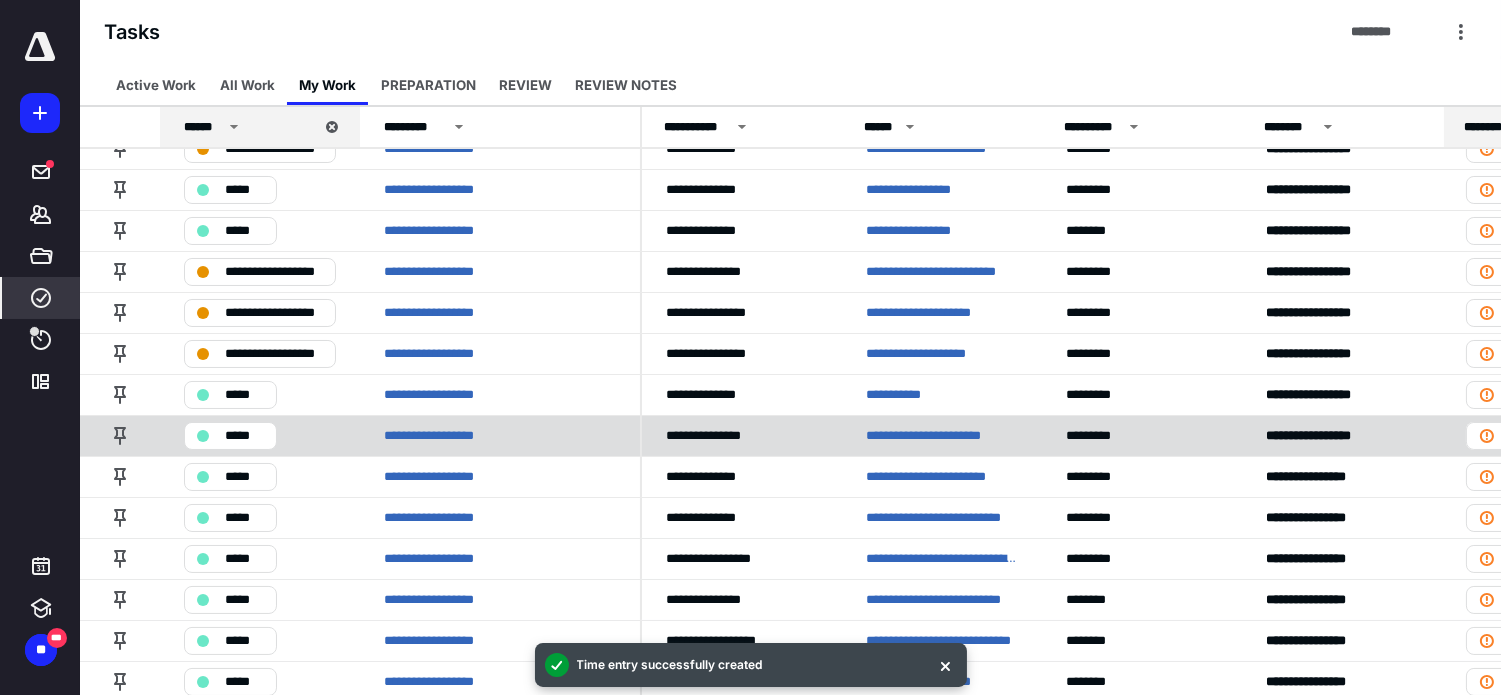 scroll, scrollTop: 111, scrollLeft: 0, axis: vertical 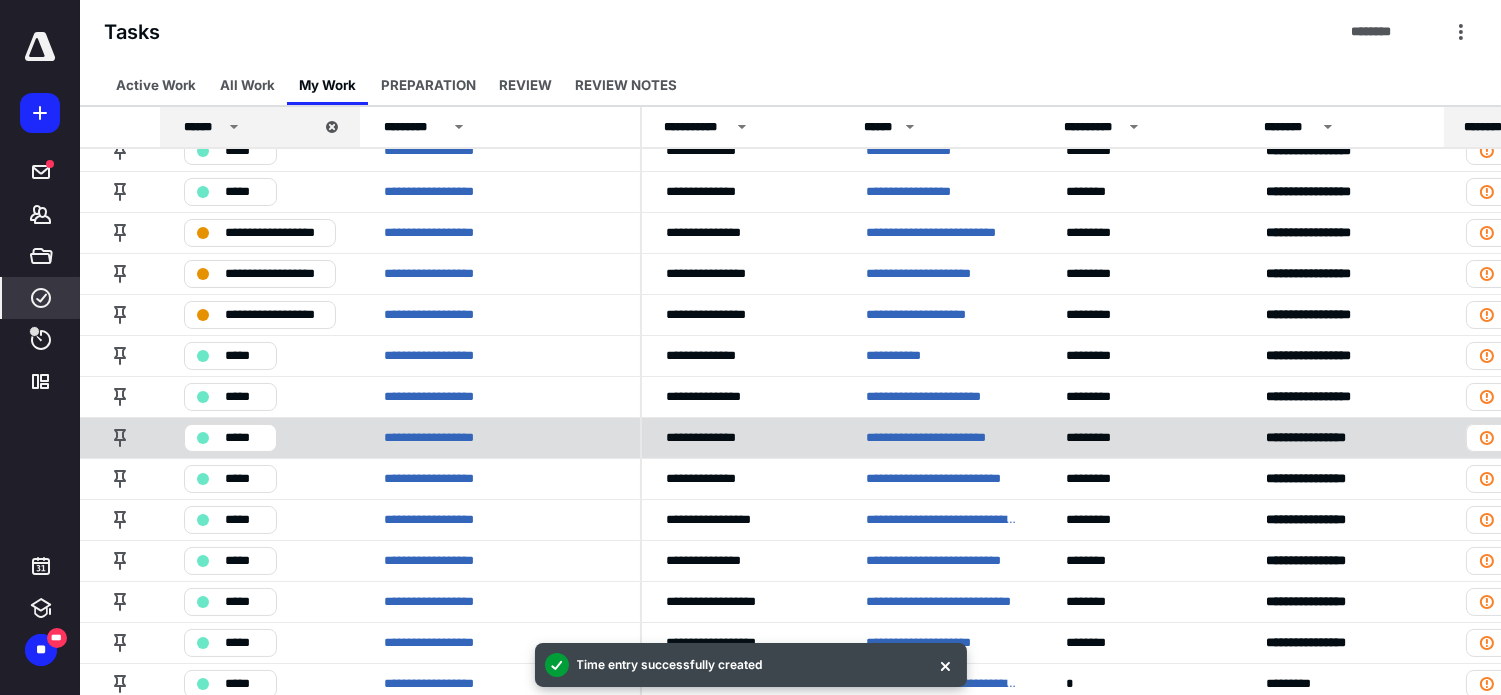 click on "**********" at bounding box center [942, 437] 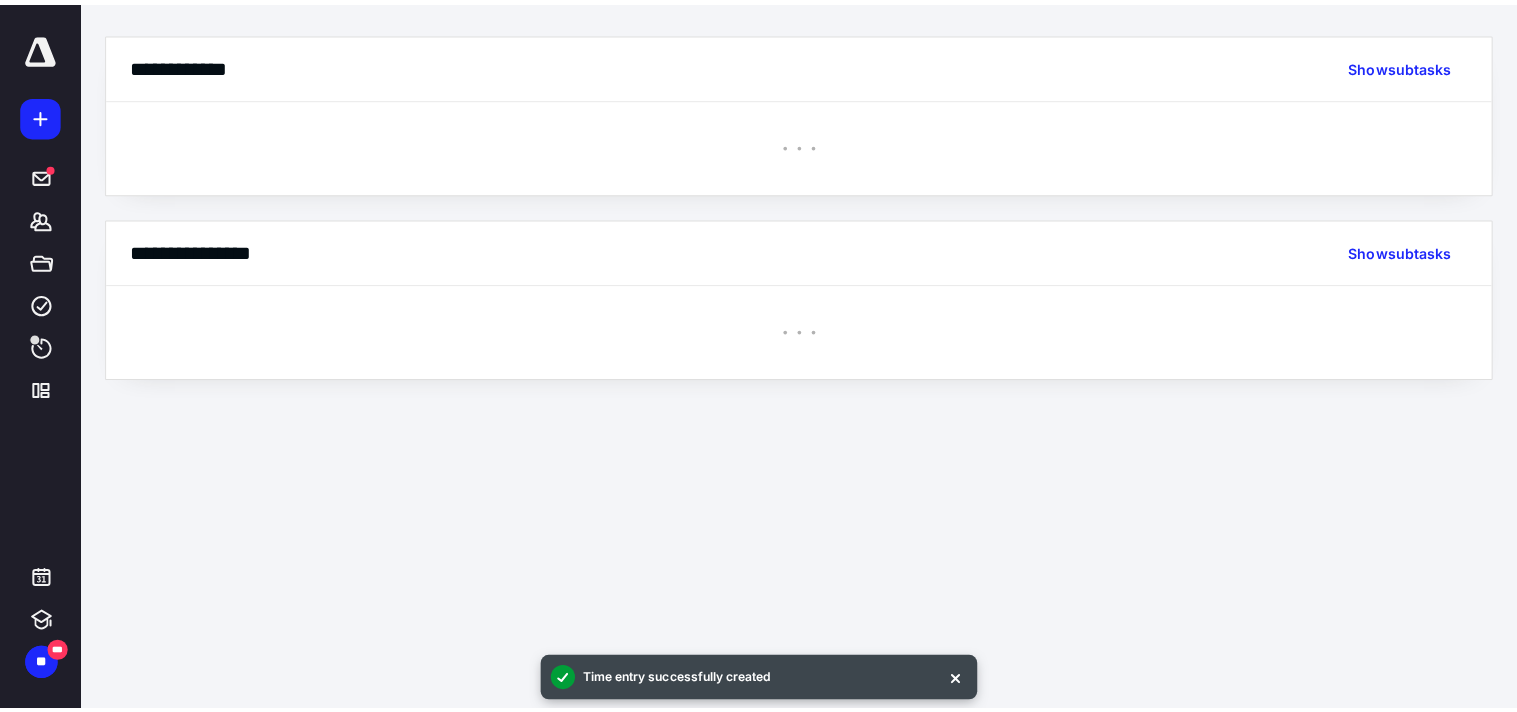 scroll, scrollTop: 0, scrollLeft: 0, axis: both 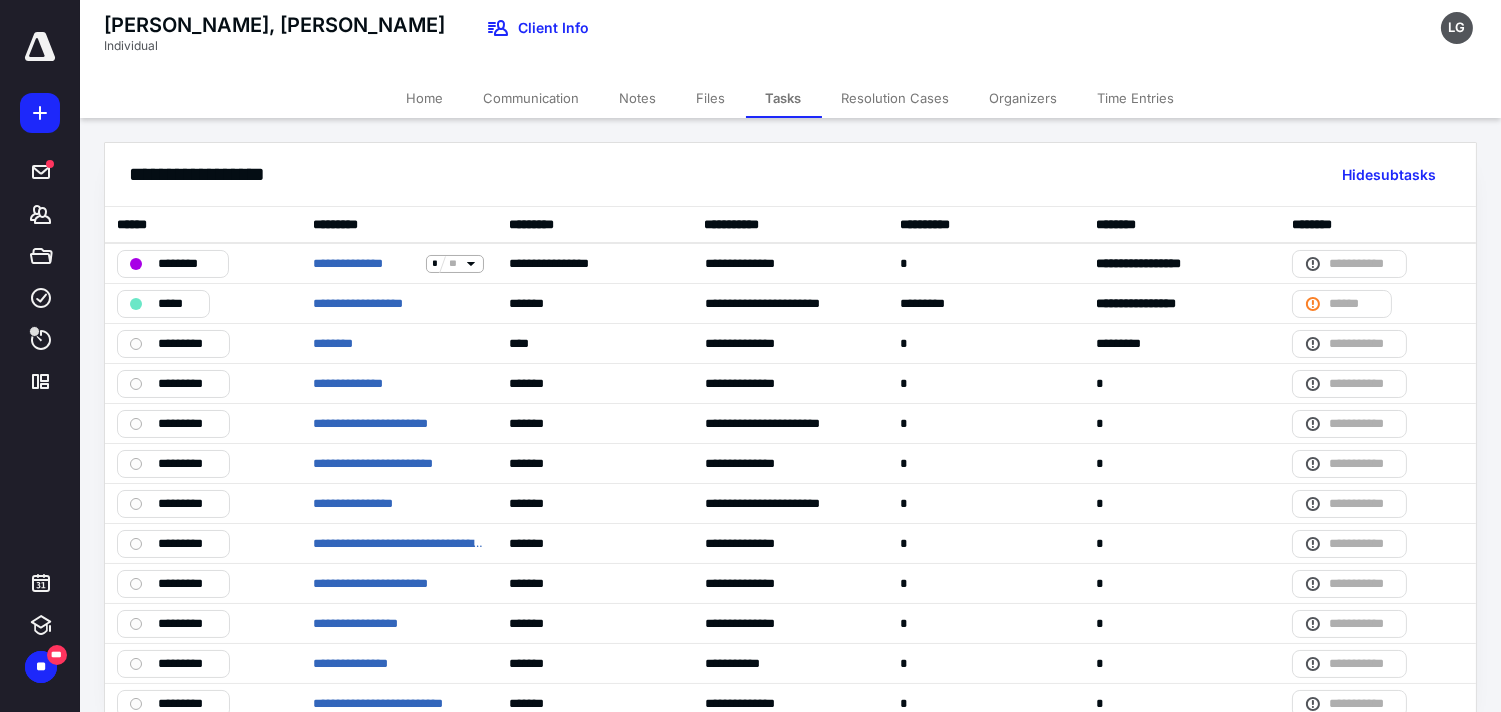 click on "Time Entries" at bounding box center (1136, 98) 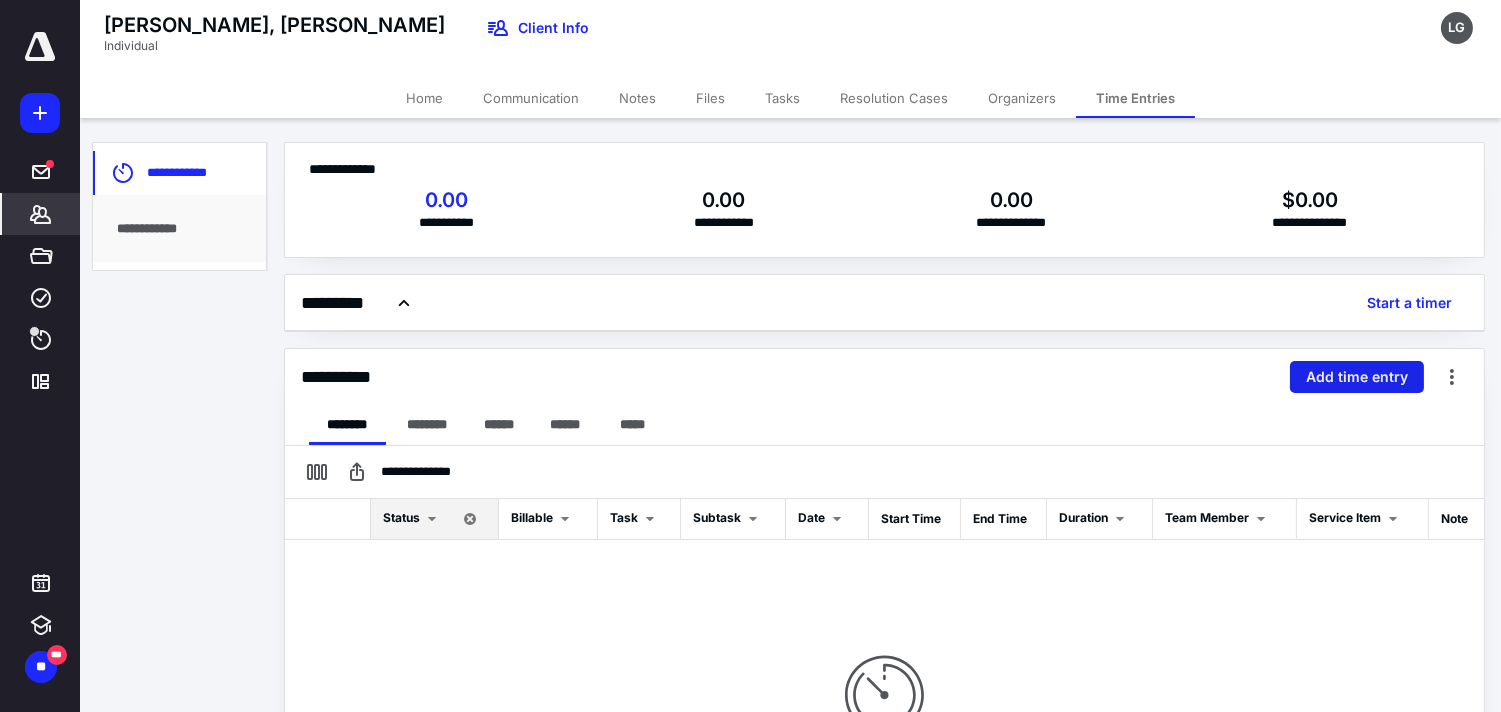 click on "Add time entry" at bounding box center (1357, 377) 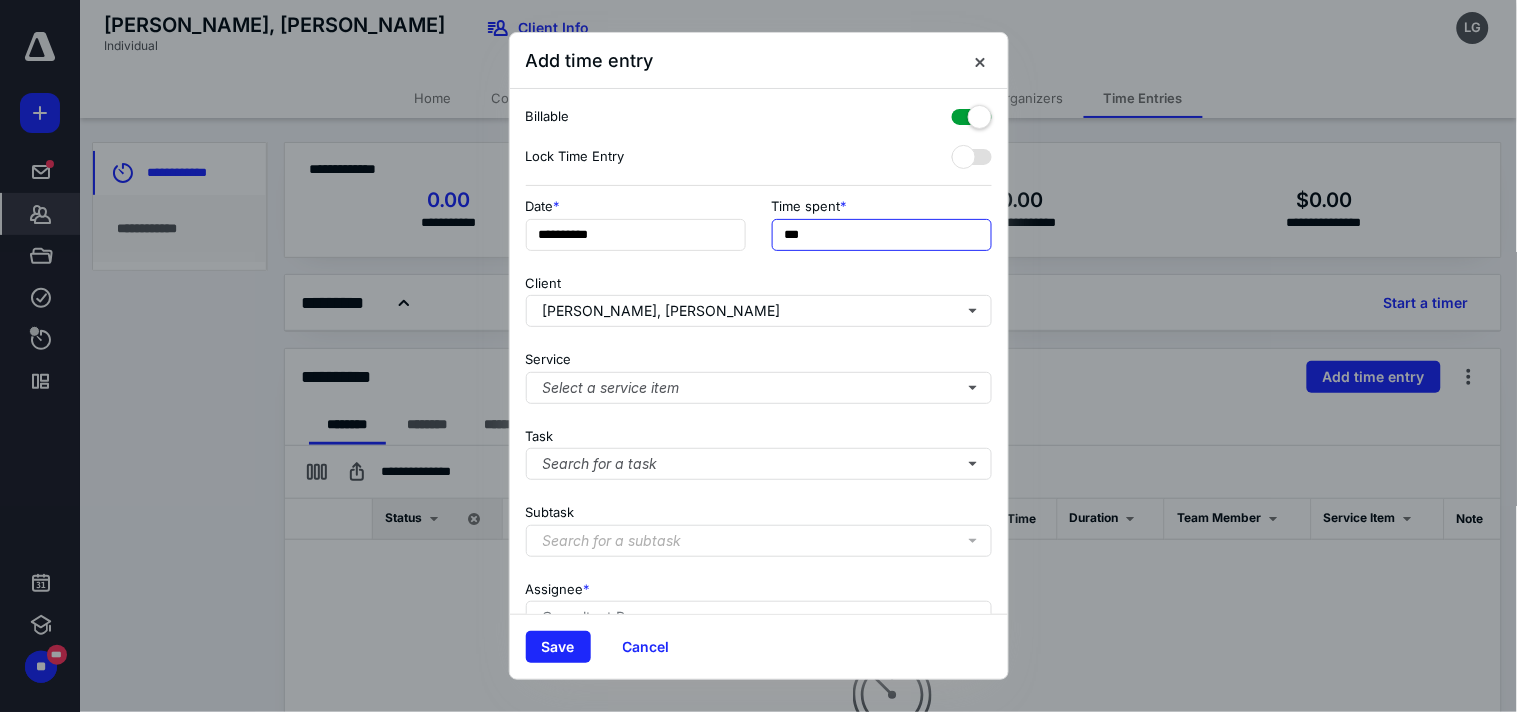 click on "***" at bounding box center (882, 235) 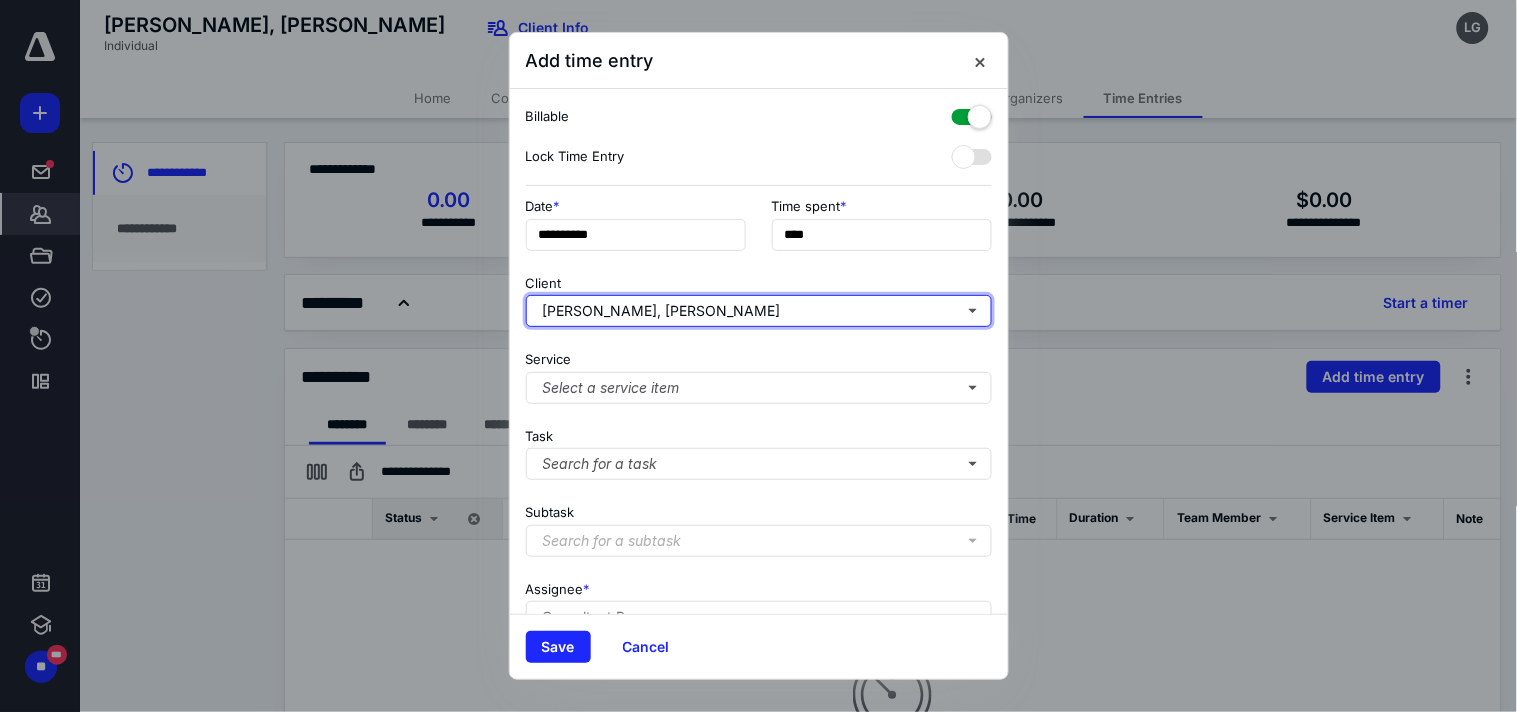 type on "******" 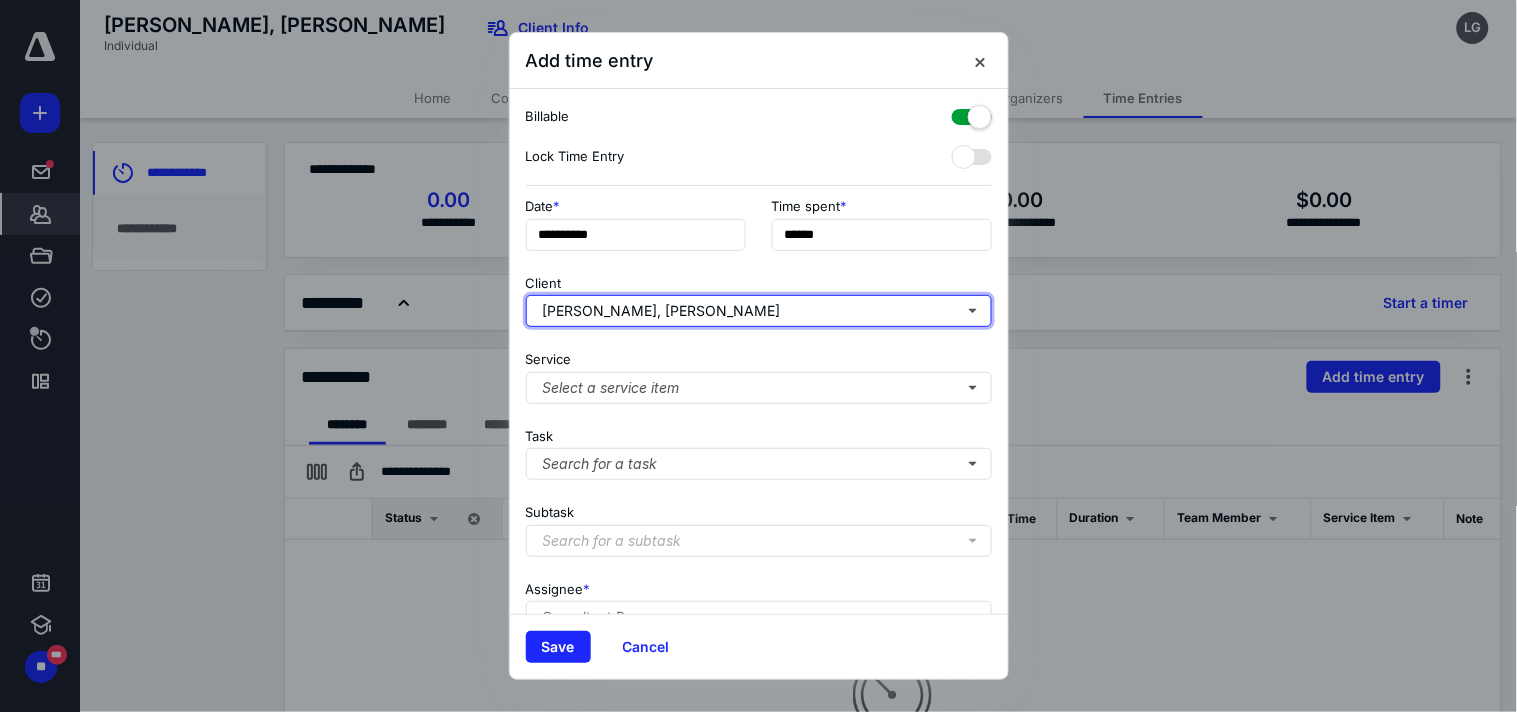 type 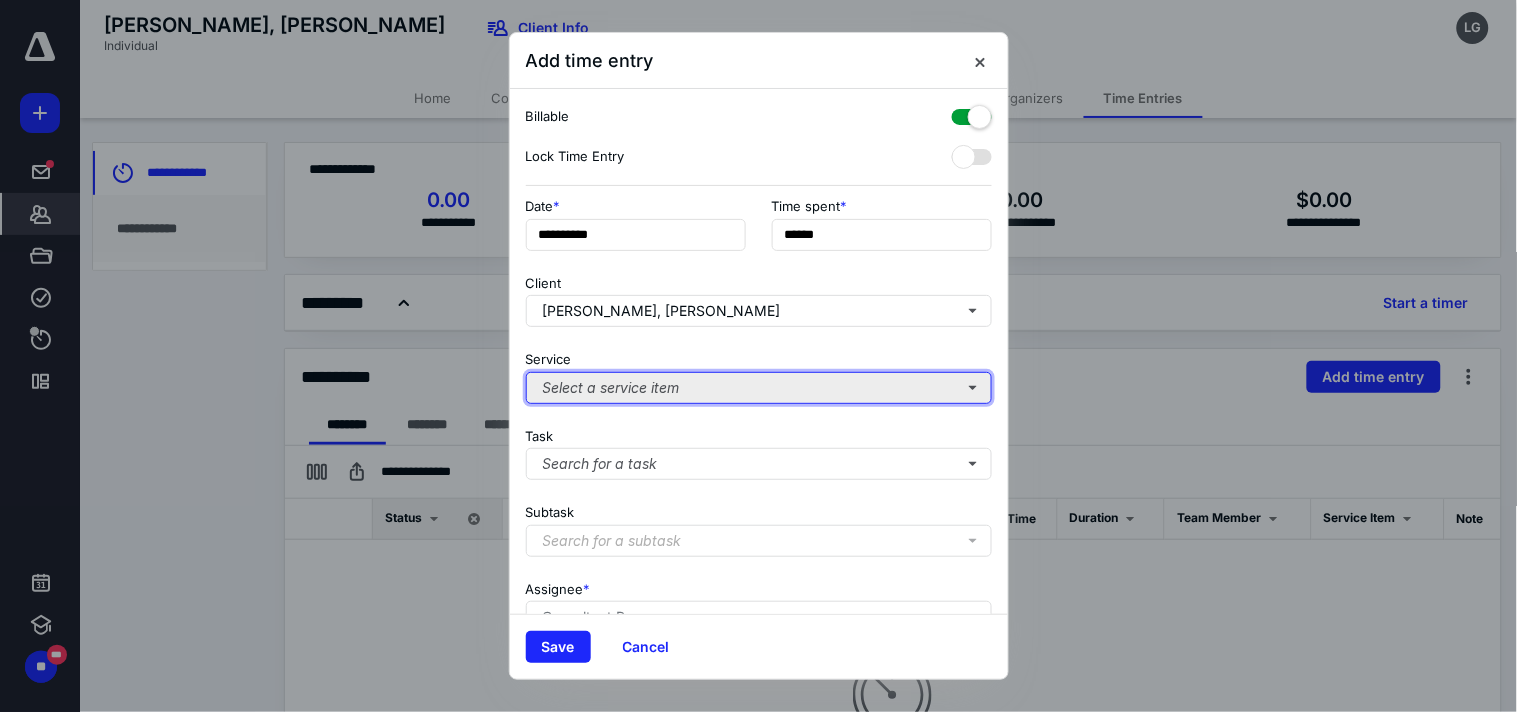 click on "Select a service item" at bounding box center (759, 388) 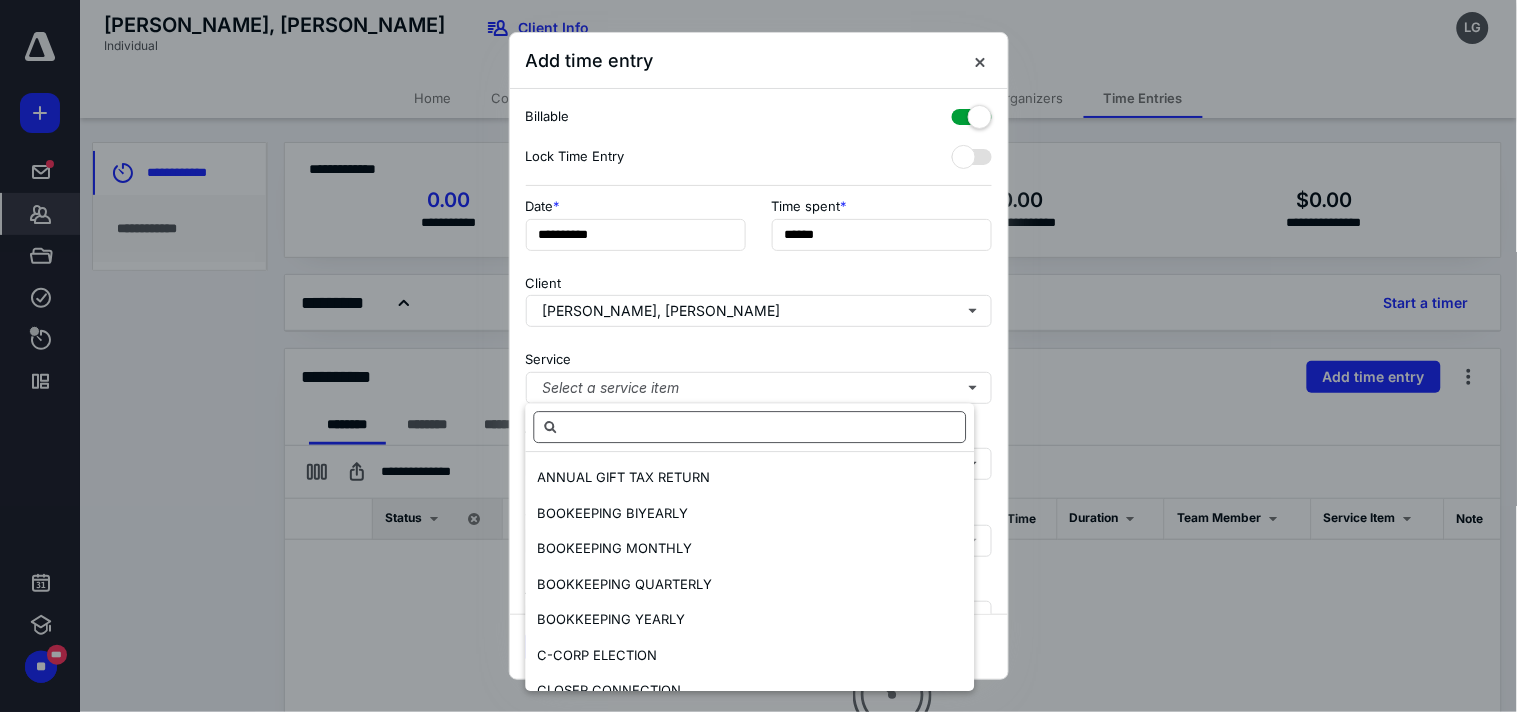 click at bounding box center [750, 427] 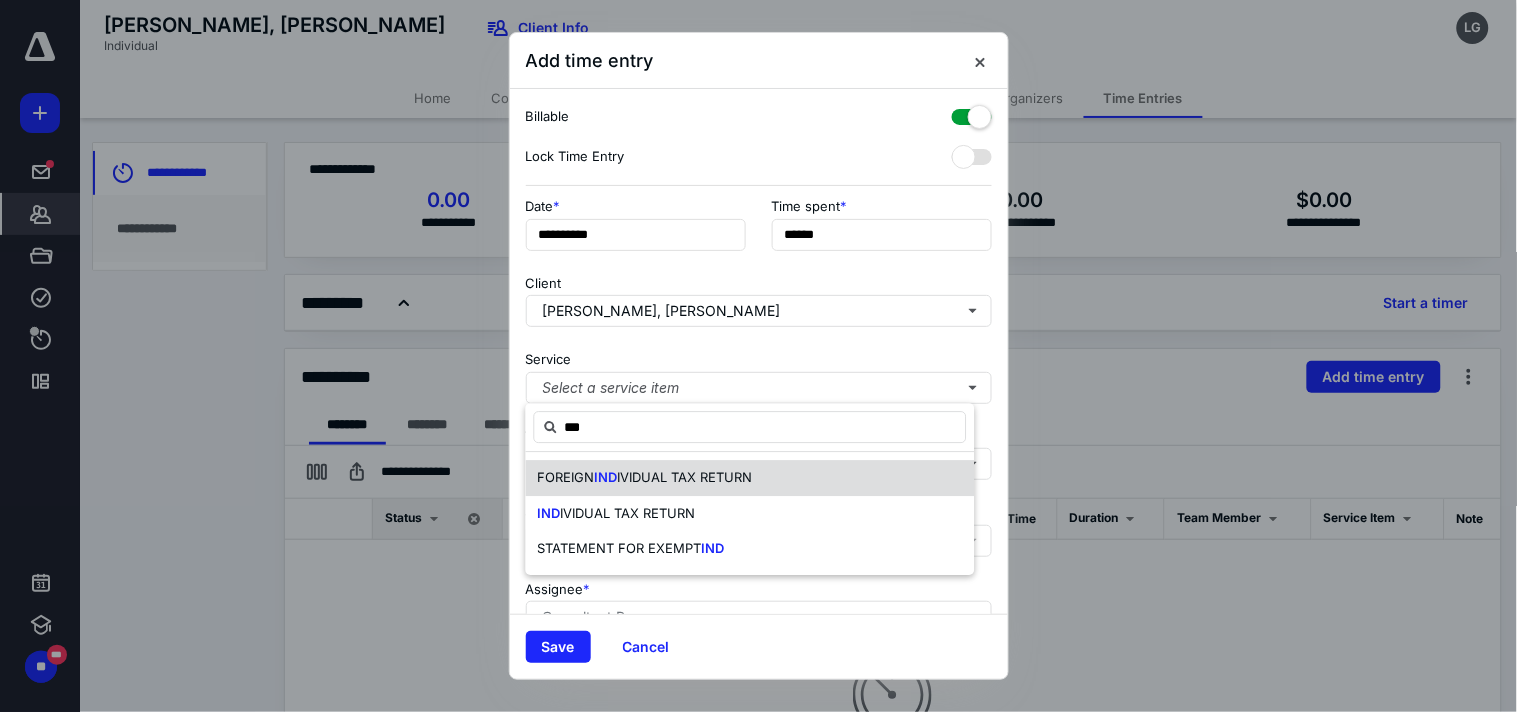 click on "FOREIGN  IND IVIDUAL TAX RETURN" at bounding box center [750, 478] 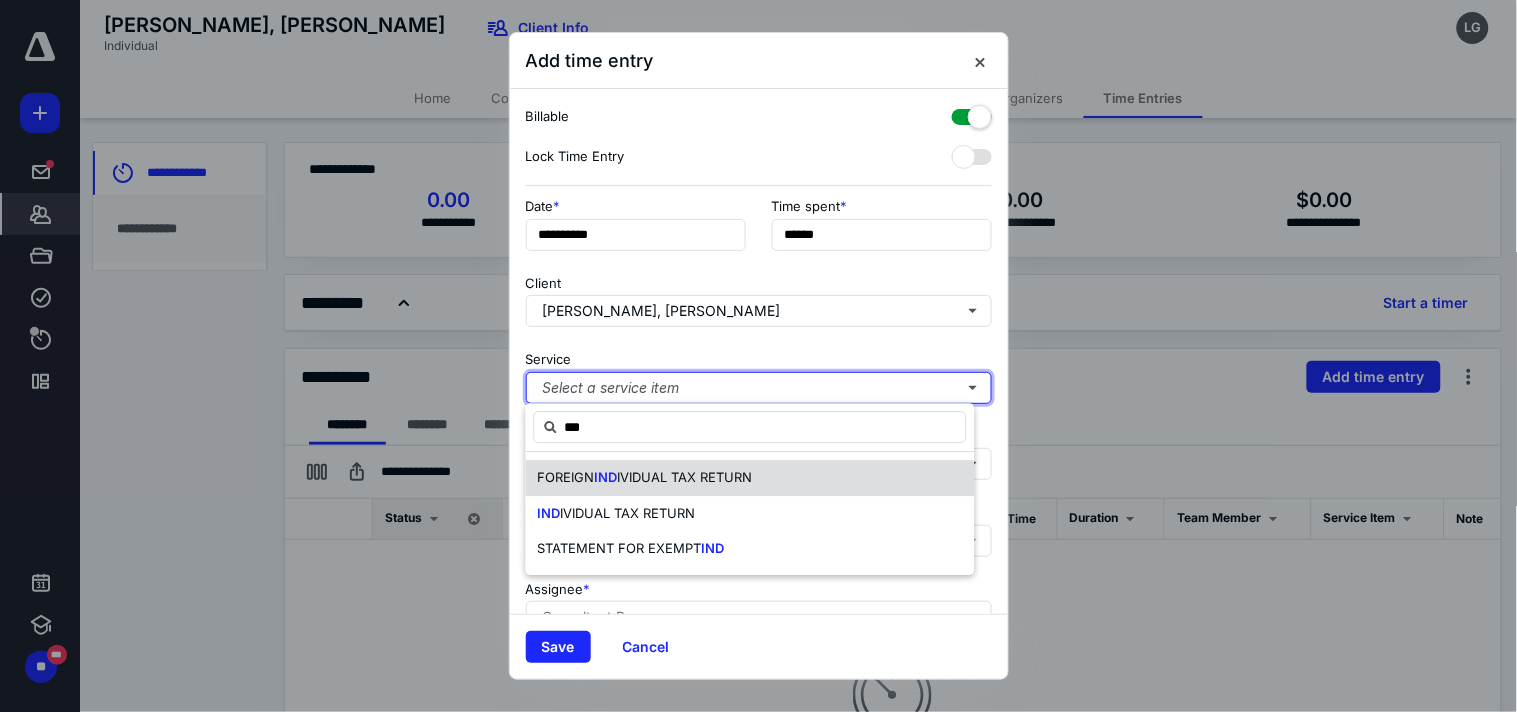 type 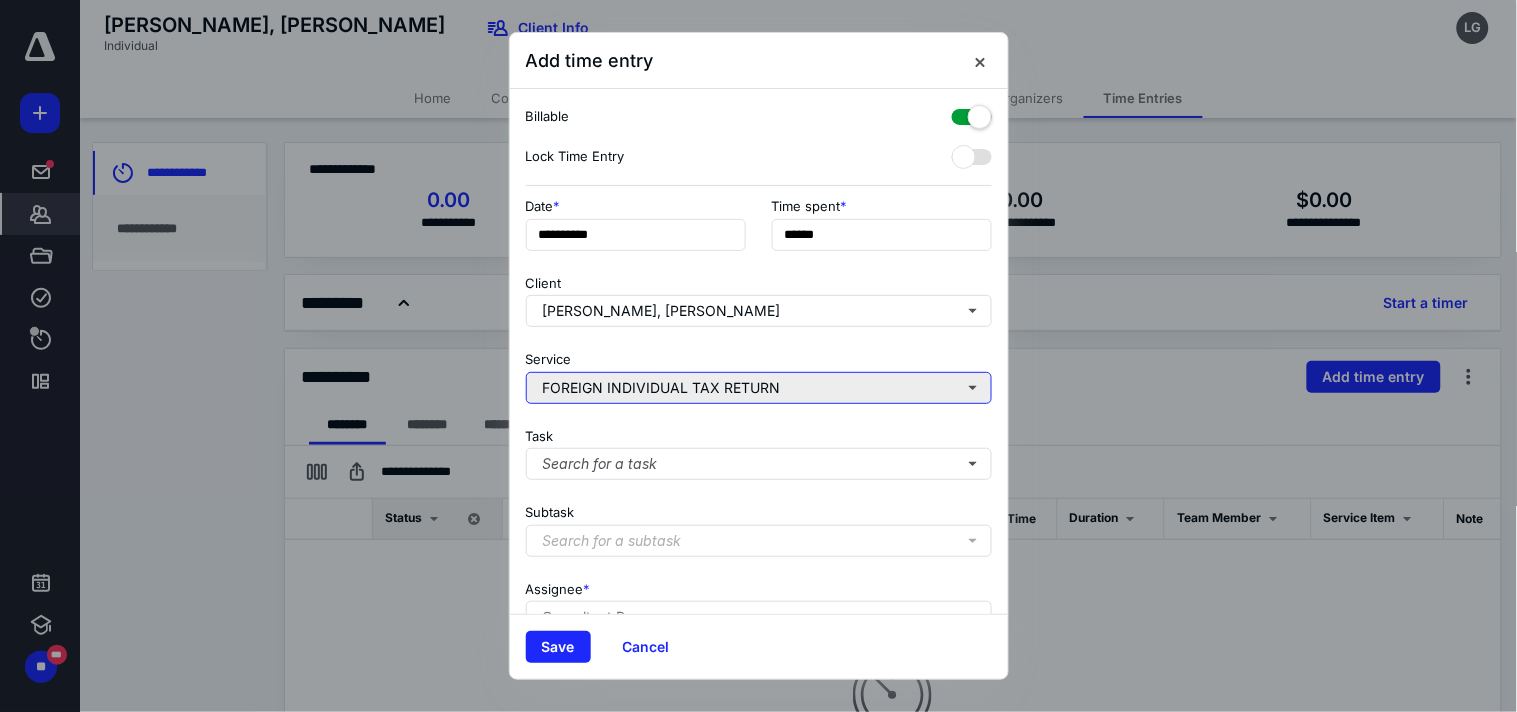 click on "FOREIGN INDIVIDUAL TAX RETURN" at bounding box center (759, 388) 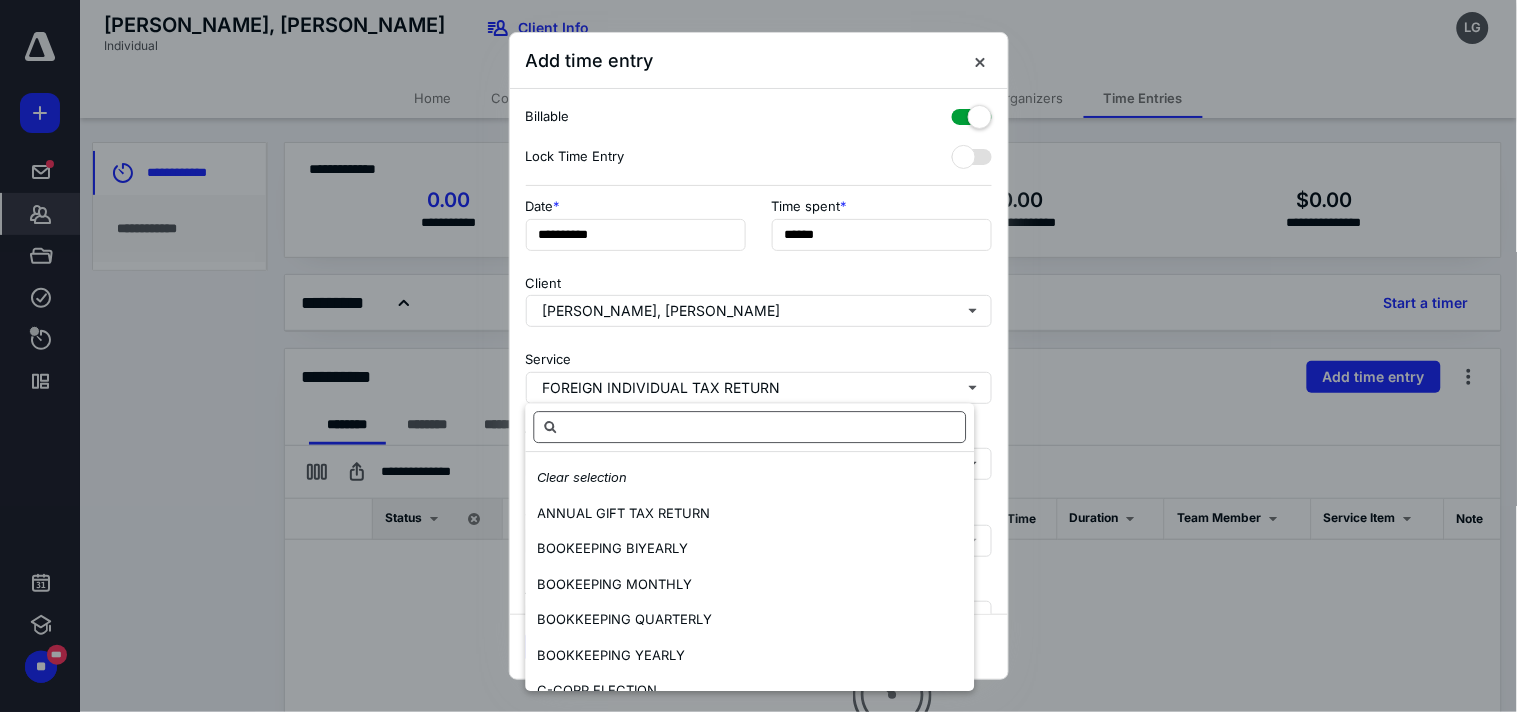 click at bounding box center [750, 427] 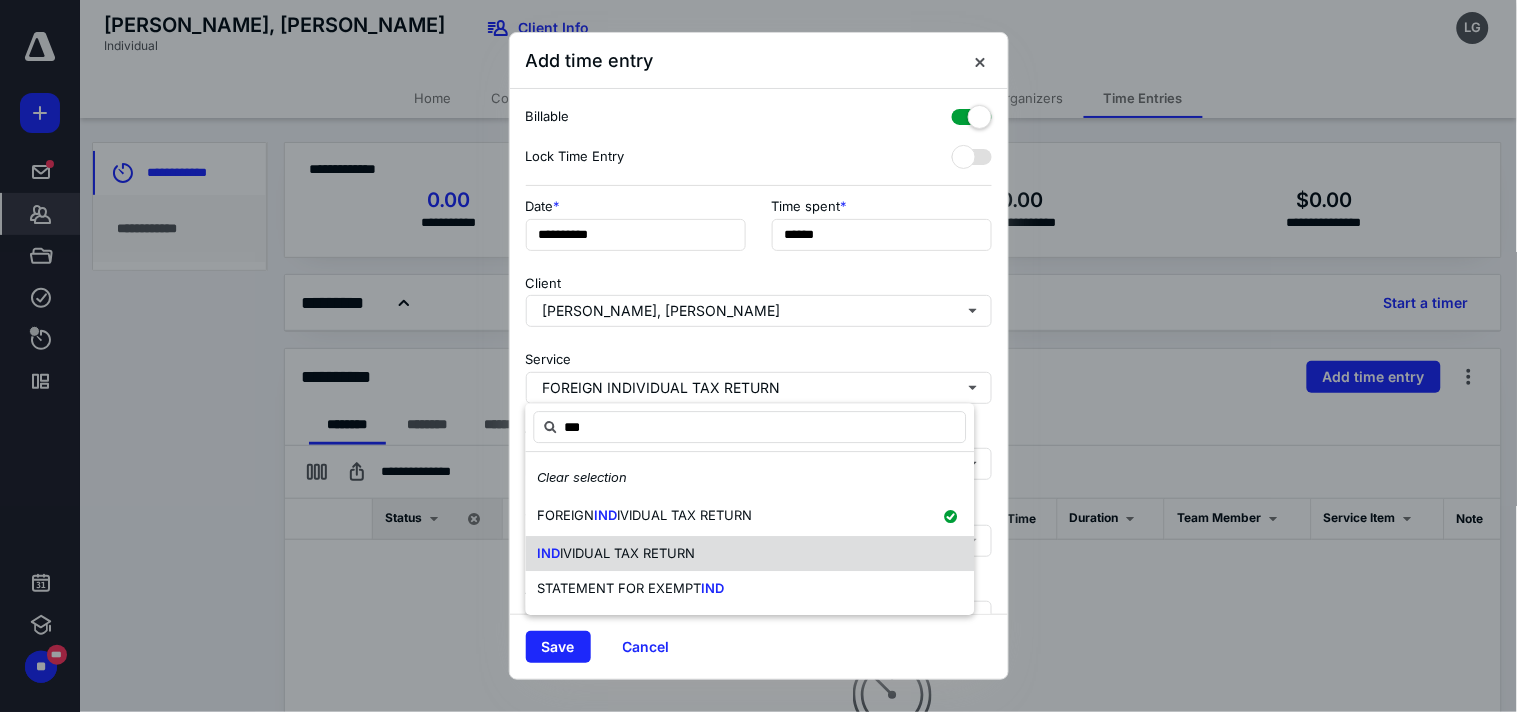 click on "IND IVIDUAL TAX RETURN" at bounding box center (617, 554) 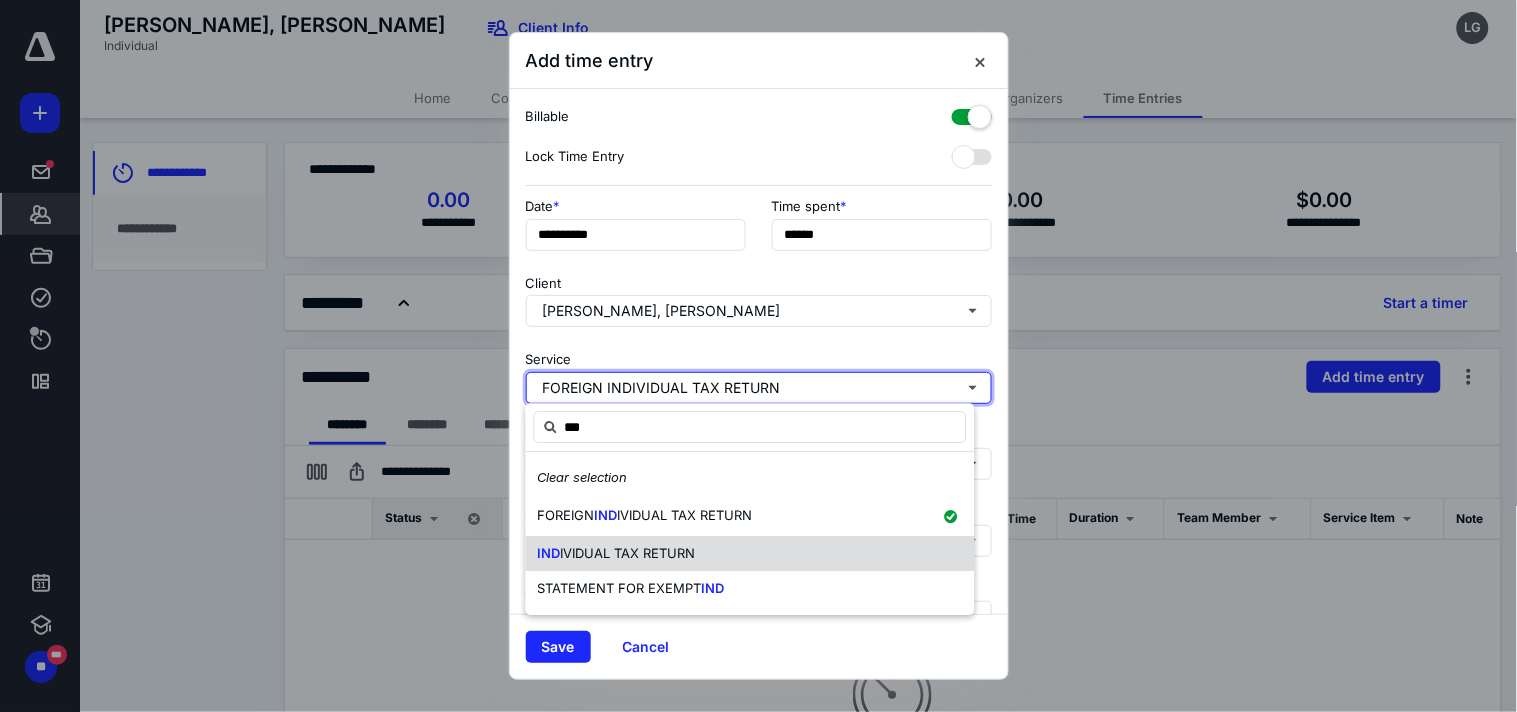 type 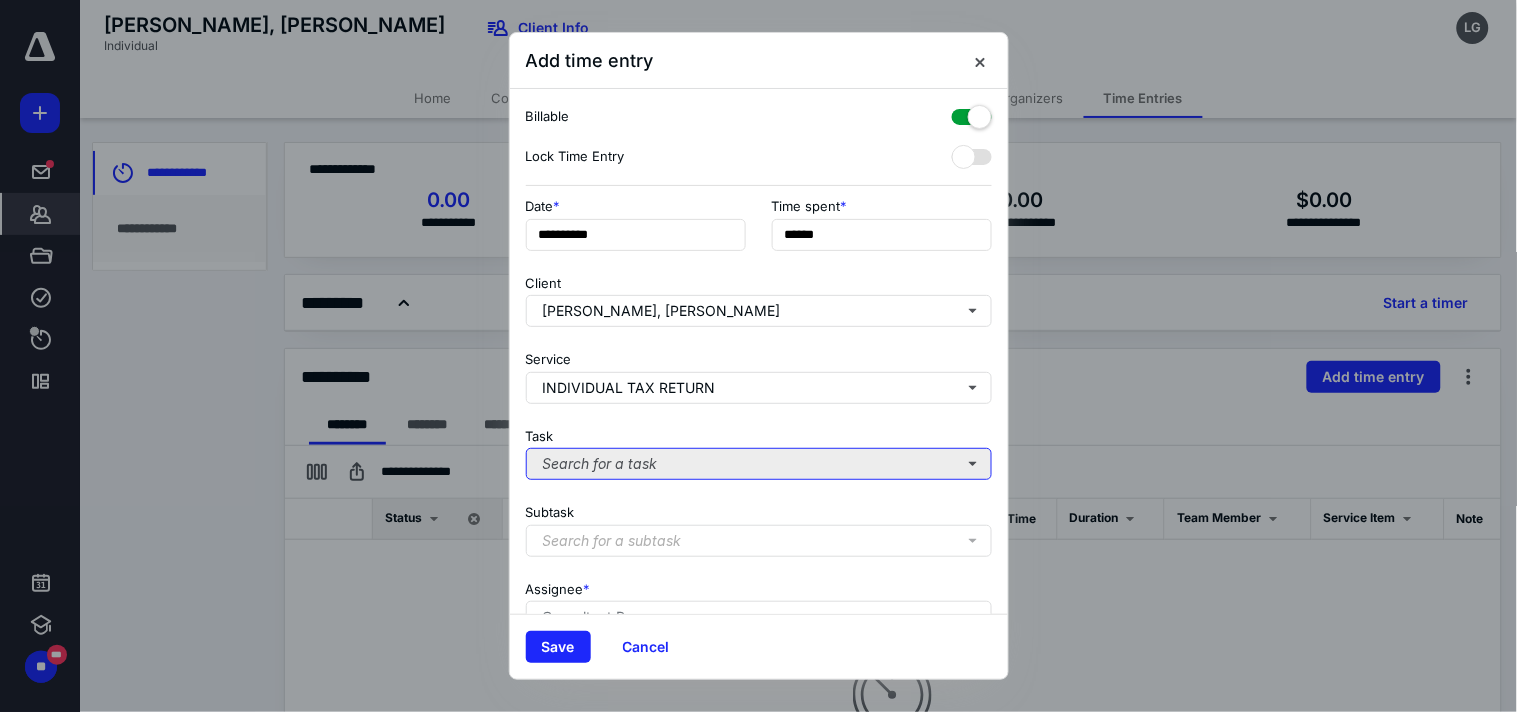 click on "Search for a task" at bounding box center [759, 464] 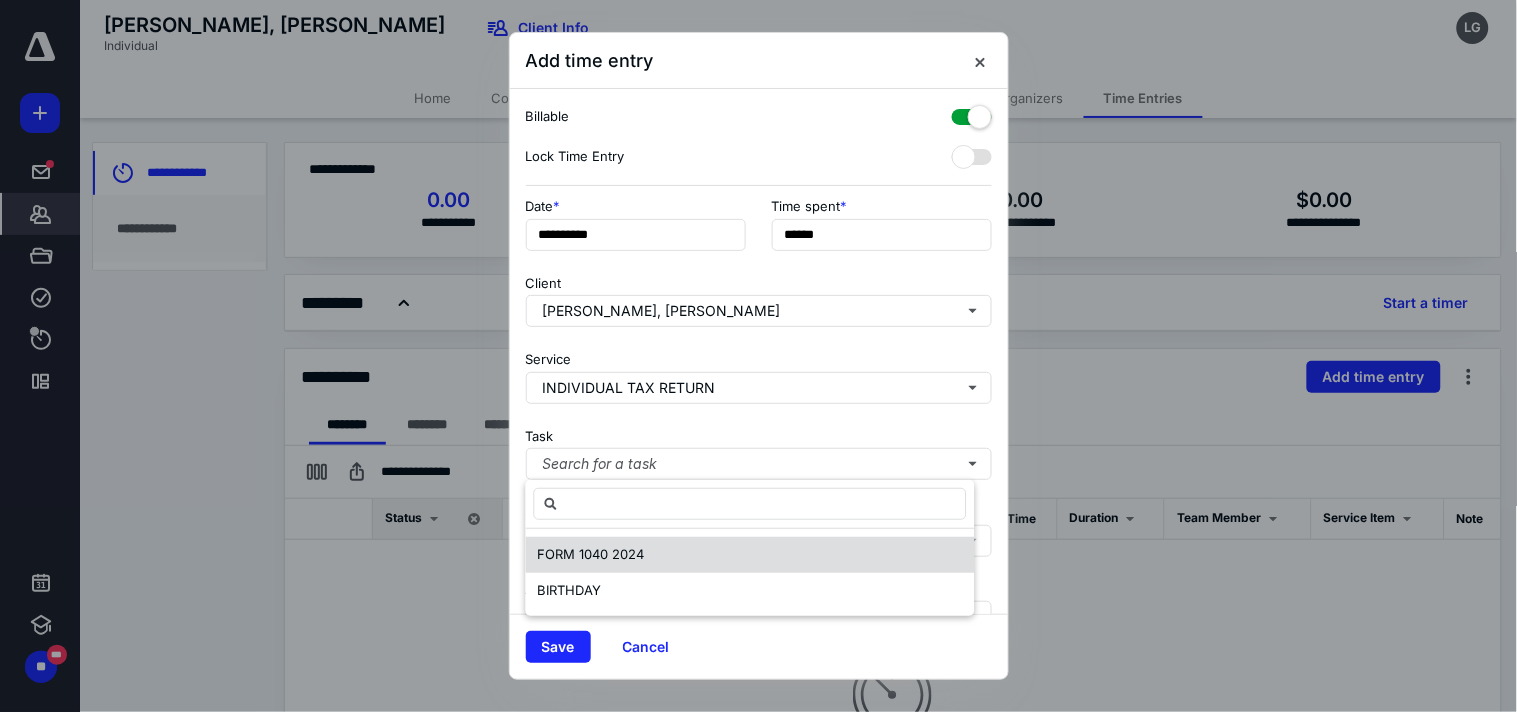 click on "FORM 1040 2024" at bounding box center [591, 554] 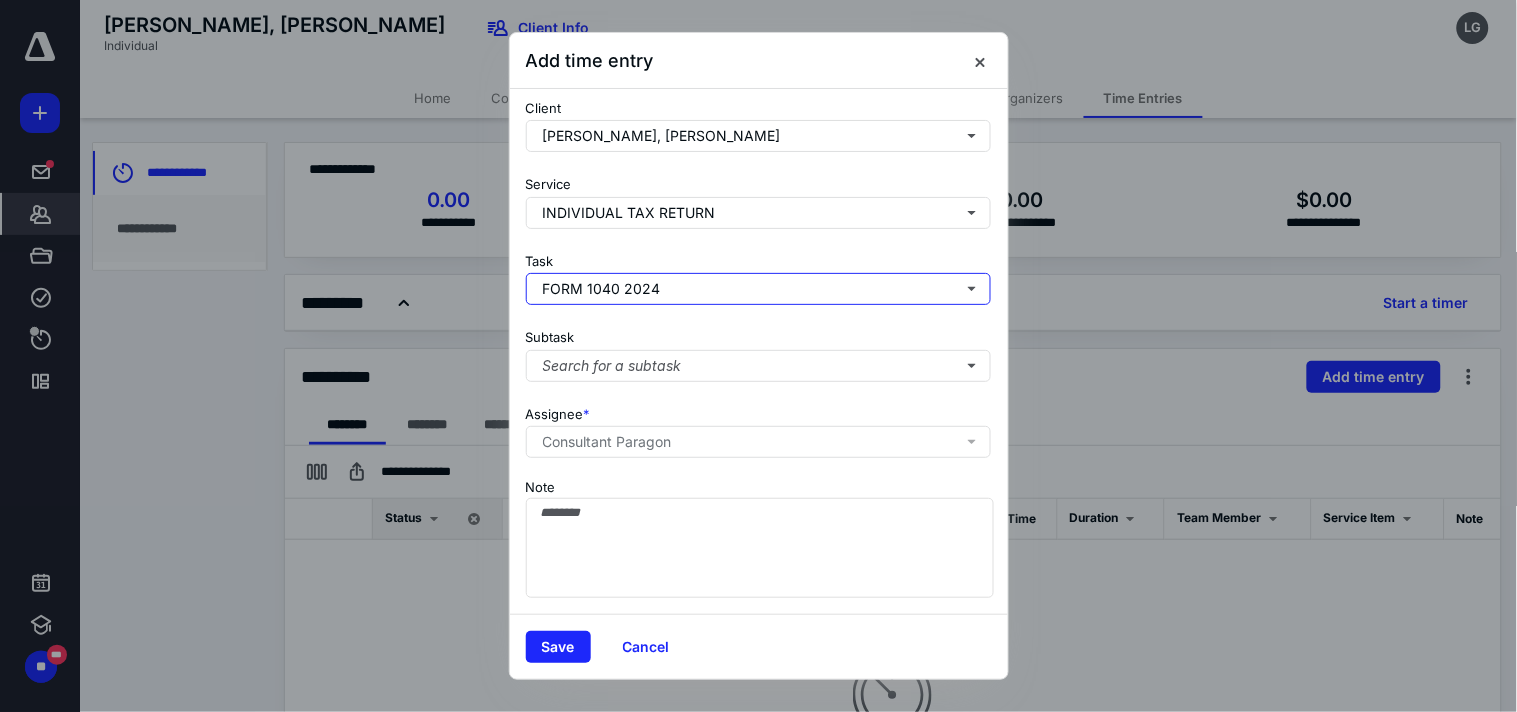 scroll, scrollTop: 190, scrollLeft: 0, axis: vertical 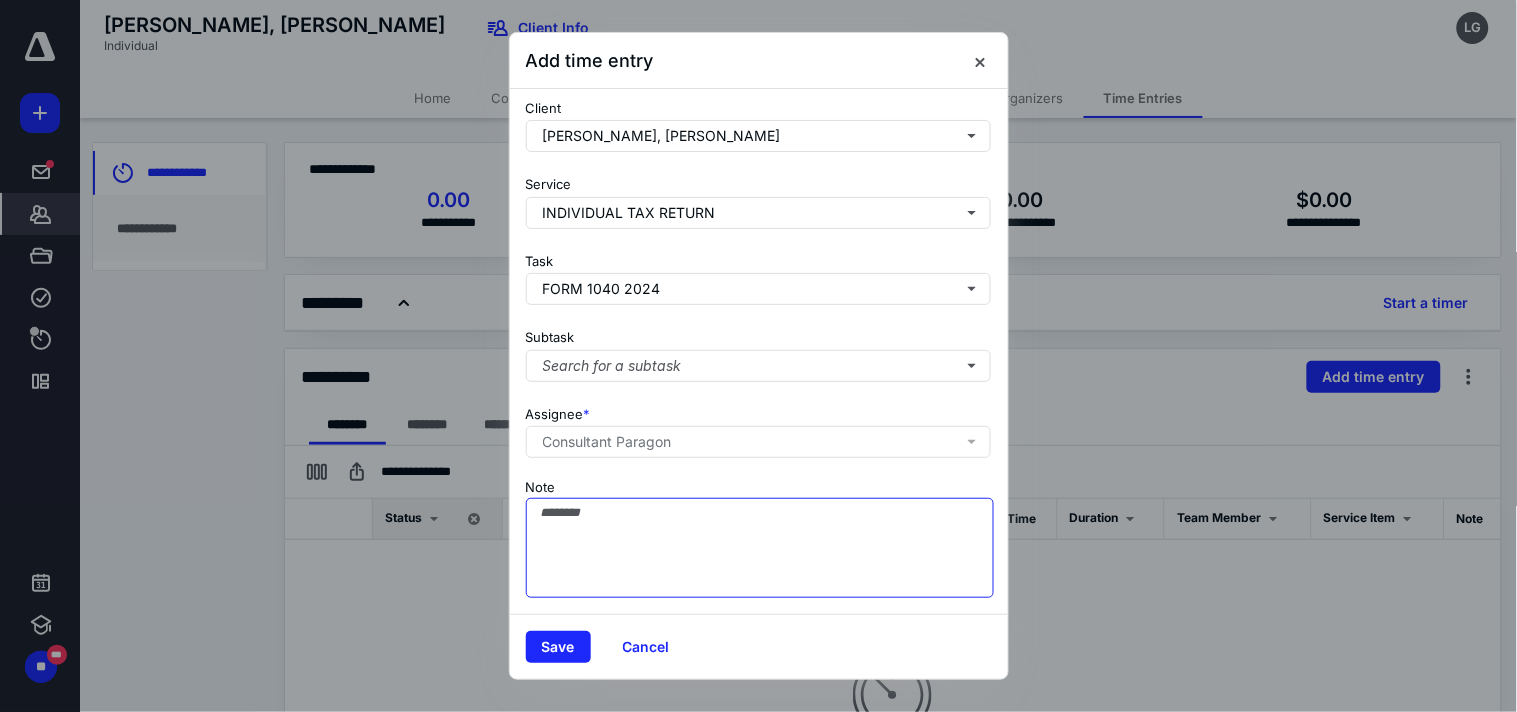 click on "Note" at bounding box center [760, 548] 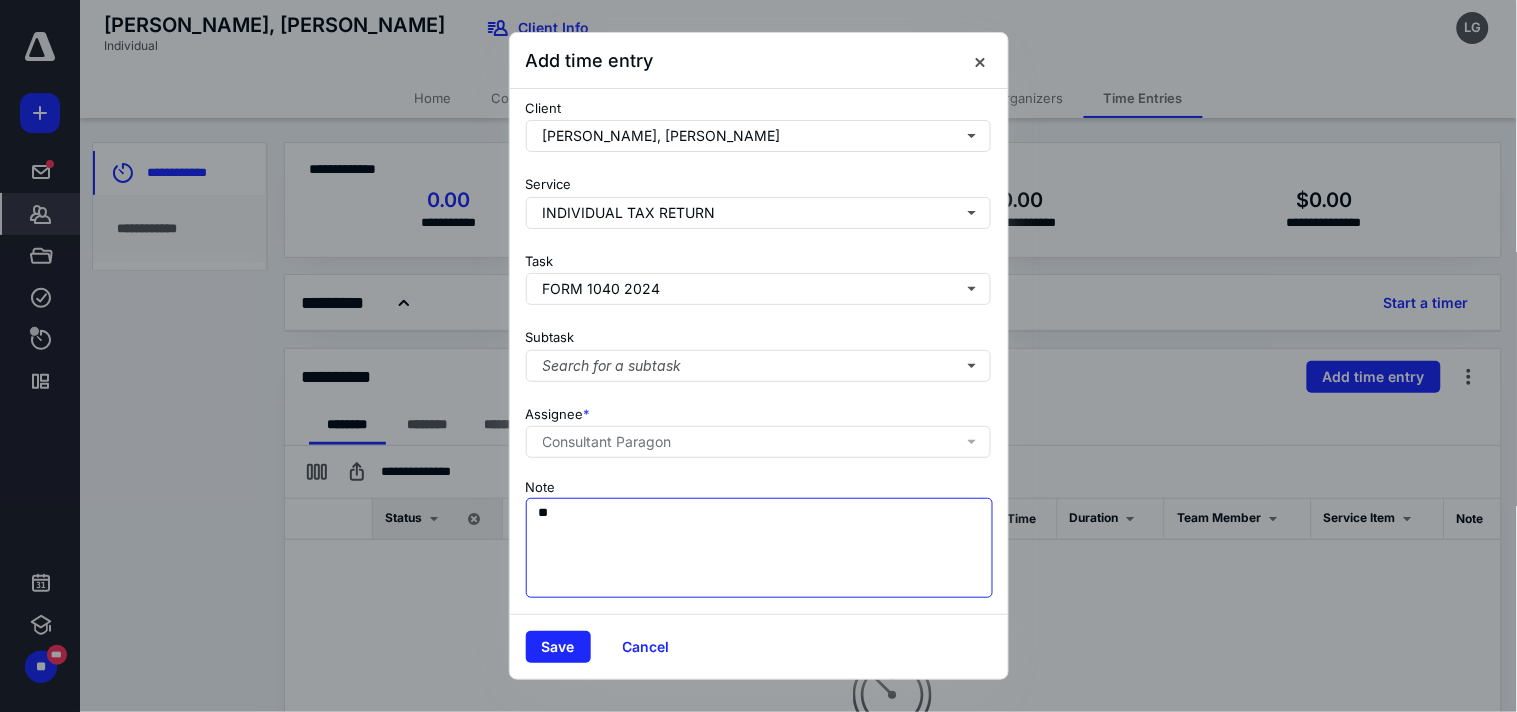 type on "*" 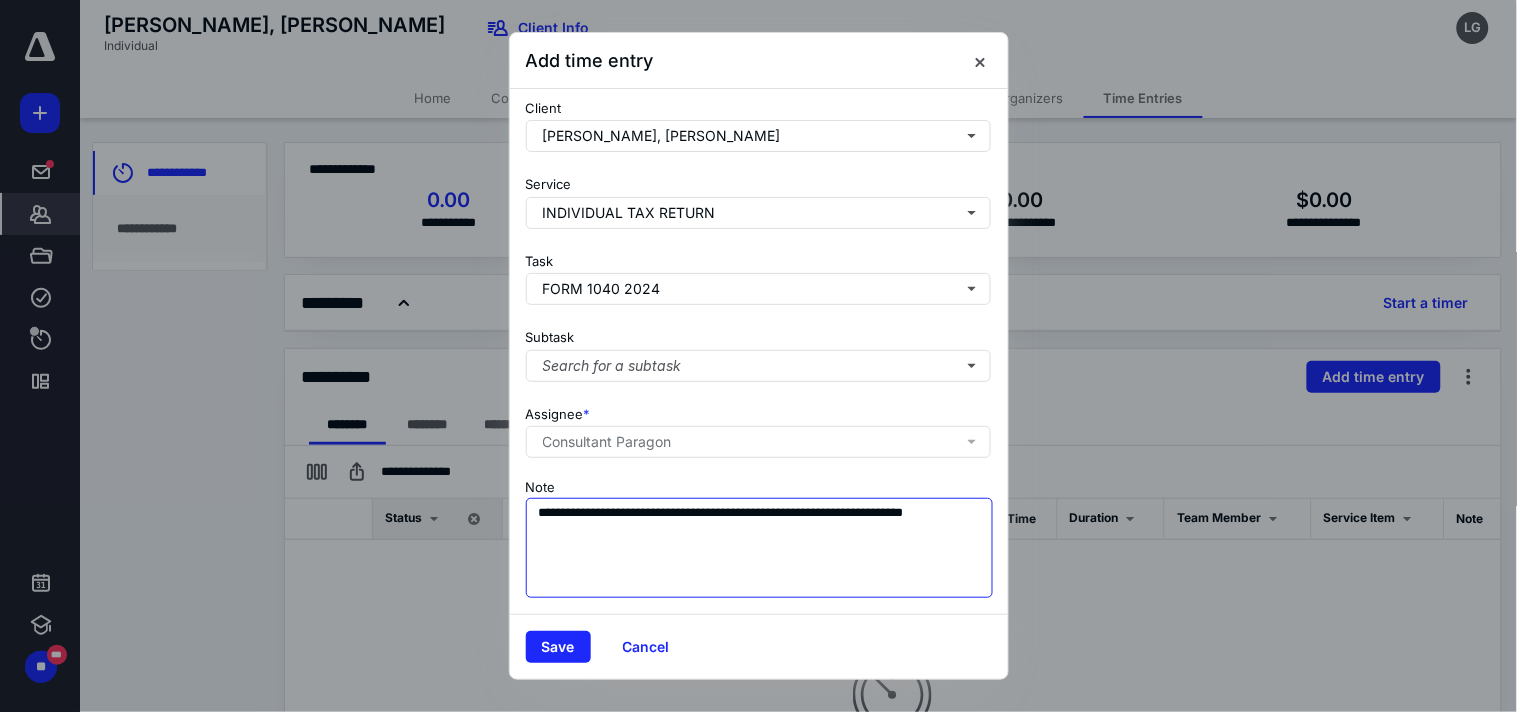 click on "**********" at bounding box center (760, 548) 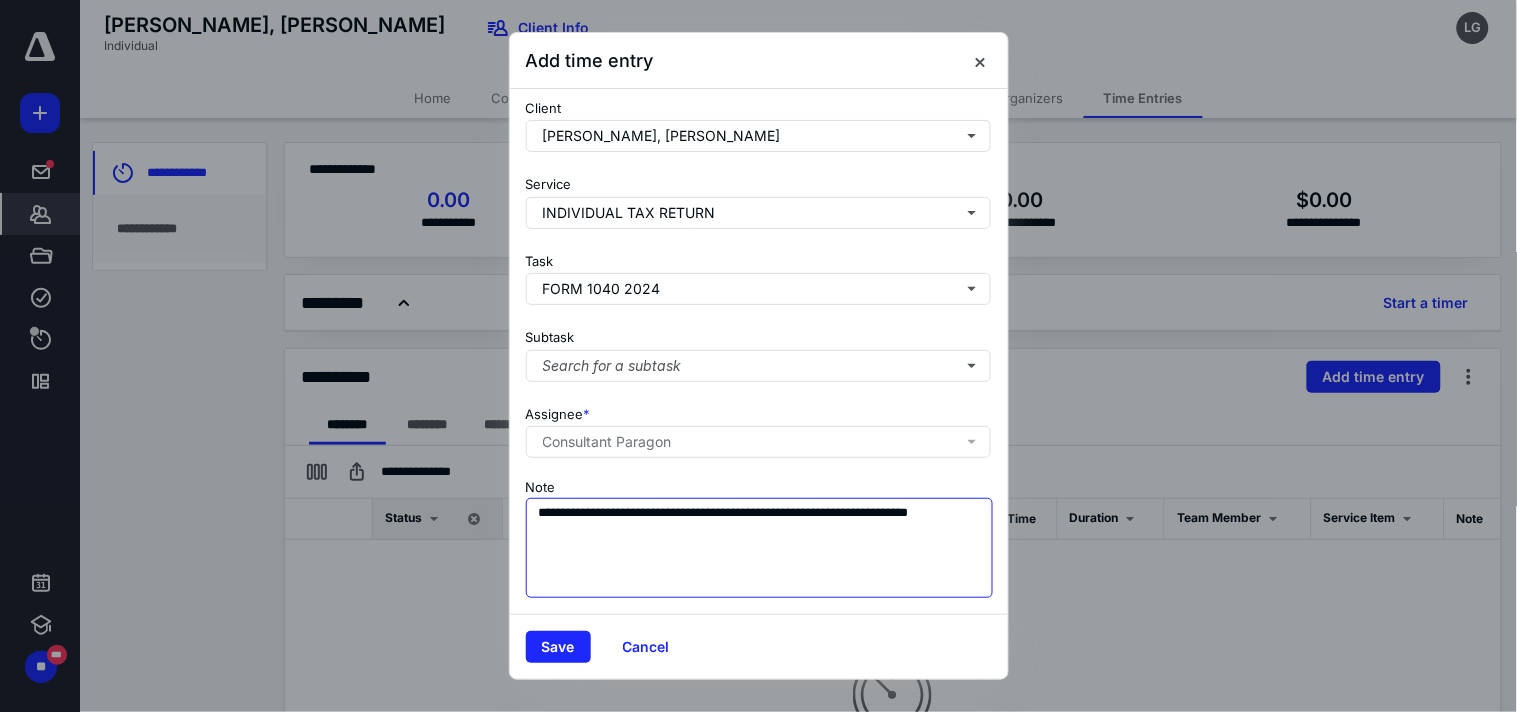 click on "**********" at bounding box center (760, 548) 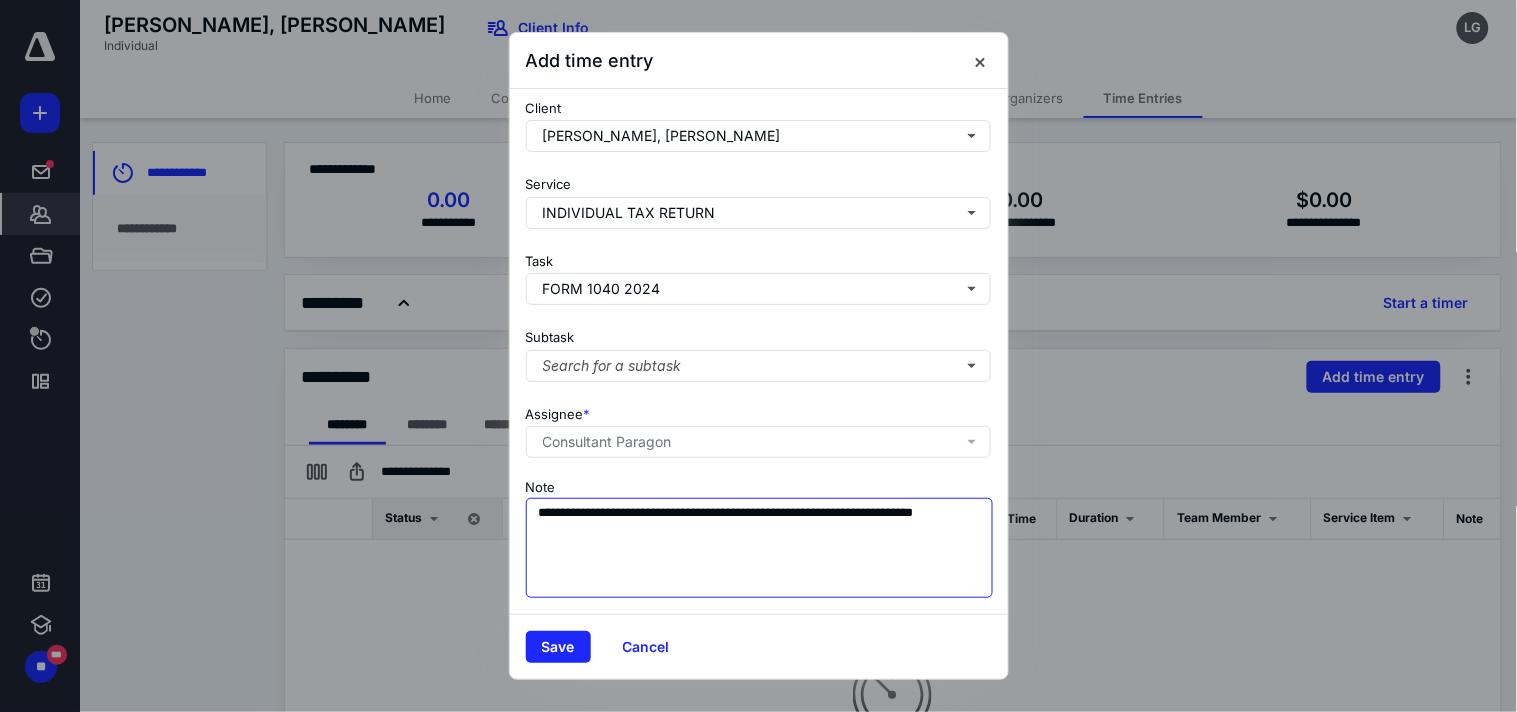 click on "**********" at bounding box center [760, 548] 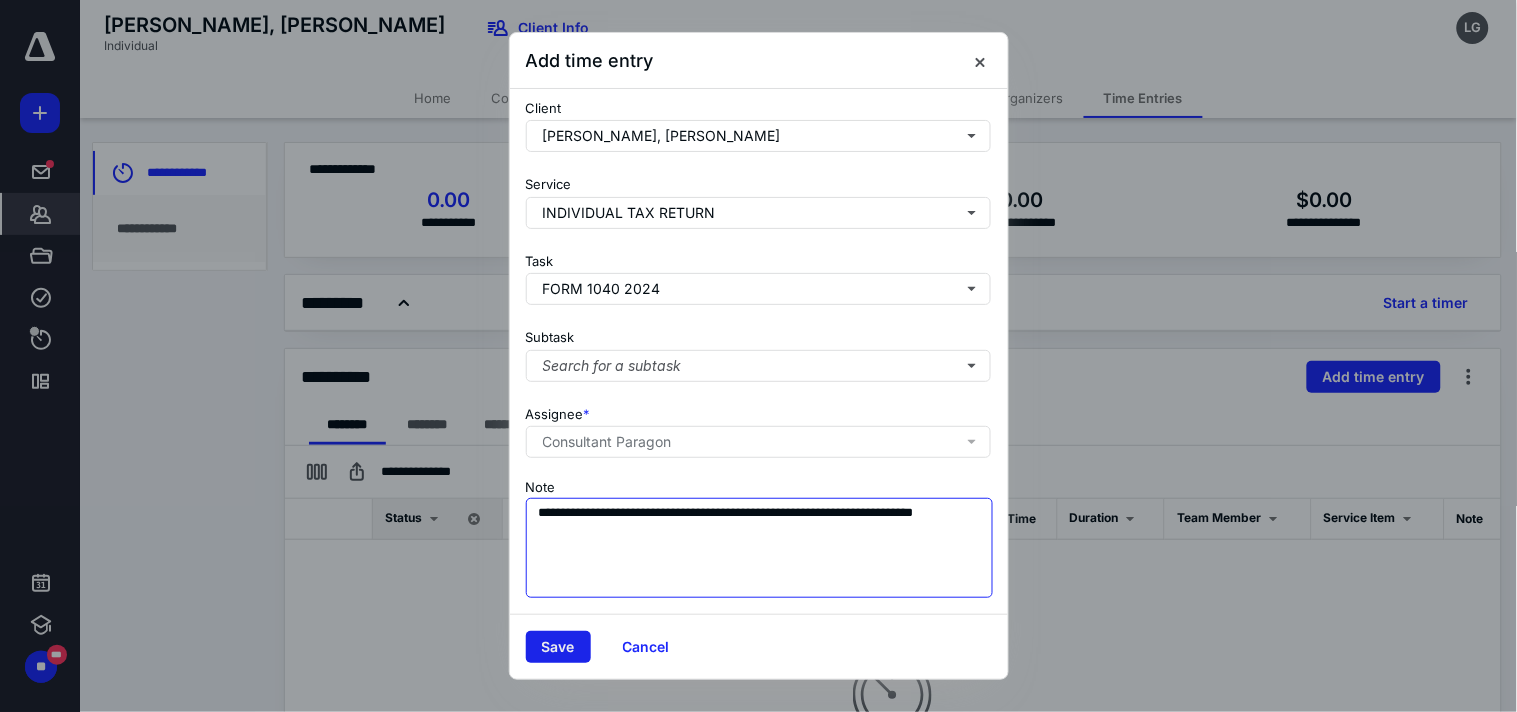 type on "**********" 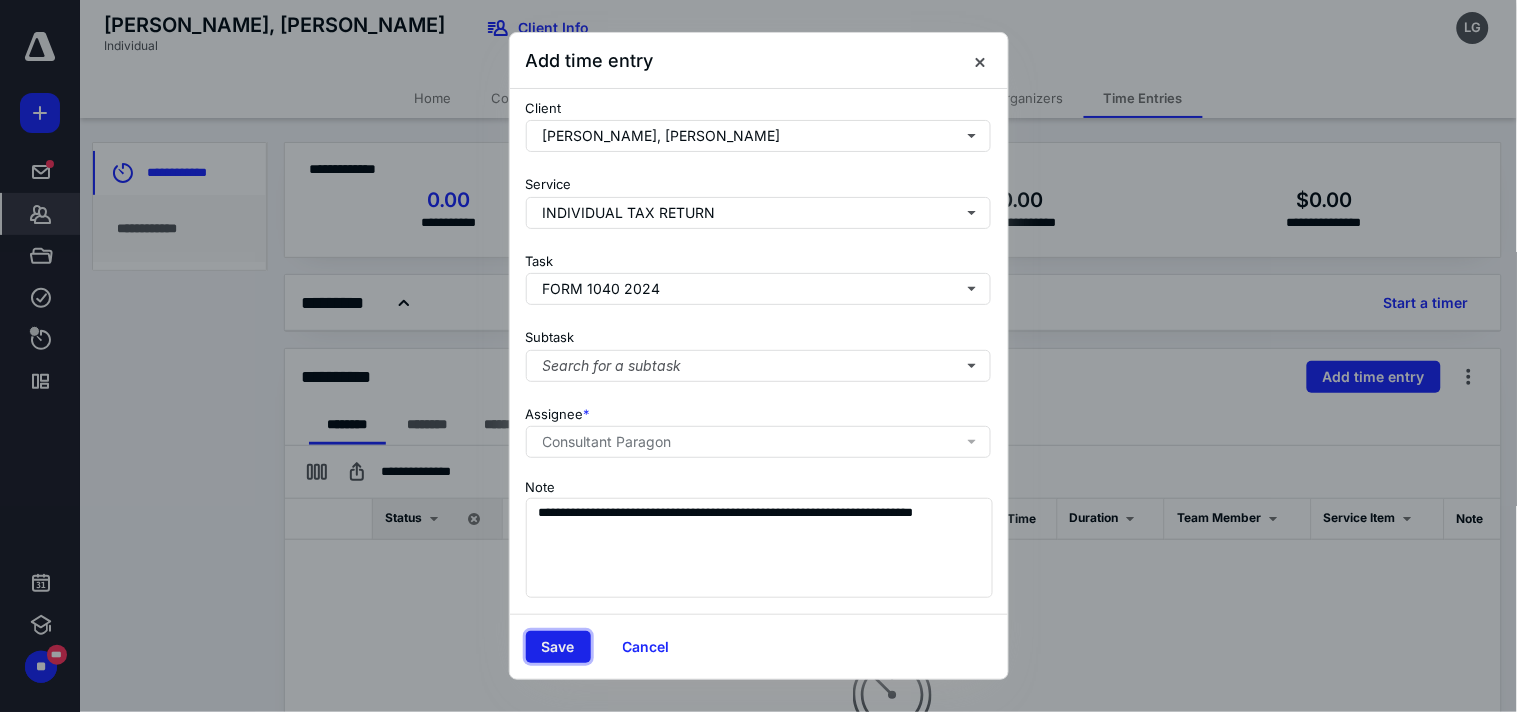click on "Save" at bounding box center (558, 647) 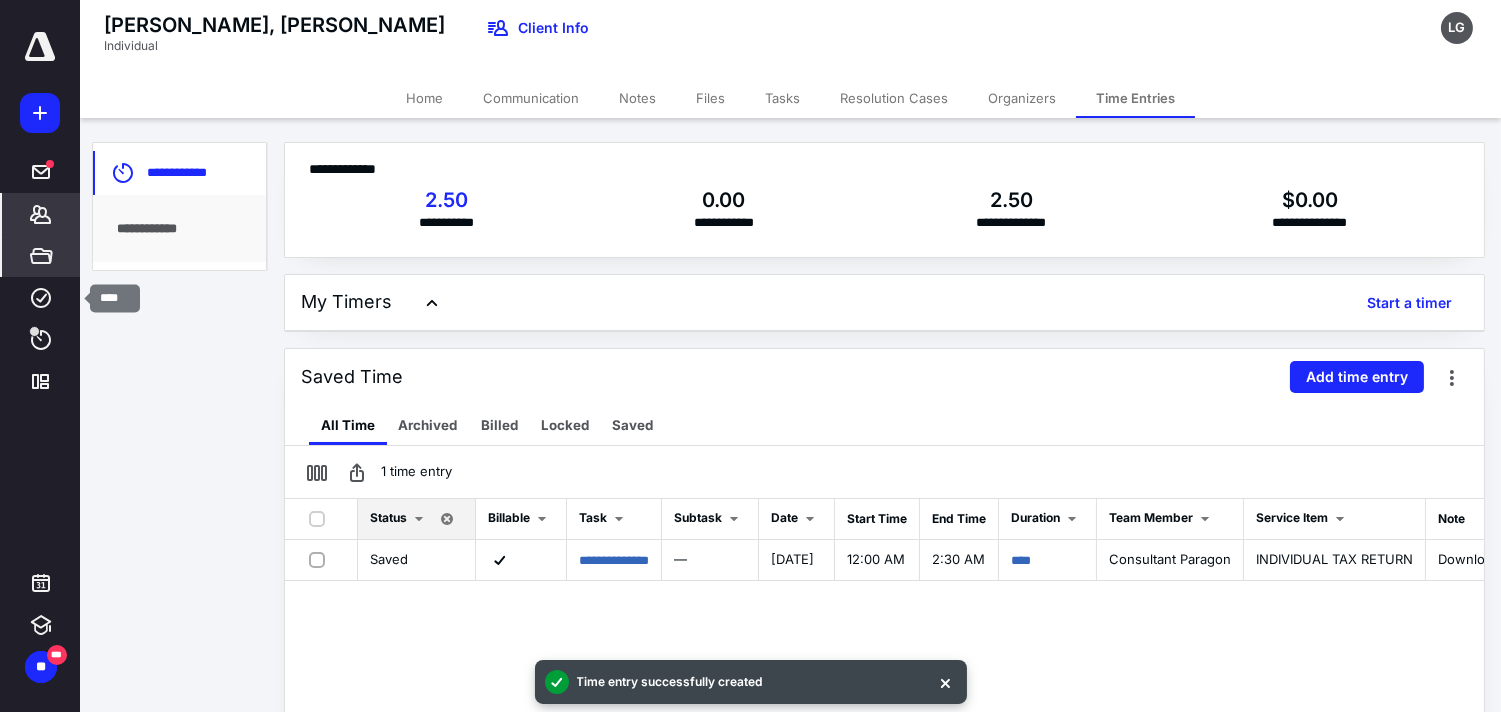 drag, startPoint x: 47, startPoint y: 301, endPoint x: 77, endPoint y: 275, distance: 39.698868 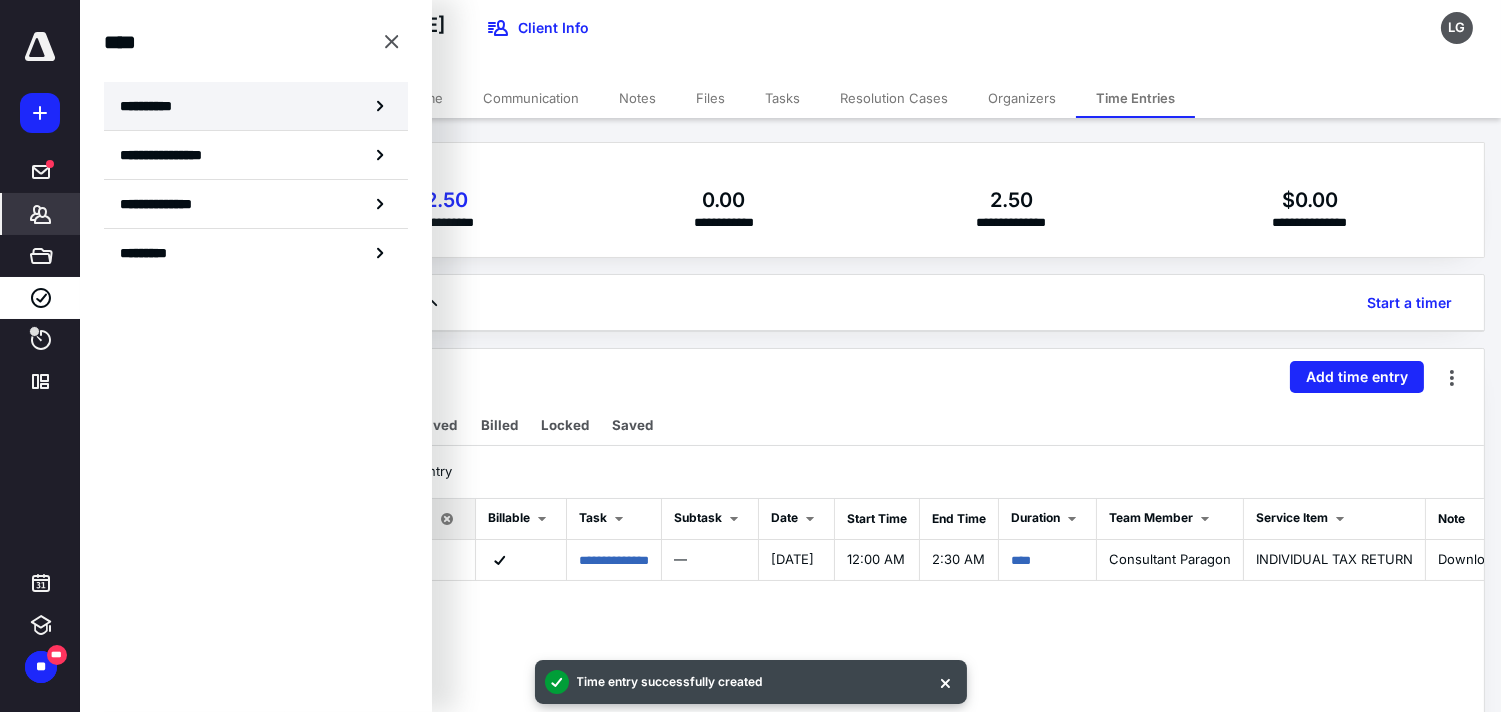 click on "**********" at bounding box center [256, 106] 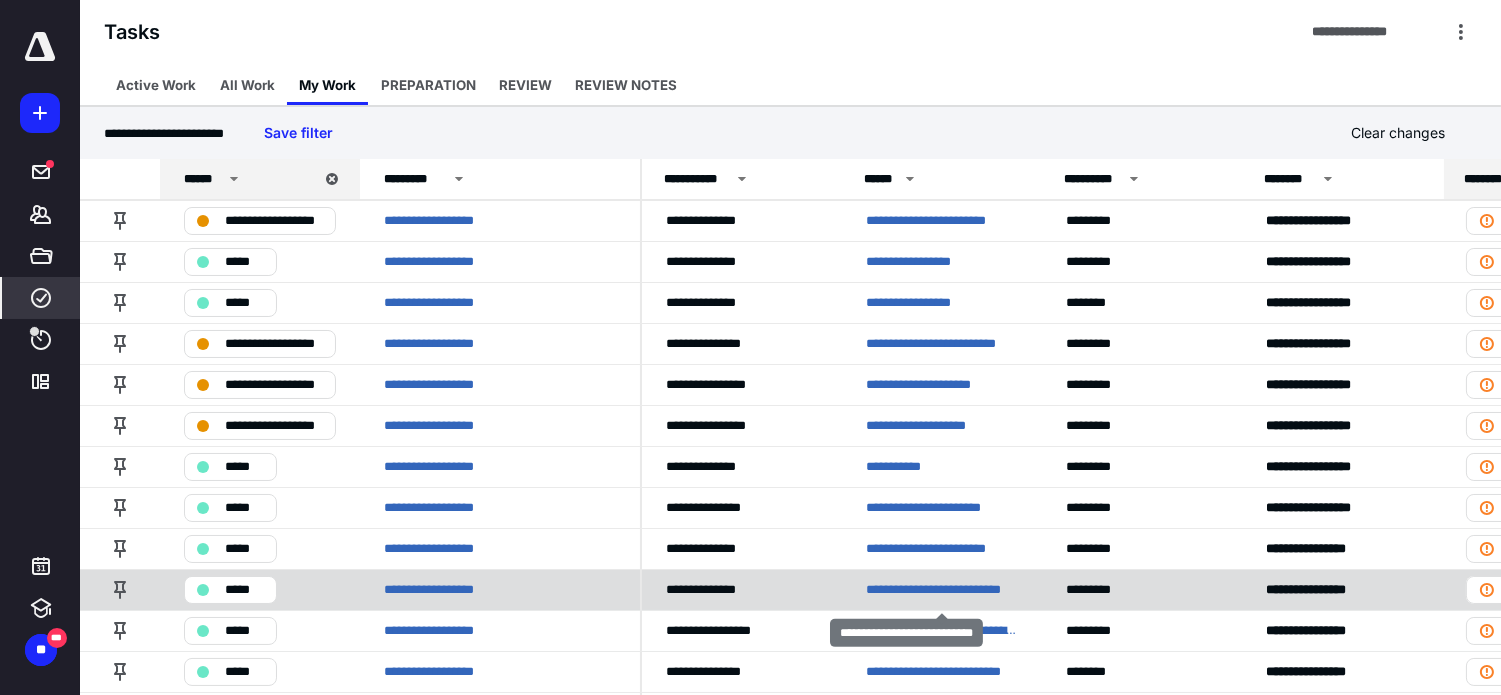 click on "**********" at bounding box center (942, 589) 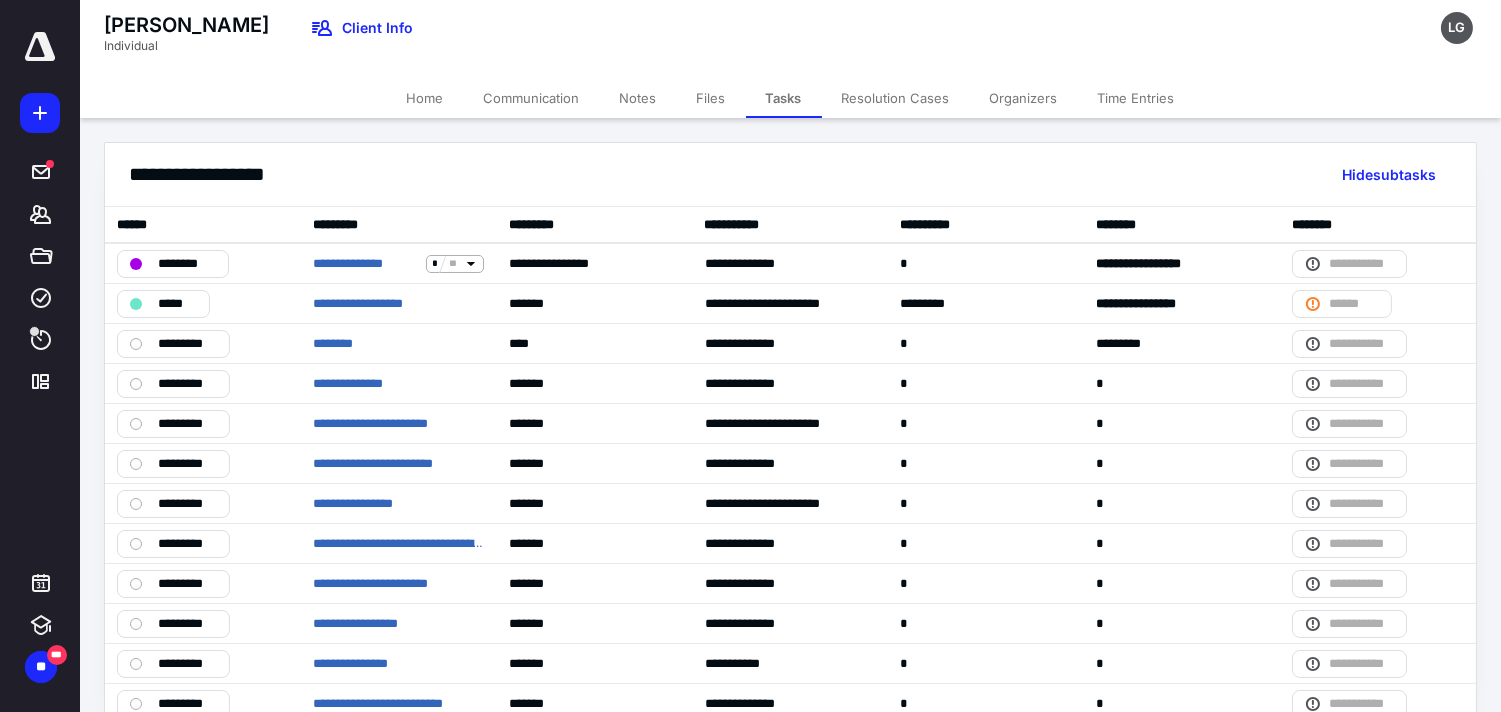 click on "Time Entries" at bounding box center (1136, 98) 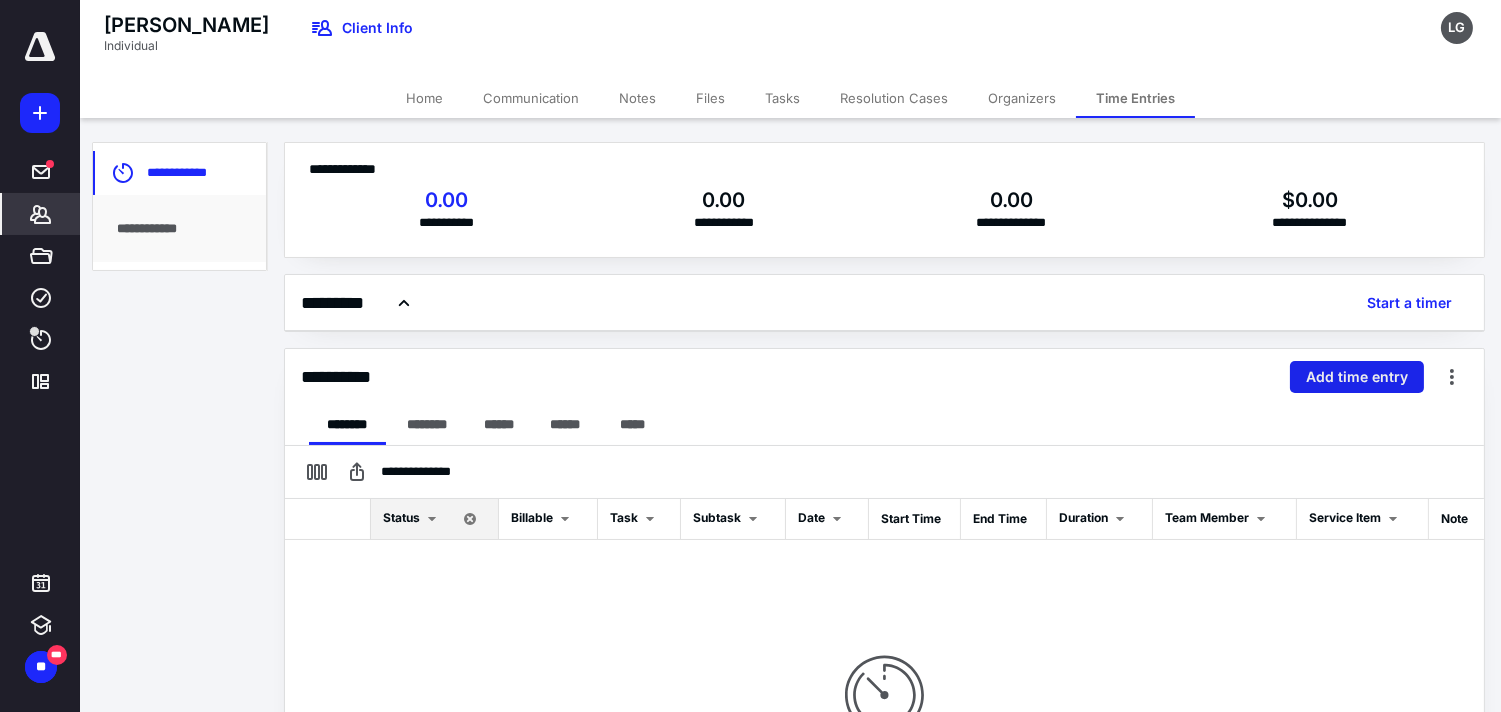 click on "Add time entry" at bounding box center [1357, 377] 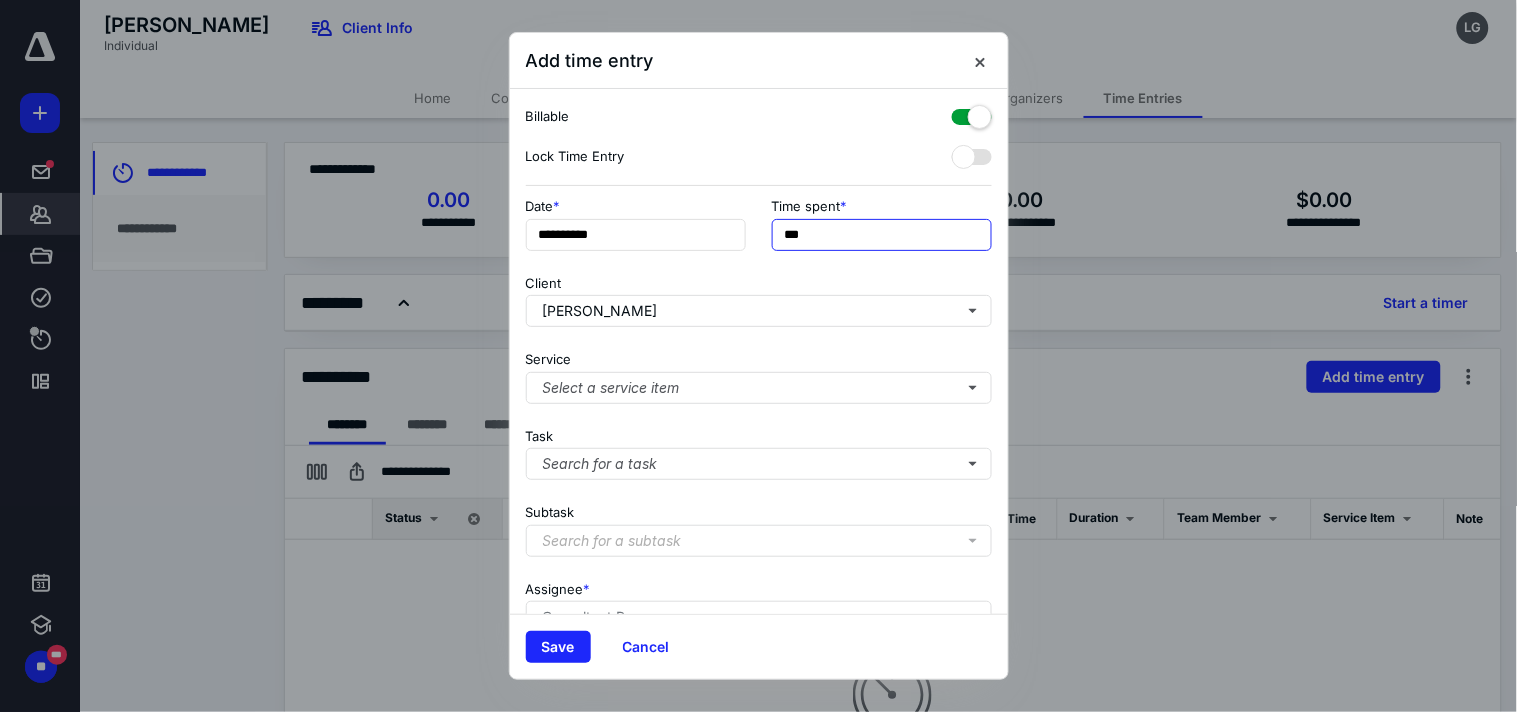 click on "***" at bounding box center [882, 235] 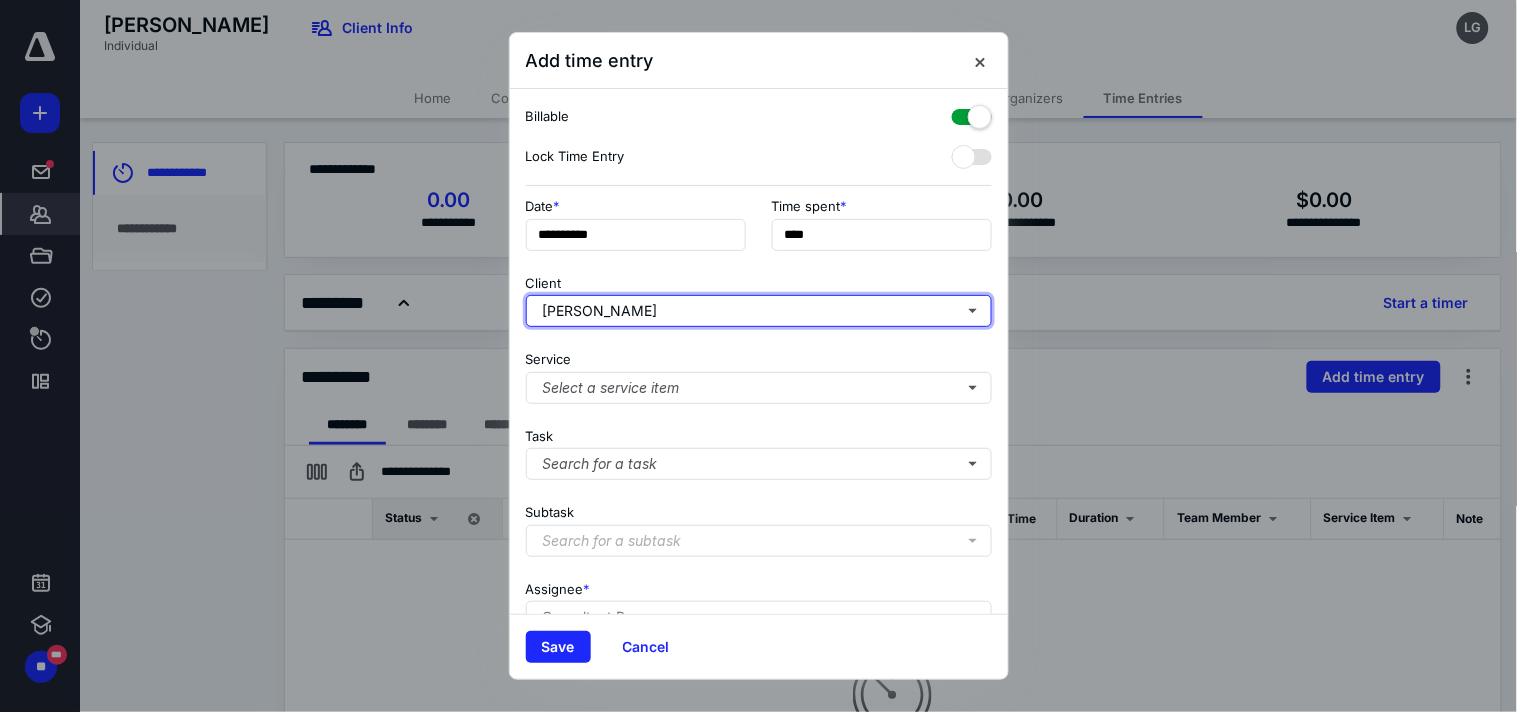 type on "******" 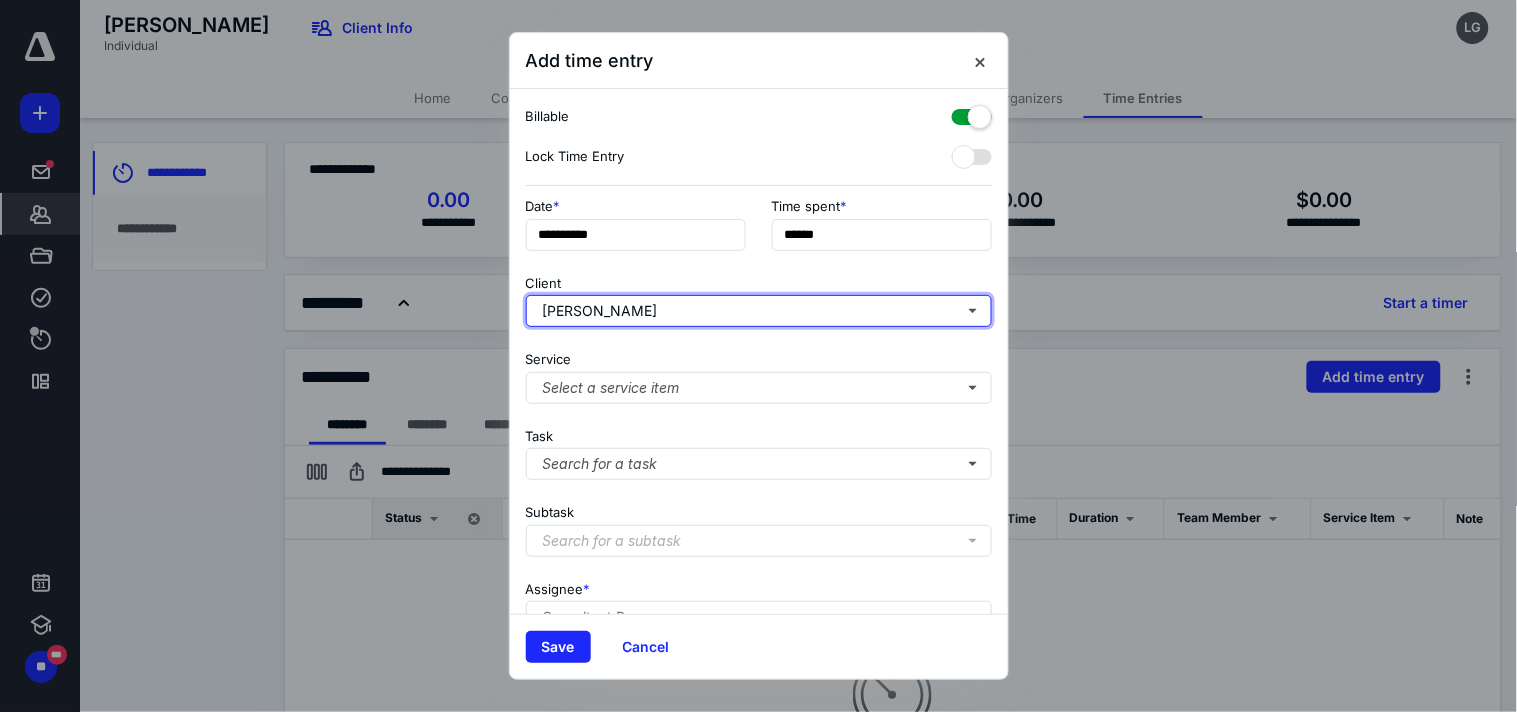 type 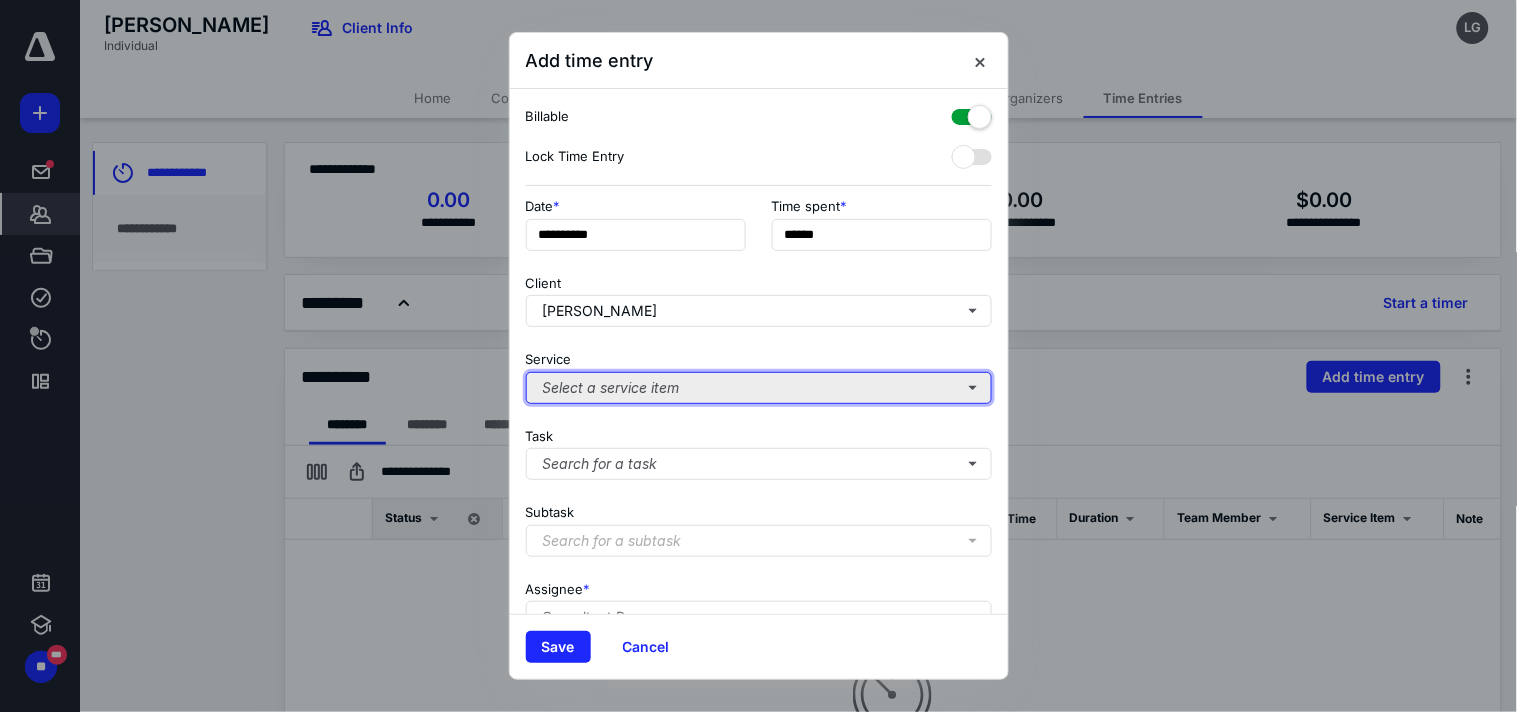 click on "Select a service item" at bounding box center (759, 388) 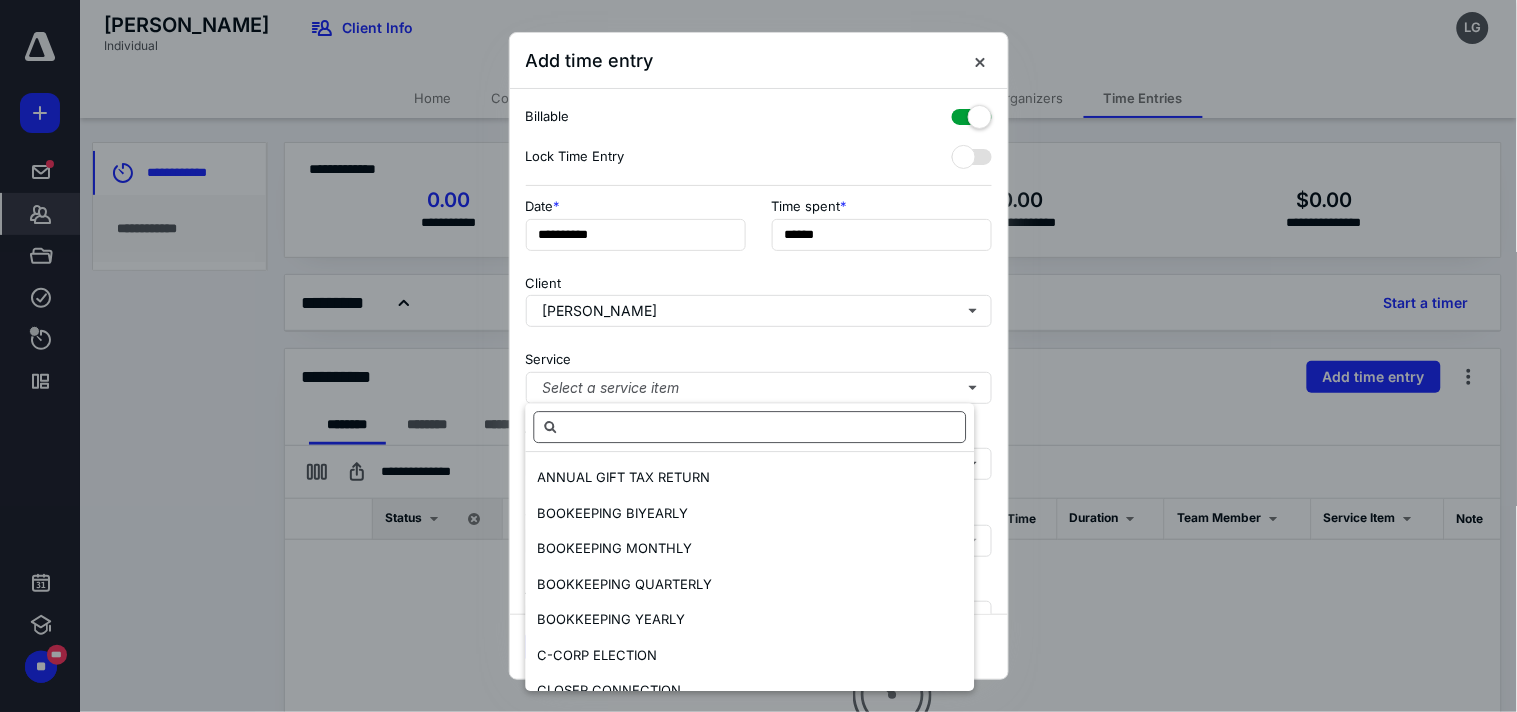 click at bounding box center (750, 427) 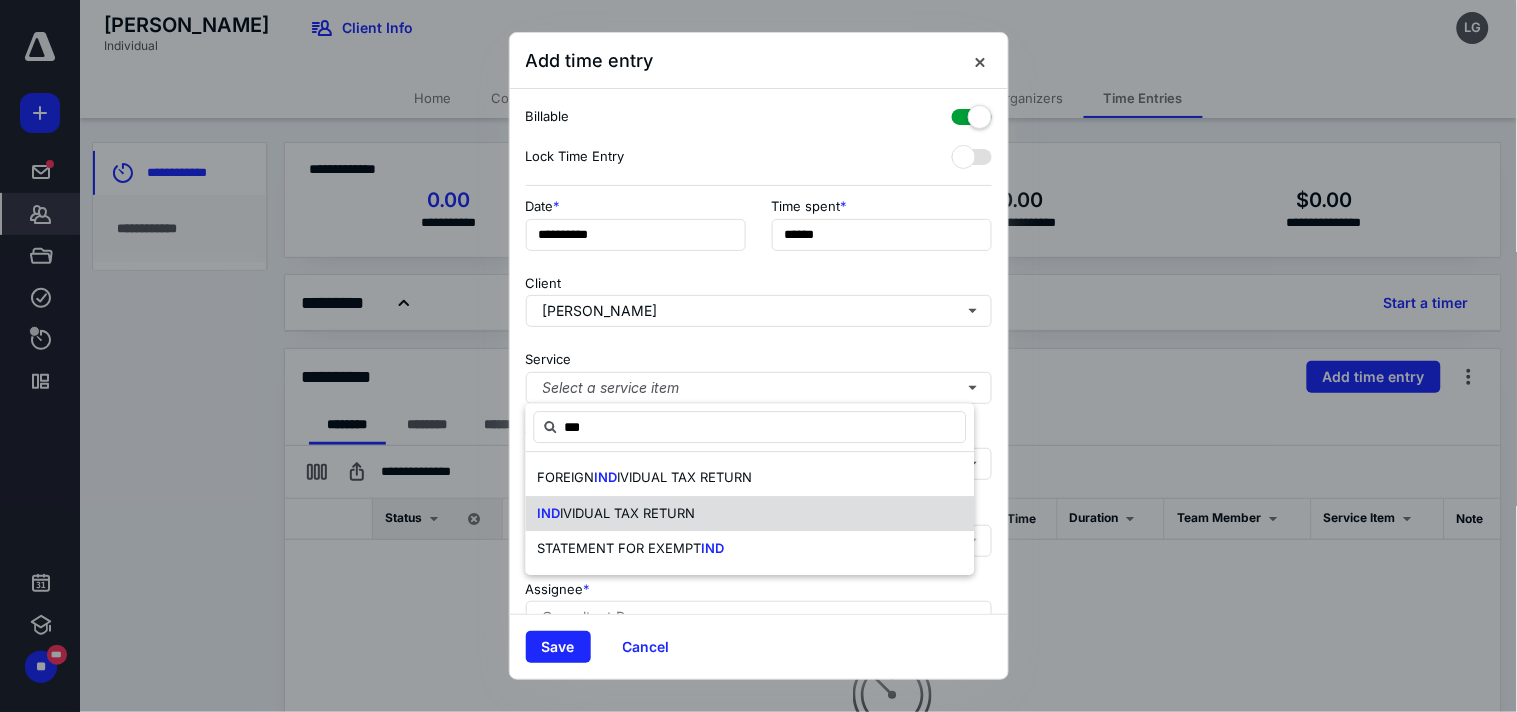 click on "IVIDUAL TAX RETURN" at bounding box center (628, 513) 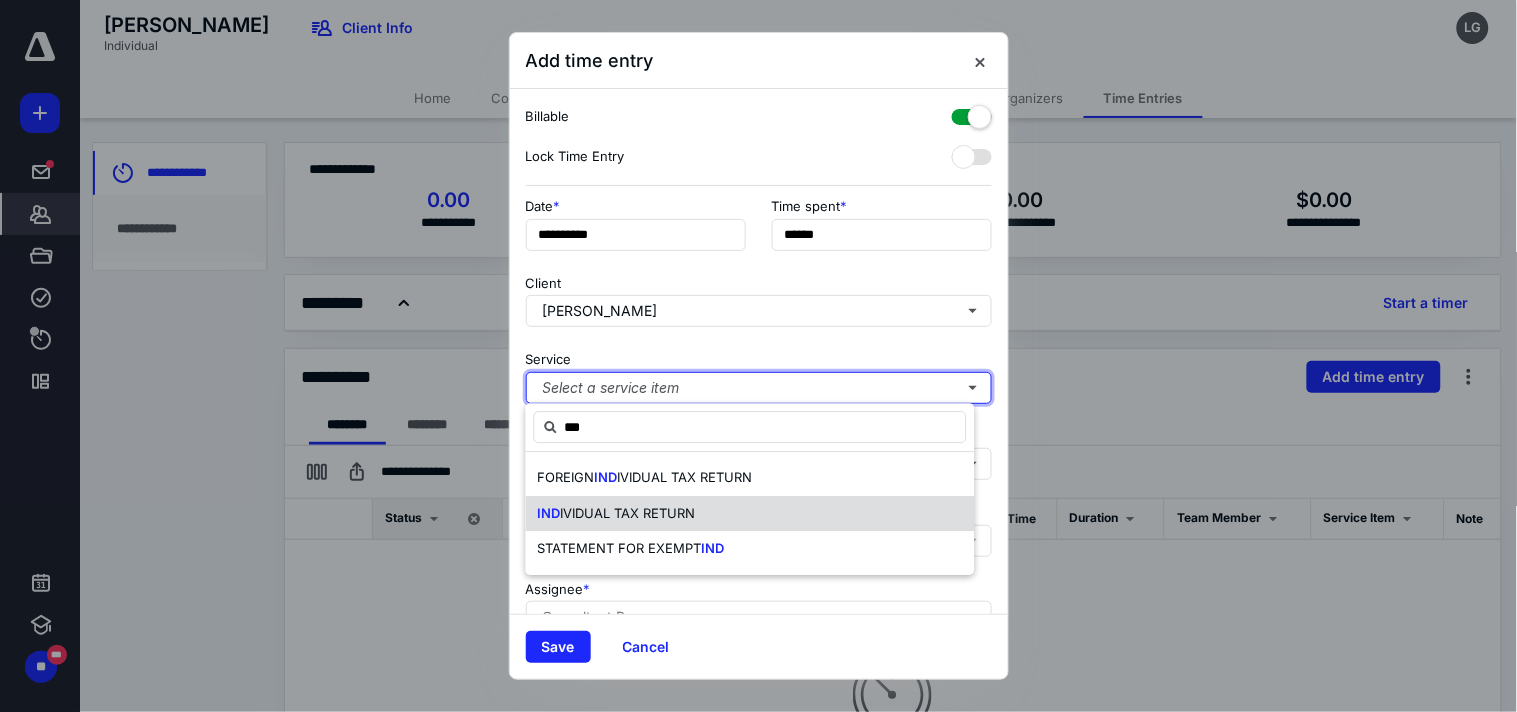 type 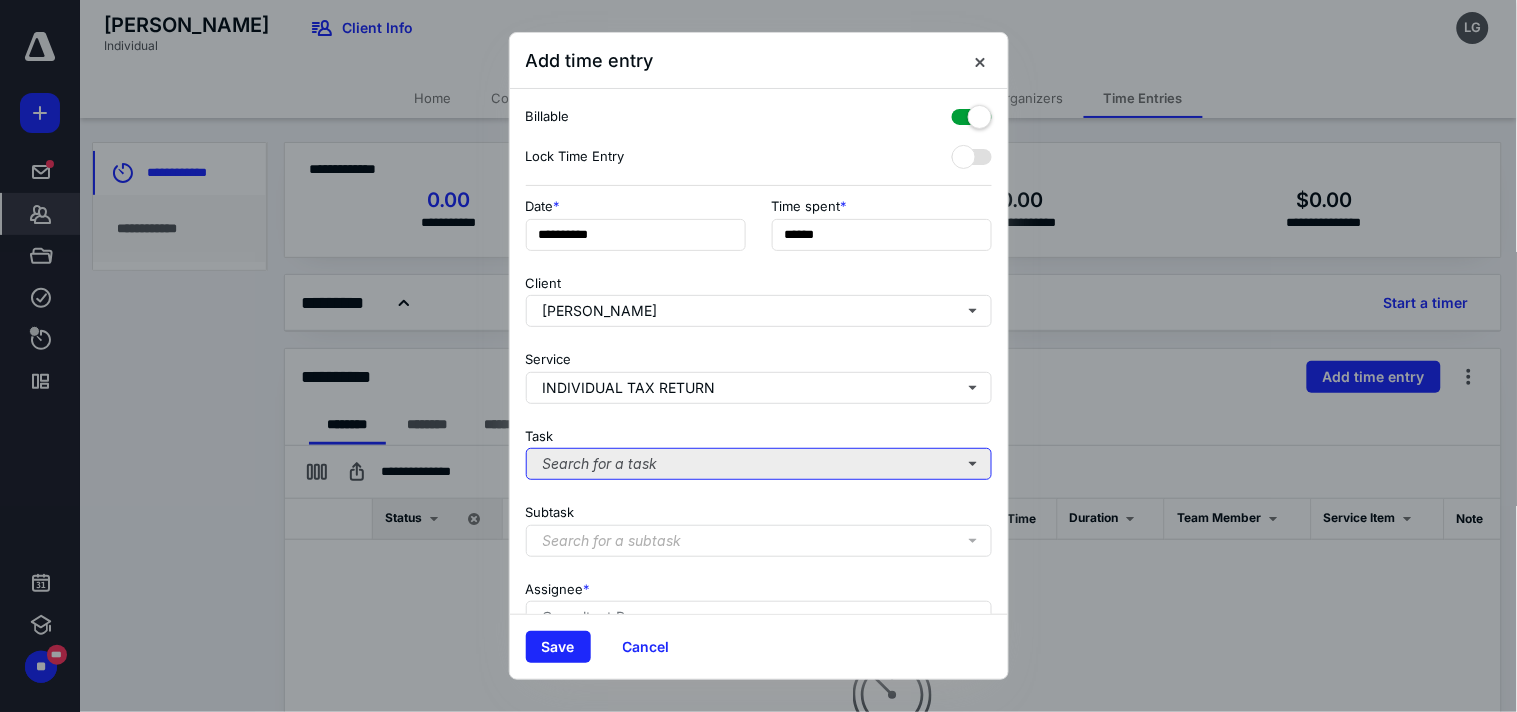 click on "Search for a task" at bounding box center [759, 464] 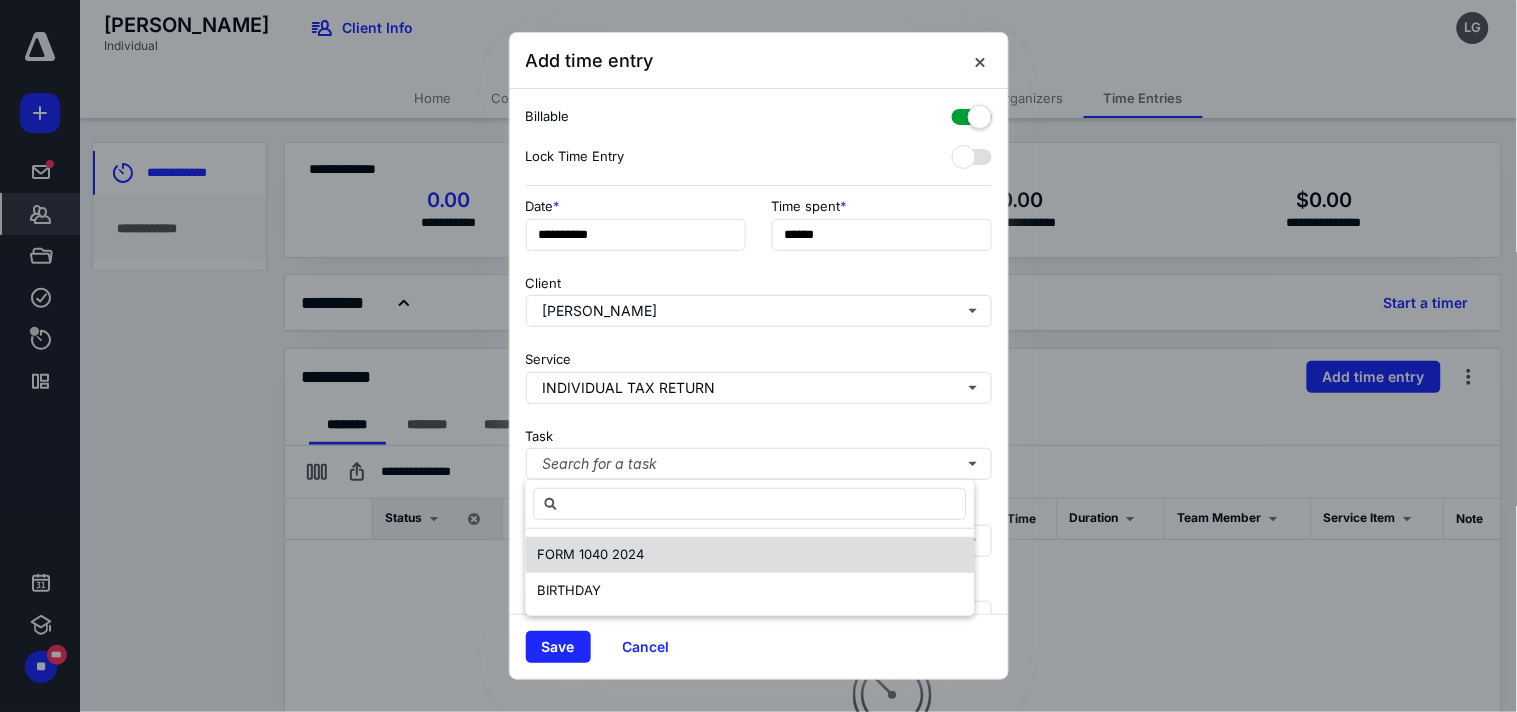 click on "FORM 1040 2024" at bounding box center [591, 554] 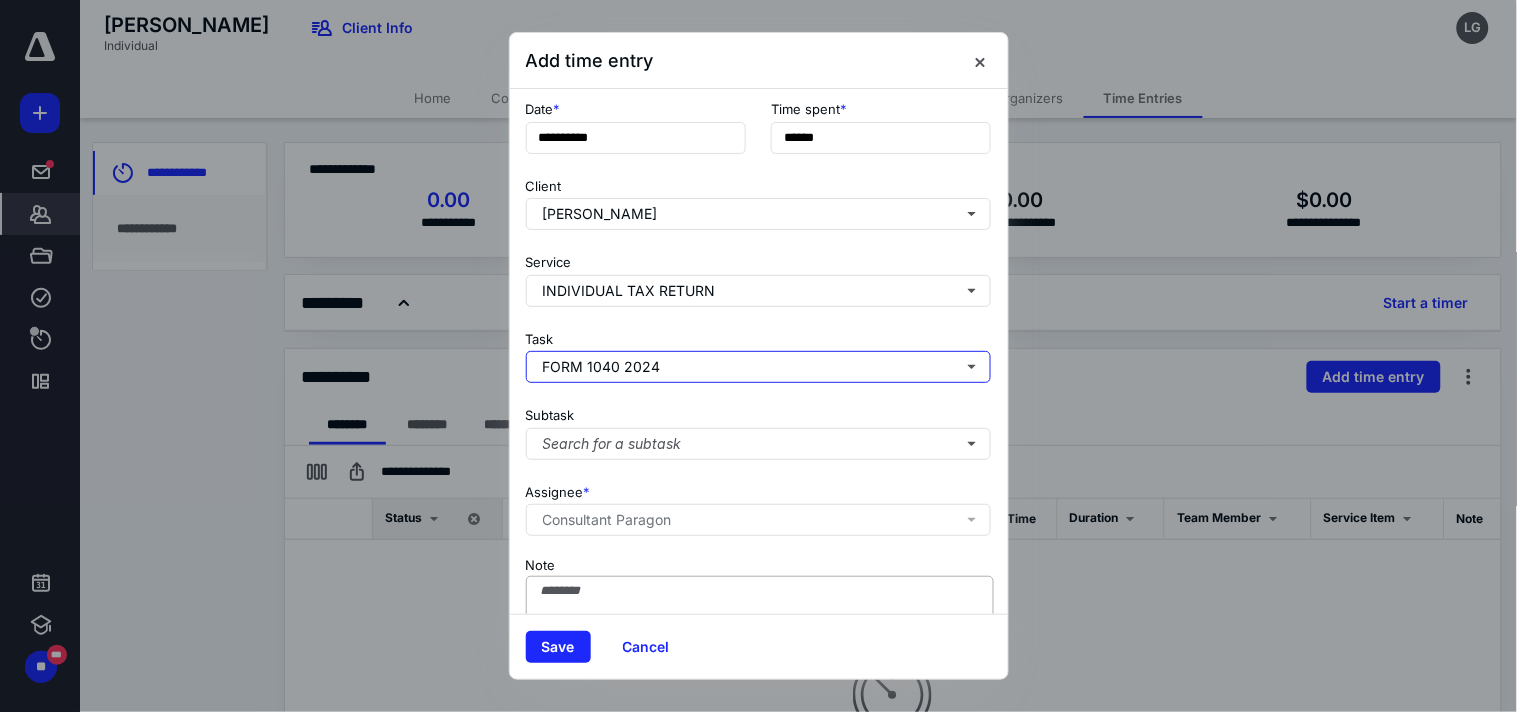 scroll, scrollTop: 190, scrollLeft: 0, axis: vertical 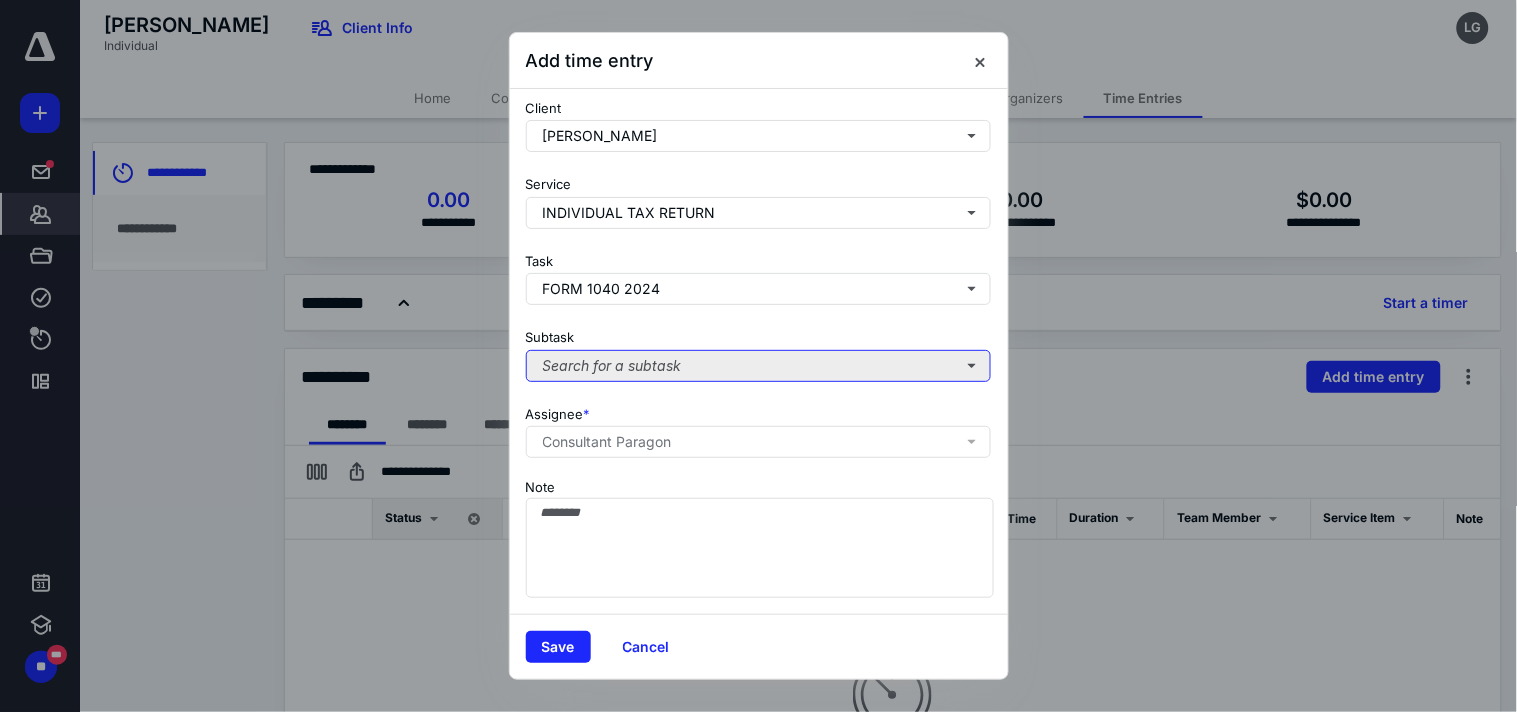 click on "Search for a subtask" at bounding box center (759, 366) 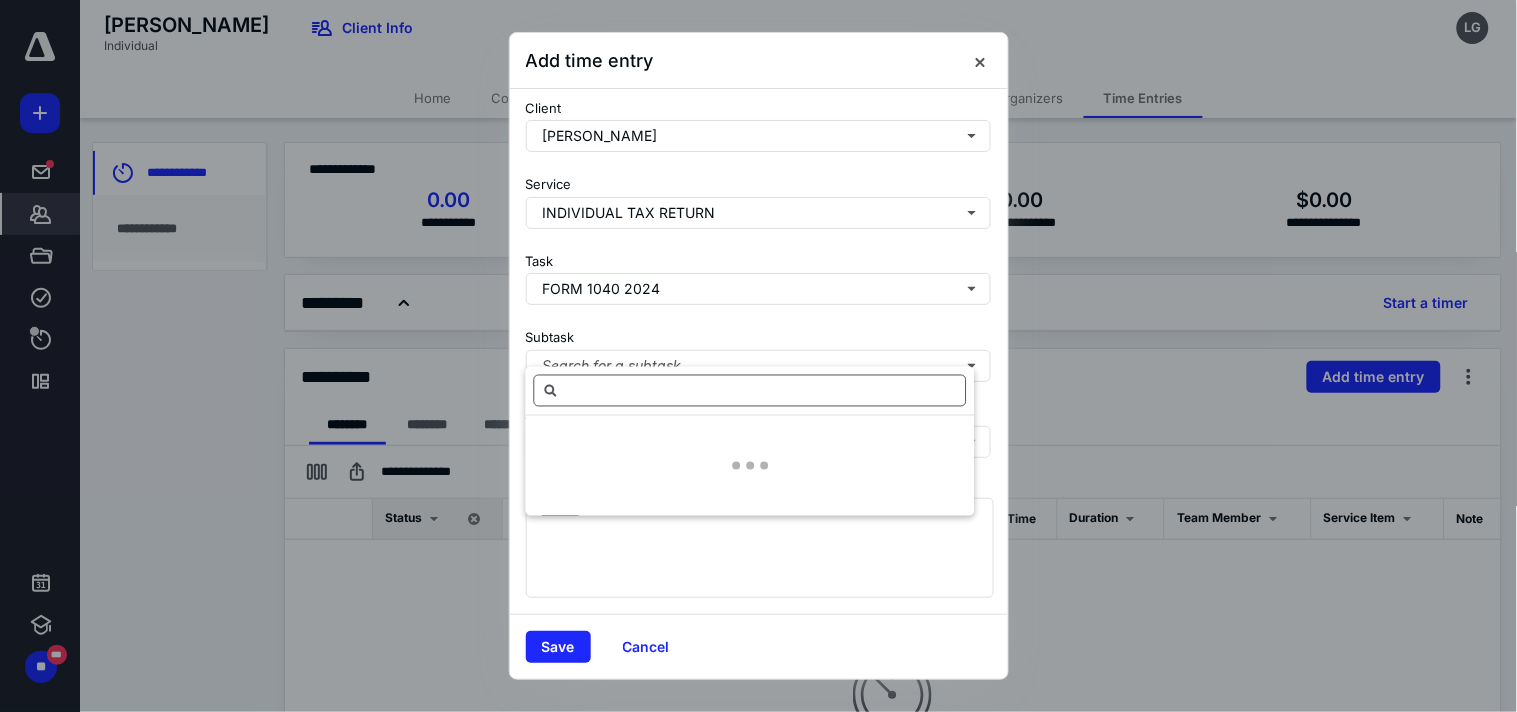 click at bounding box center [750, 391] 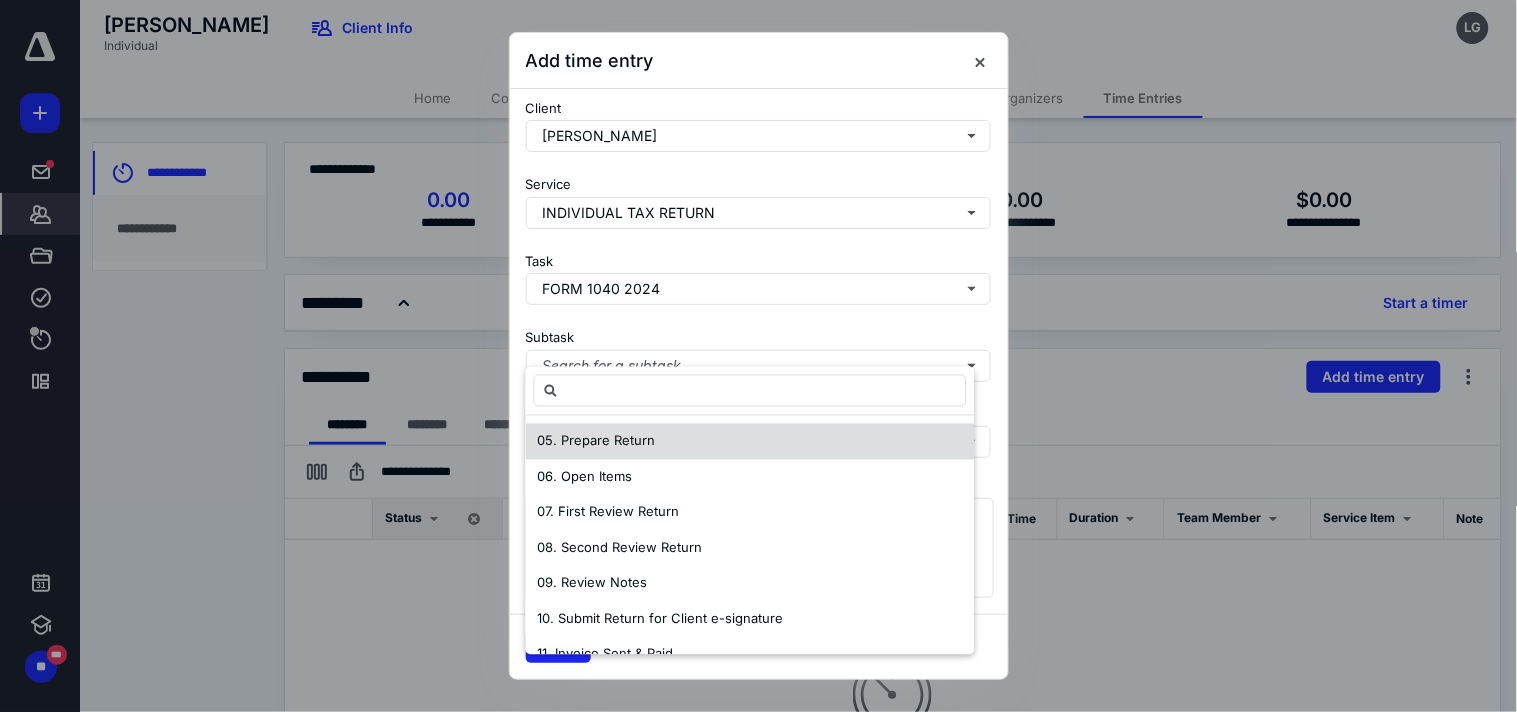 click on "05. Prepare Return" at bounding box center [597, 441] 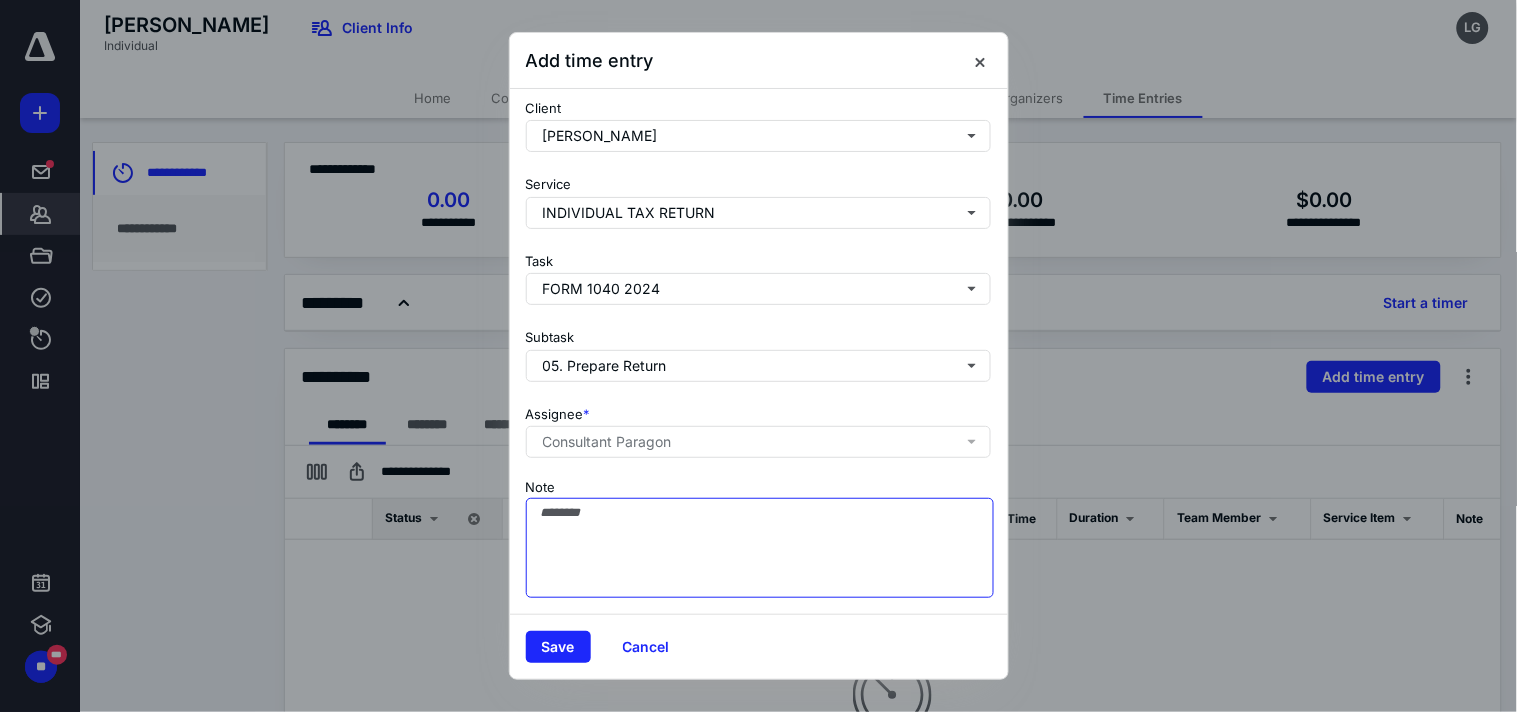 click on "Note" at bounding box center (760, 548) 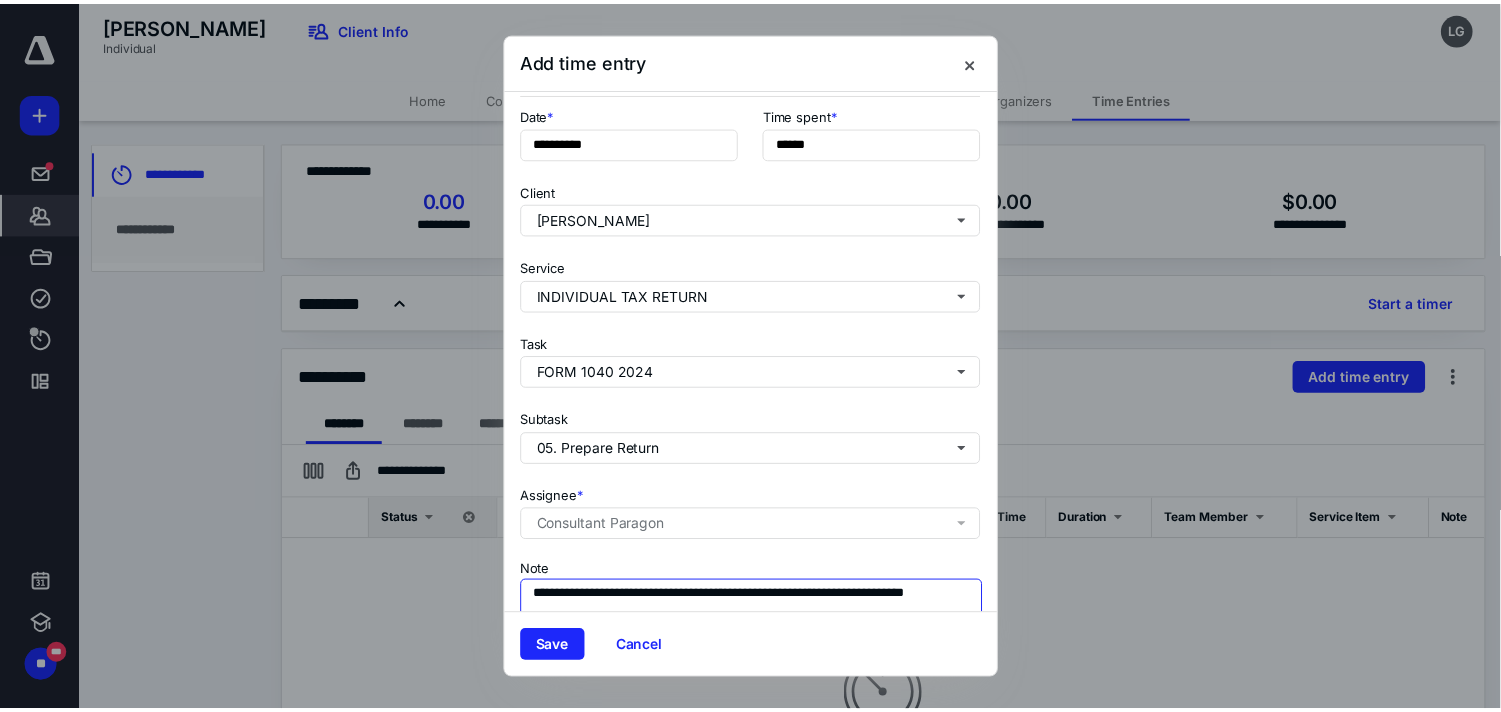 scroll, scrollTop: 0, scrollLeft: 0, axis: both 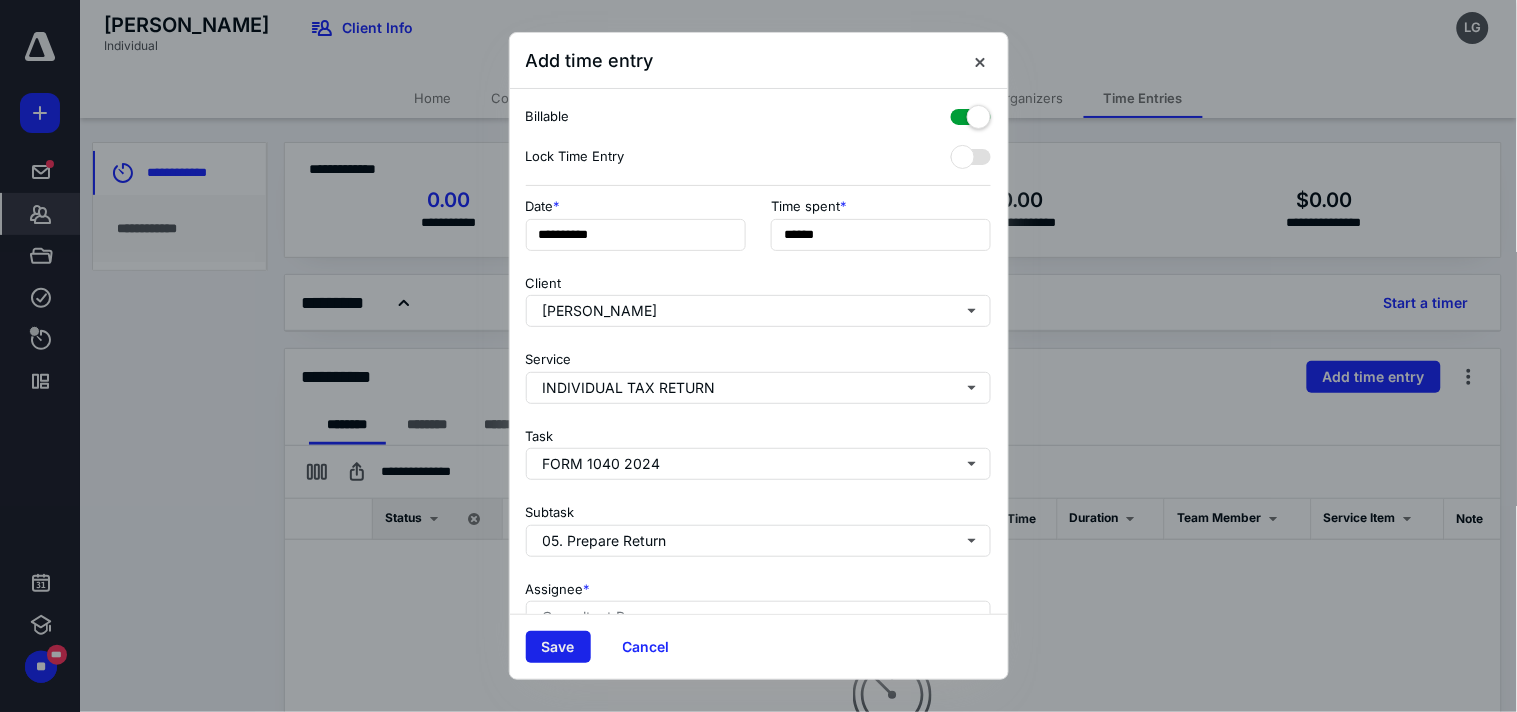 type on "**********" 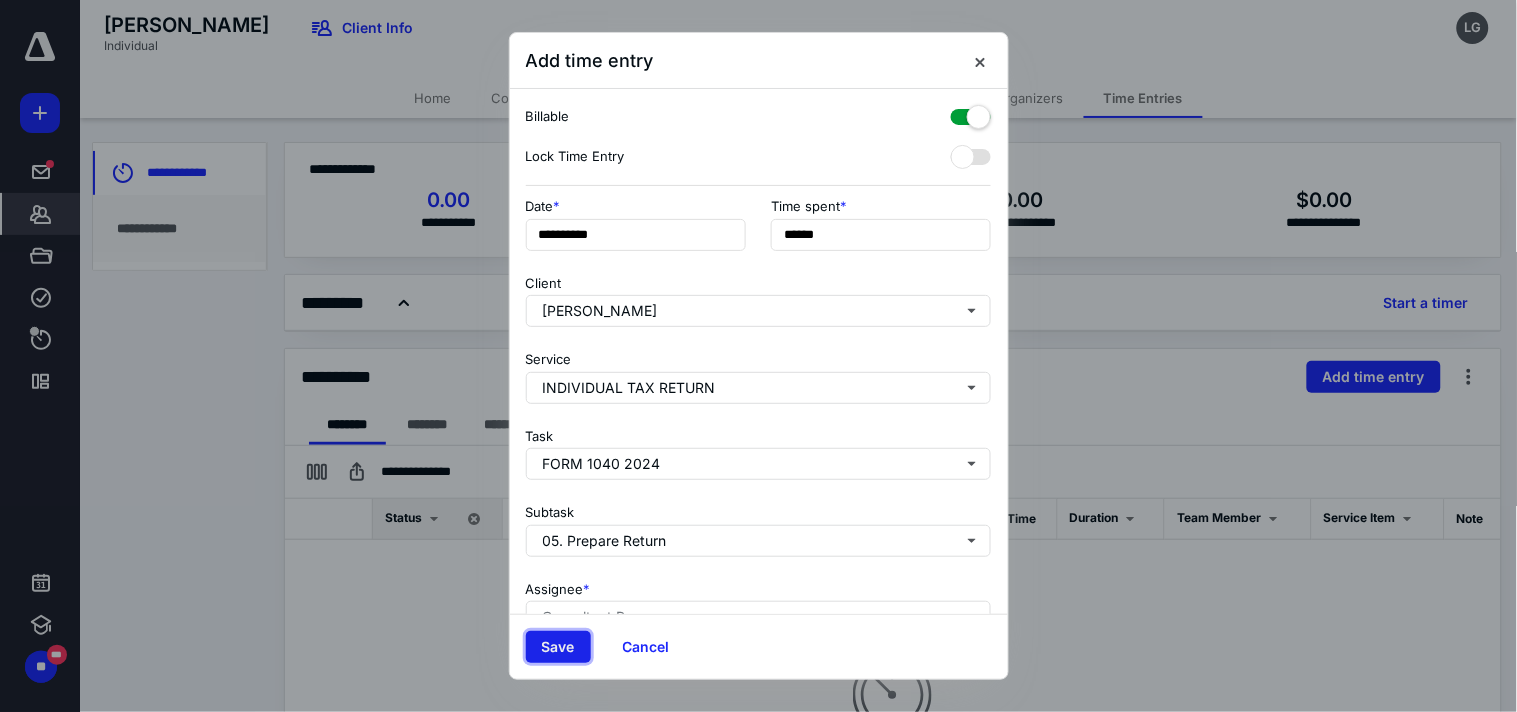 click on "Save" at bounding box center [558, 647] 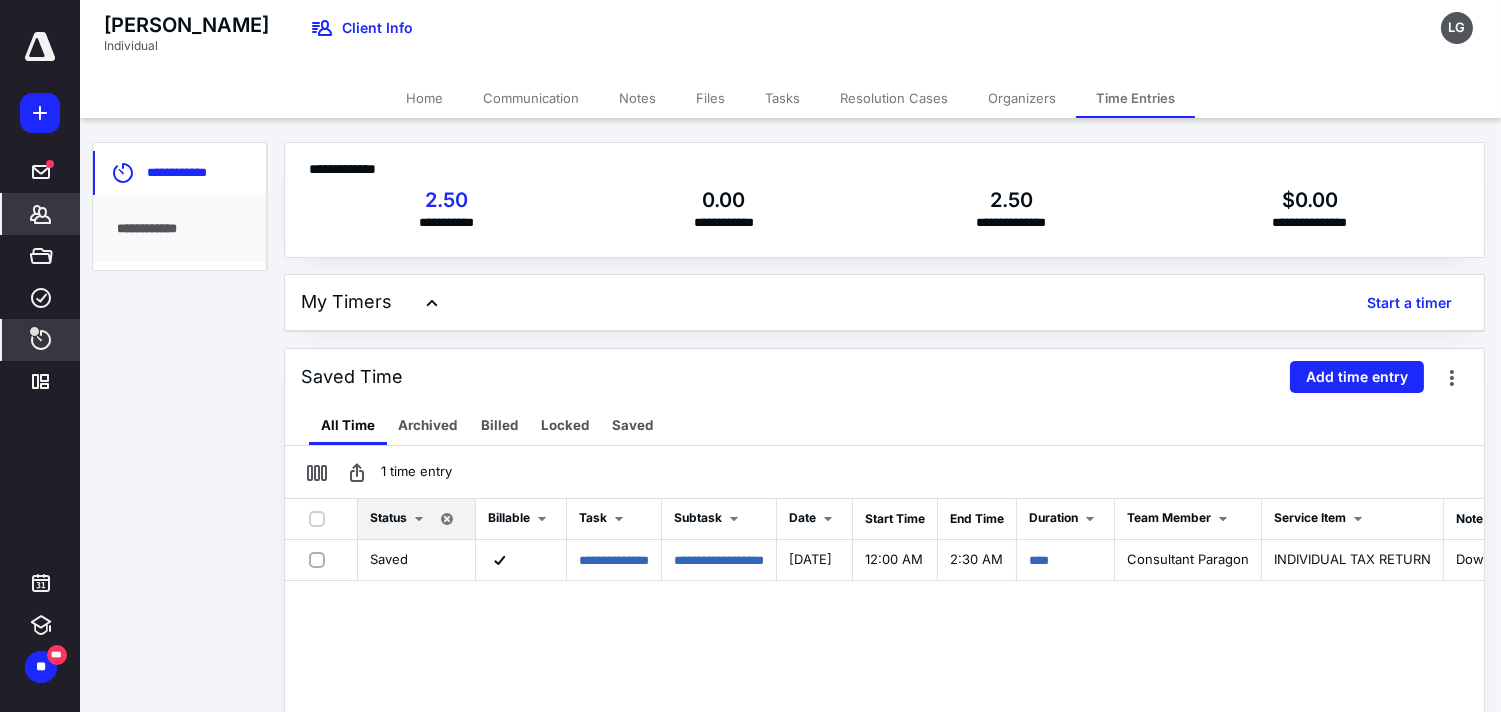 click 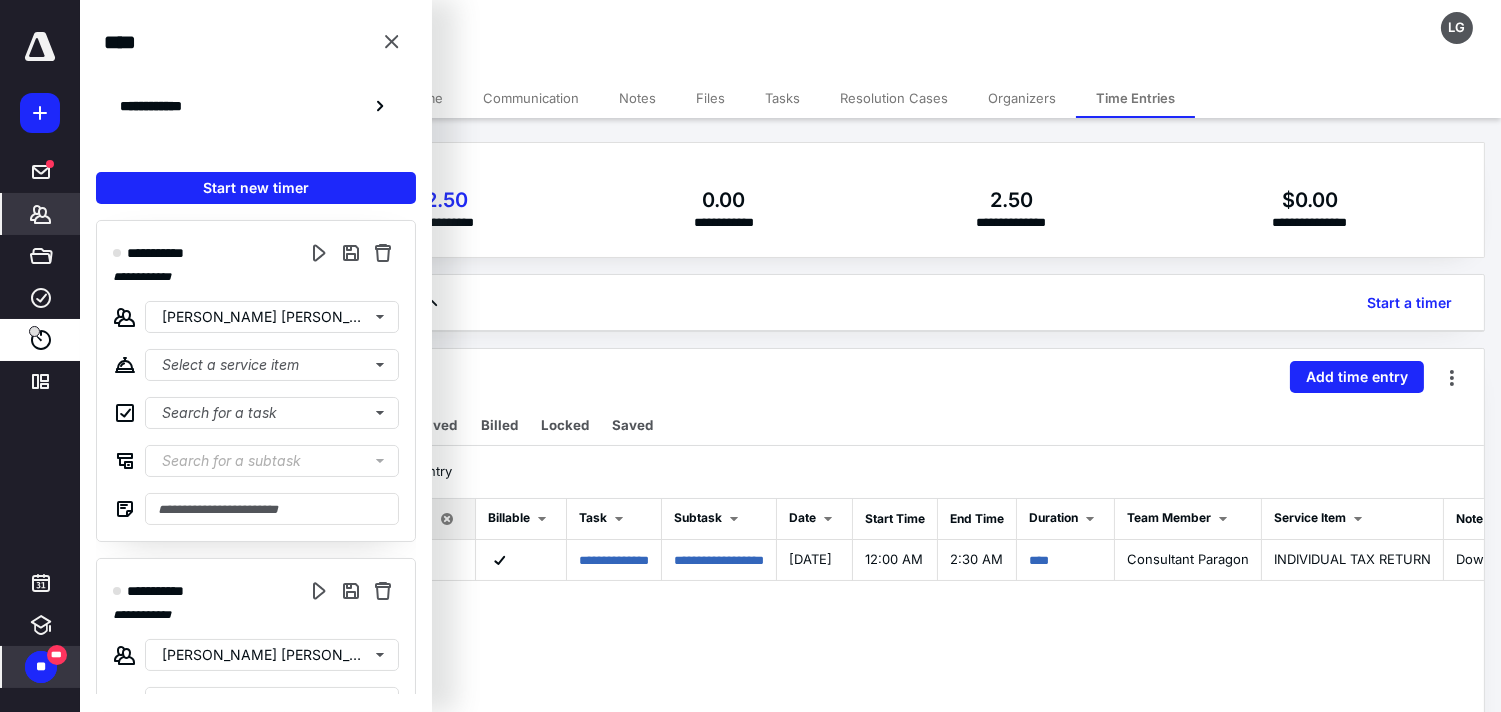 click on "***" at bounding box center (57, 655) 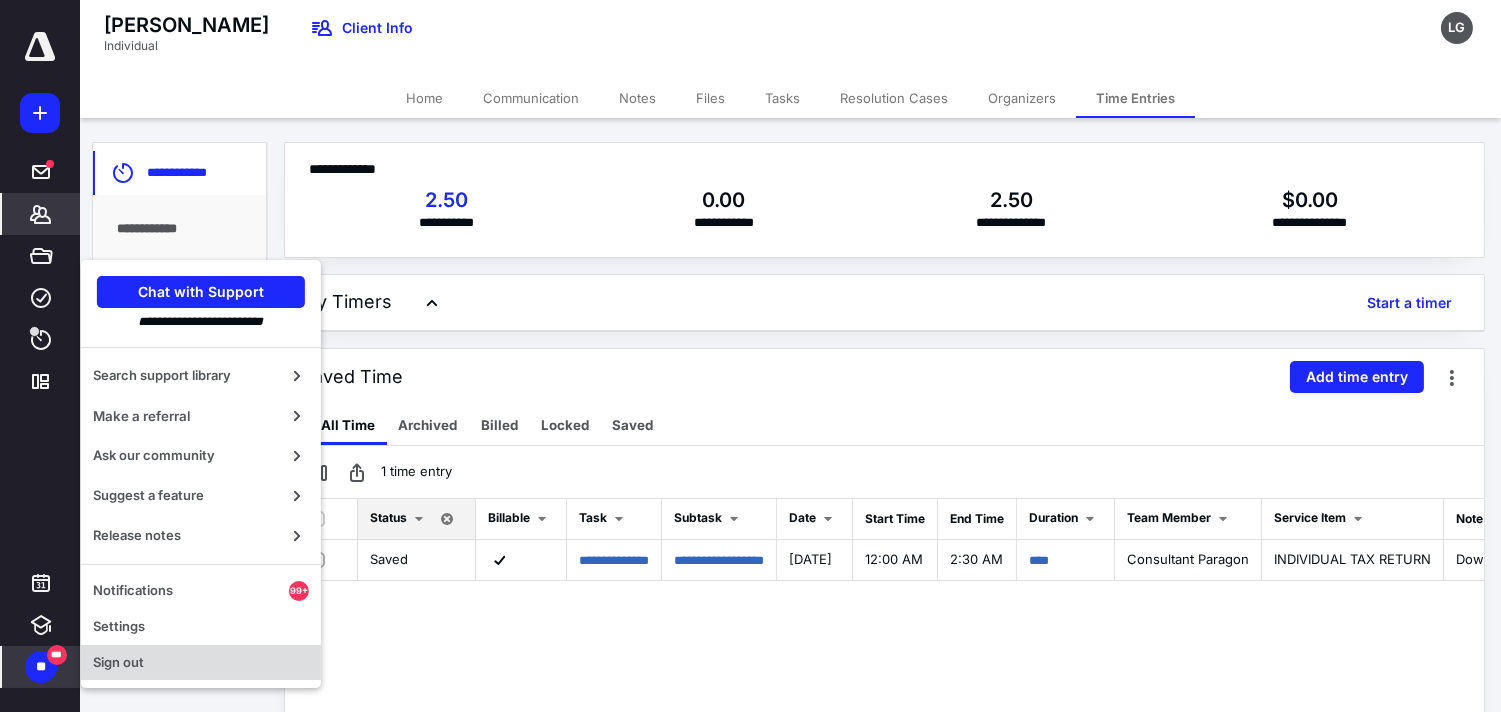 click on "Sign out" at bounding box center [201, 663] 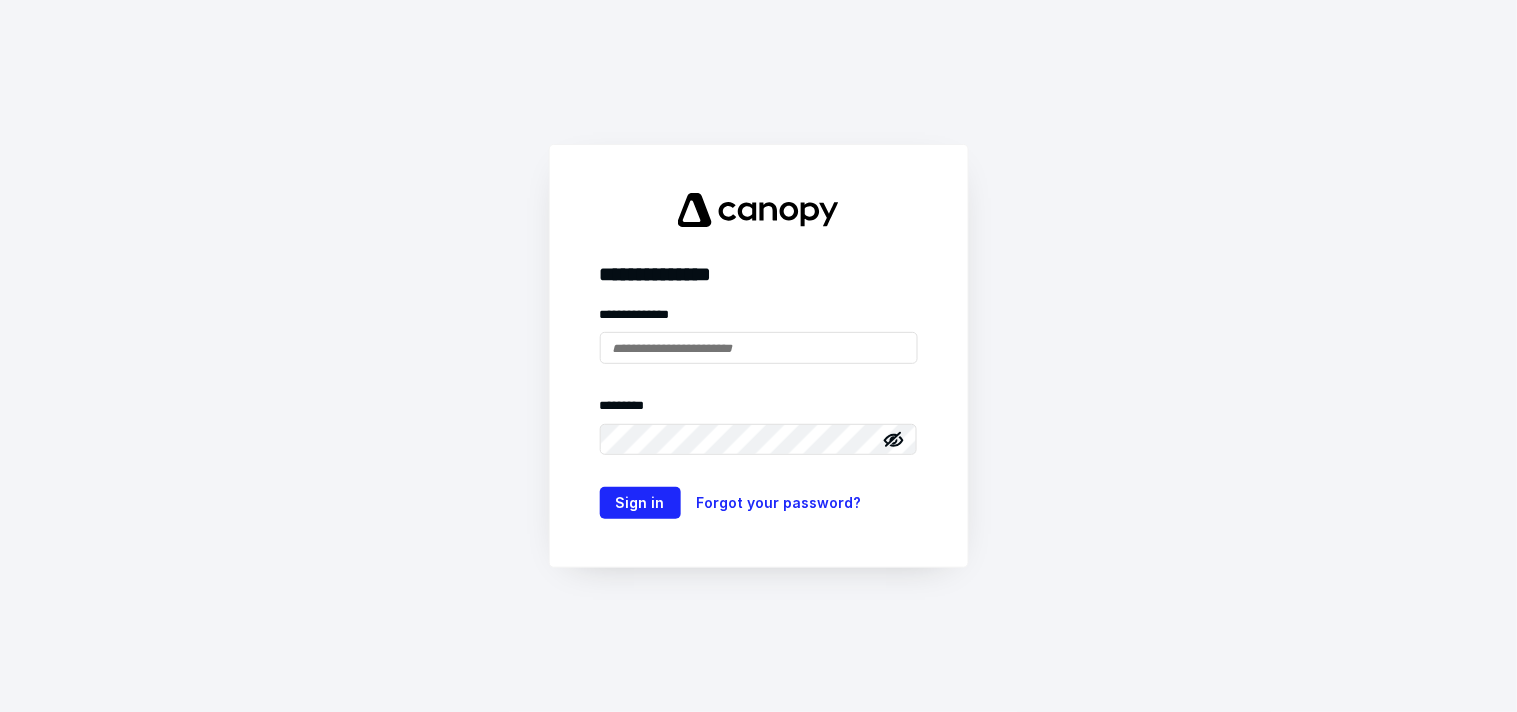 scroll, scrollTop: 0, scrollLeft: 0, axis: both 